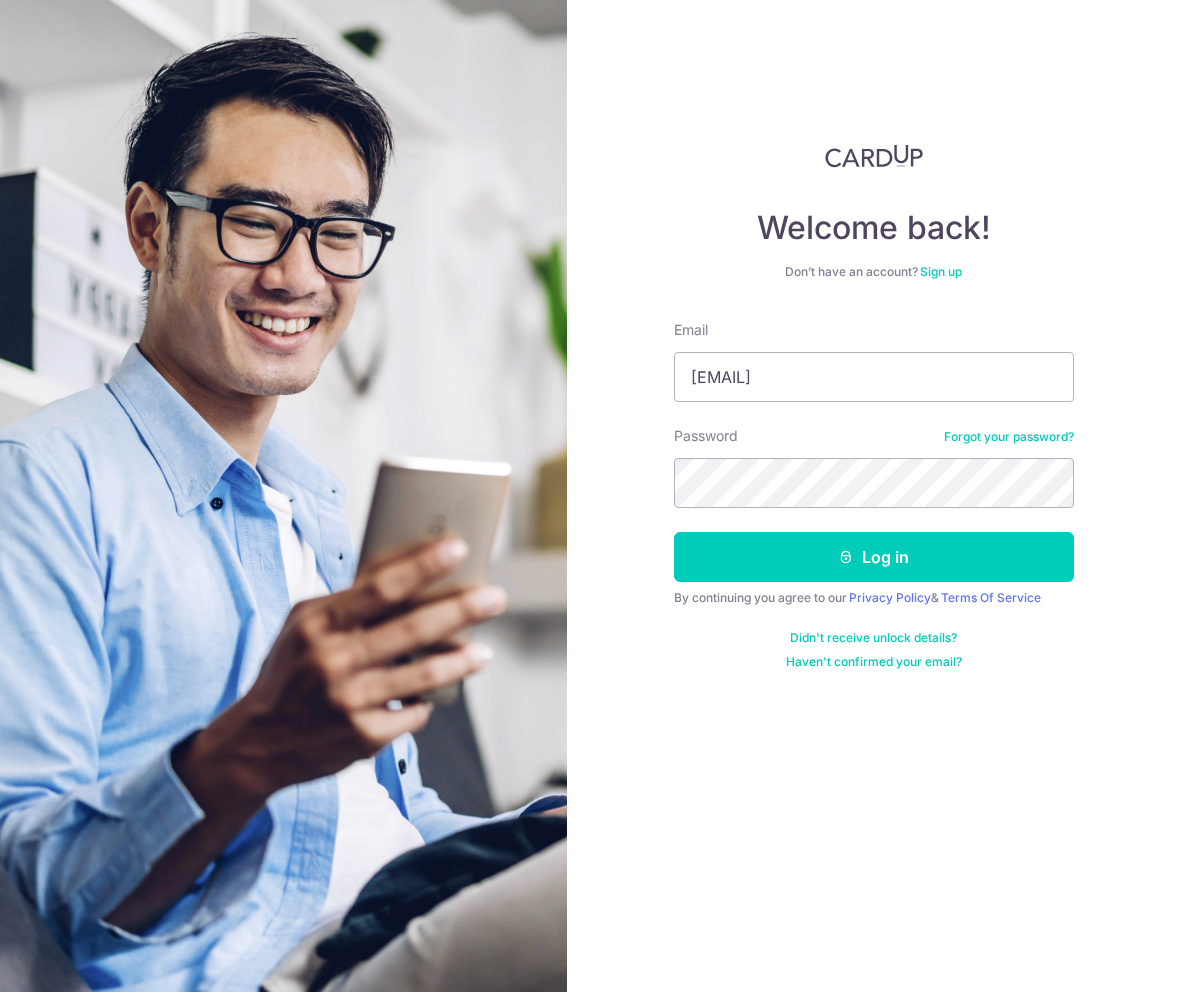 scroll, scrollTop: 0, scrollLeft: 0, axis: both 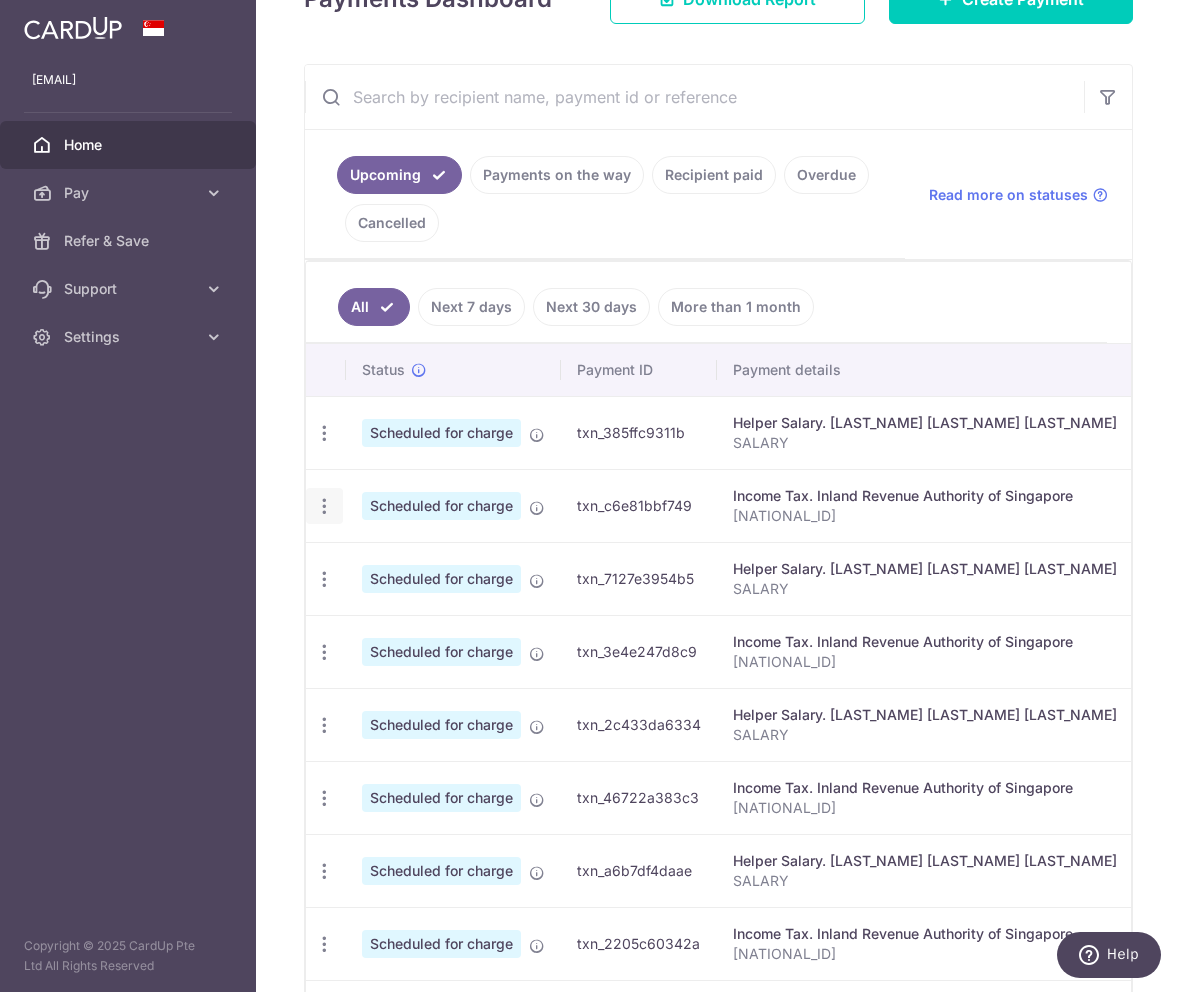 click at bounding box center [324, 433] 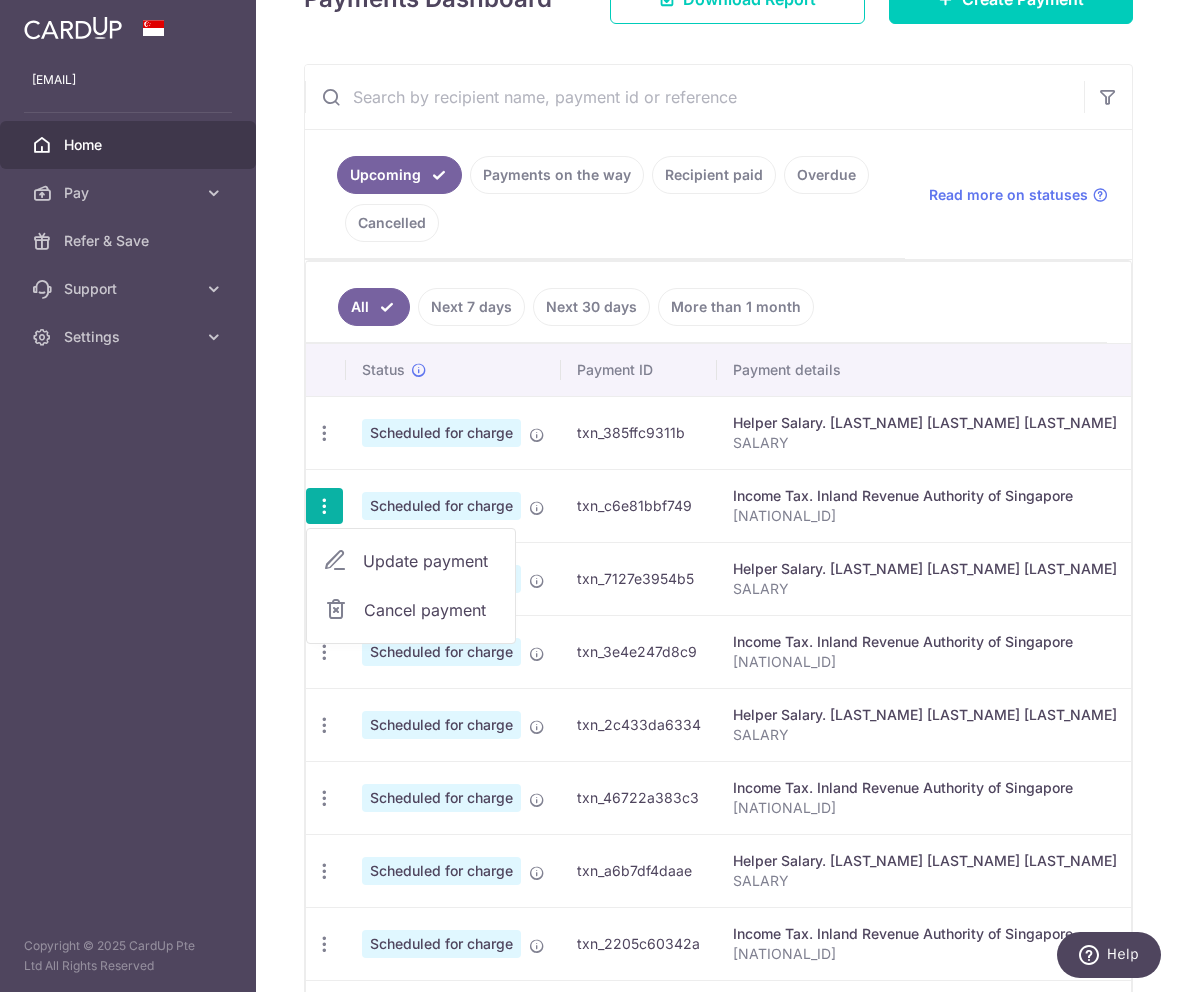 click on "Update payment" at bounding box center [431, 561] 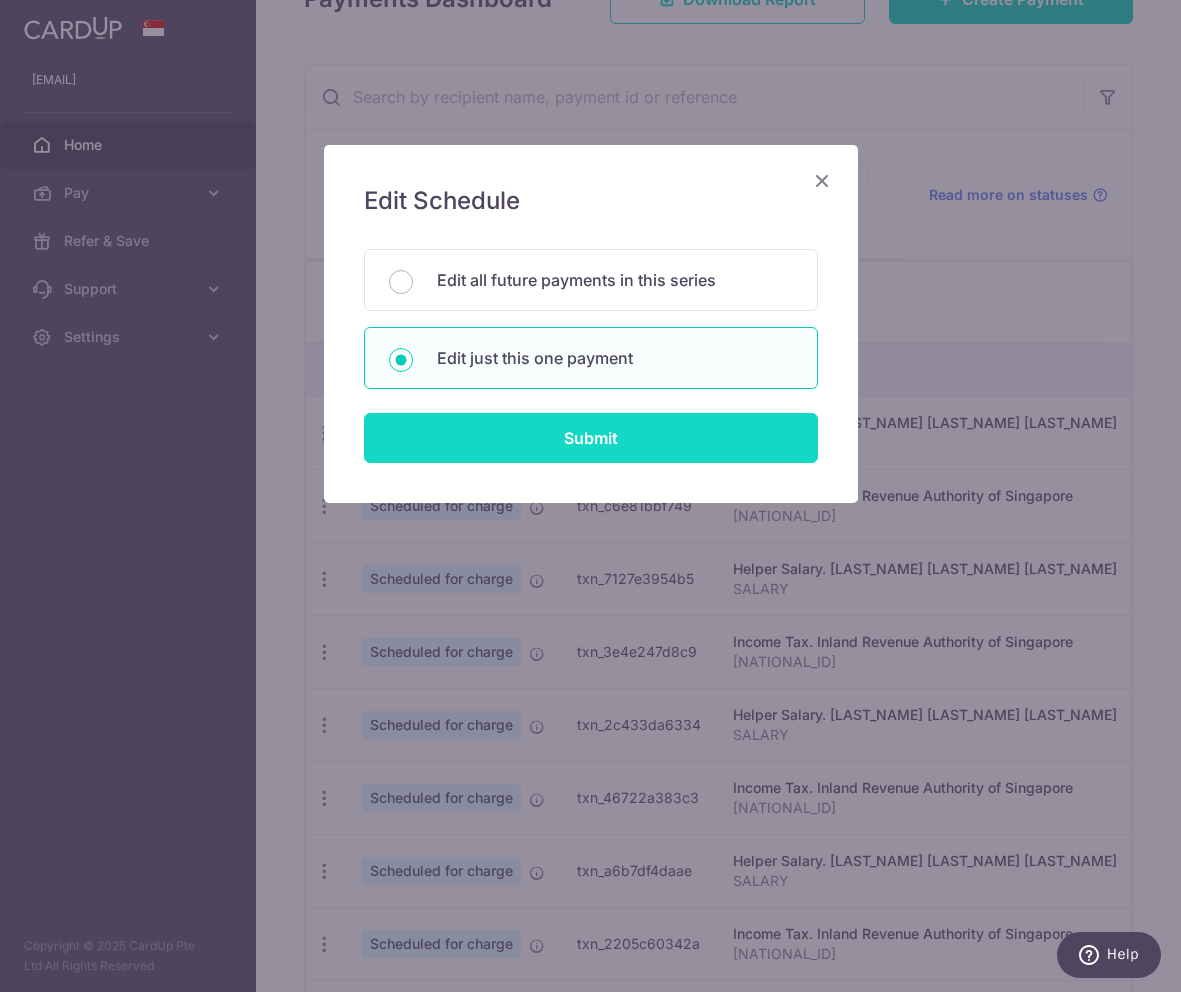 click on "Submit" at bounding box center [591, 438] 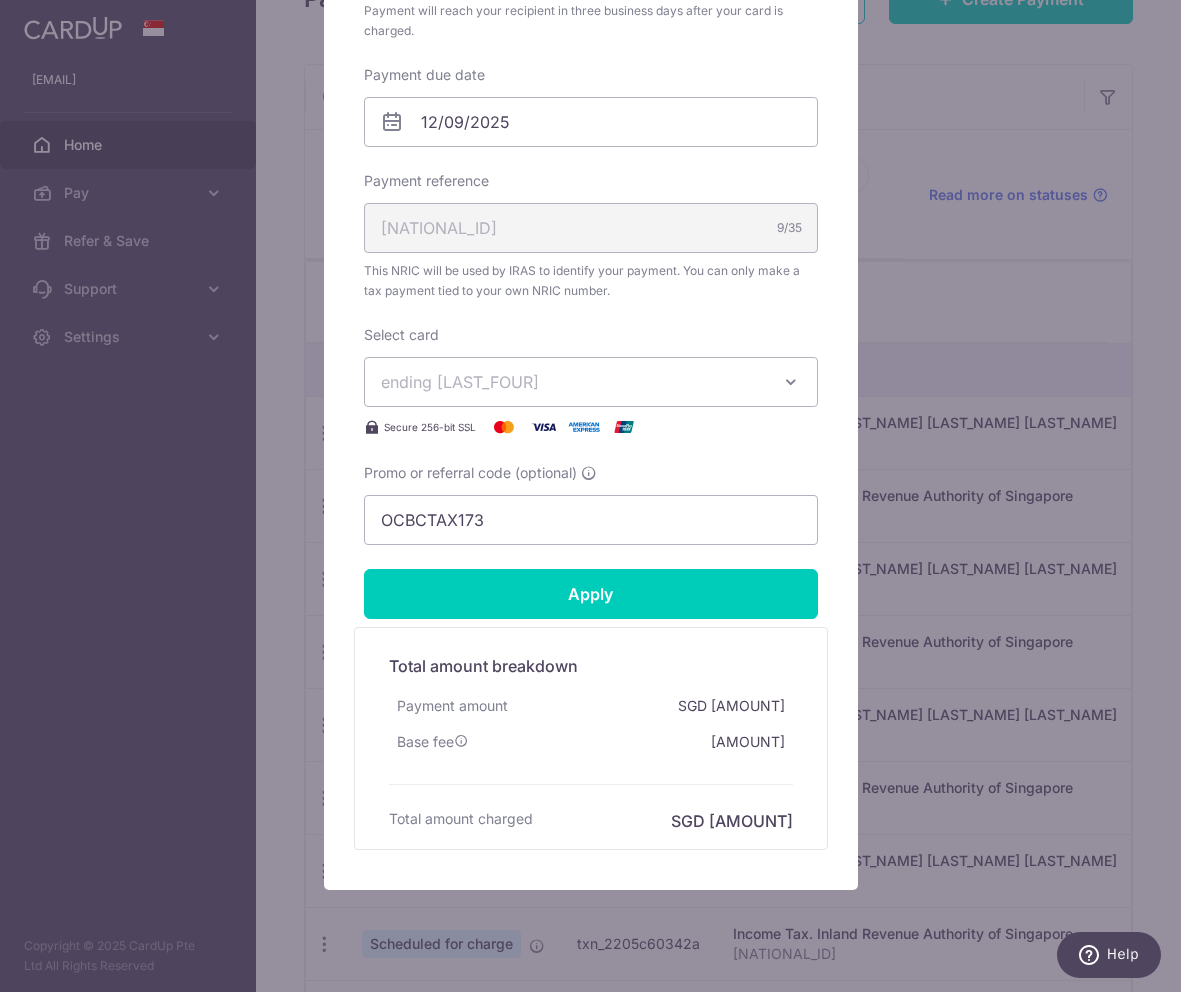 scroll, scrollTop: 629, scrollLeft: 0, axis: vertical 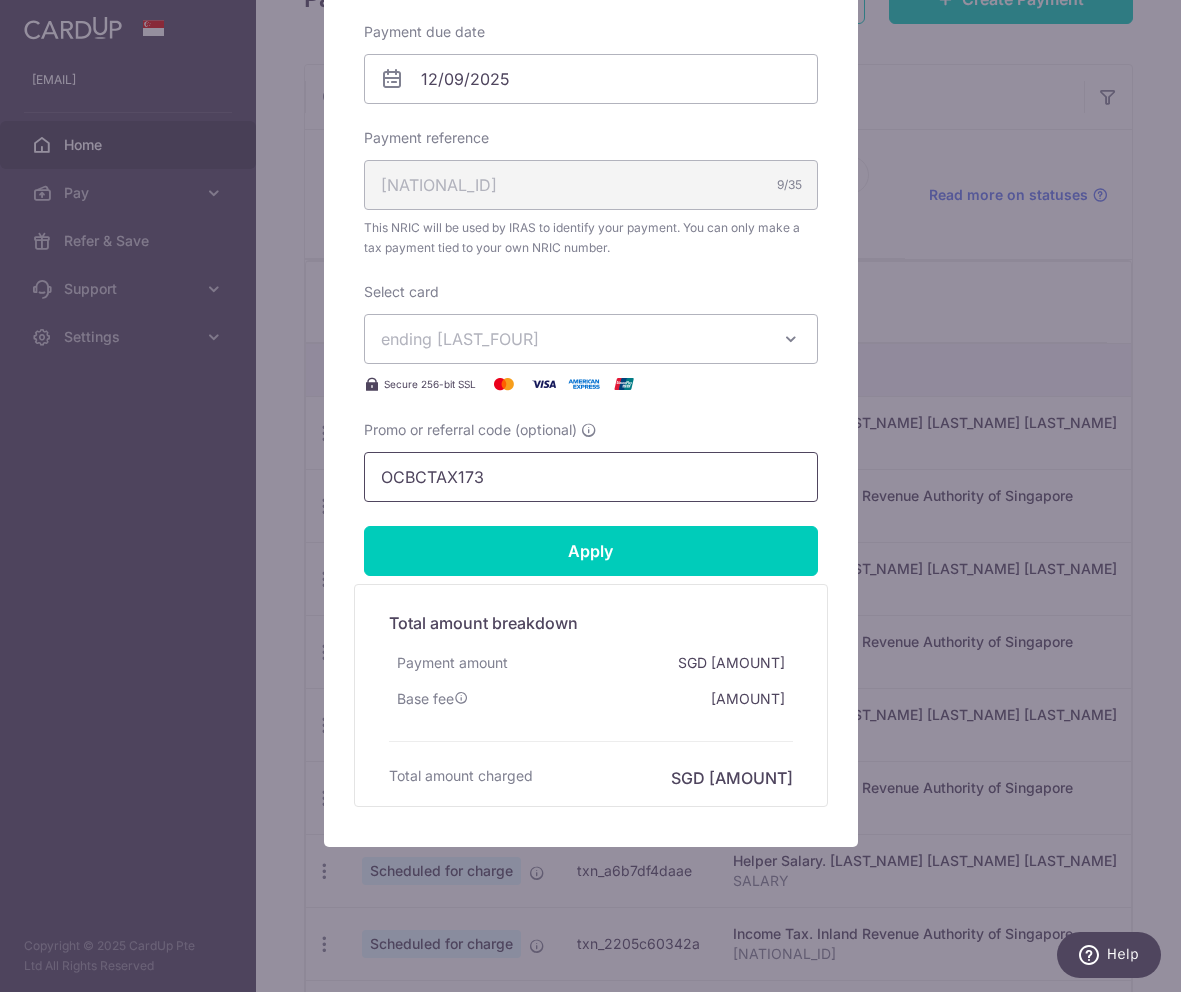 click on "OCBCTAX173" at bounding box center (591, 477) 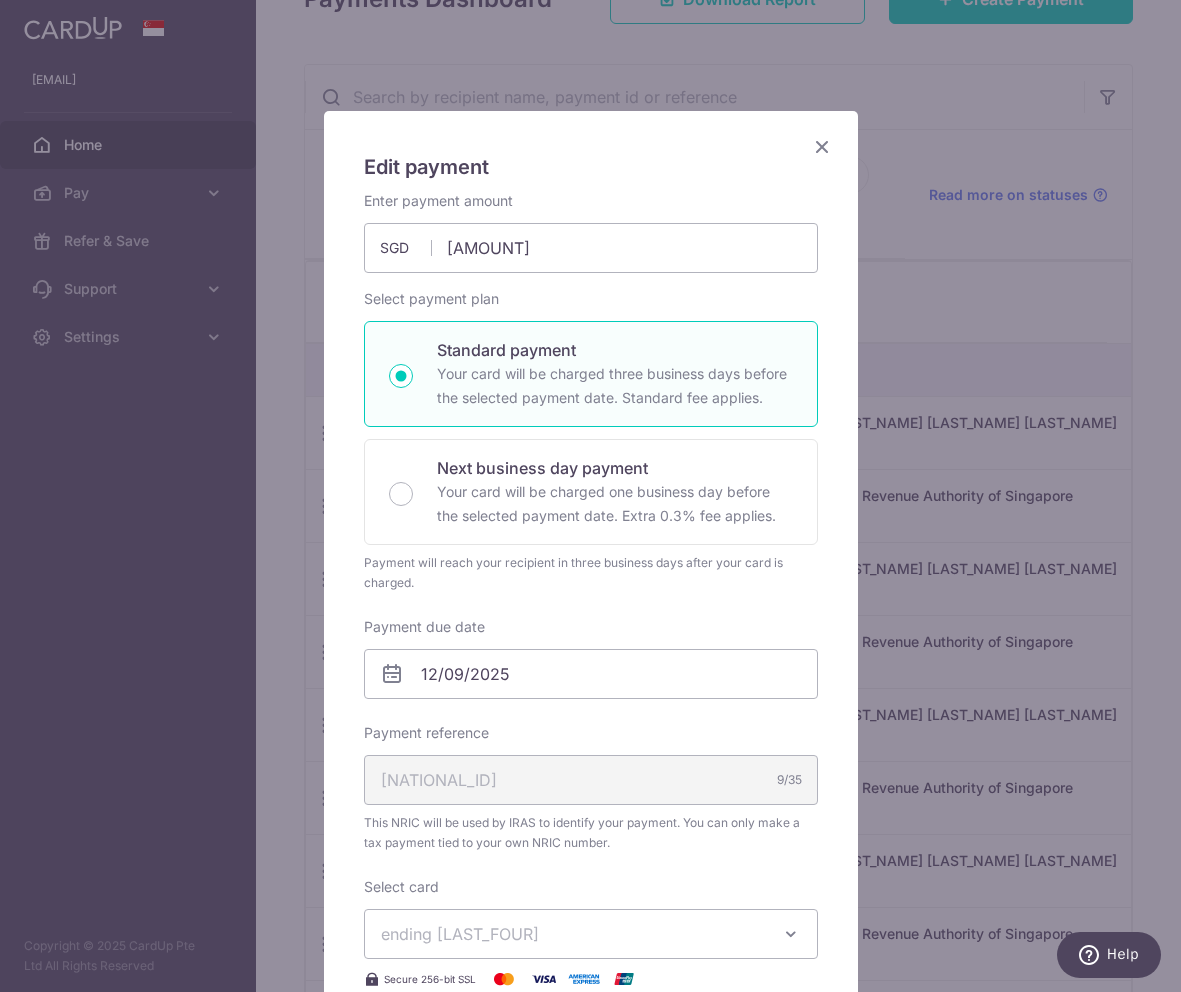 scroll, scrollTop: 0, scrollLeft: 0, axis: both 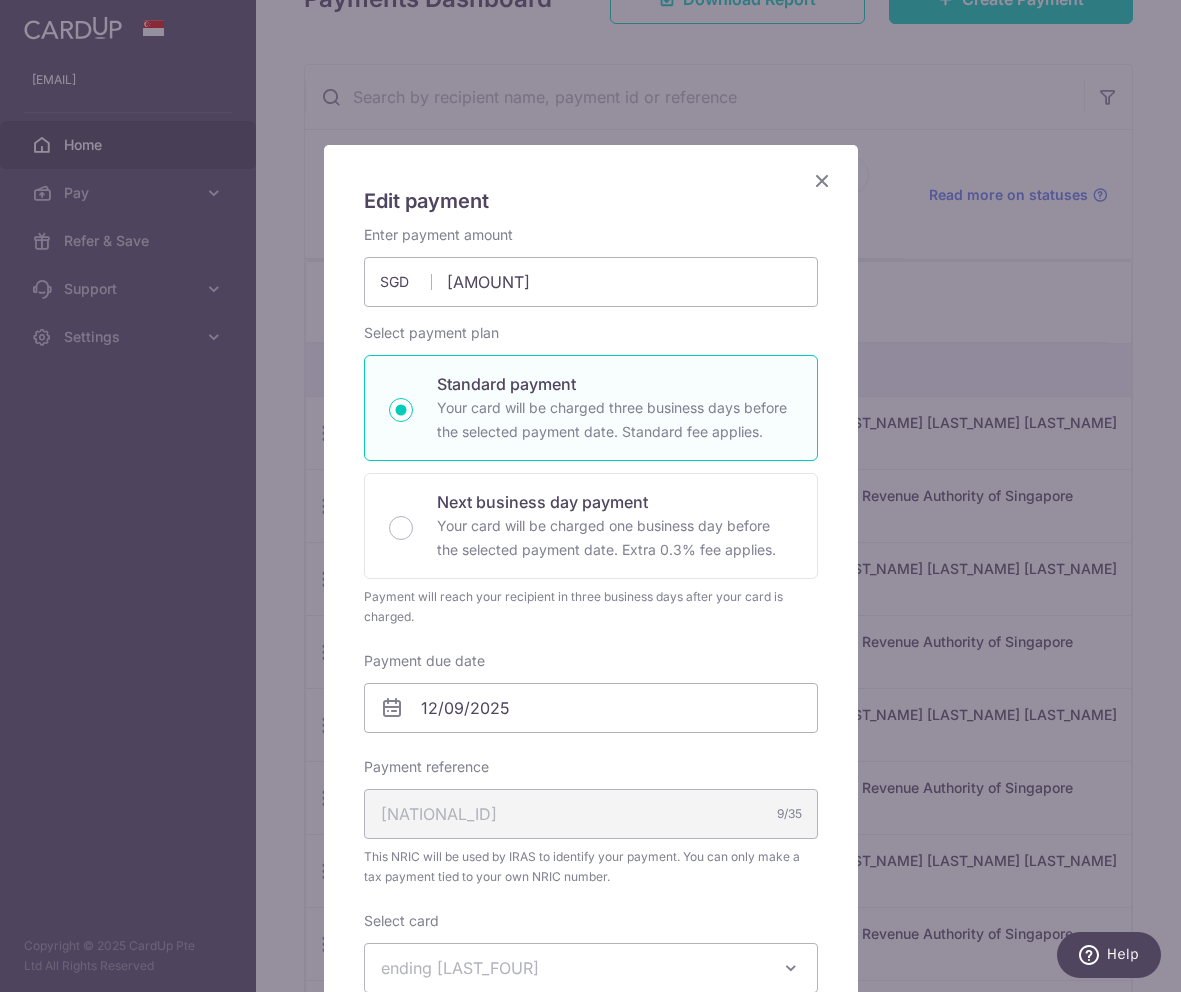 click at bounding box center [822, 180] 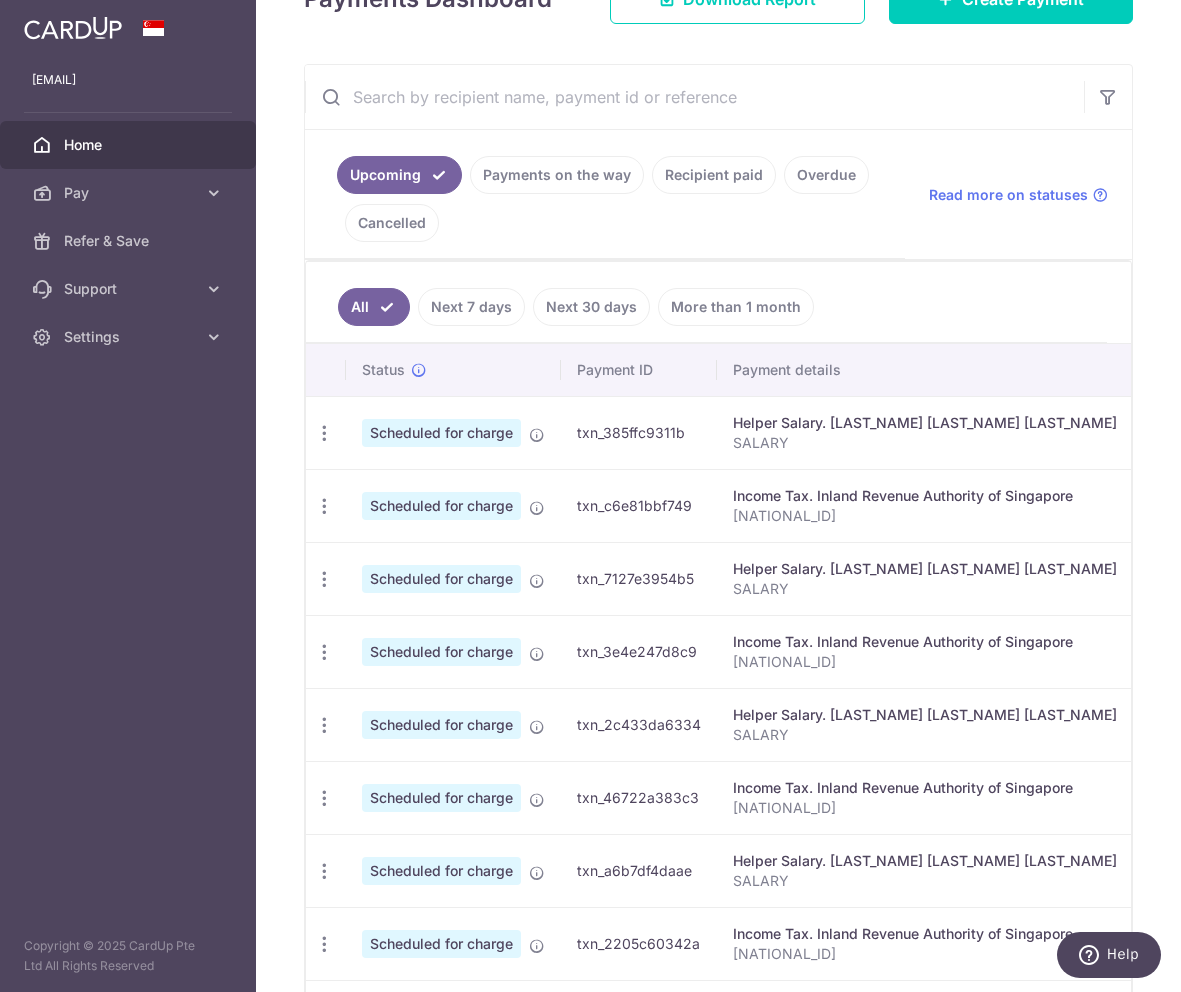scroll, scrollTop: 256, scrollLeft: 0, axis: vertical 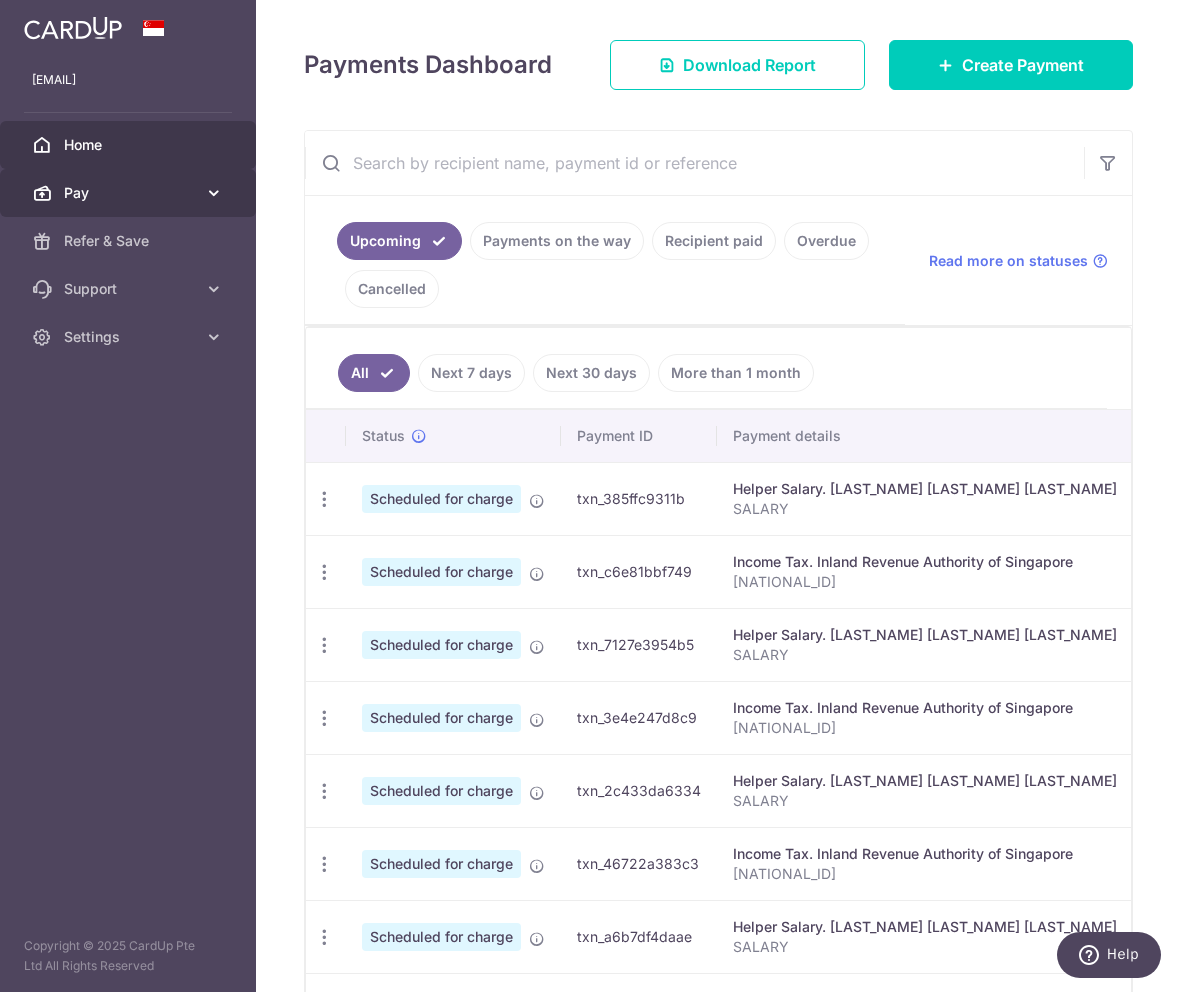click on "Pay" at bounding box center [128, 193] 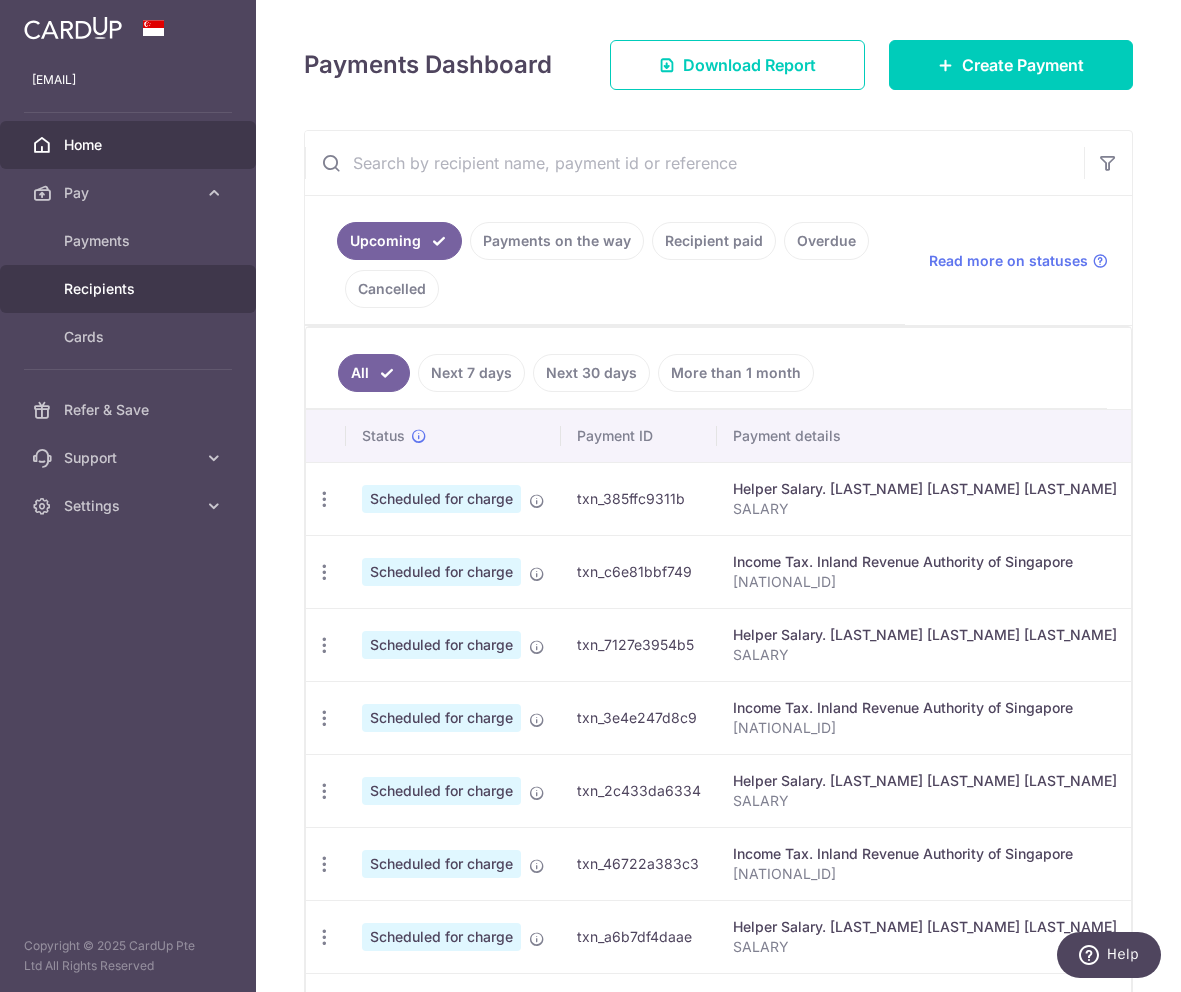 click on "Recipients" at bounding box center [130, 289] 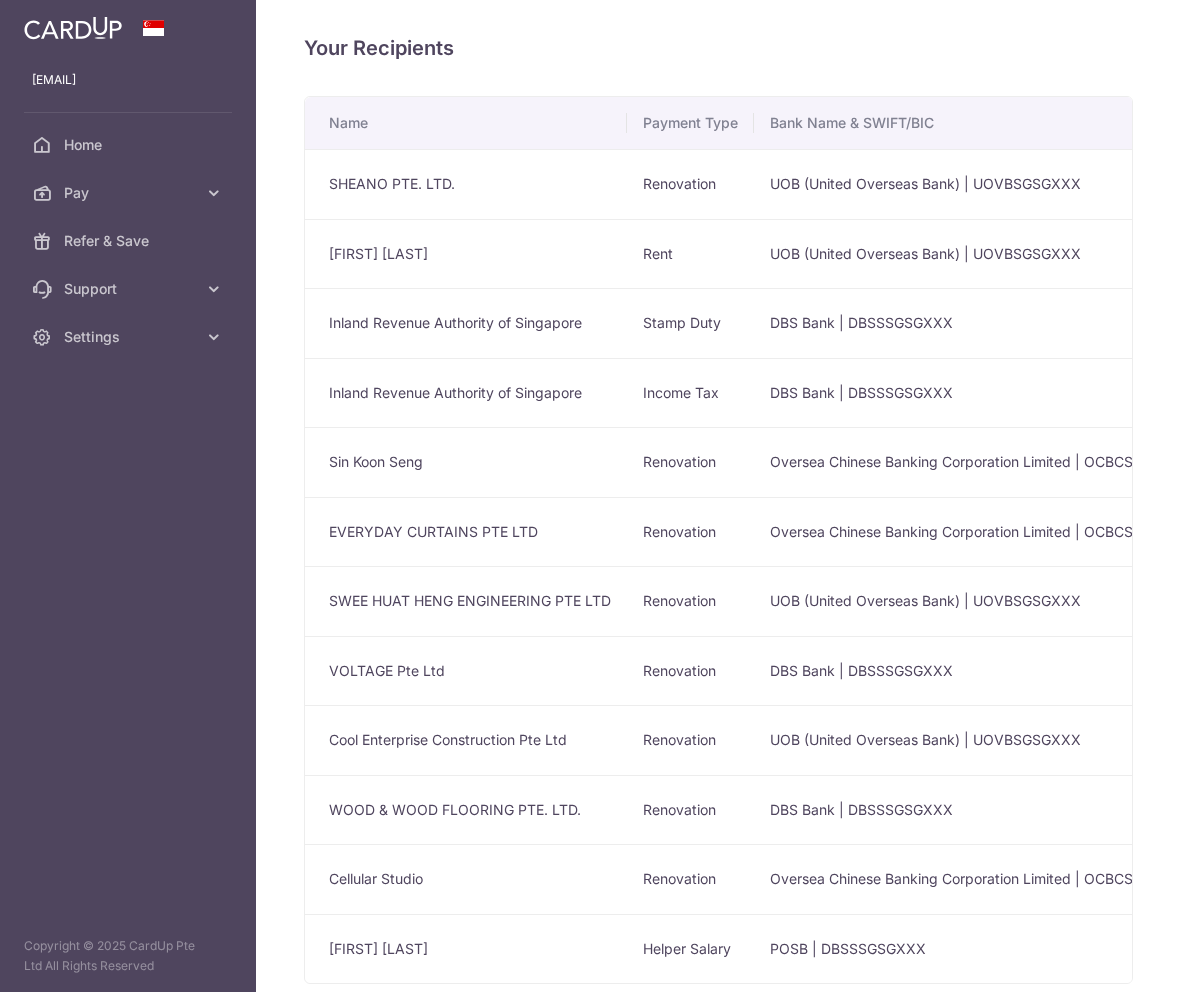 scroll, scrollTop: 0, scrollLeft: 0, axis: both 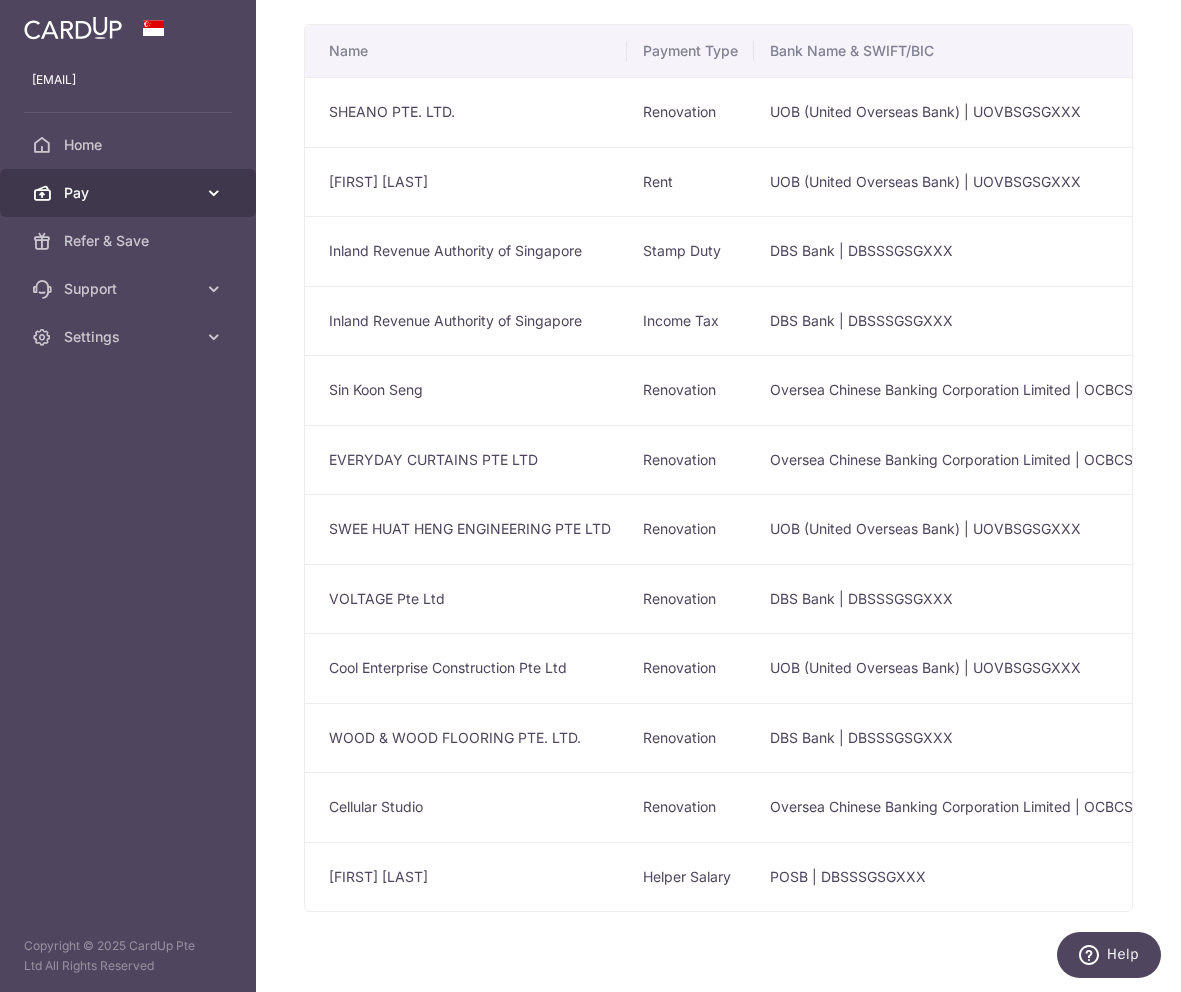 click on "Pay" at bounding box center [128, 193] 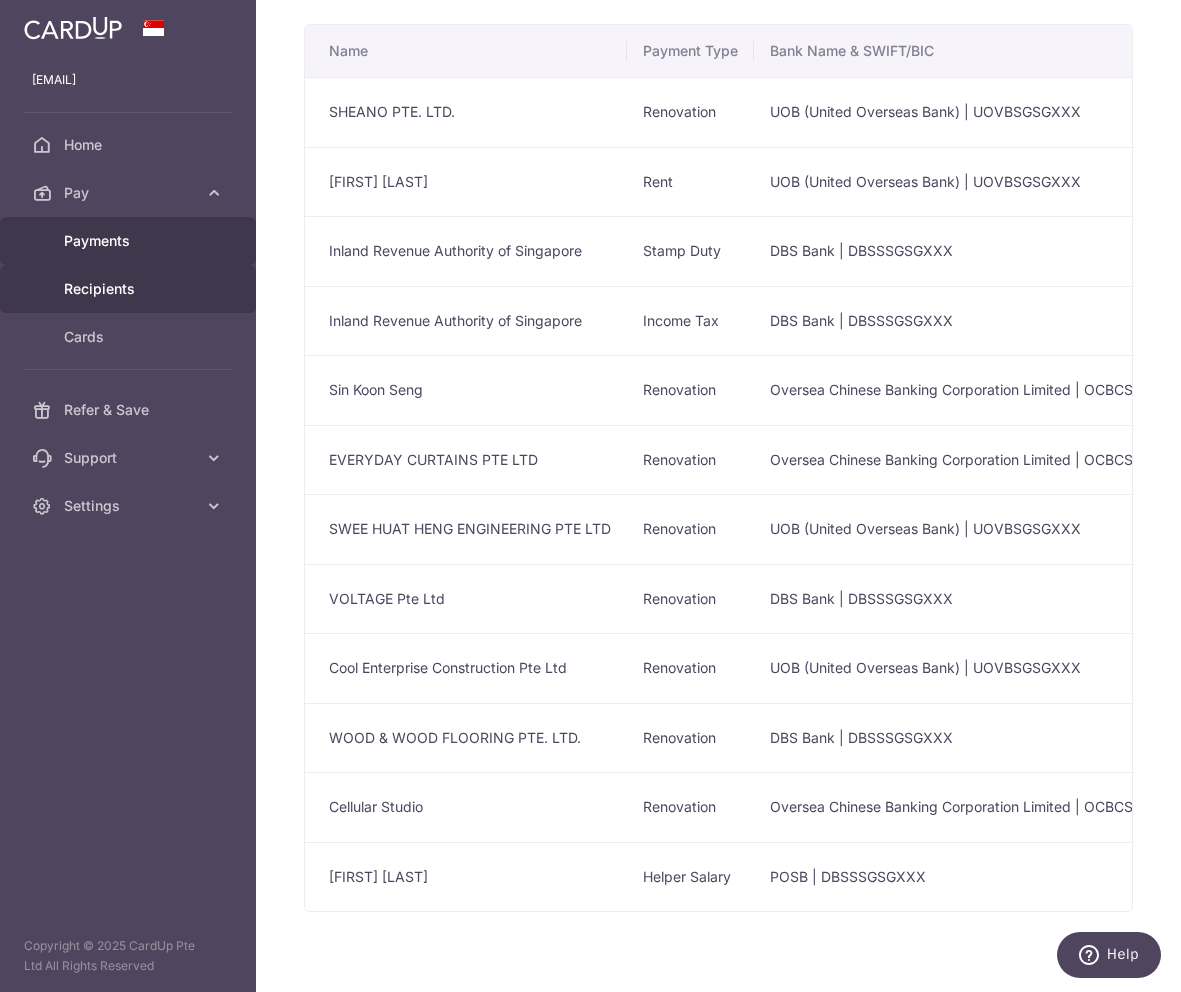 click on "Payments" at bounding box center (130, 241) 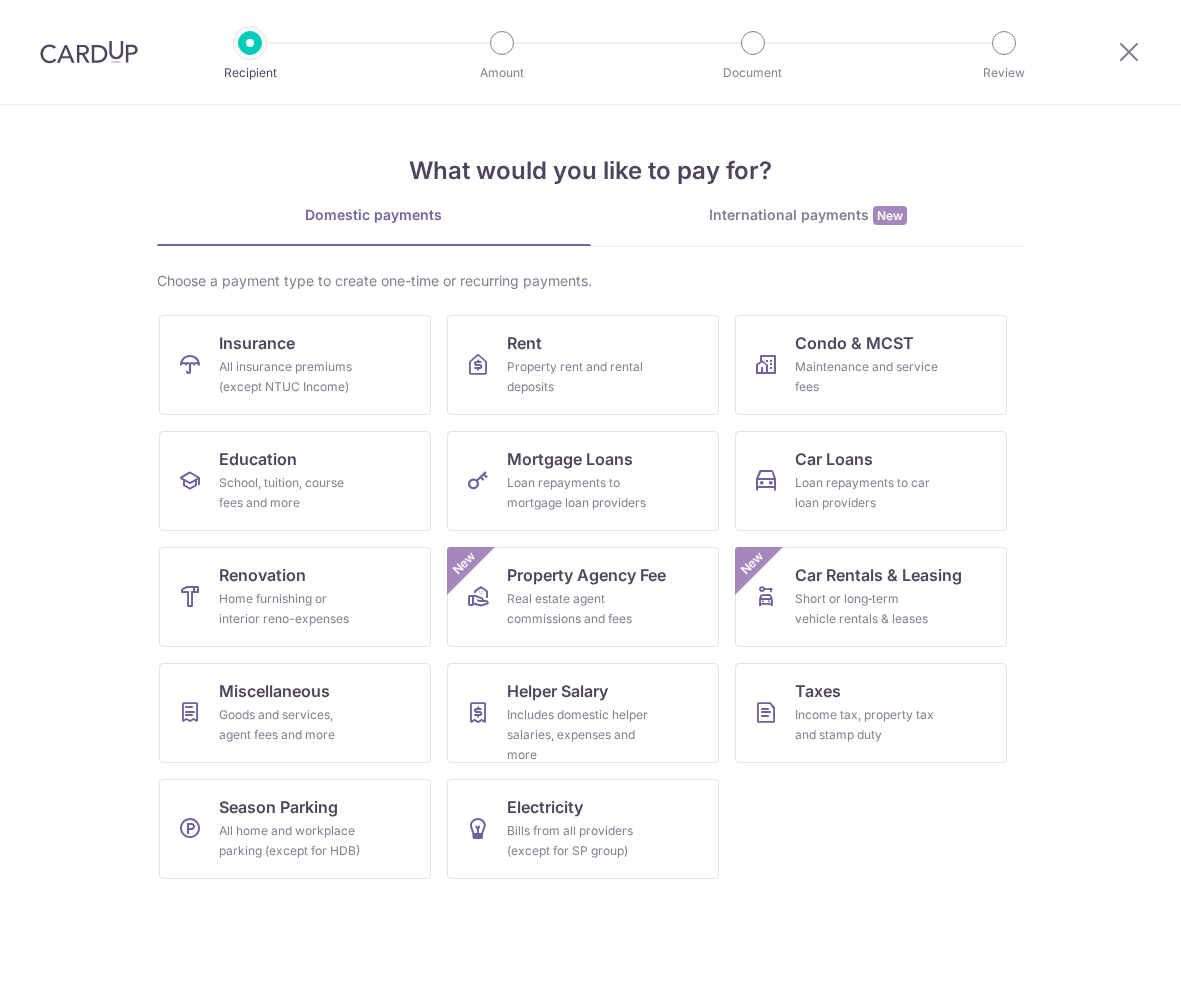 scroll, scrollTop: 0, scrollLeft: 0, axis: both 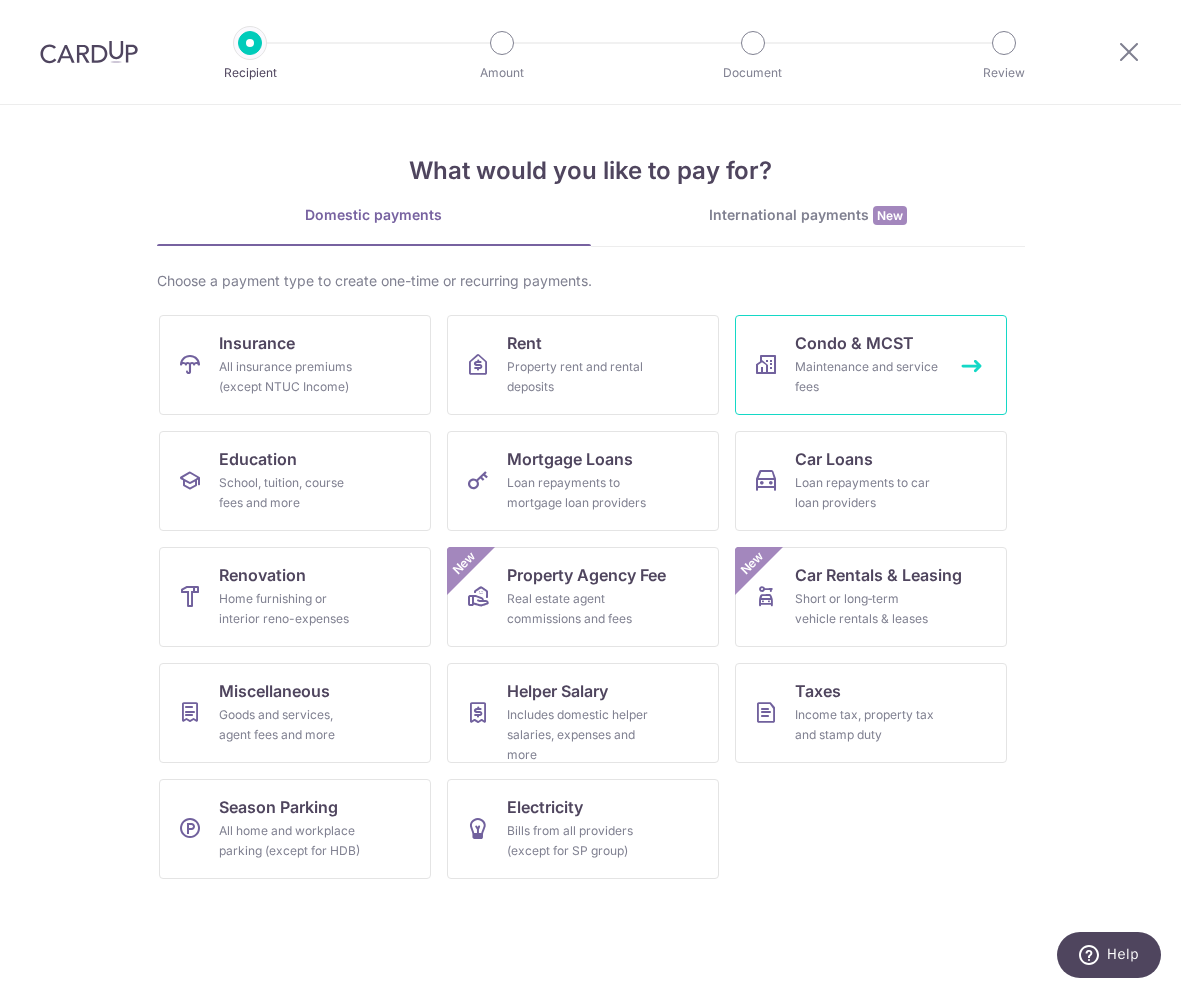 click on "Condo & MCST Maintenance and service fees" at bounding box center [871, 365] 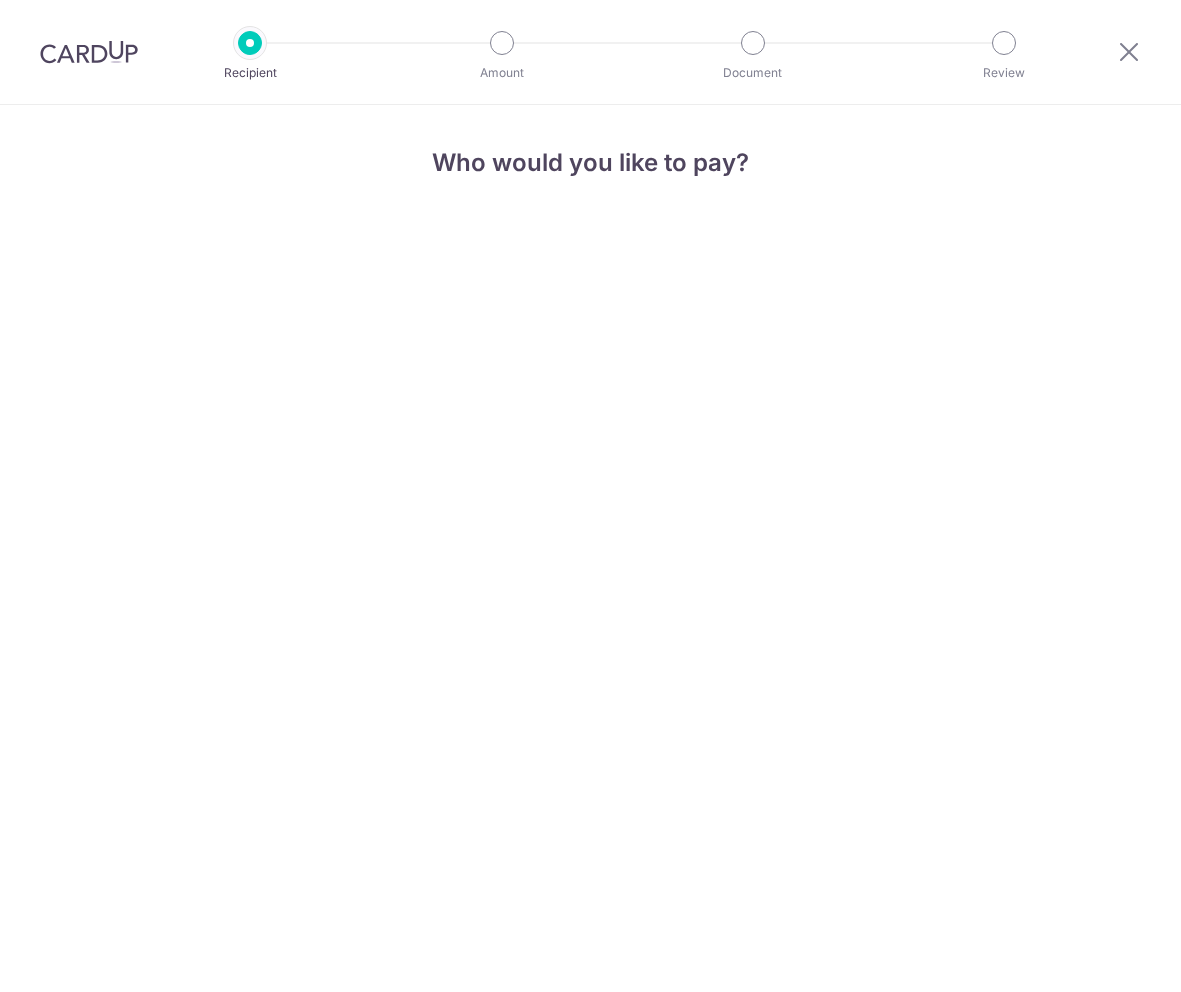 scroll, scrollTop: 0, scrollLeft: 0, axis: both 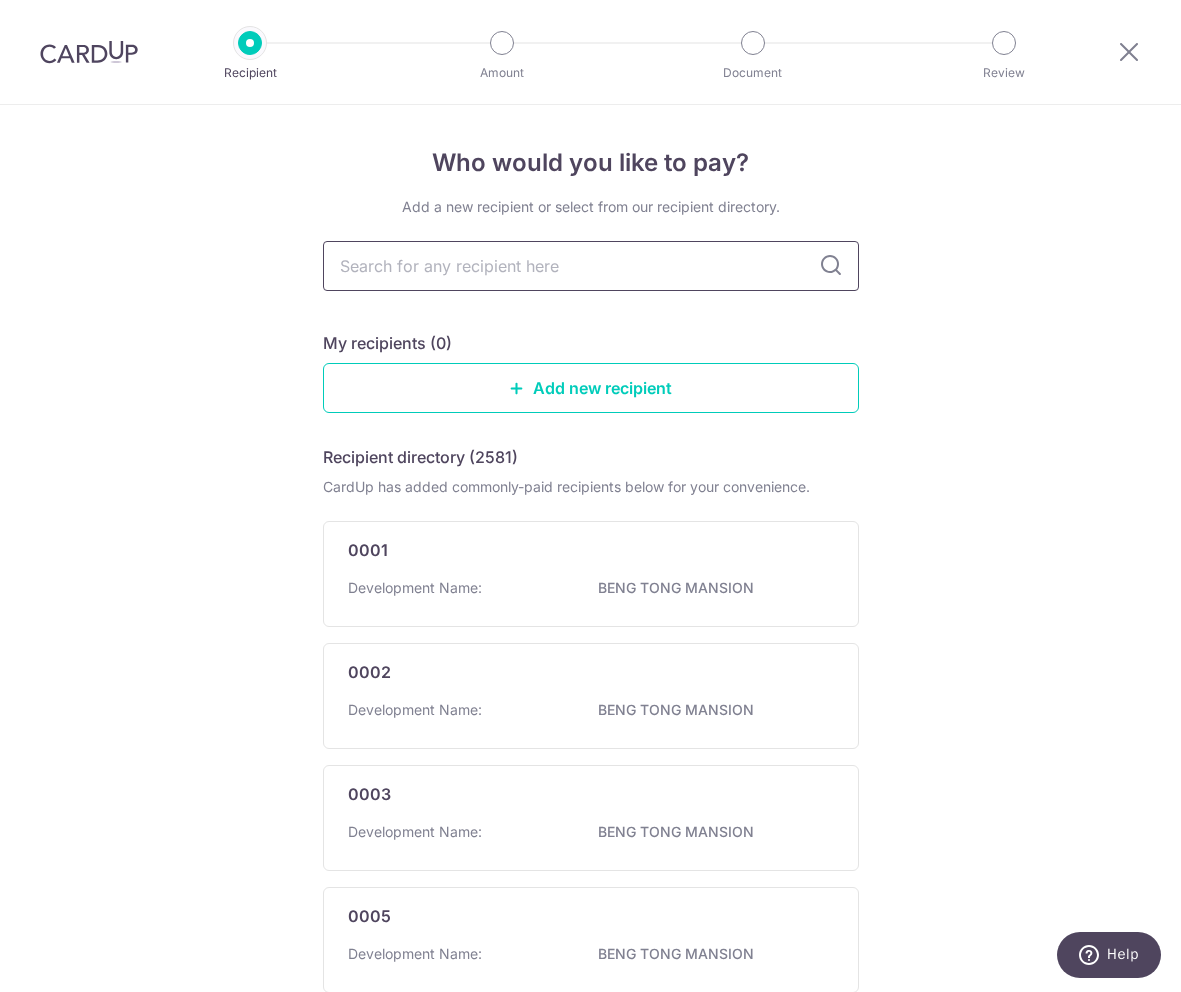 click at bounding box center [591, 266] 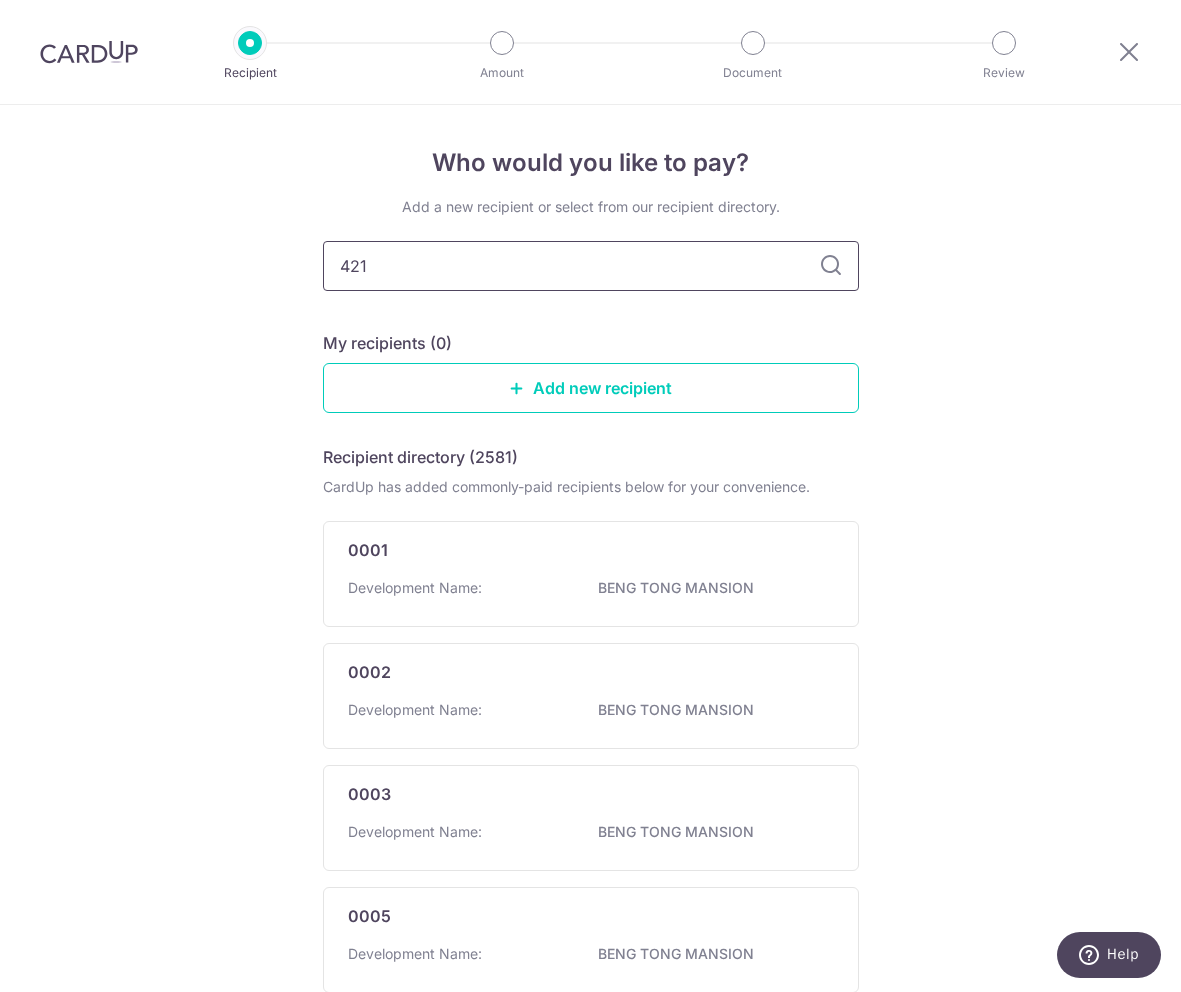 type on "4219" 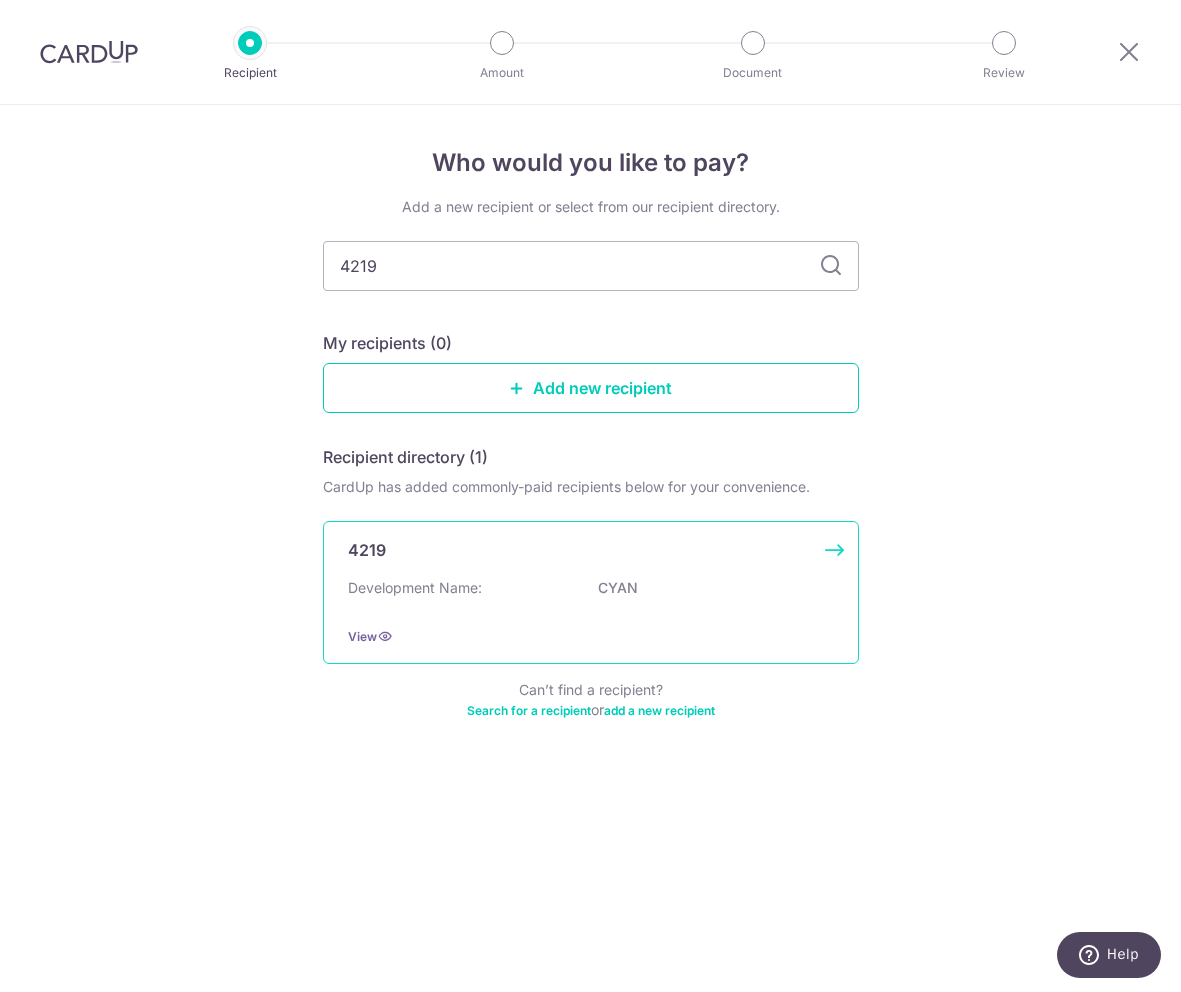 click on "4219" at bounding box center [579, 550] 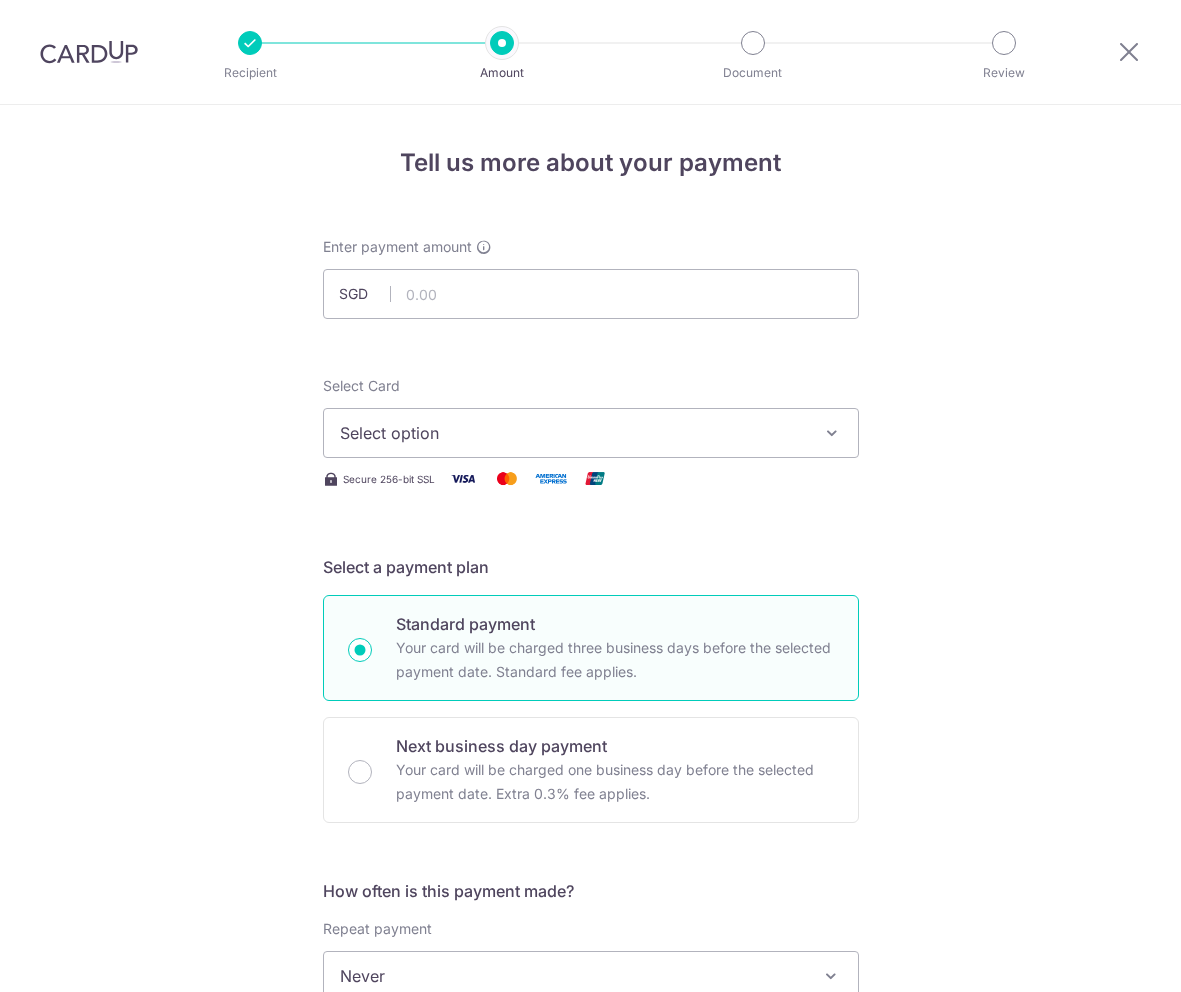 scroll, scrollTop: 0, scrollLeft: 0, axis: both 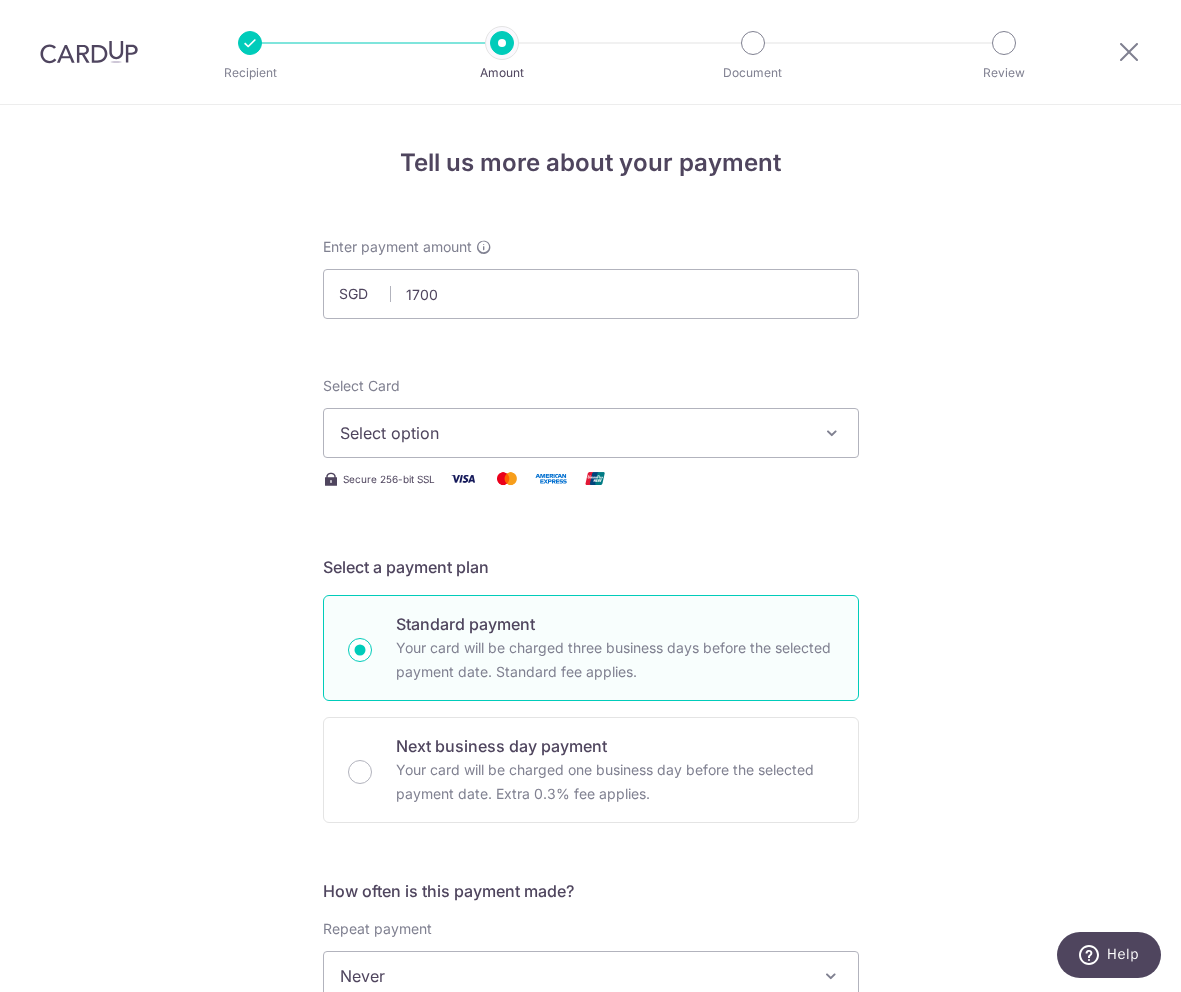 type on "1,700.00" 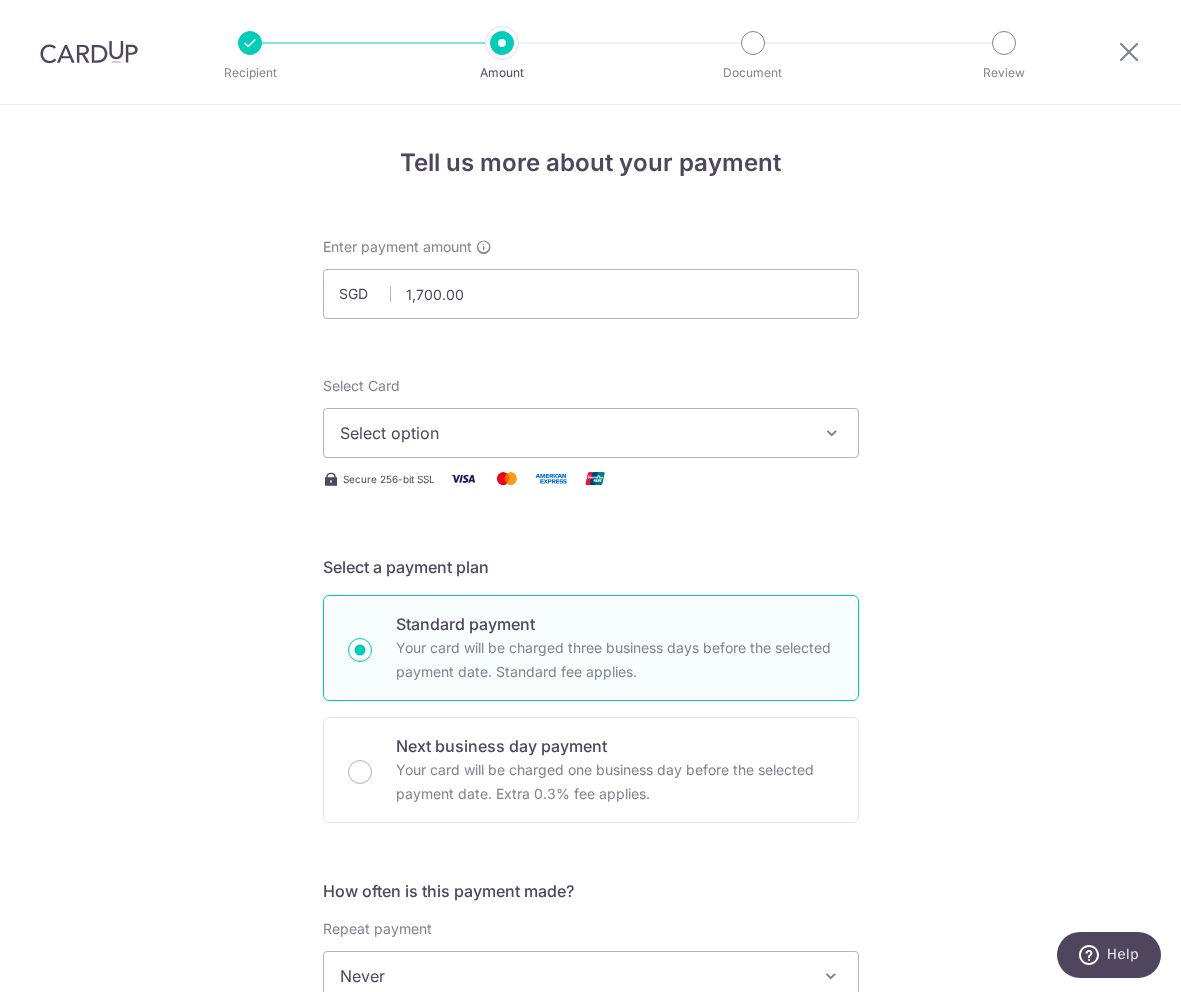 click on "Select option" at bounding box center (591, 433) 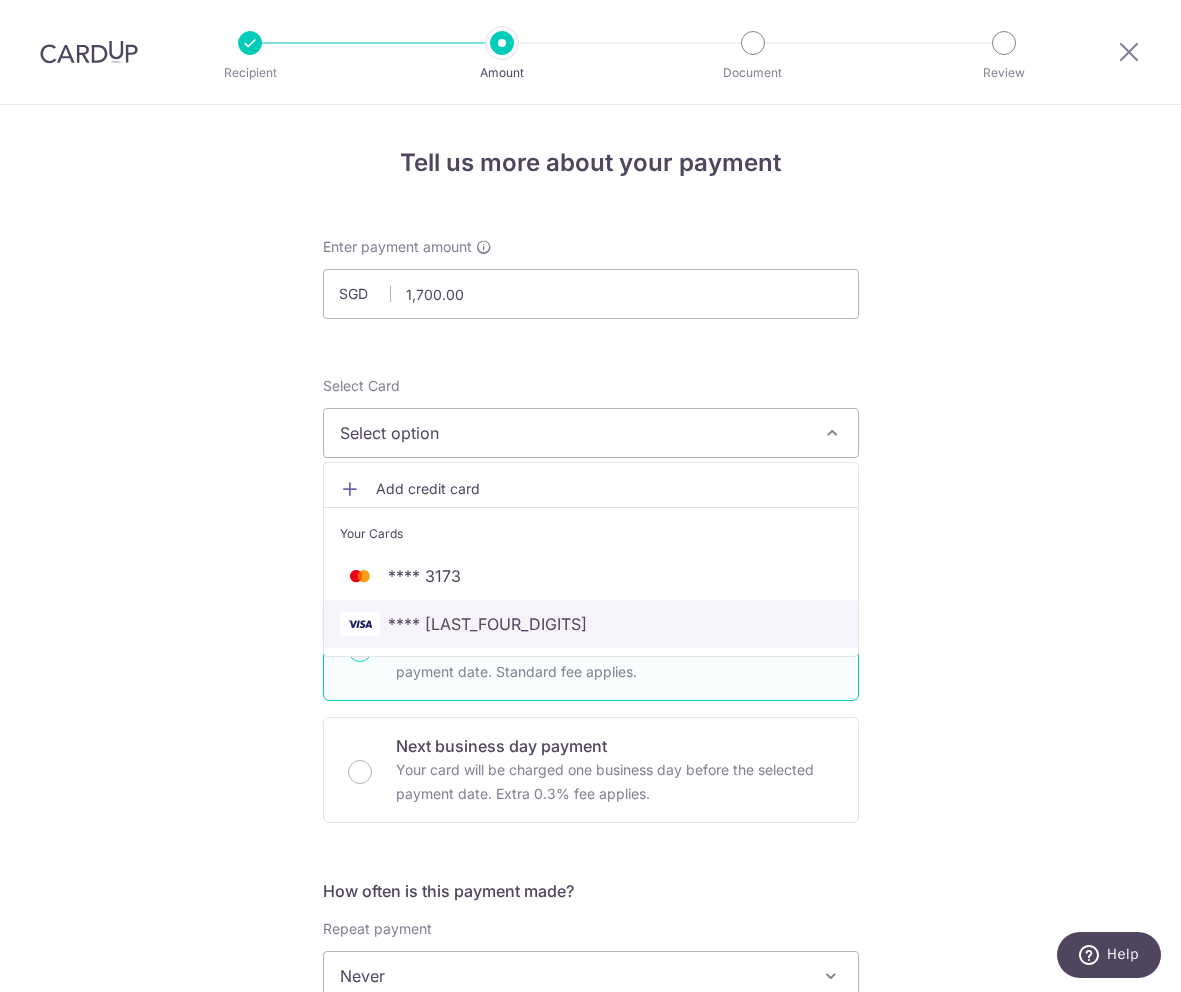 click on "**** 1344" at bounding box center [591, 624] 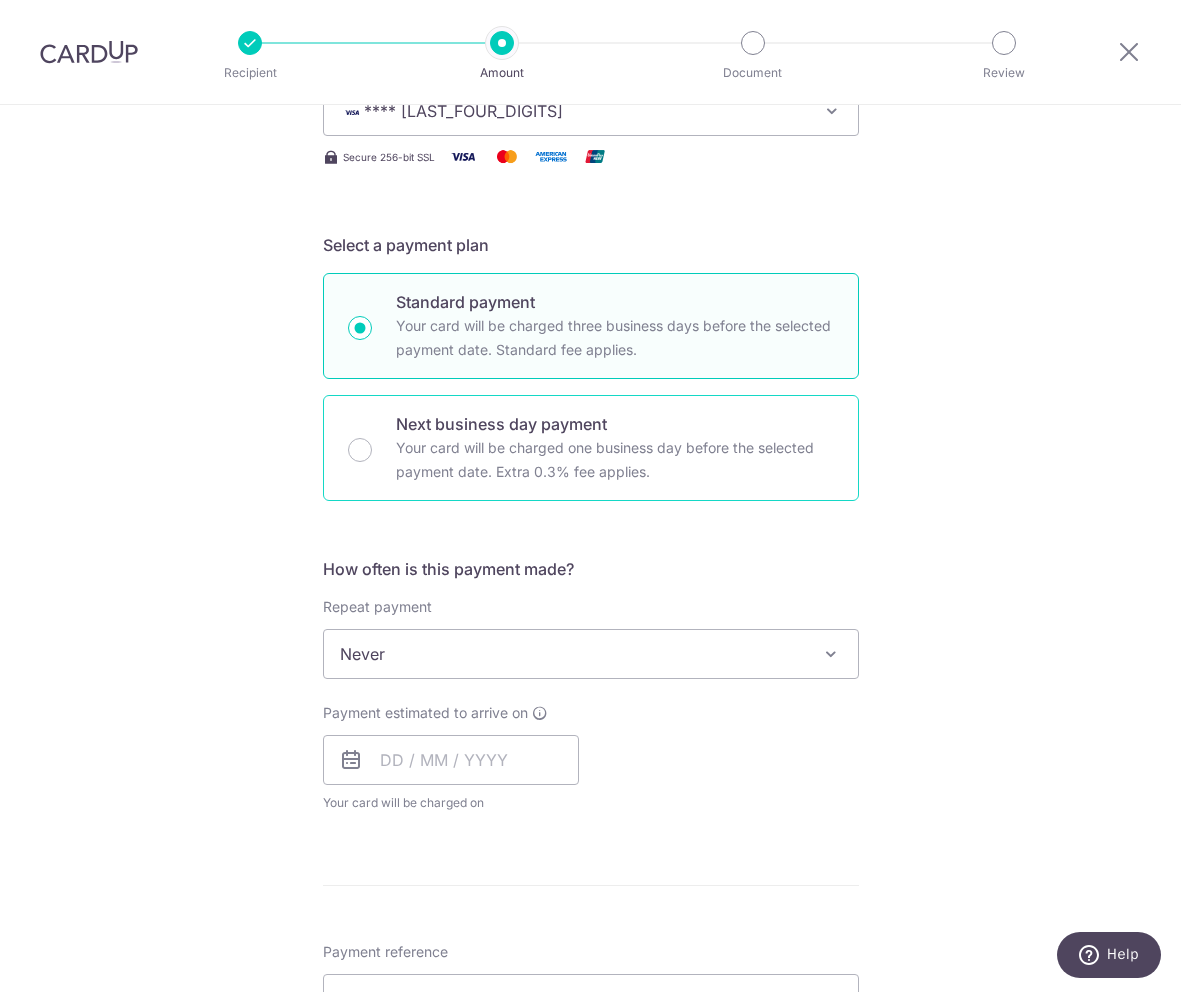 scroll, scrollTop: 319, scrollLeft: 0, axis: vertical 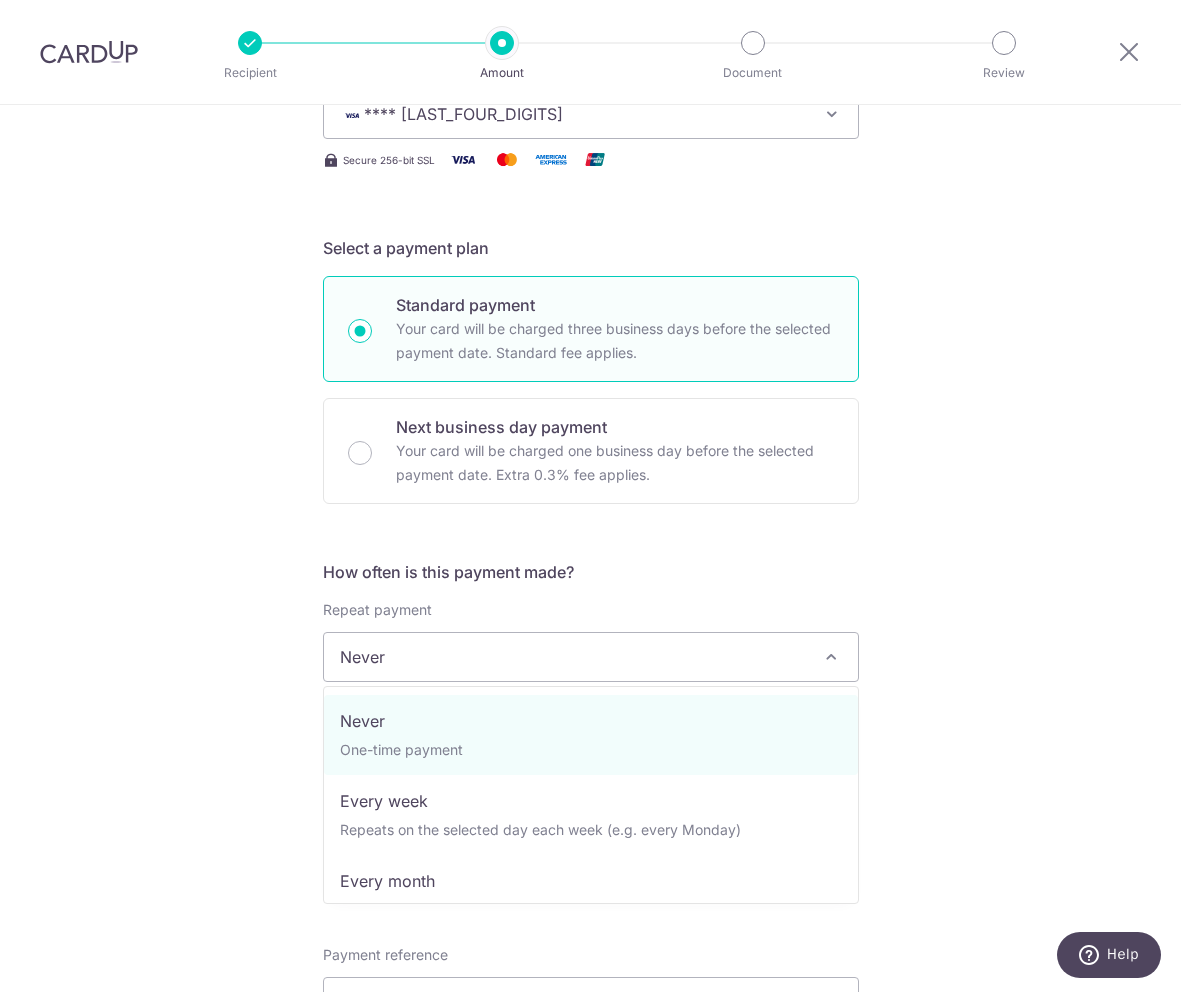 click on "Never" at bounding box center (591, 657) 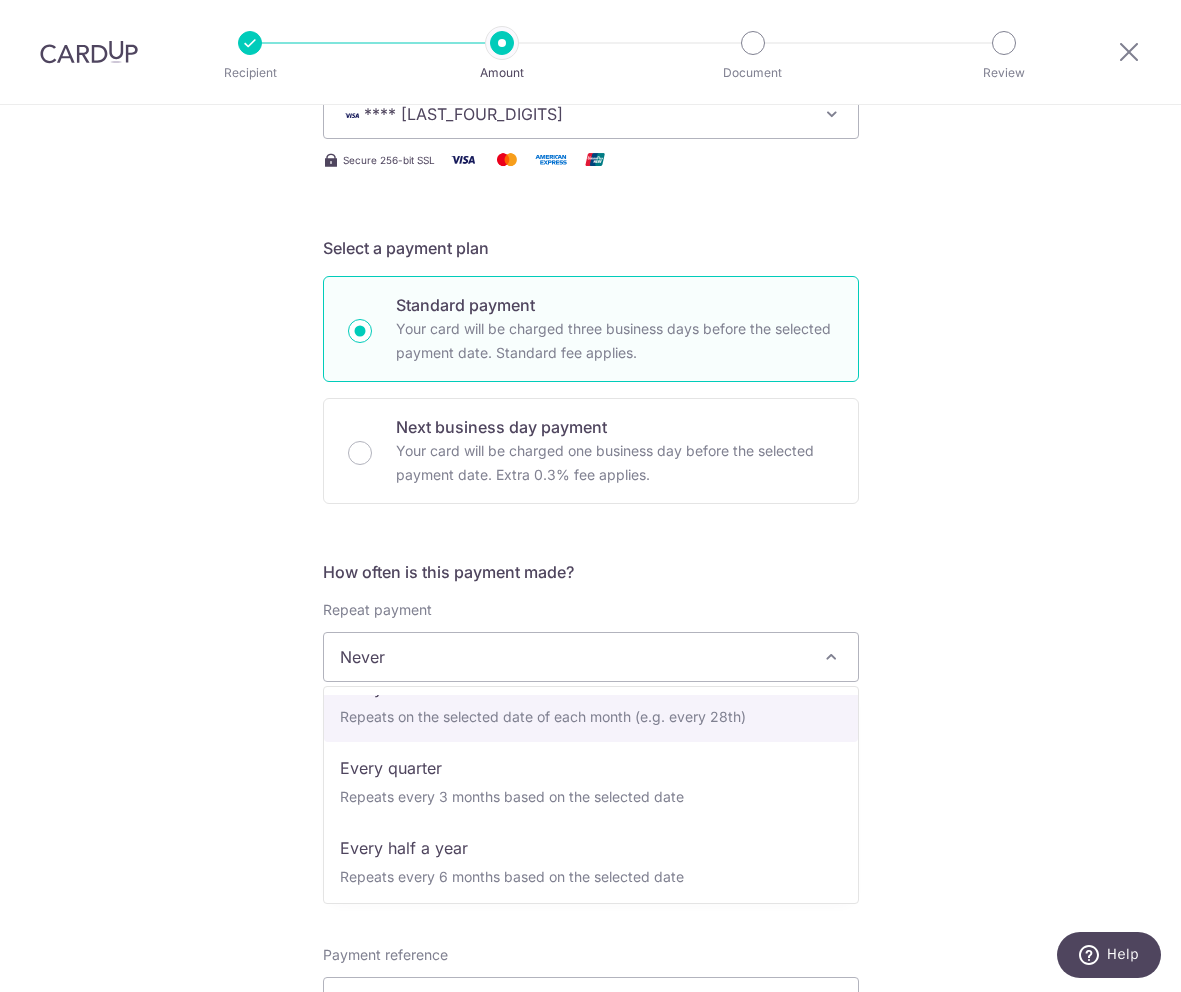 scroll, scrollTop: 200, scrollLeft: 0, axis: vertical 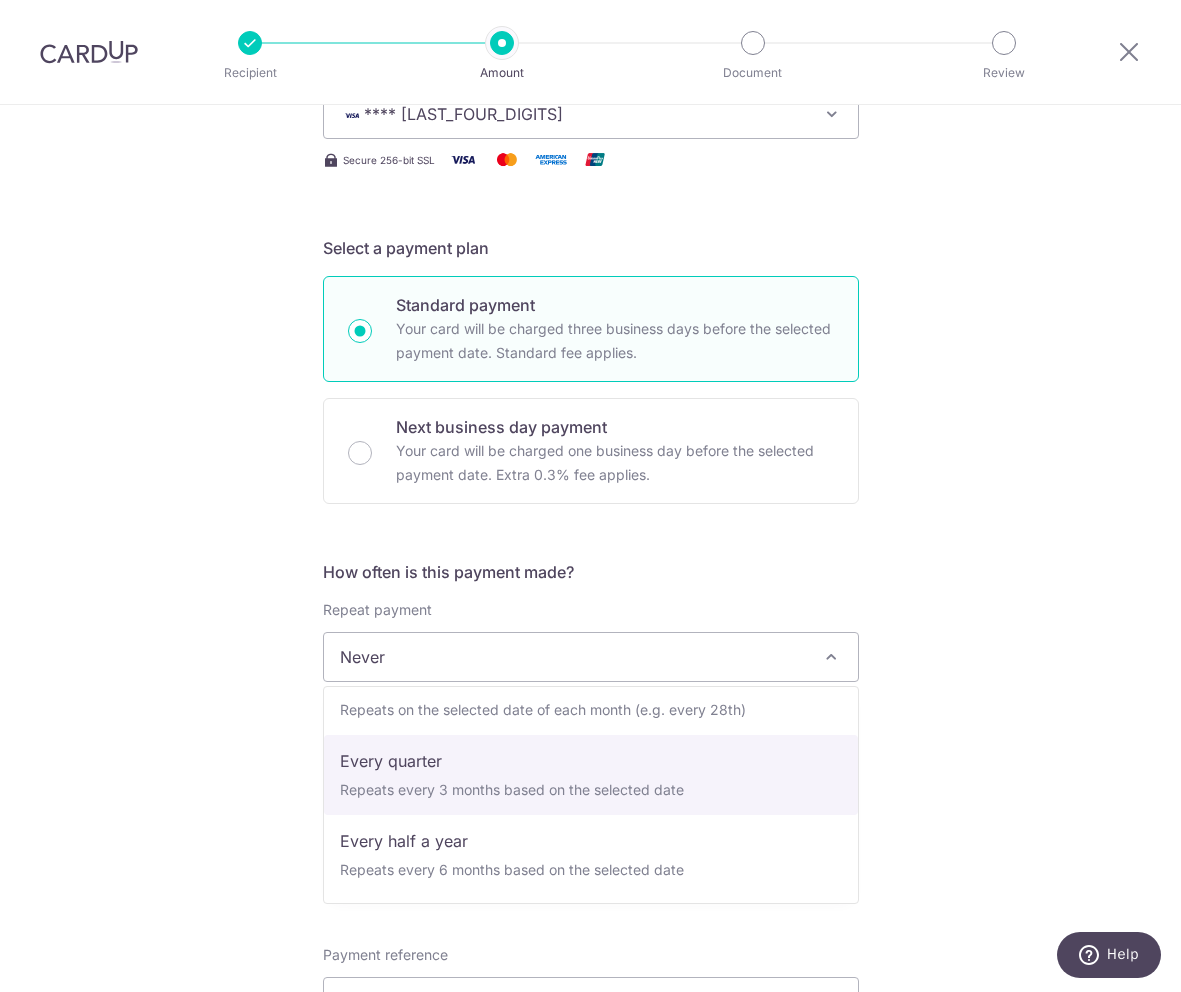 select on "4" 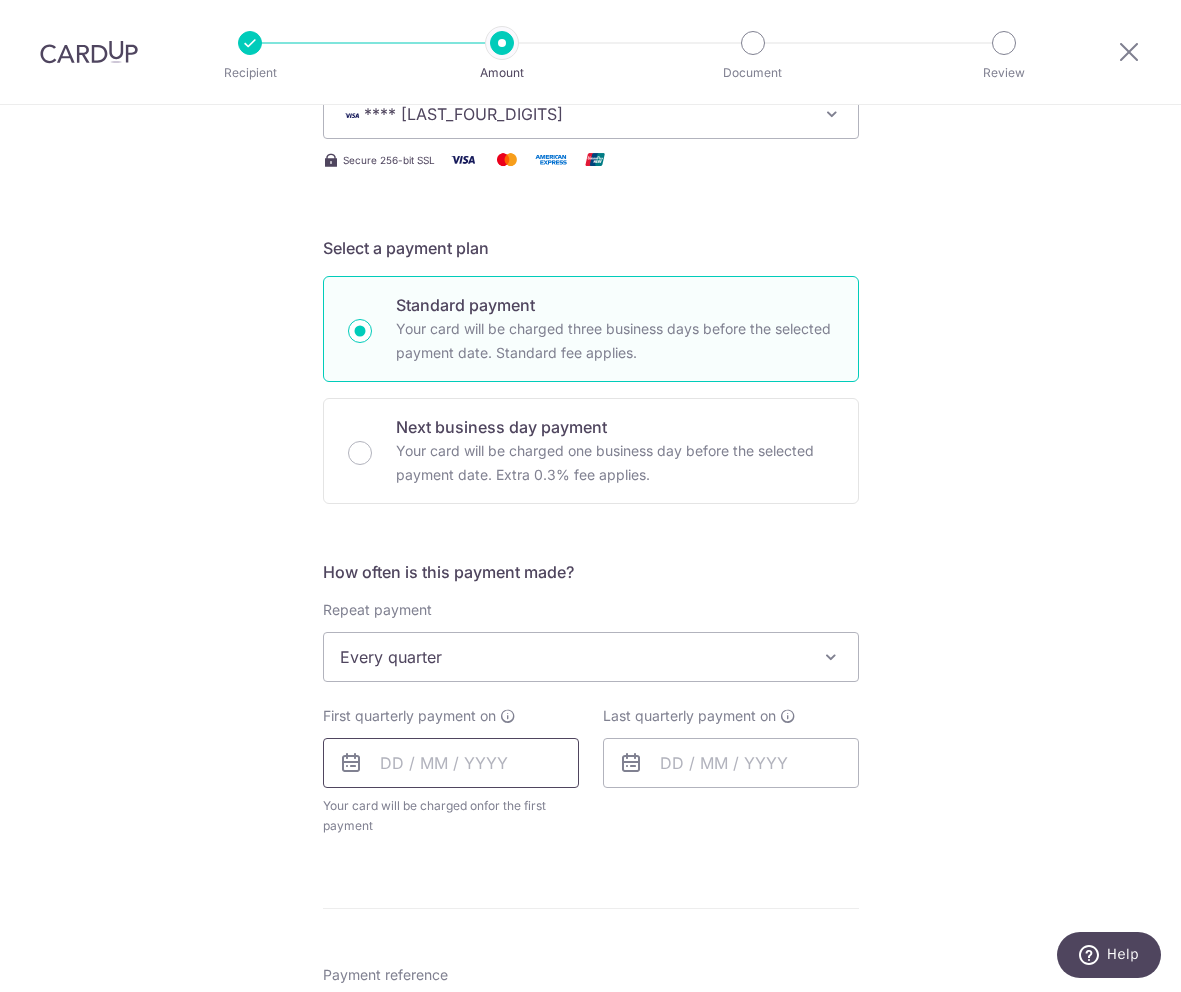 click at bounding box center (451, 763) 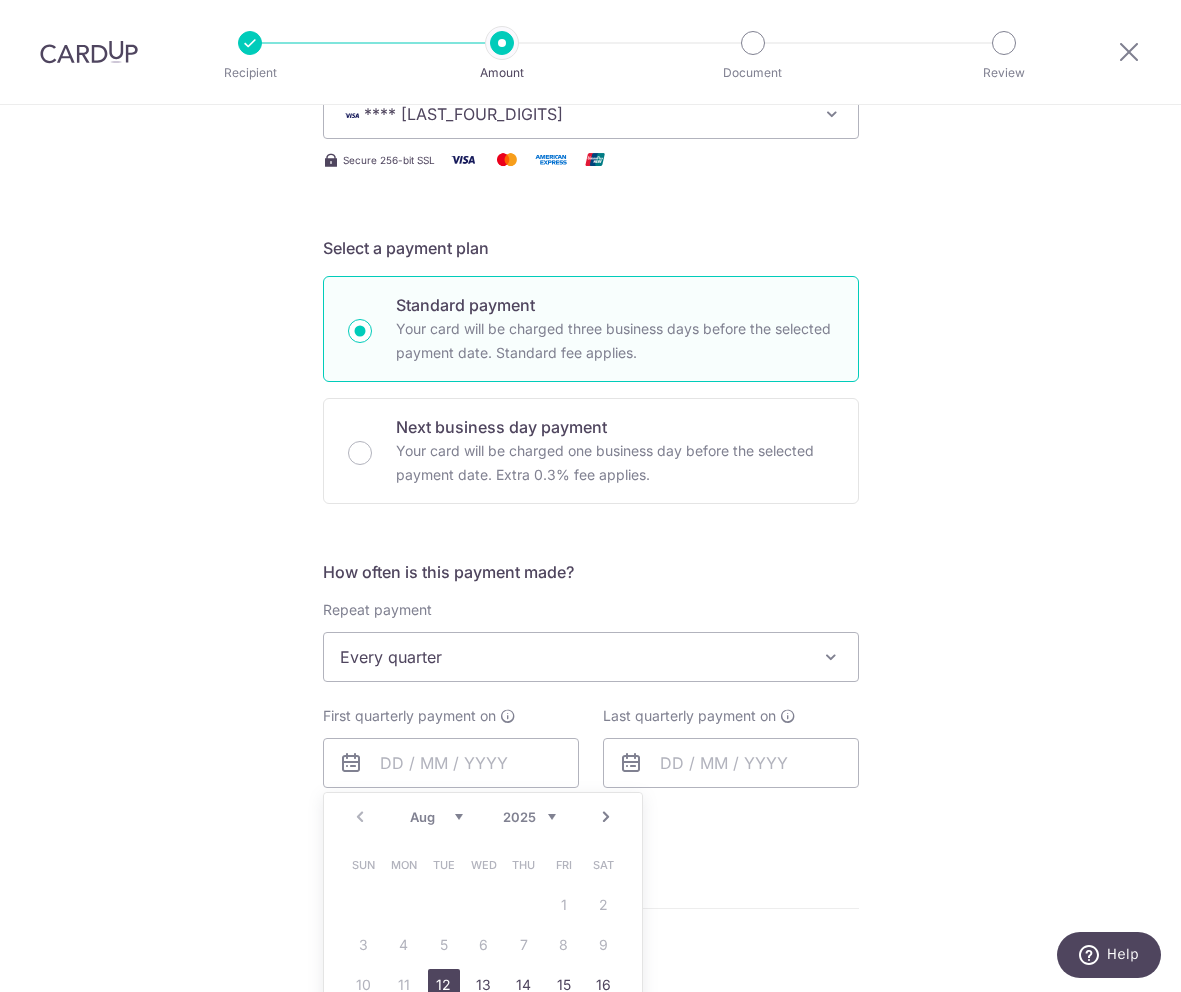 click on "Tell us more about your payment
Enter payment amount
SGD
1,700.00
1700.00
Select Card
**** 1344
Add credit card
Your Cards
**** 3173
**** 1344
Secure 256-bit SSL
Text
New card details
Card
Secure 256-bit SSL" at bounding box center [590, 700] 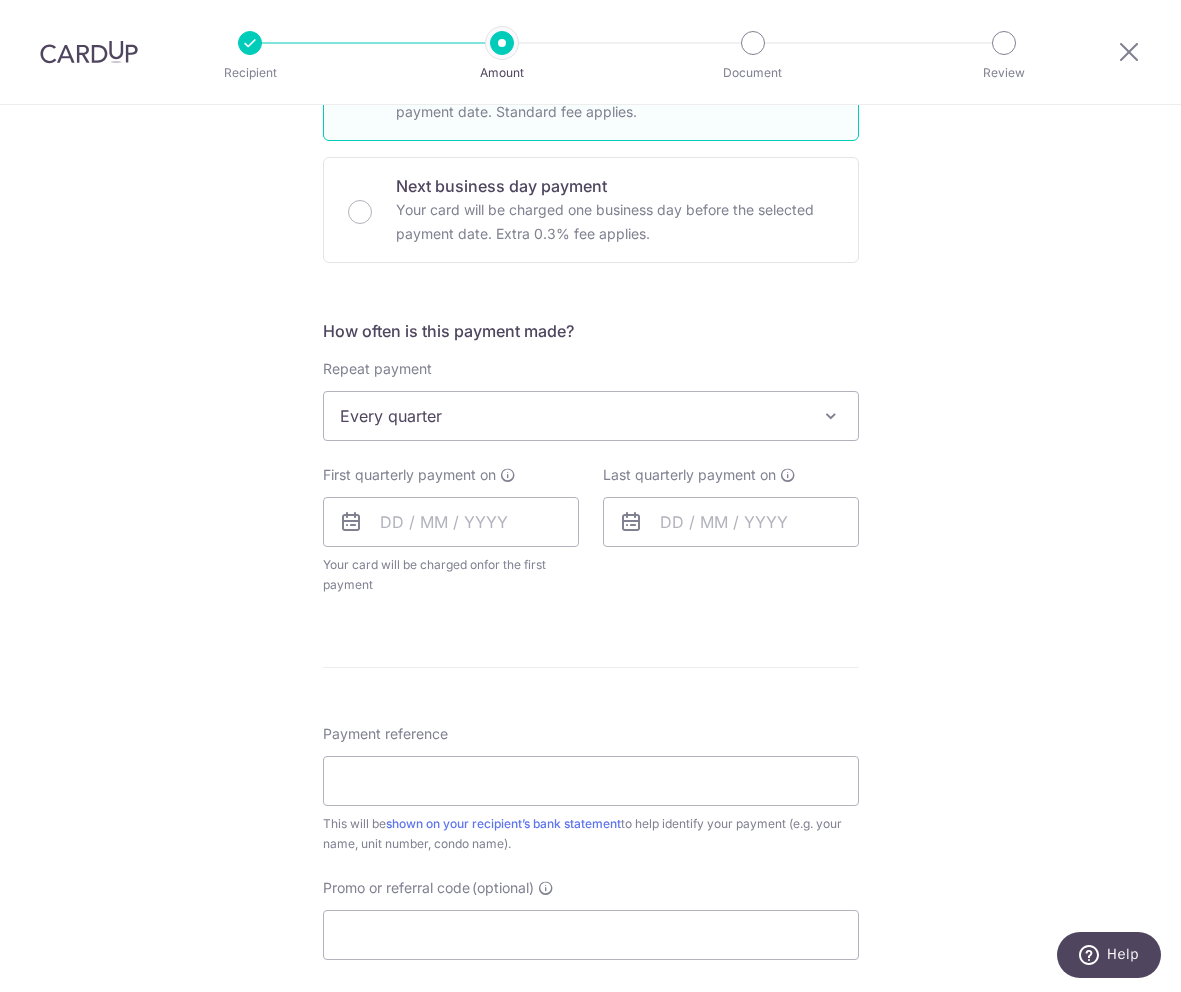 scroll, scrollTop: 584, scrollLeft: 0, axis: vertical 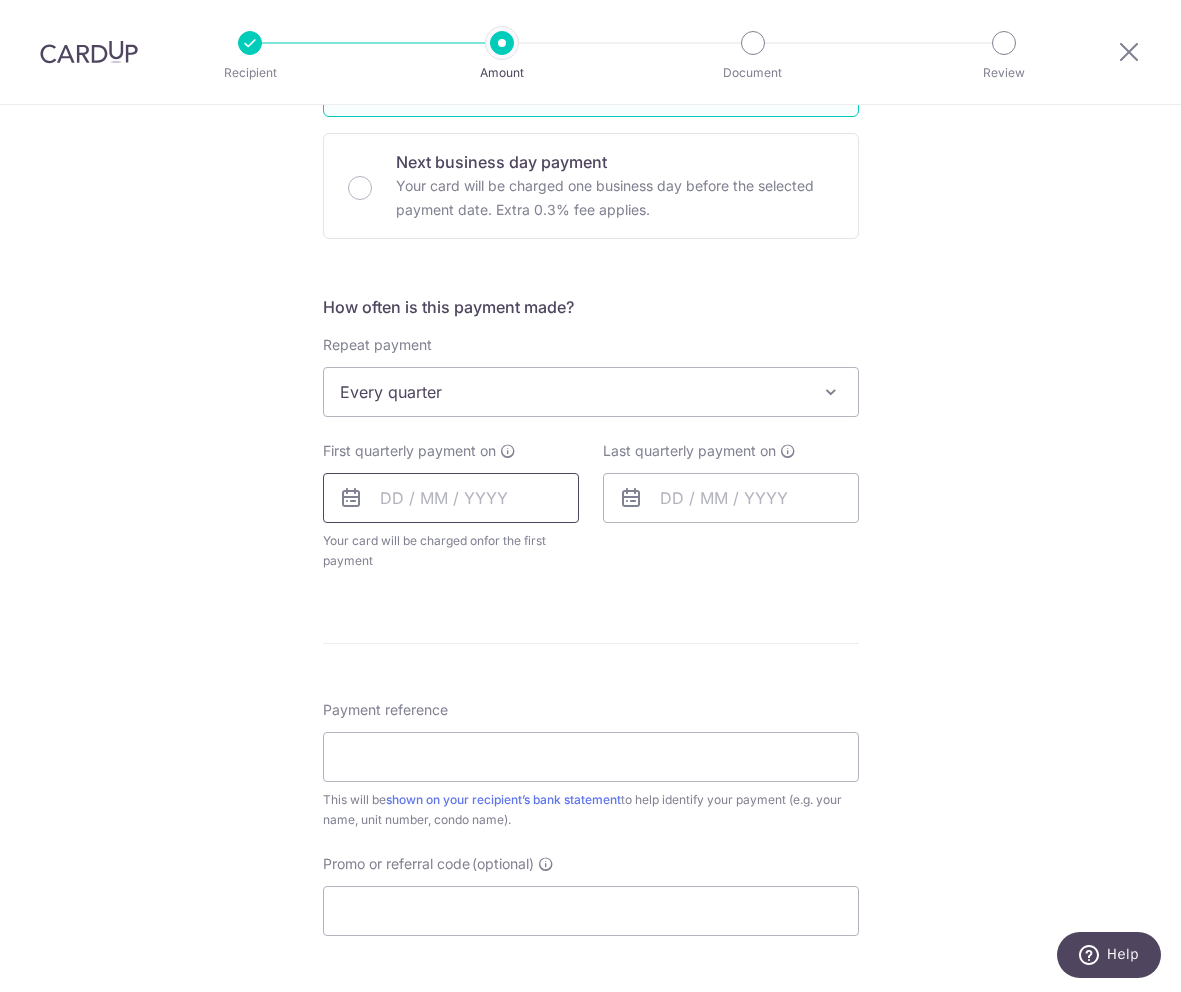 click at bounding box center (451, 498) 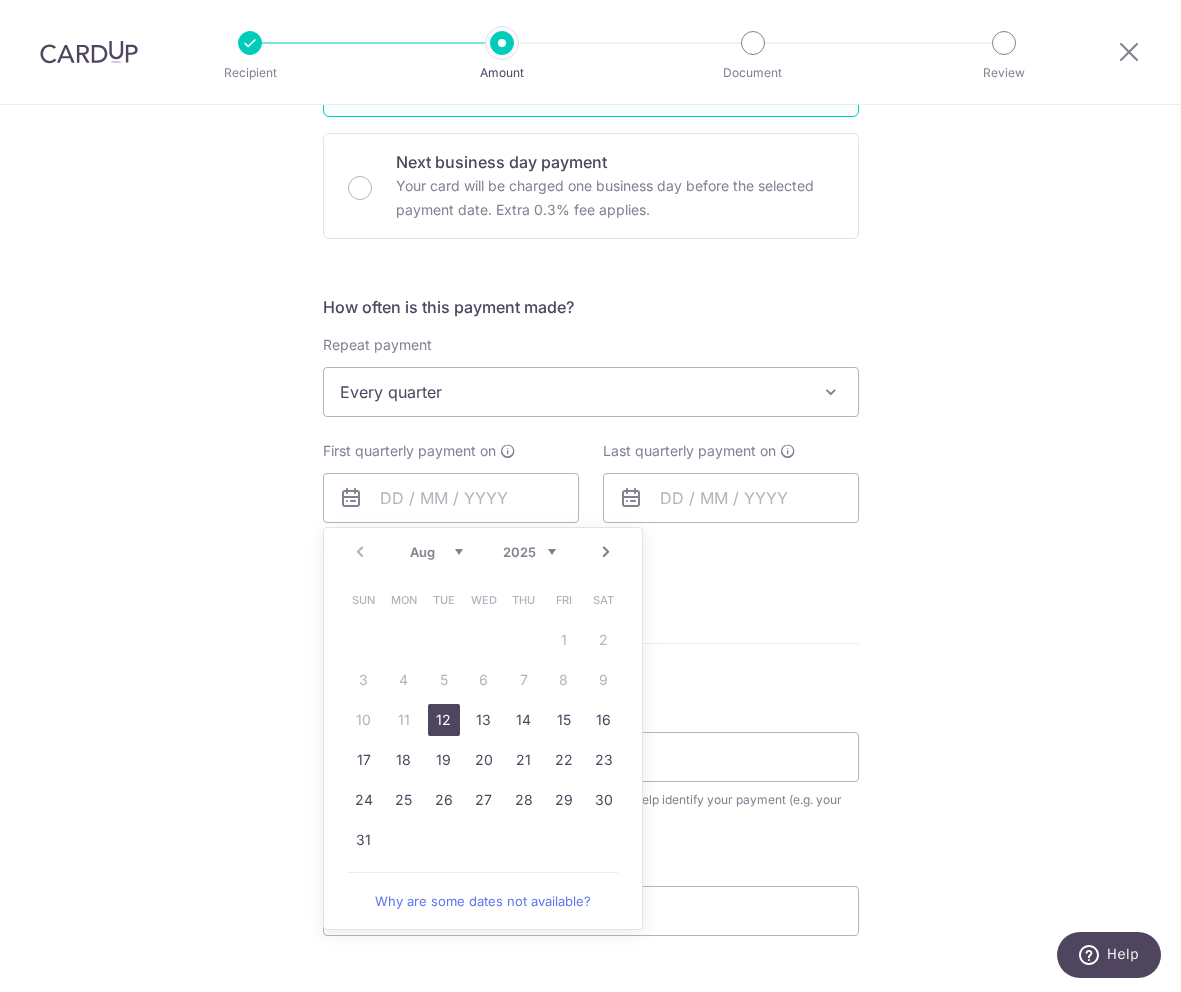 click on "12" at bounding box center [444, 720] 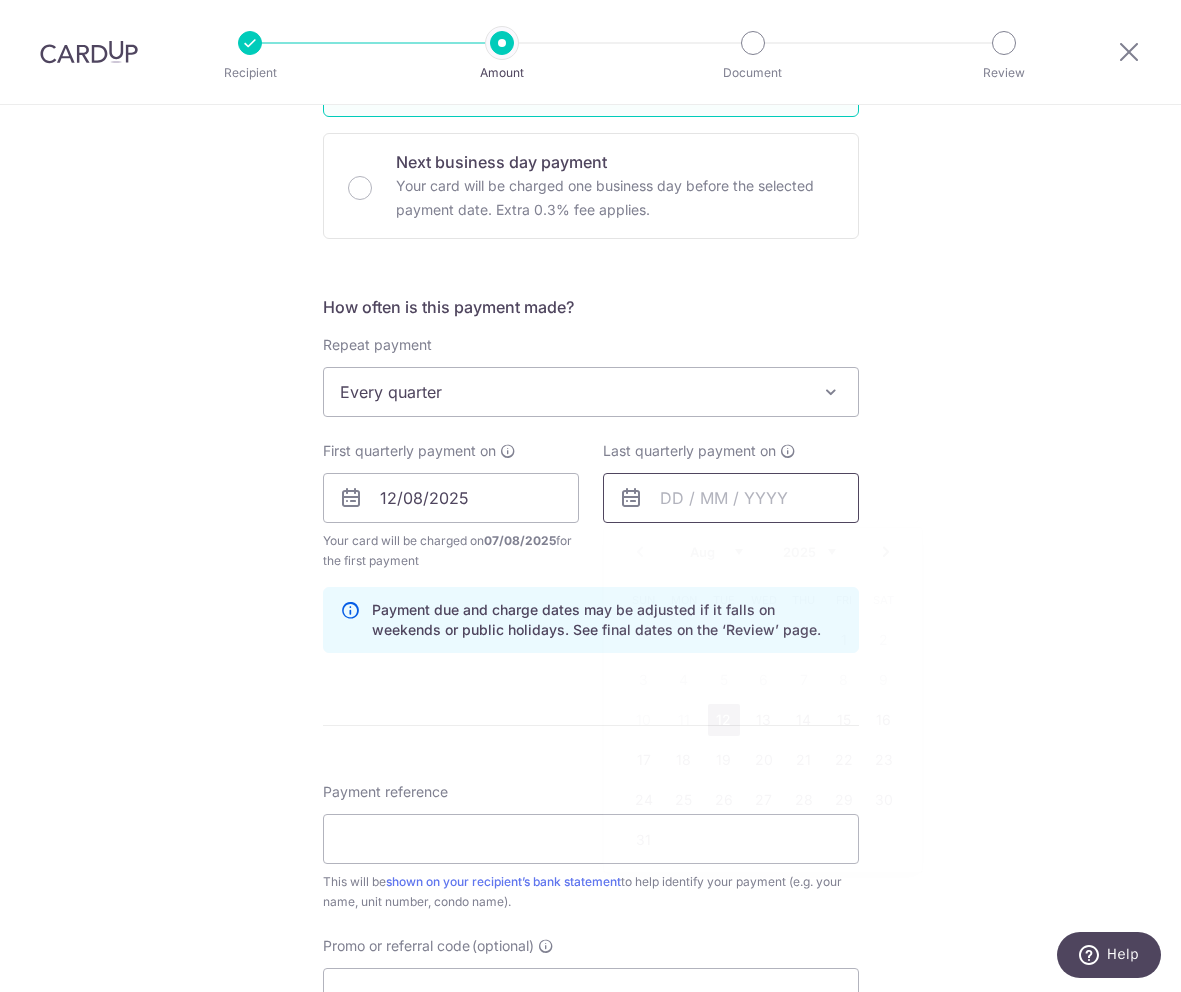 click at bounding box center (731, 498) 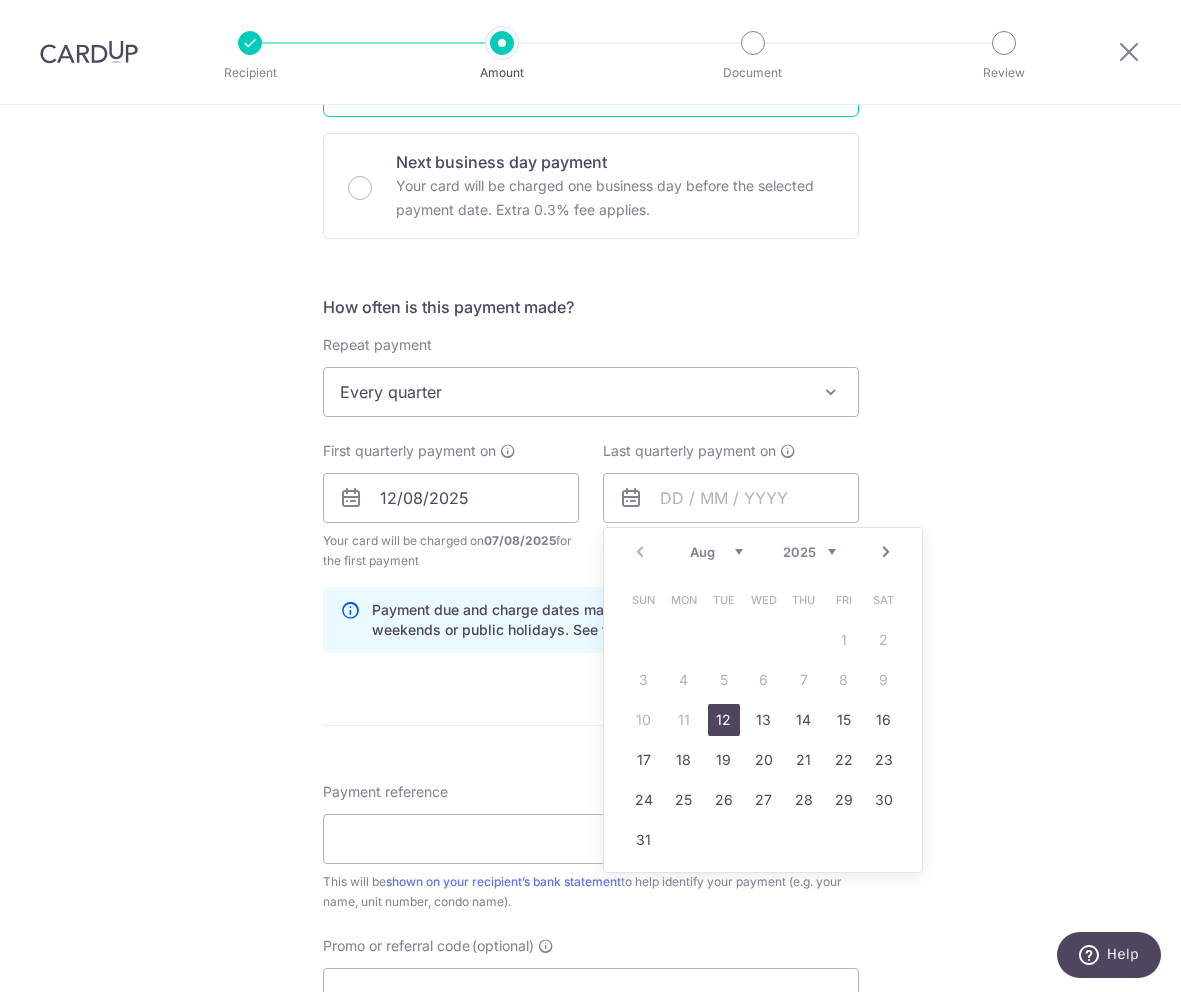 click on "Next" at bounding box center (886, 552) 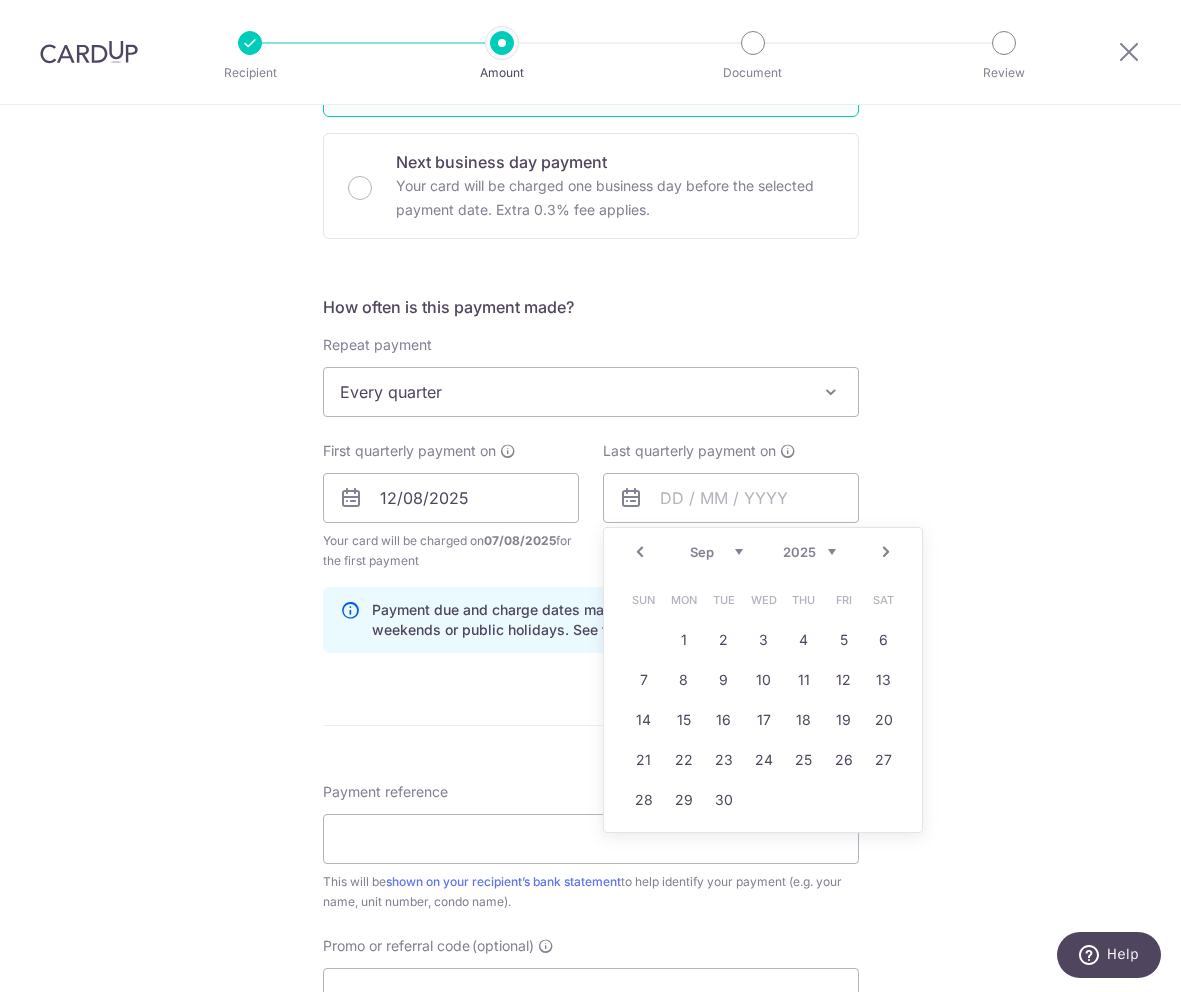 click on "Next" at bounding box center (886, 552) 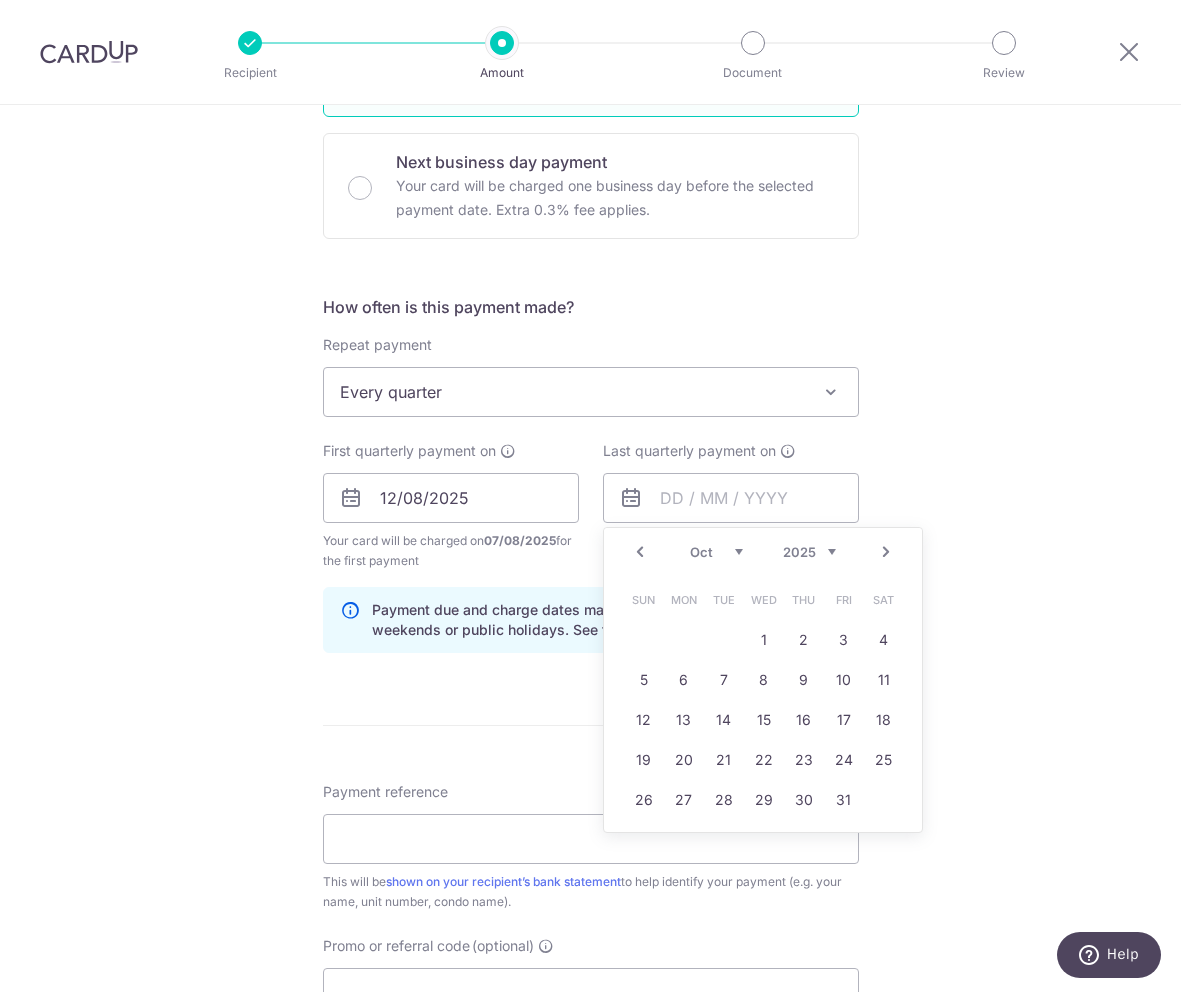 click on "Next" at bounding box center (886, 552) 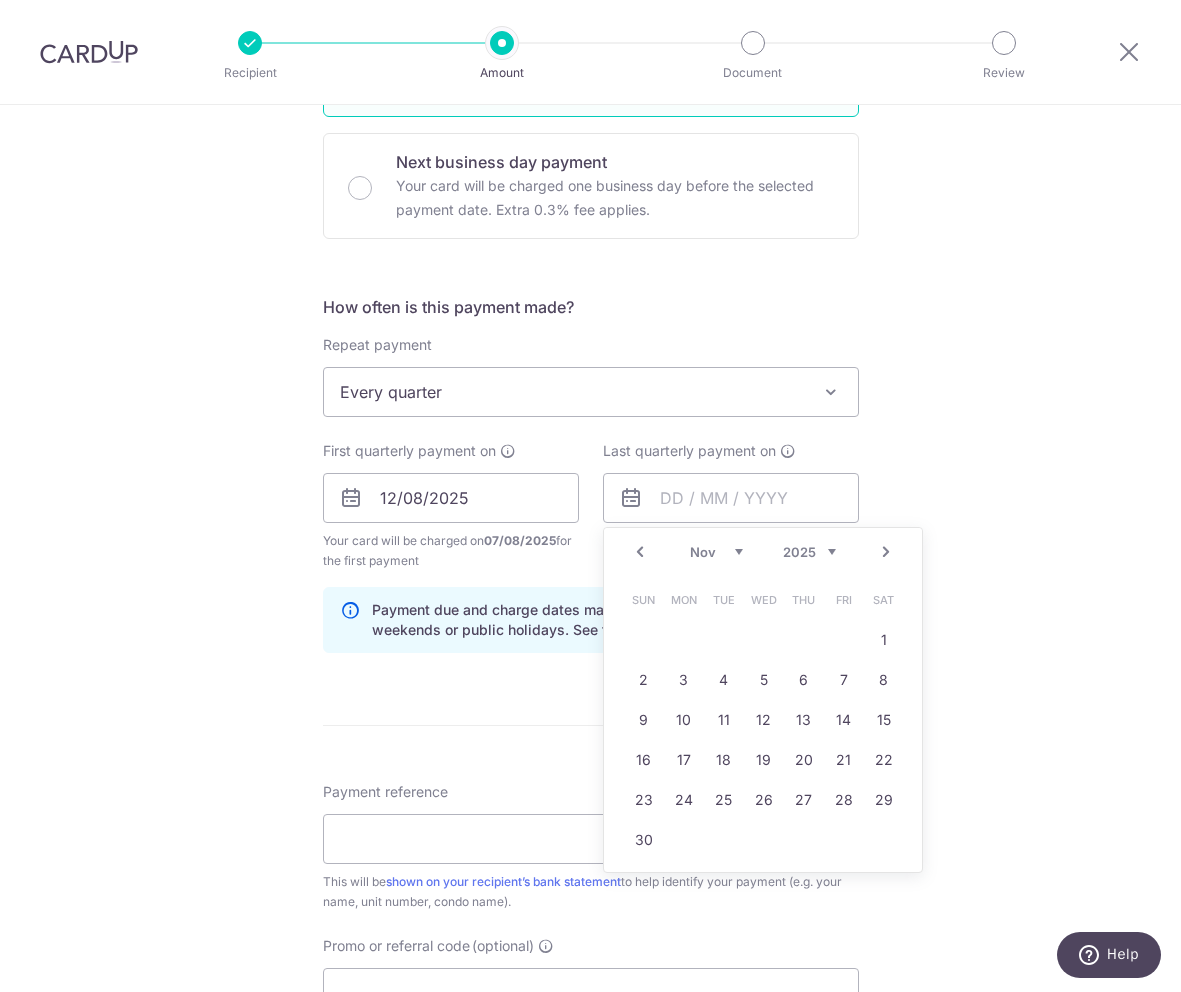 click on "Next" at bounding box center (886, 552) 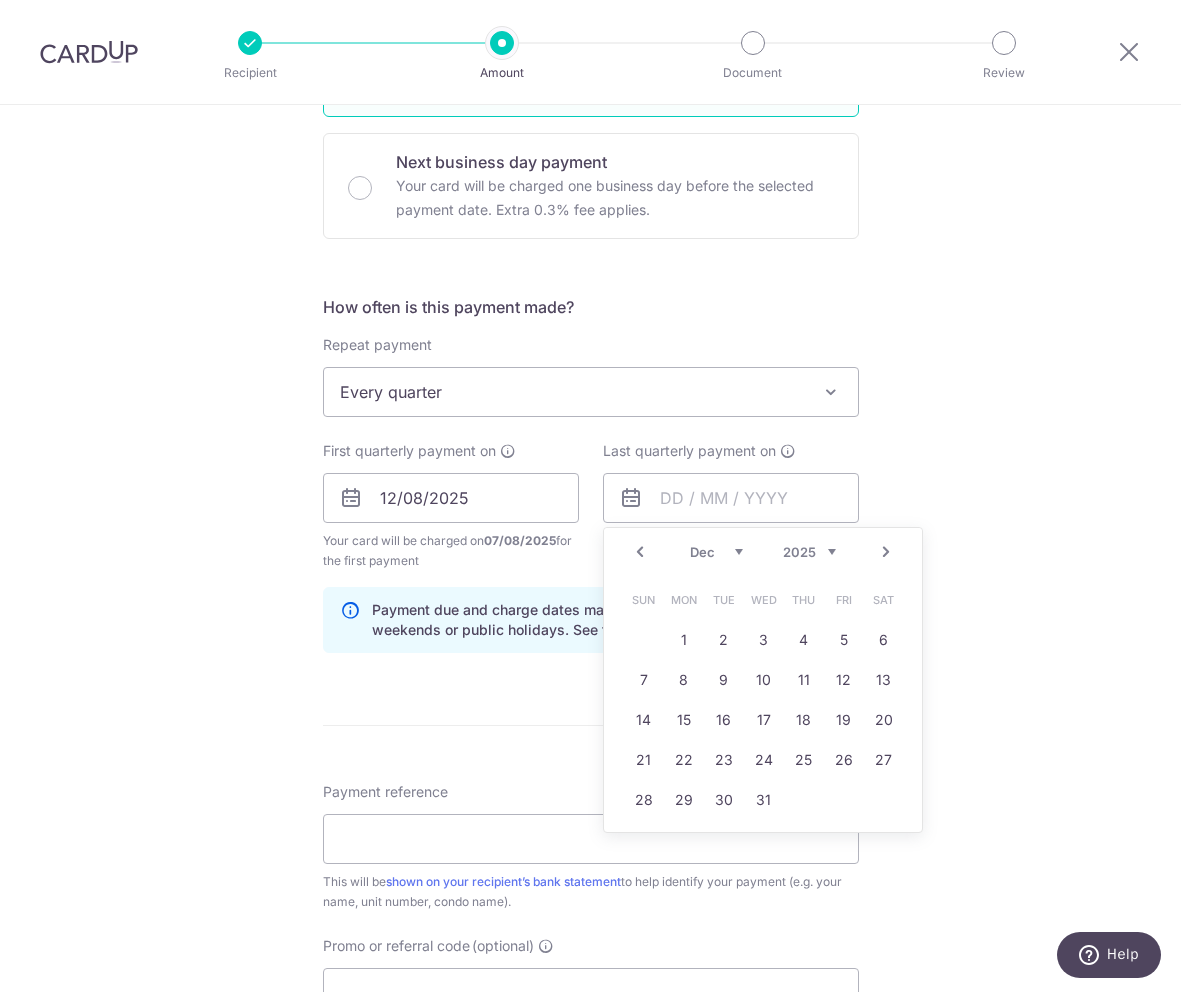 click on "Next" at bounding box center [886, 552] 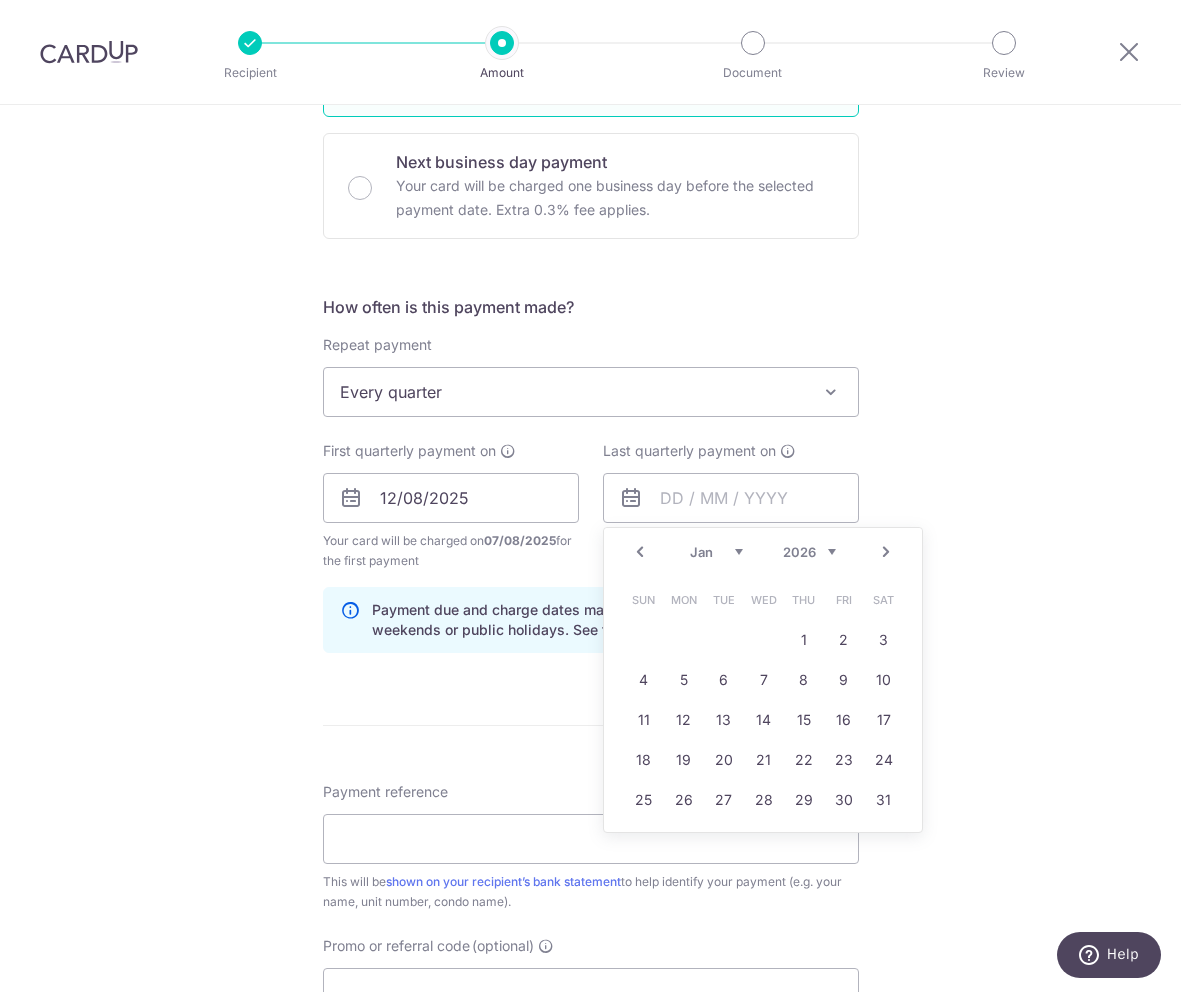 click on "Next" at bounding box center [886, 552] 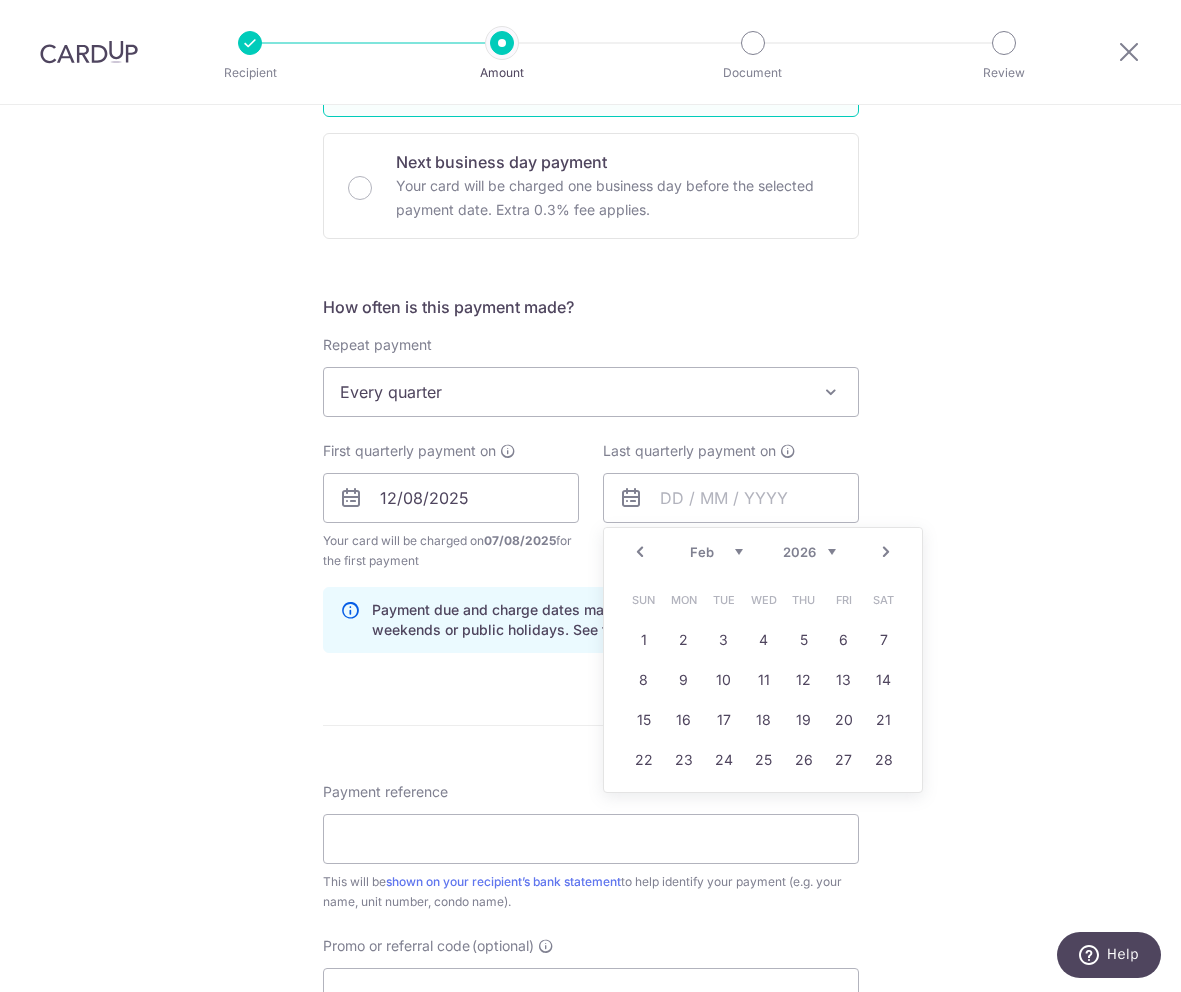 click on "Next" at bounding box center (886, 552) 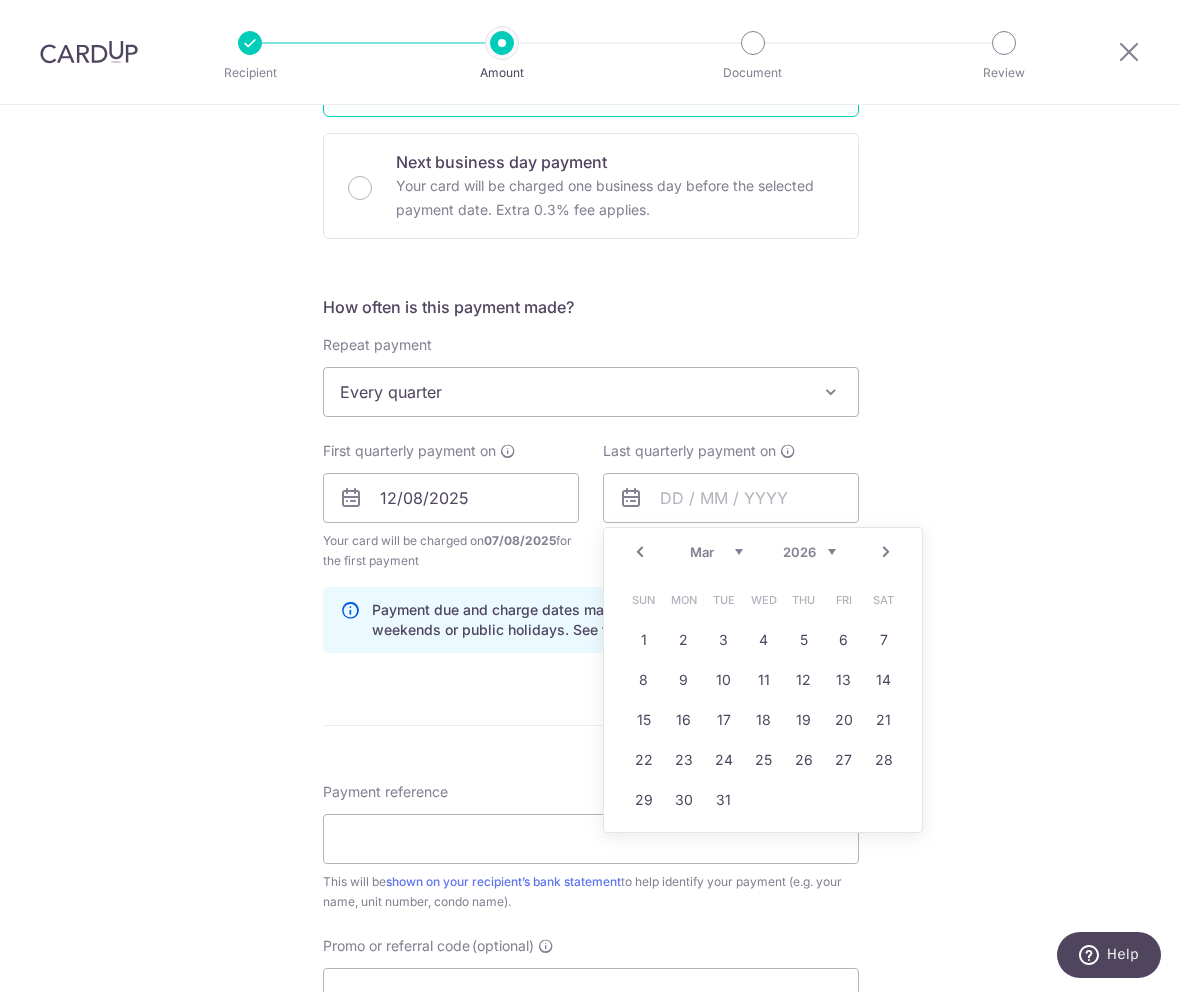 click on "Next" at bounding box center [886, 552] 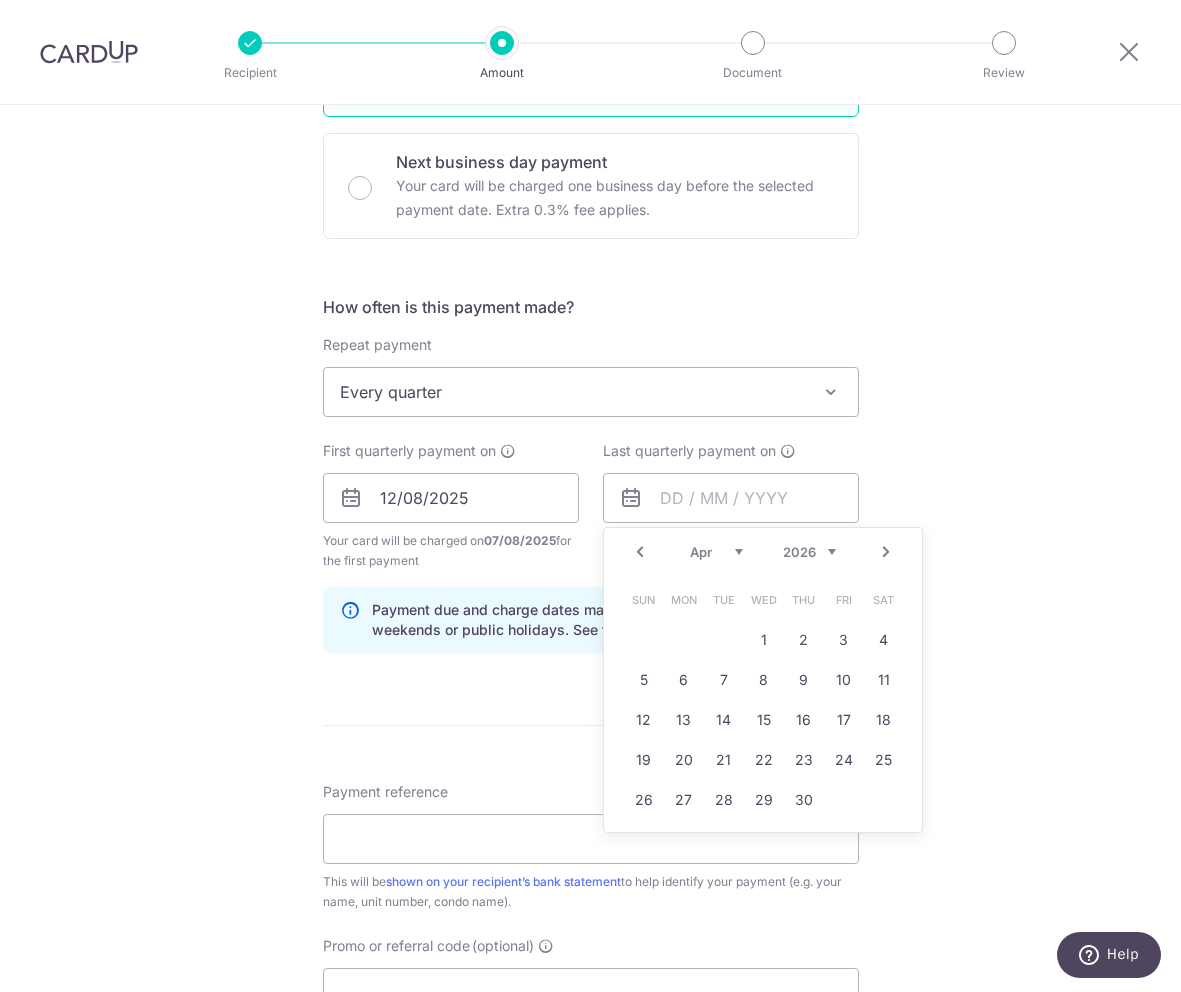 click on "Next" at bounding box center [886, 552] 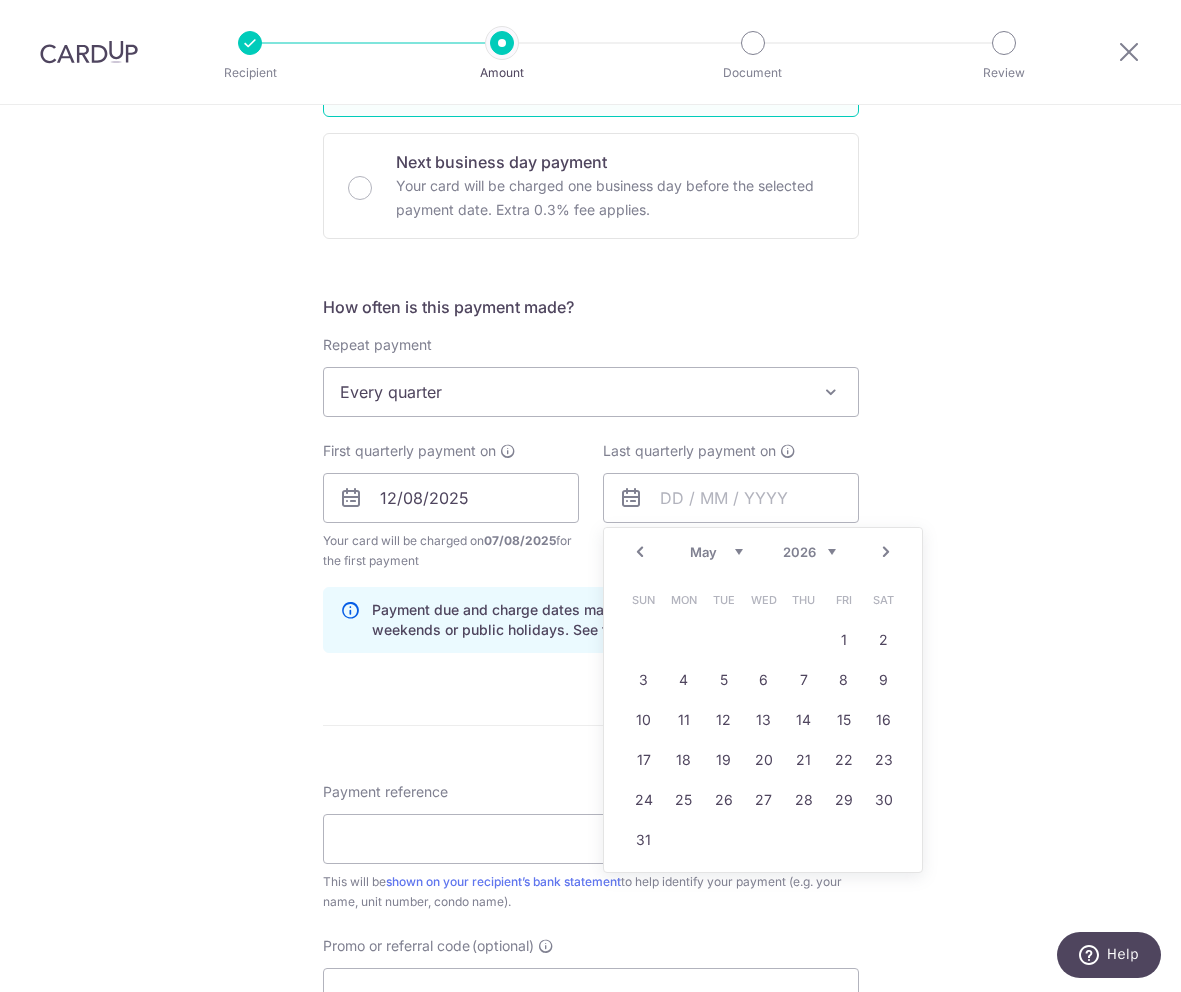 click on "Next" at bounding box center (886, 552) 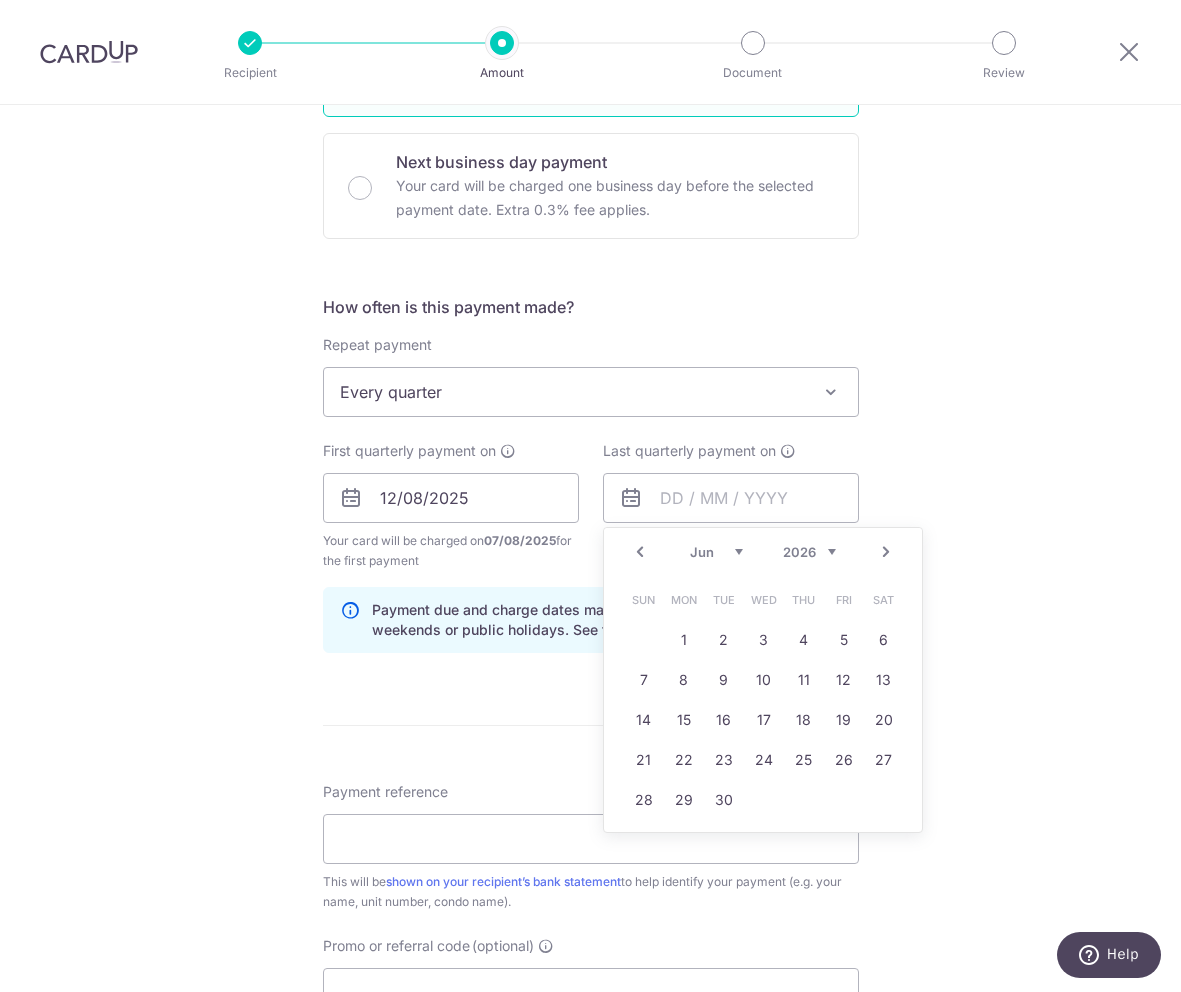 click on "Next" at bounding box center [886, 552] 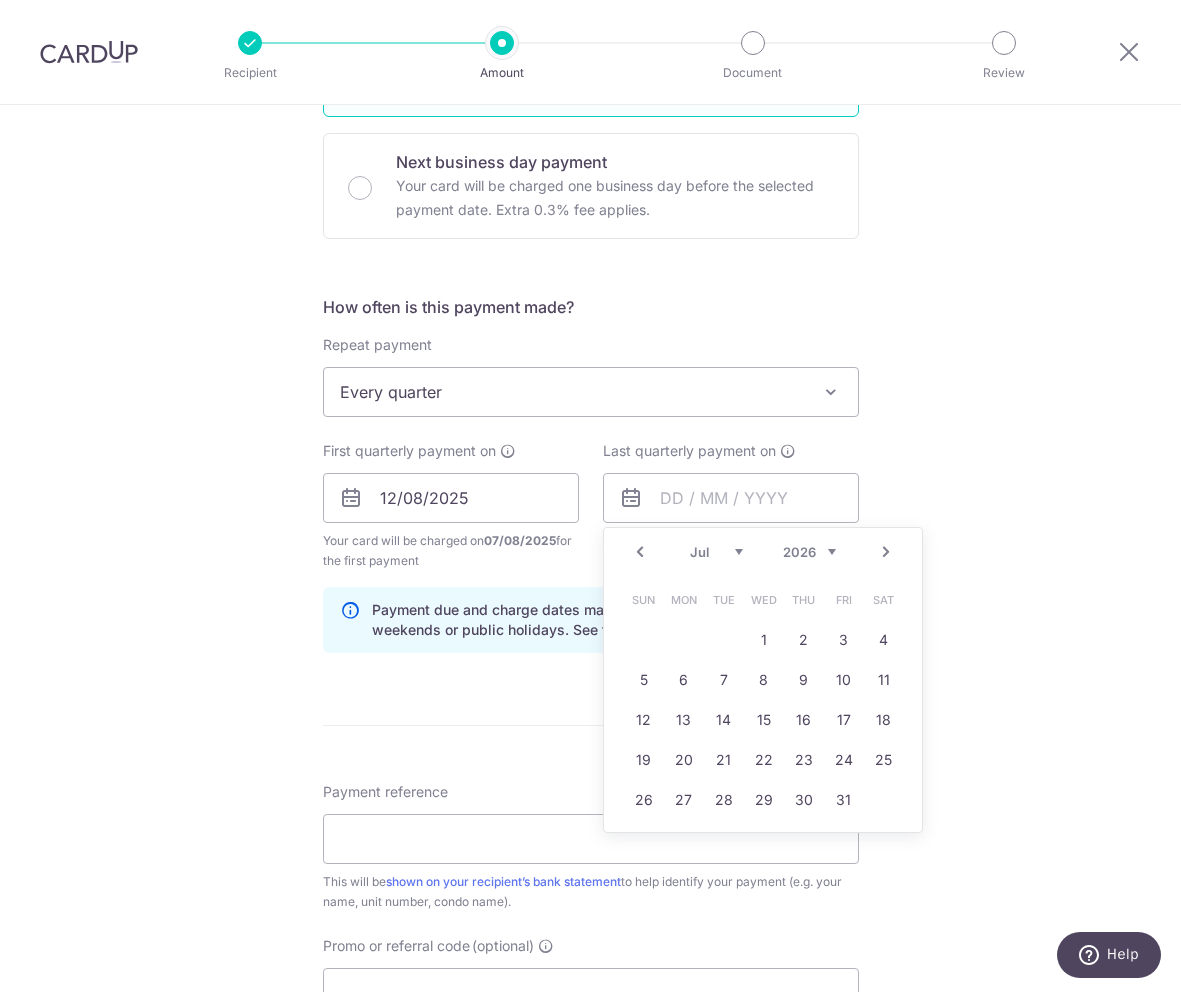 click on "Next" at bounding box center [886, 552] 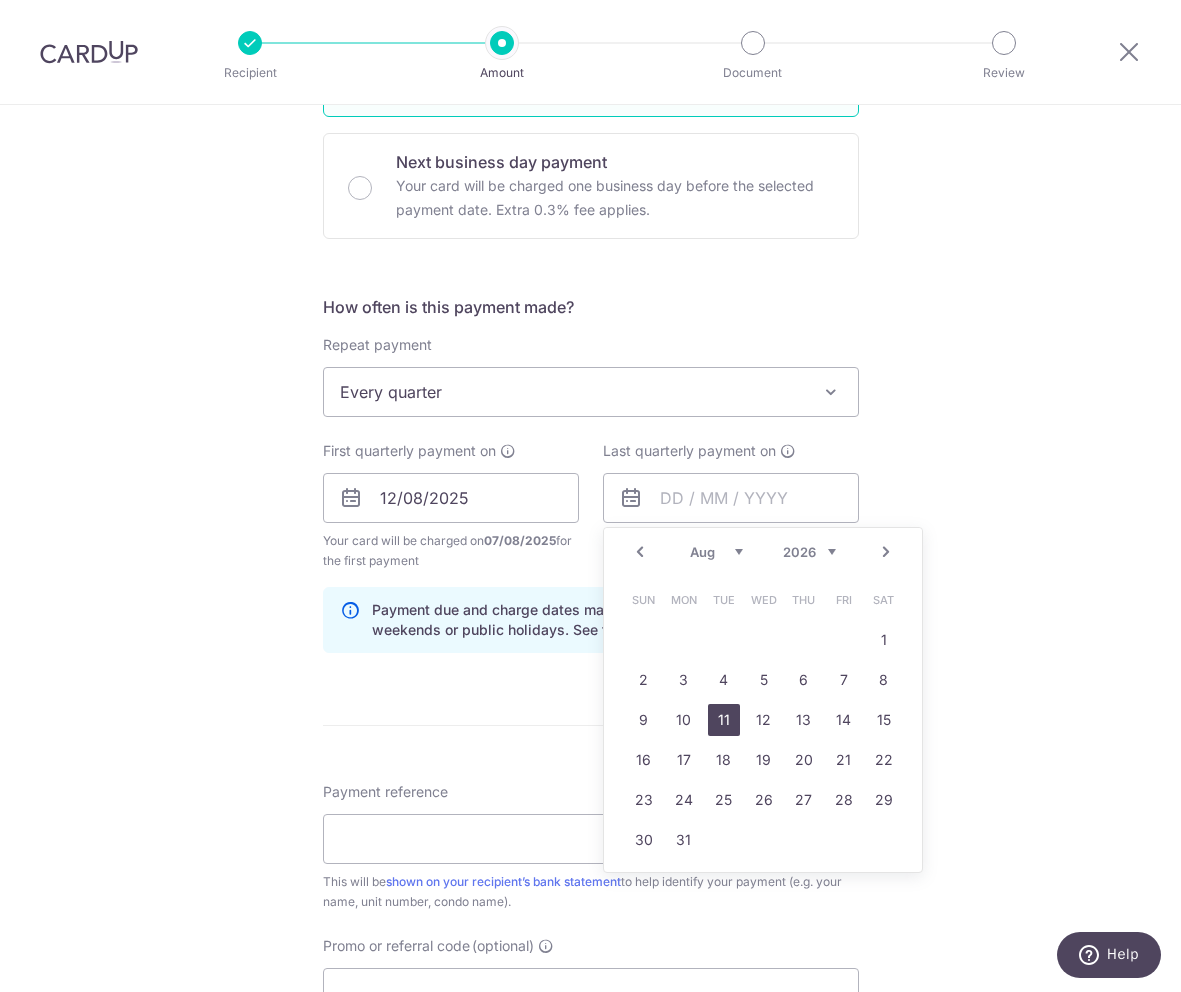 click on "11" at bounding box center (724, 720) 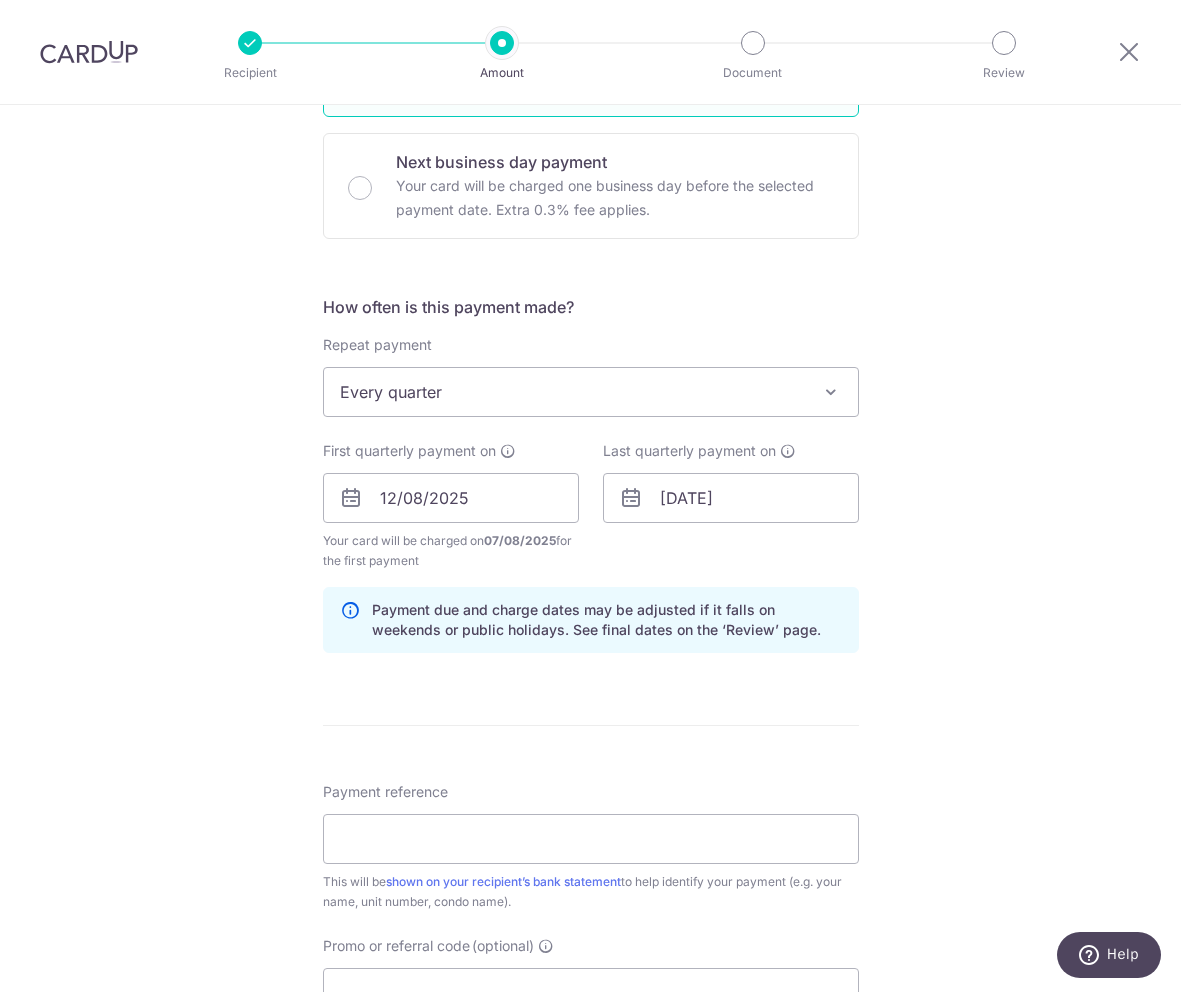 click on "Enter payment amount
SGD
1,700.00
1700.00
Select Card
**** 1344
Add credit card
Your Cards
**** 3173
**** 1344
Secure 256-bit SSL
Text
New card details
Card
Secure 256-bit SSL" at bounding box center [591, 495] 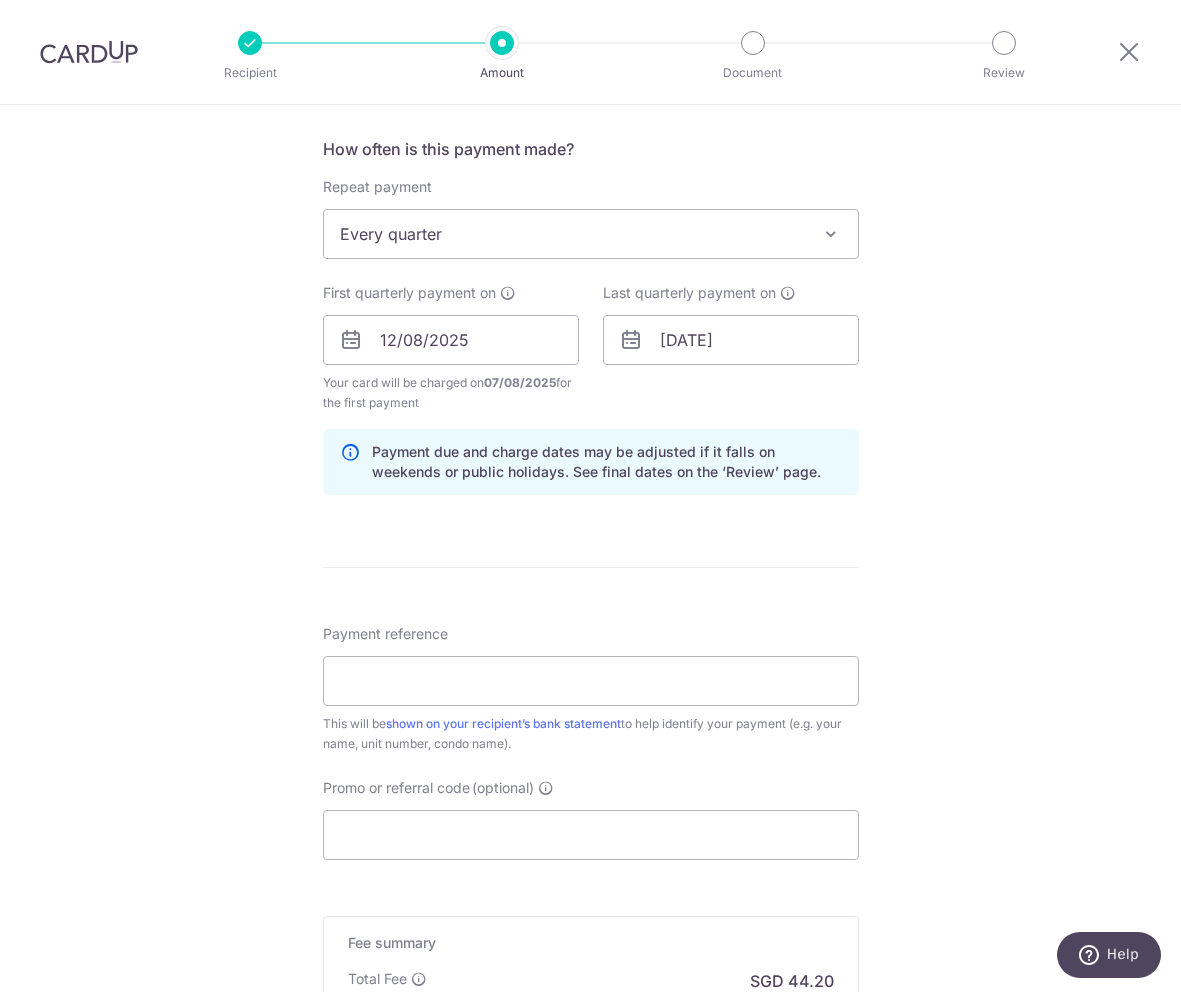 scroll, scrollTop: 750, scrollLeft: 0, axis: vertical 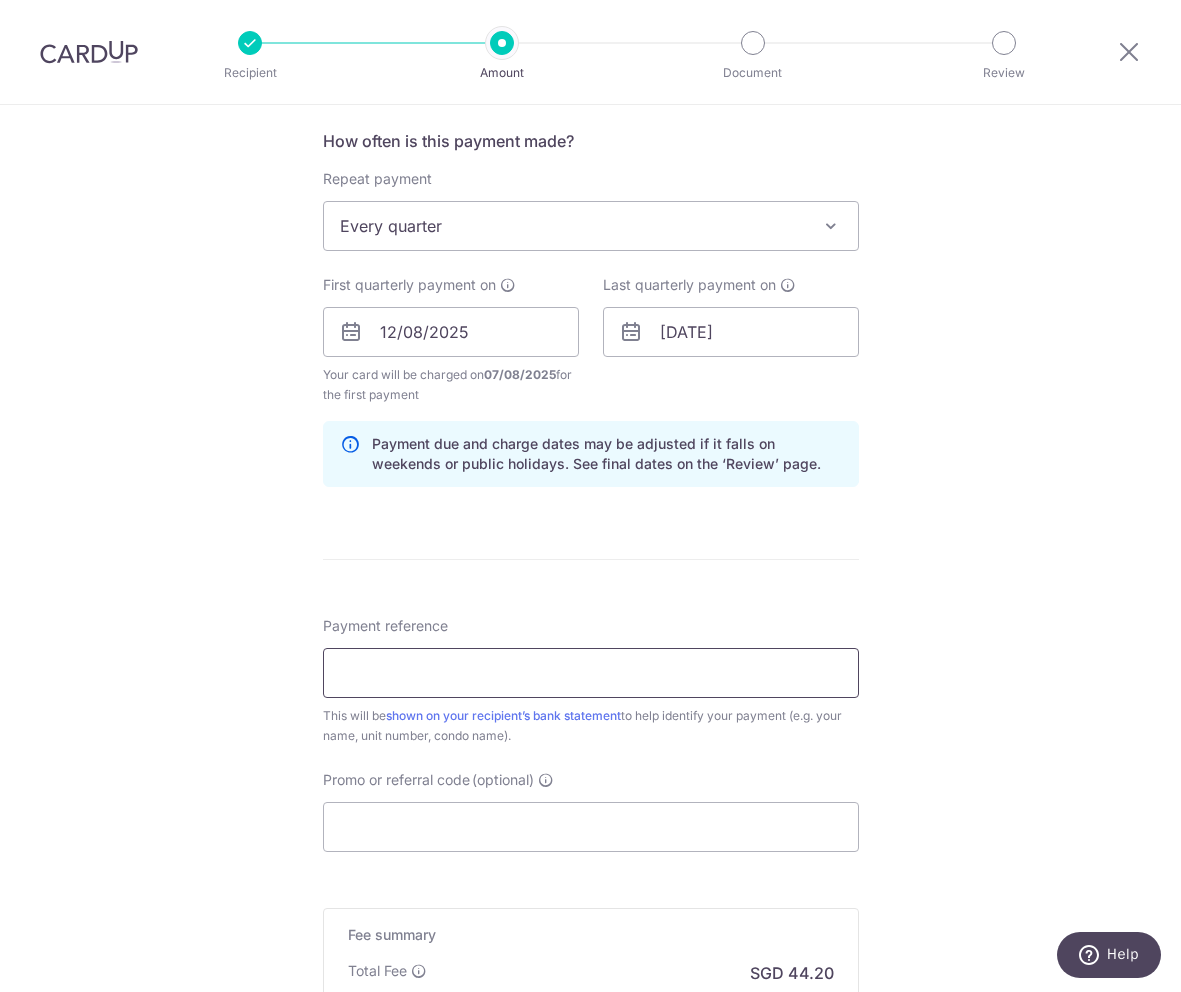 click on "Payment reference" at bounding box center (591, 673) 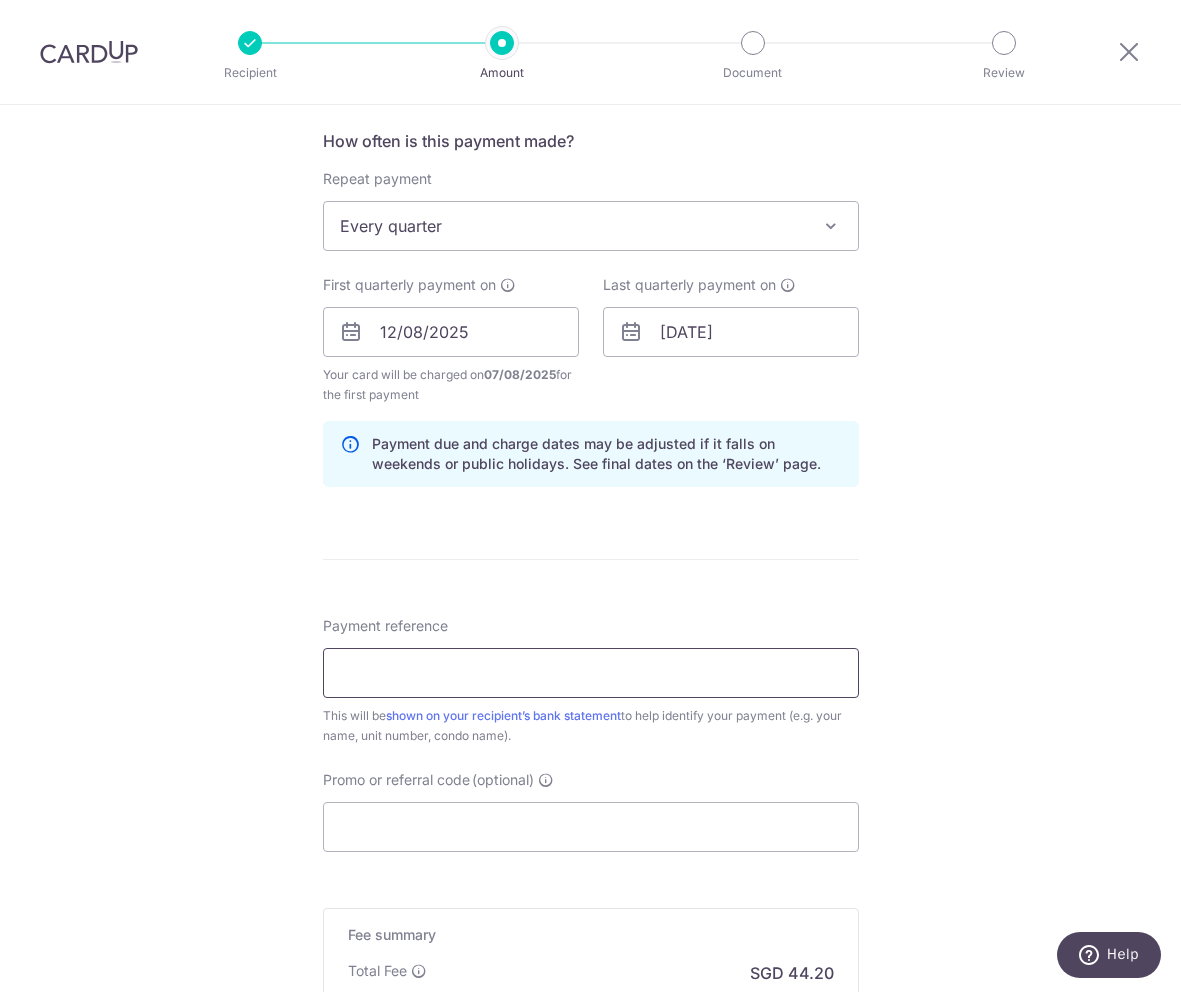 type on "keng chin road 07-12" 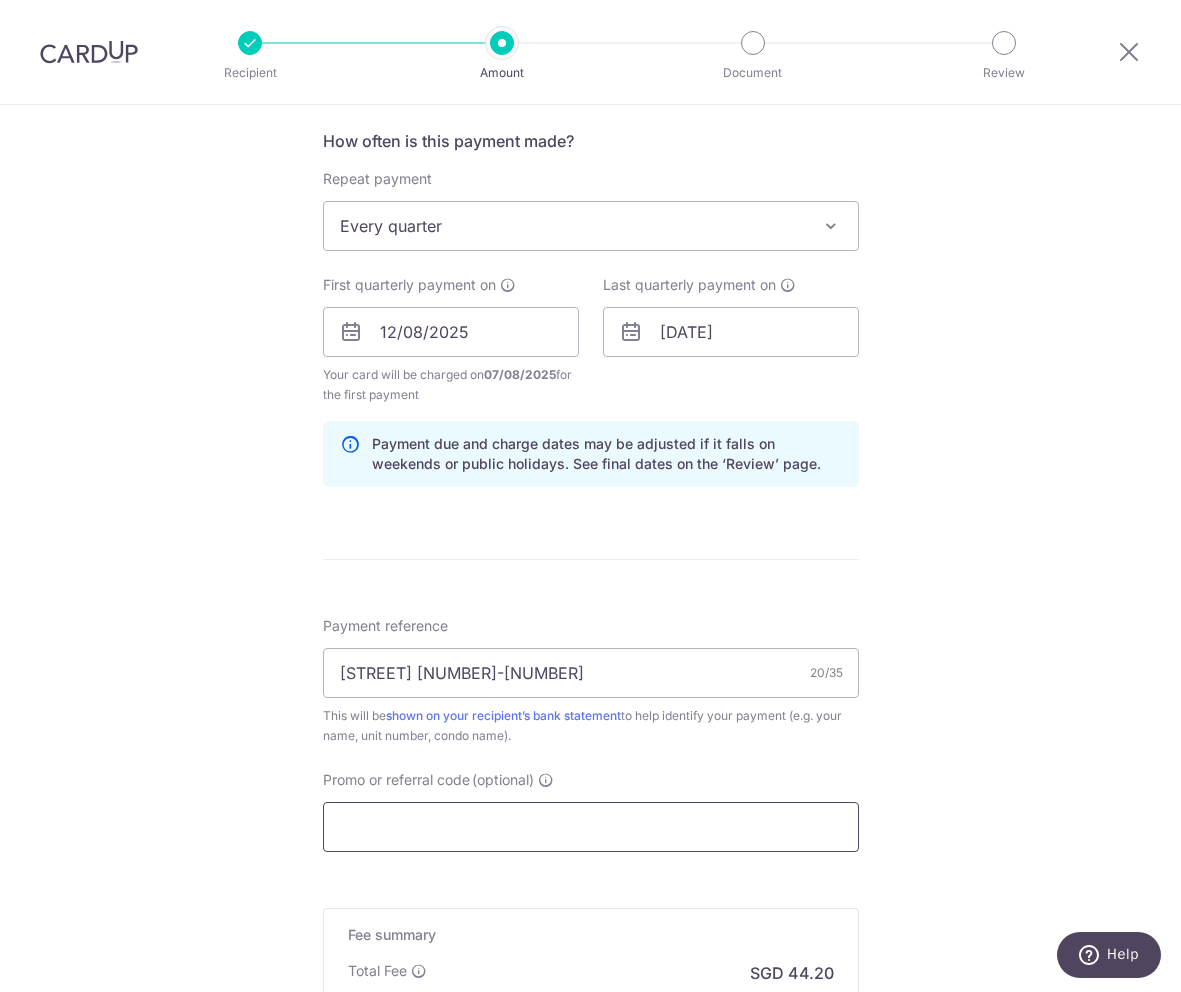 click on "Promo or referral code
(optional)" at bounding box center (591, 827) 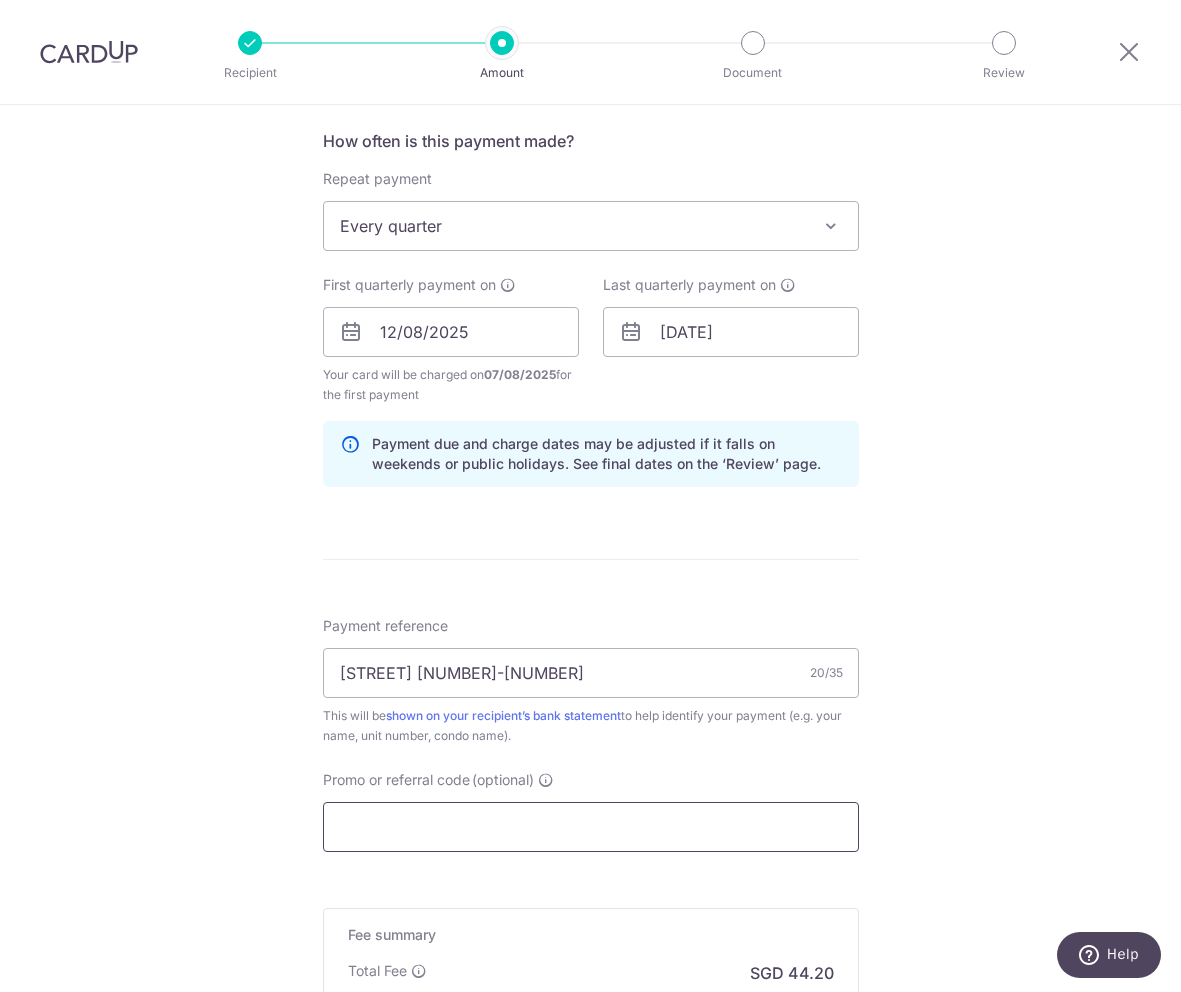 paste on "3NEWR3" 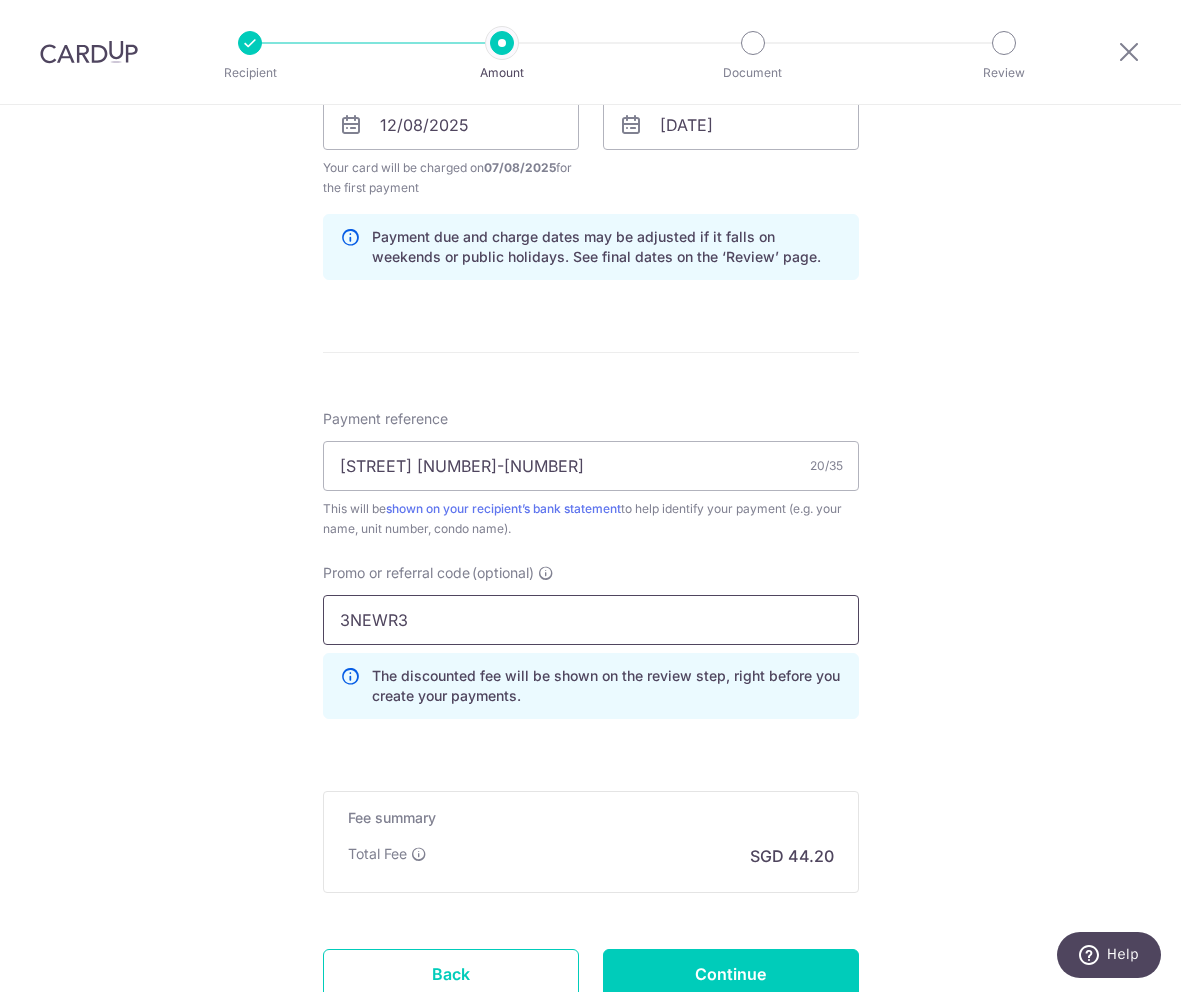 scroll, scrollTop: 973, scrollLeft: 0, axis: vertical 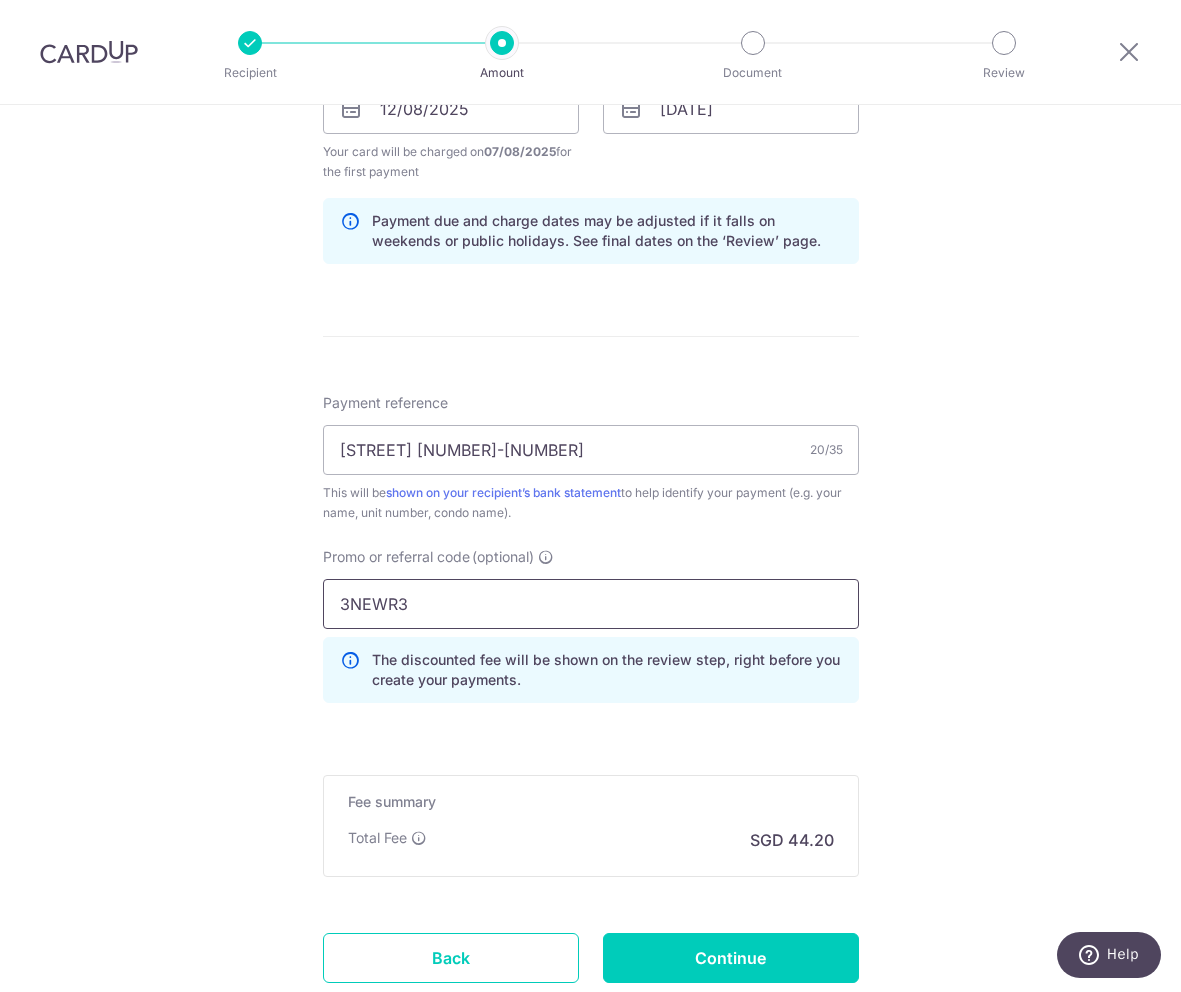 type on "3NEWR3" 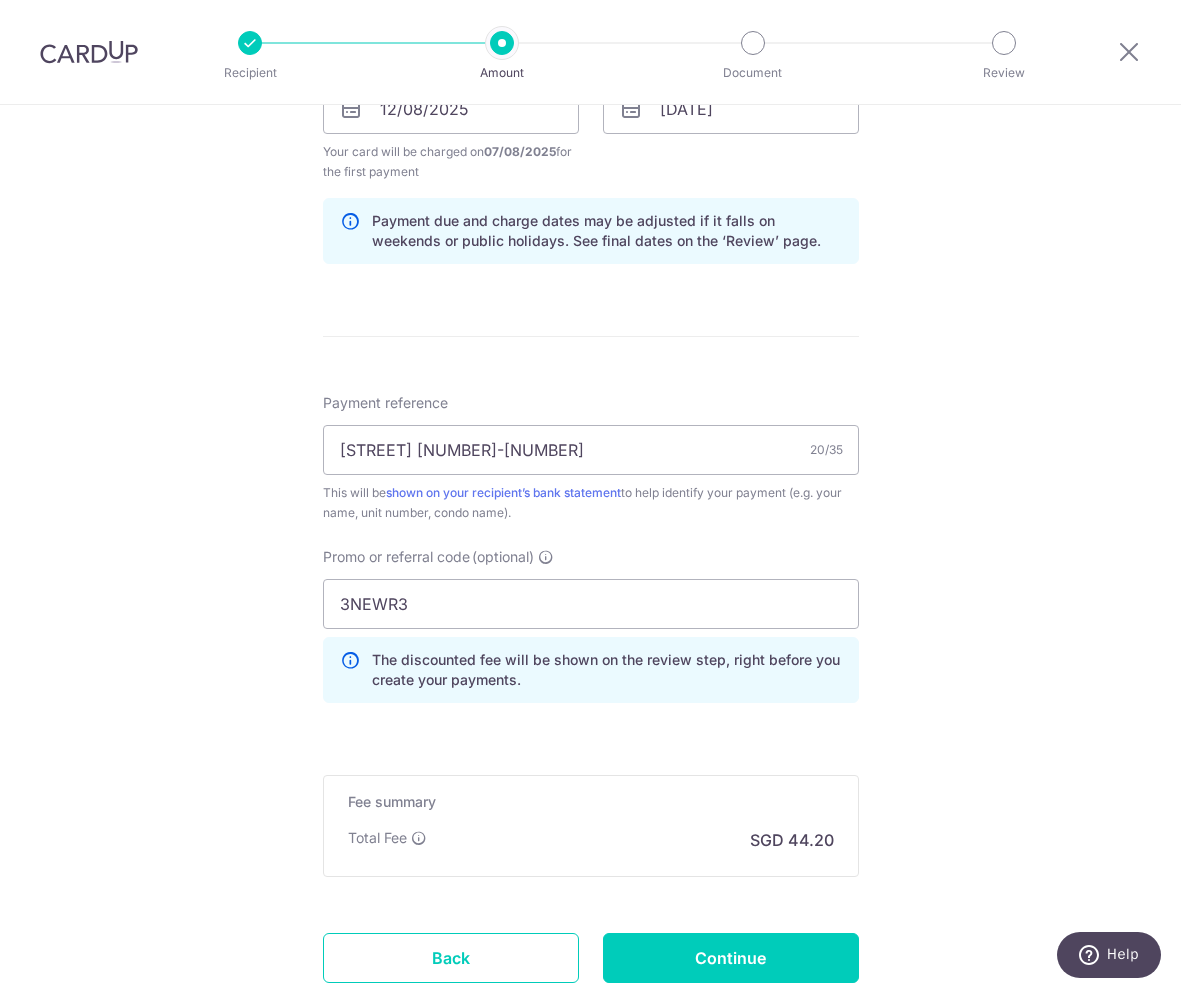 click on "Enter payment amount
SGD
1,700.00
1700.00
Select Card
**** 1344
Add credit card
Your Cards
**** 3173
**** 1344
Secure 256-bit SSL
Text
New card details
Card
Secure 256-bit SSL" at bounding box center (591, 151) 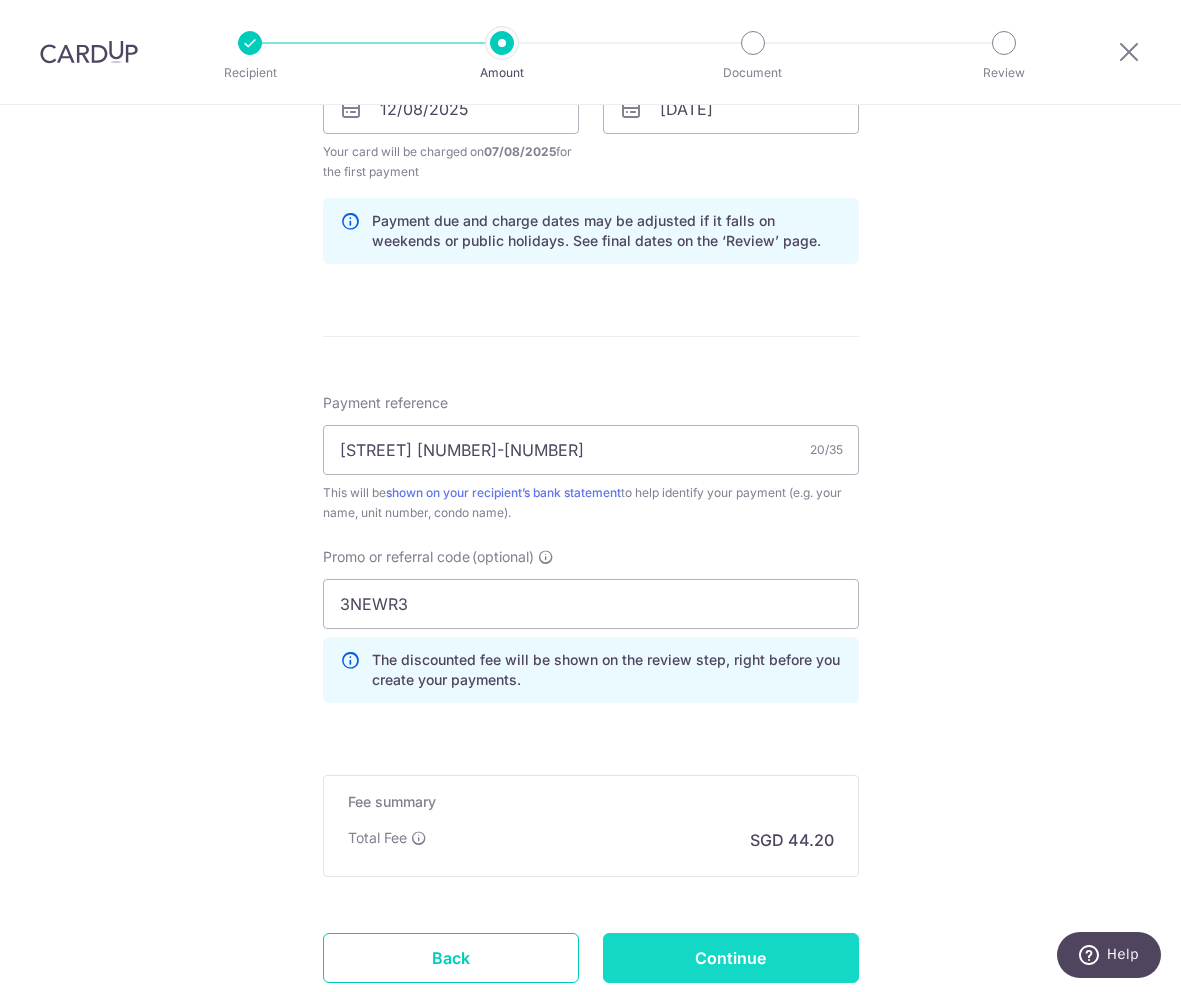 click on "Continue" at bounding box center [731, 958] 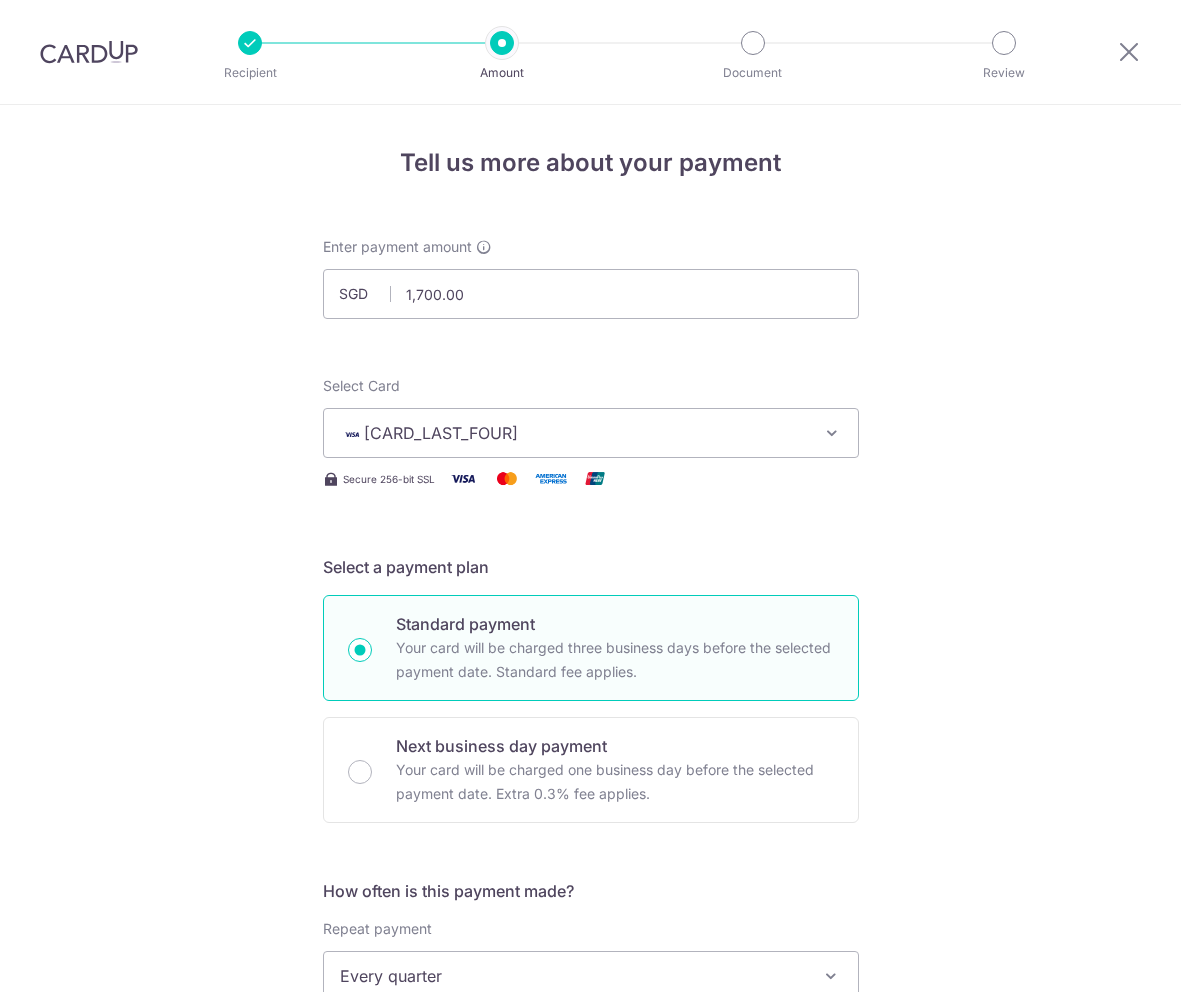 scroll, scrollTop: 0, scrollLeft: 0, axis: both 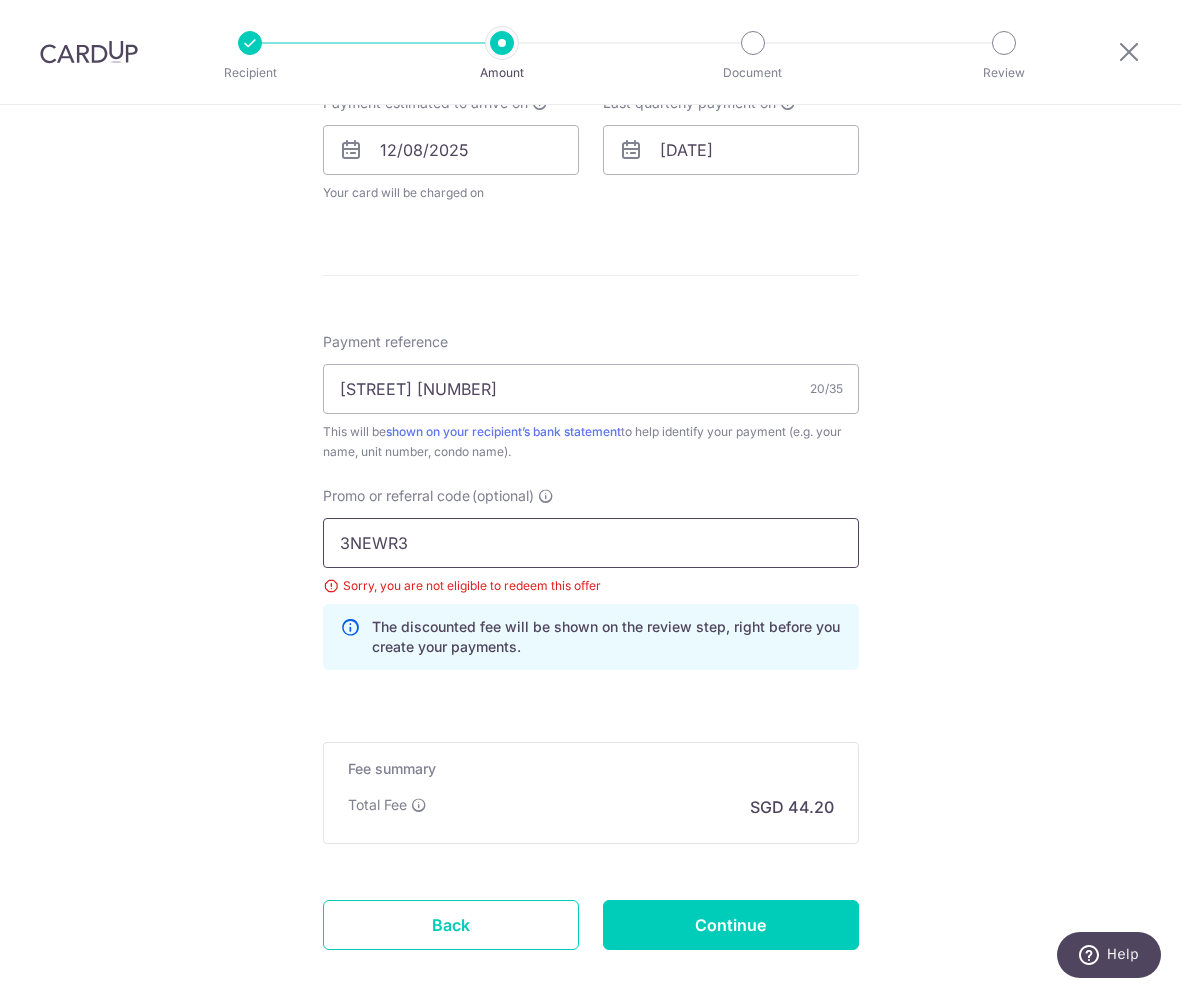 click on "3NEWR3" at bounding box center [591, 543] 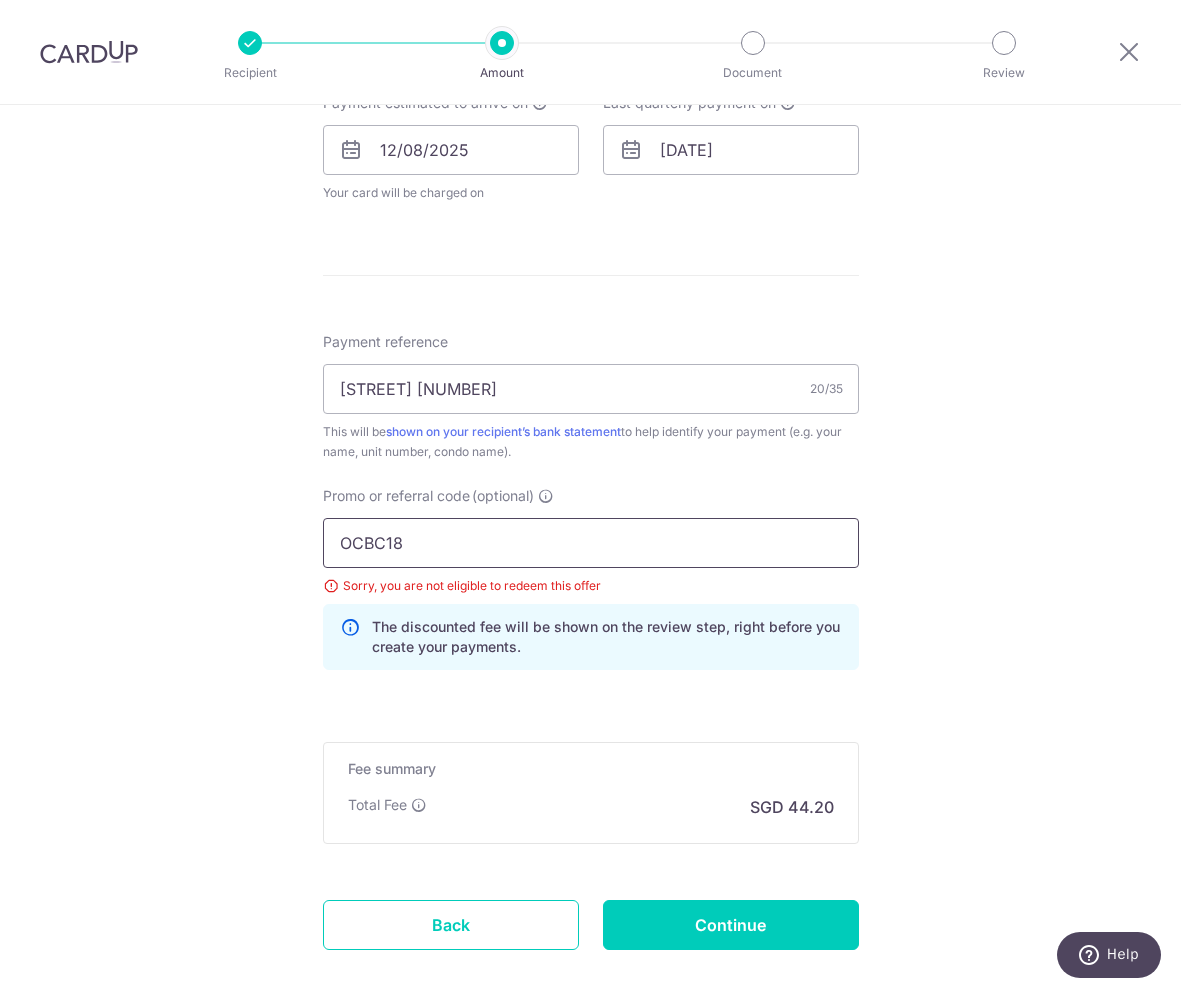 type on "OCBC18" 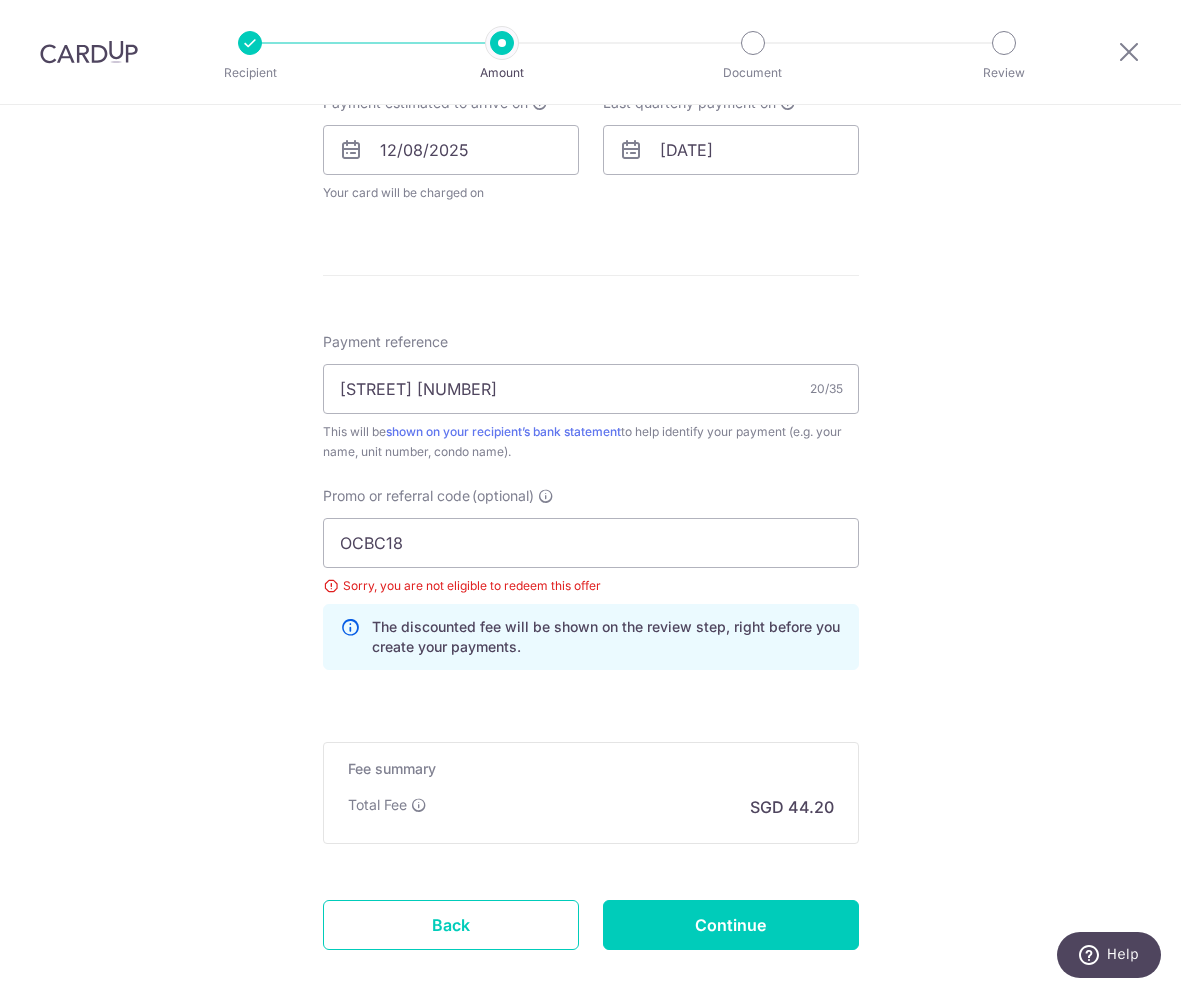 click on "Tell us more about your payment
Enter payment amount
SGD
1,700.00
1700.00
Select Card
**** 1344
Add credit card
Your Cards
**** 3173
**** 1344
Secure 256-bit SSL
Text
New card details
Card
Secure 256-bit SSL" at bounding box center [590, 136] 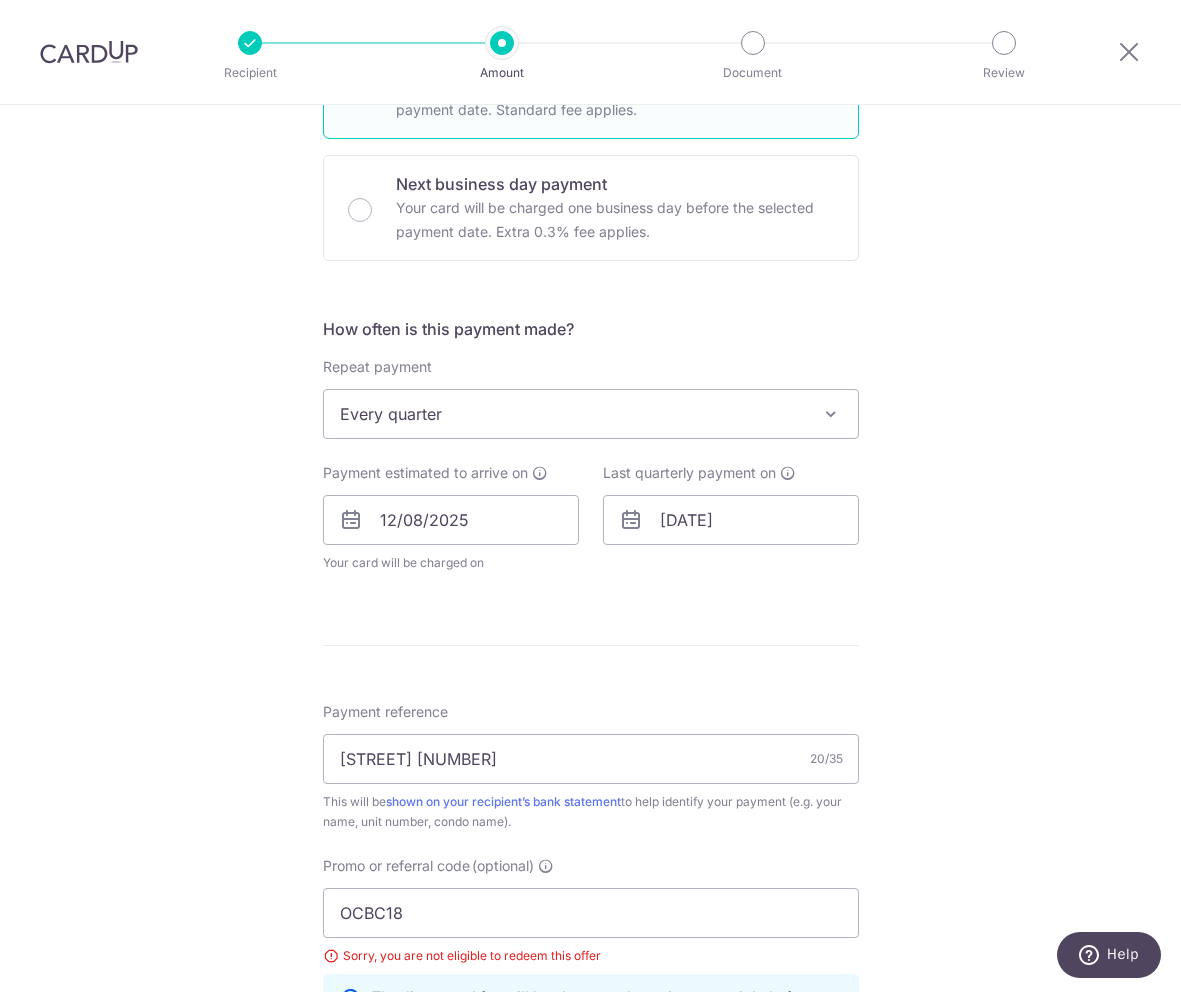 scroll, scrollTop: 0, scrollLeft: 0, axis: both 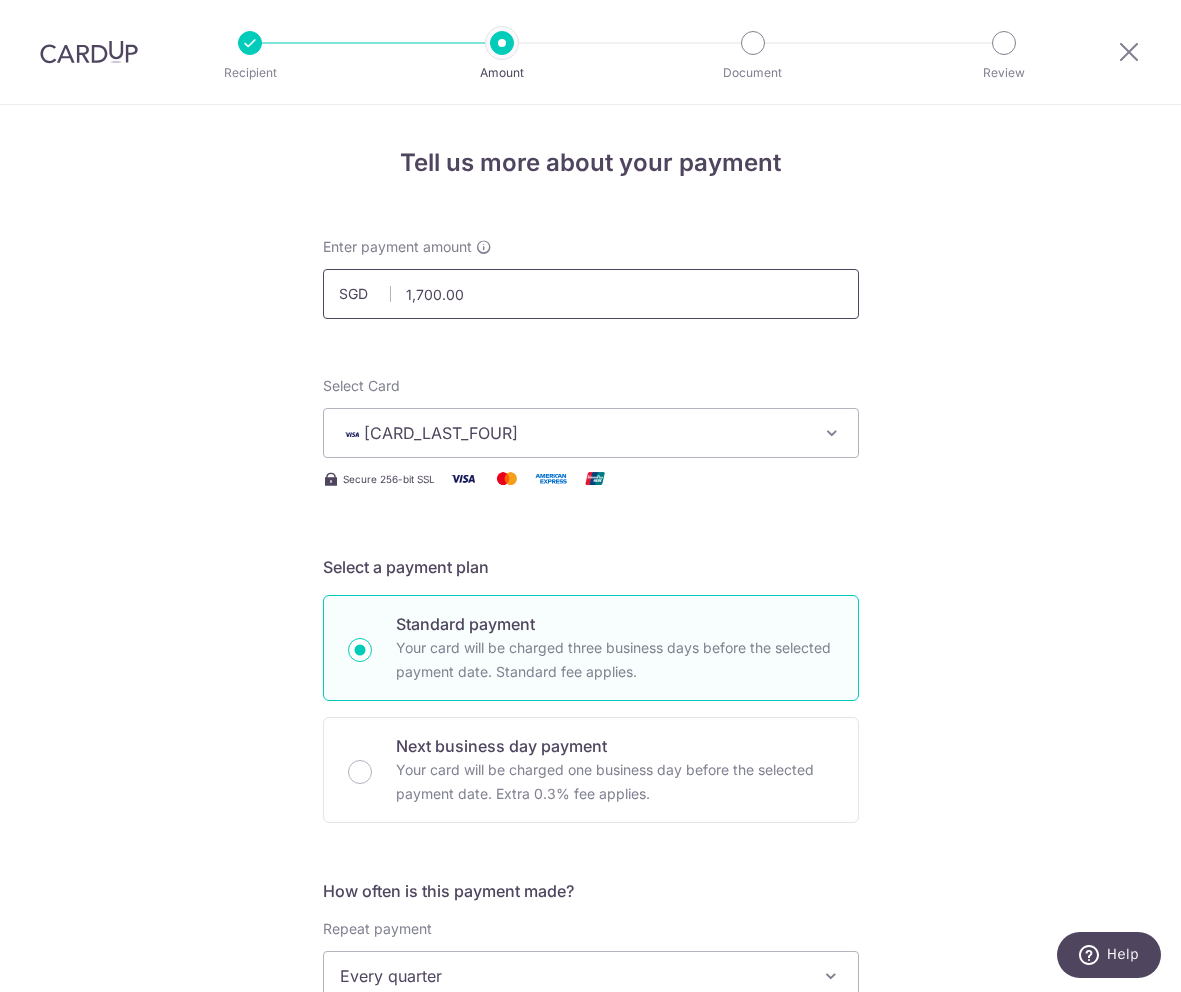 click on "1,700.00" at bounding box center [591, 294] 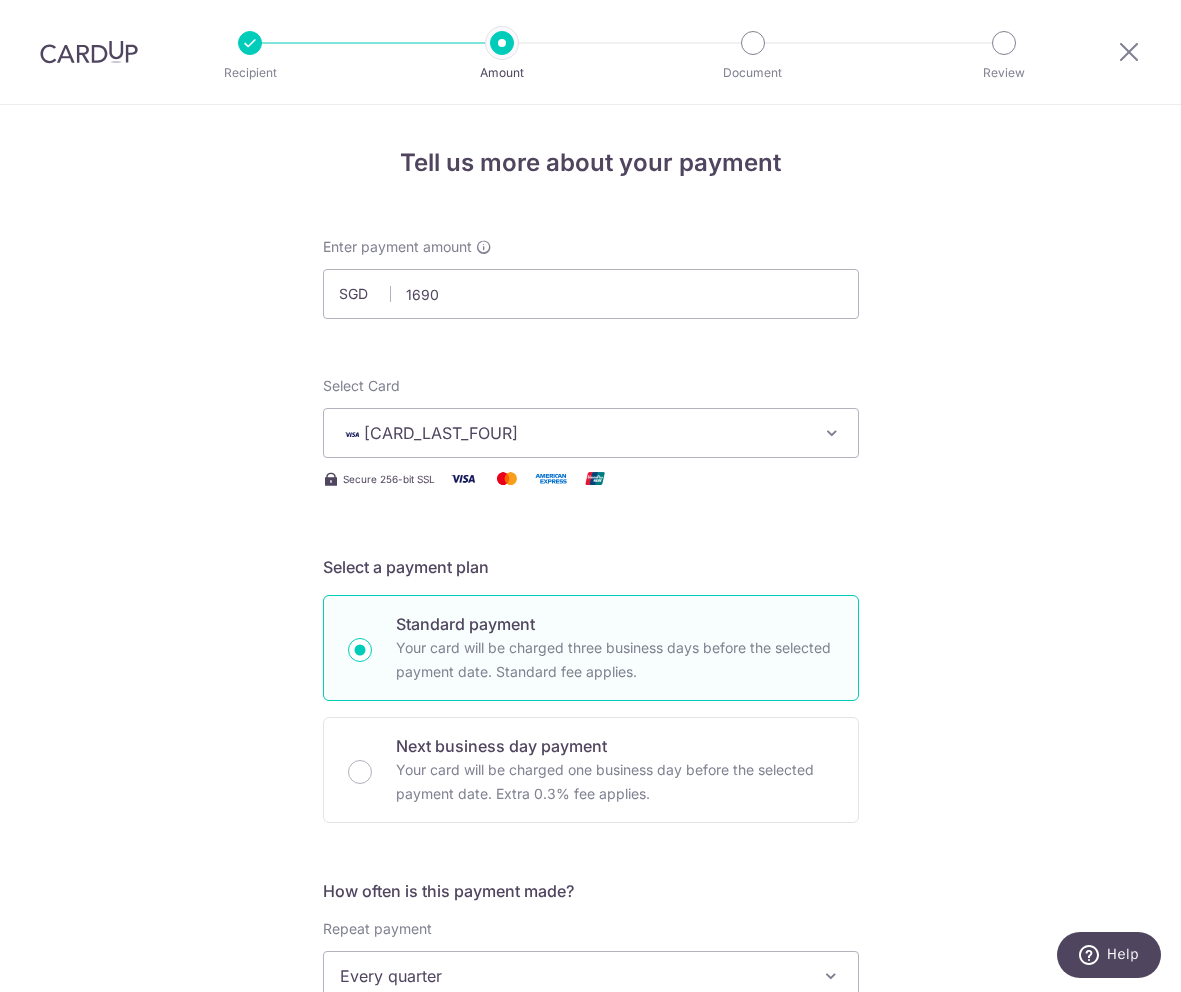 click on "Standard payment" at bounding box center [615, 624] 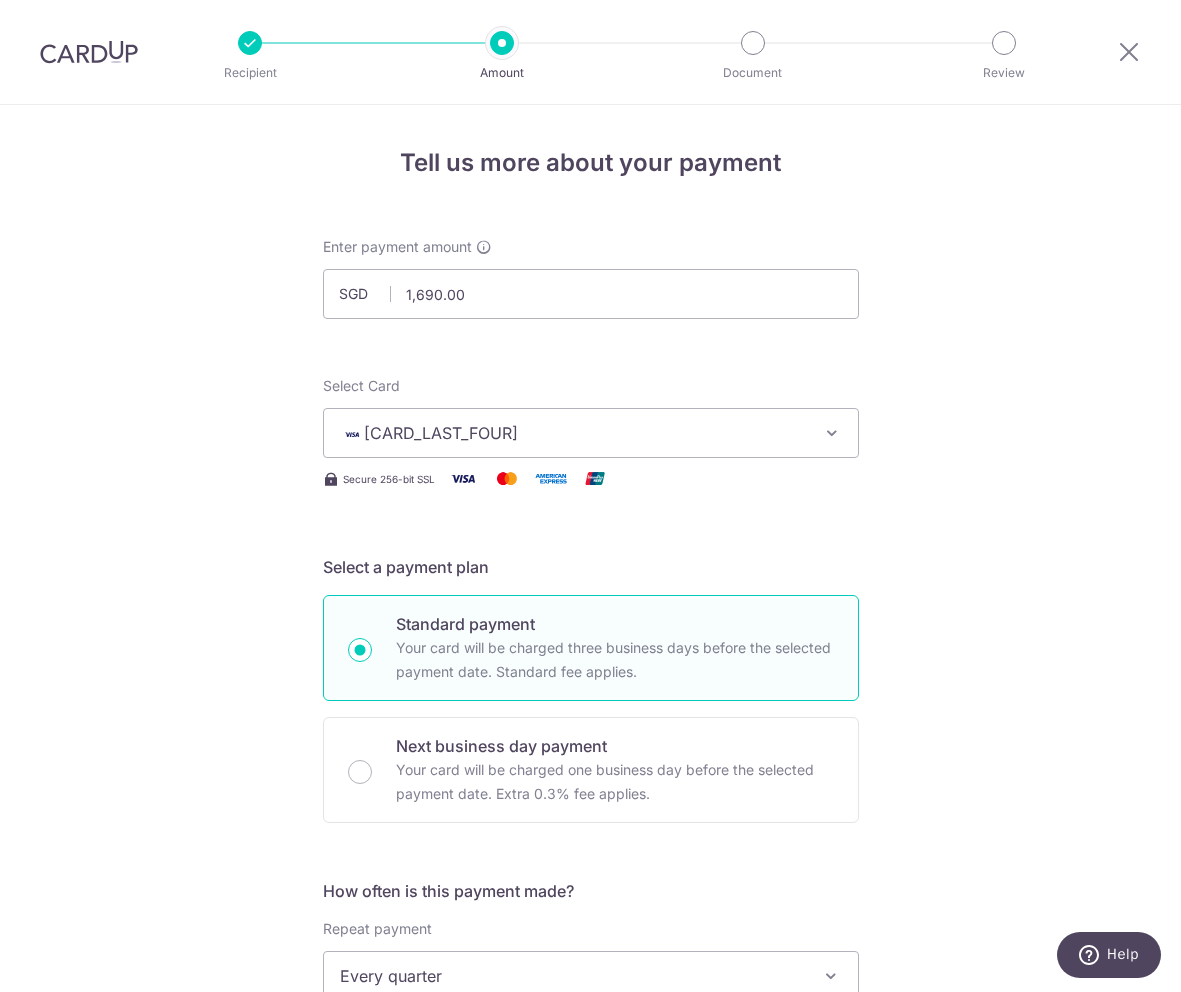 click on "Tell us more about your payment
Enter payment amount
SGD
1,690.00
1690.00
Select Card
**** 1344
Add credit card
Your Cards
**** 3173
**** 1344
Secure 256-bit SSL
Text
New card details
Card
Secure 256-bit SSL" at bounding box center [590, 1054] 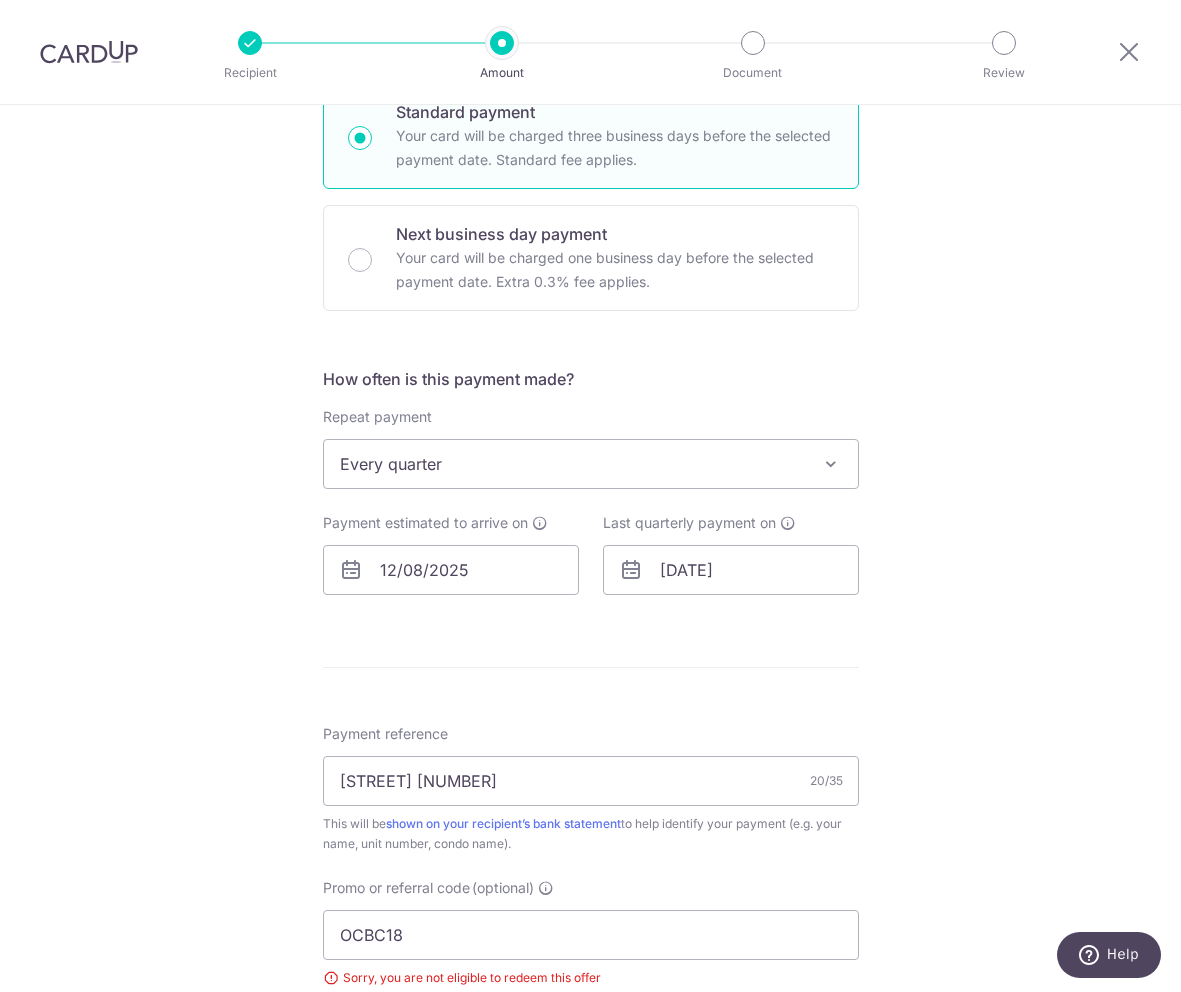 scroll, scrollTop: 1012, scrollLeft: 0, axis: vertical 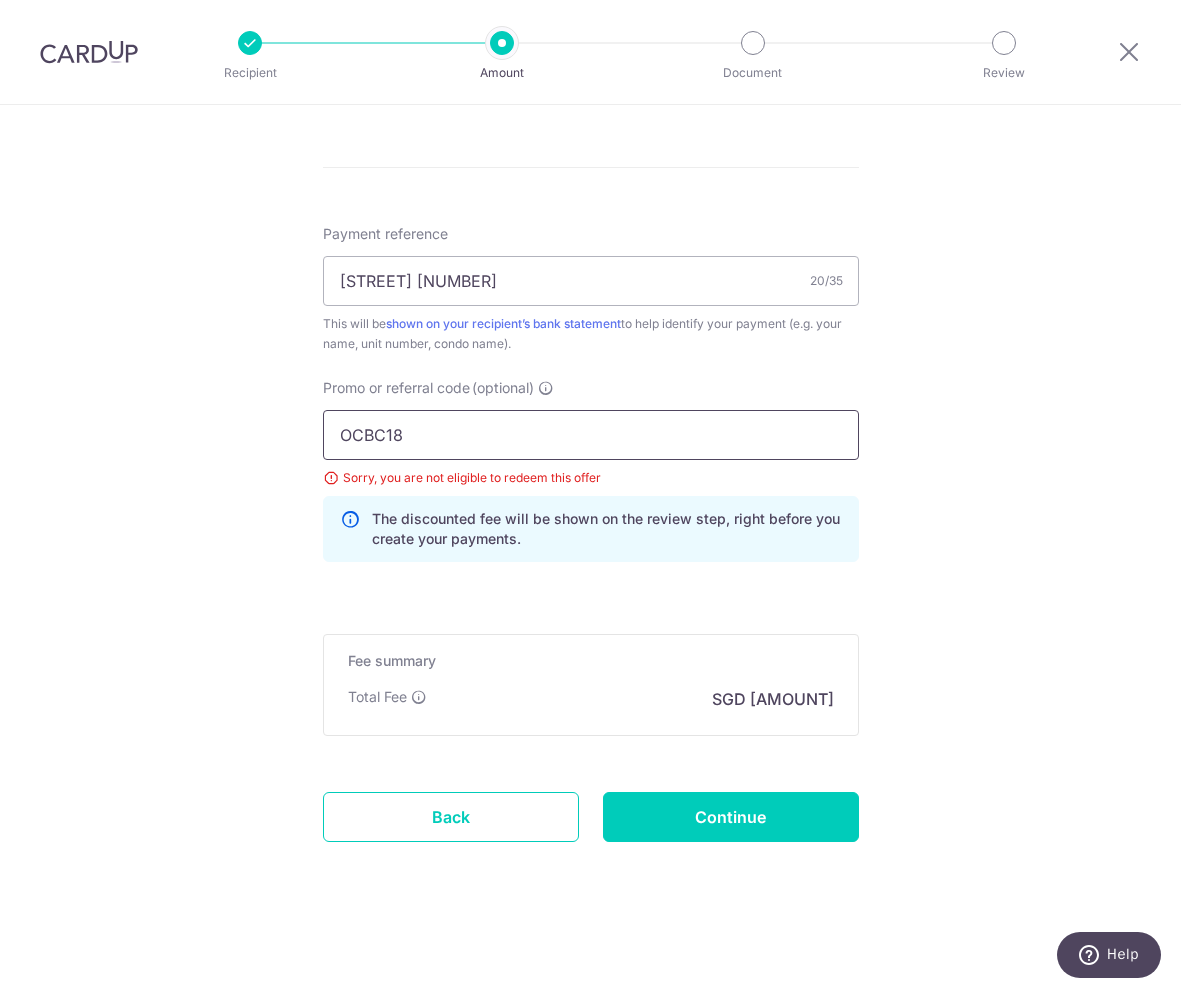 click on "OCBC18" at bounding box center (591, 435) 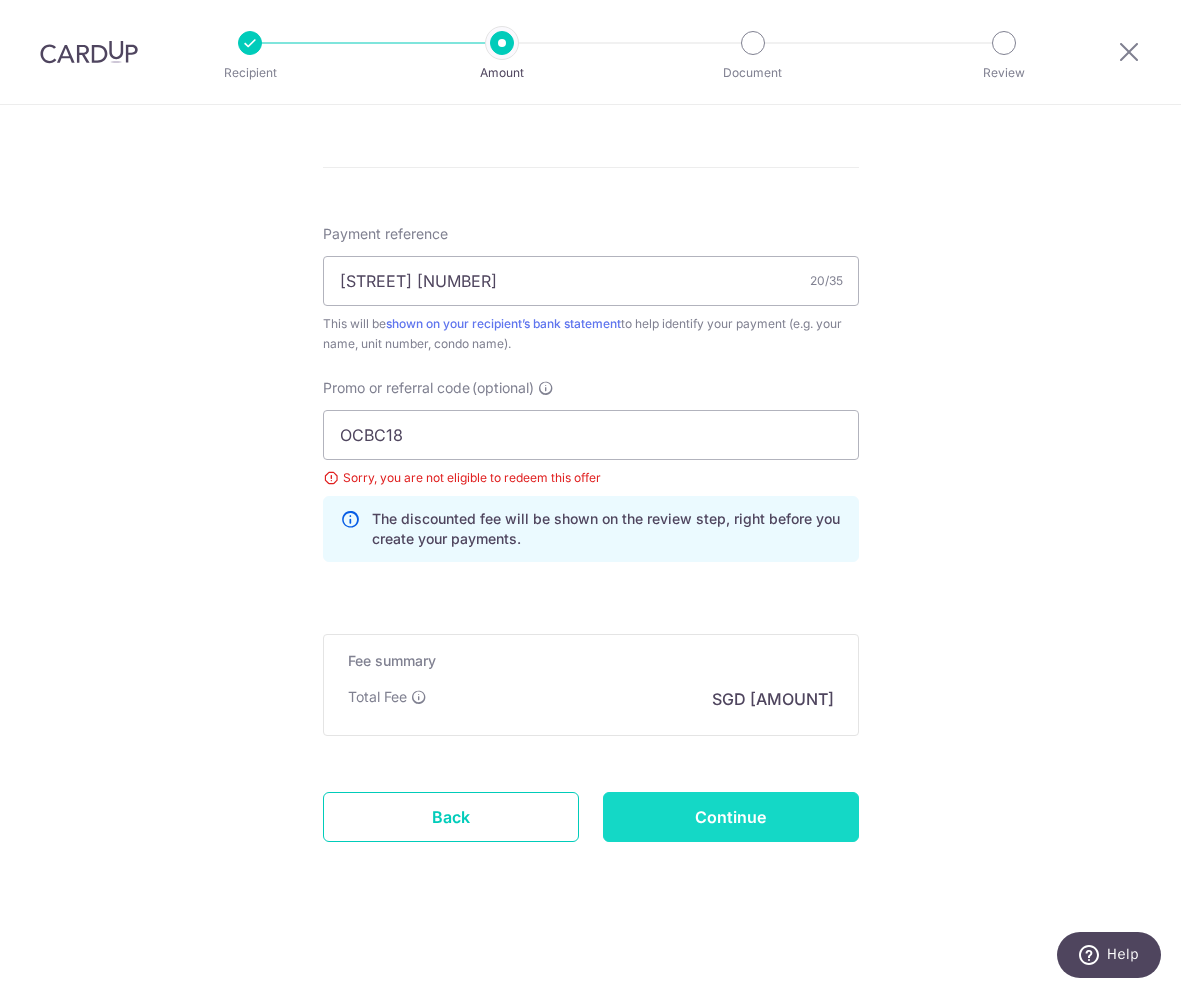 click on "Continue" at bounding box center [731, 817] 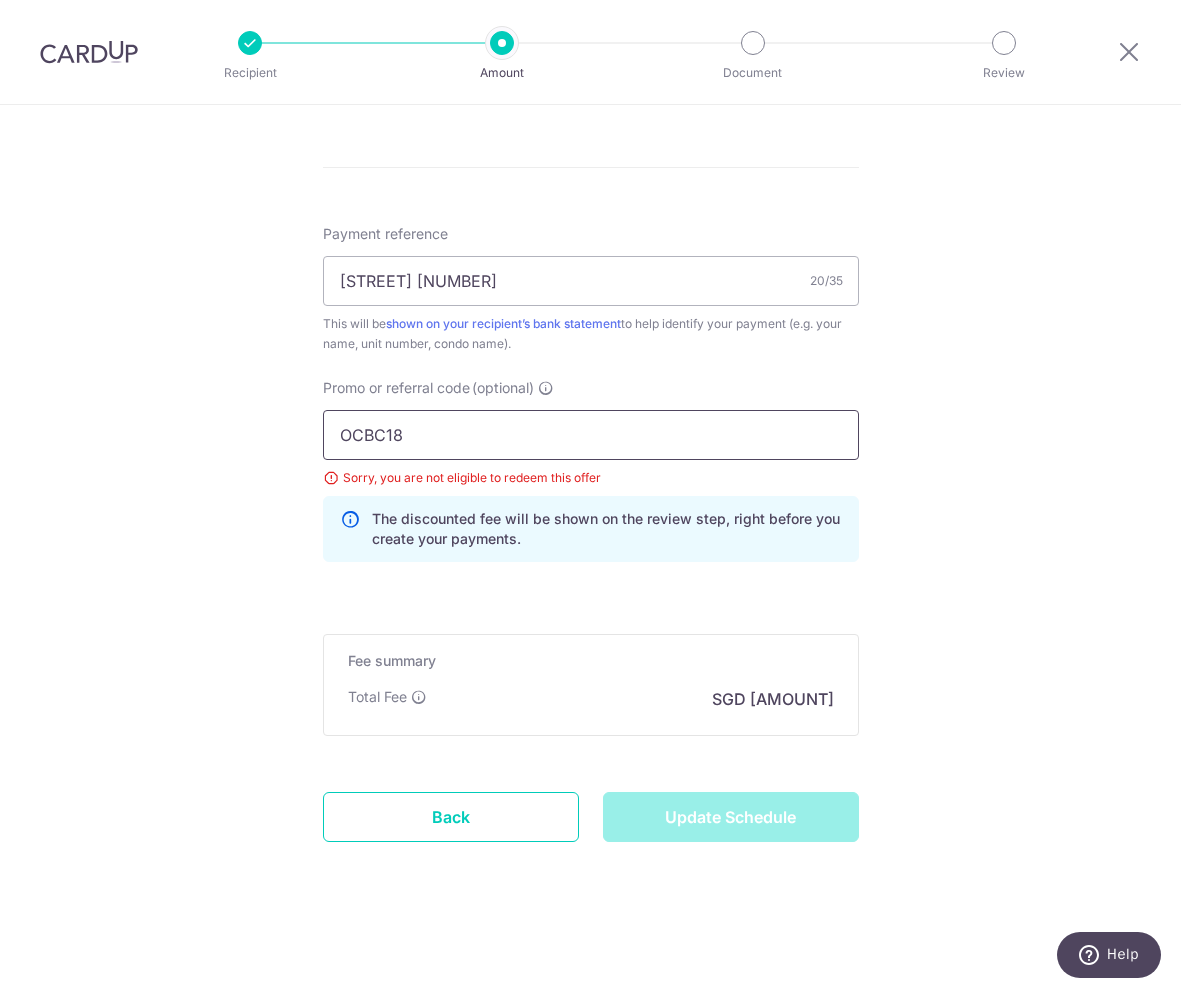 click on "OCBC18" at bounding box center (591, 435) 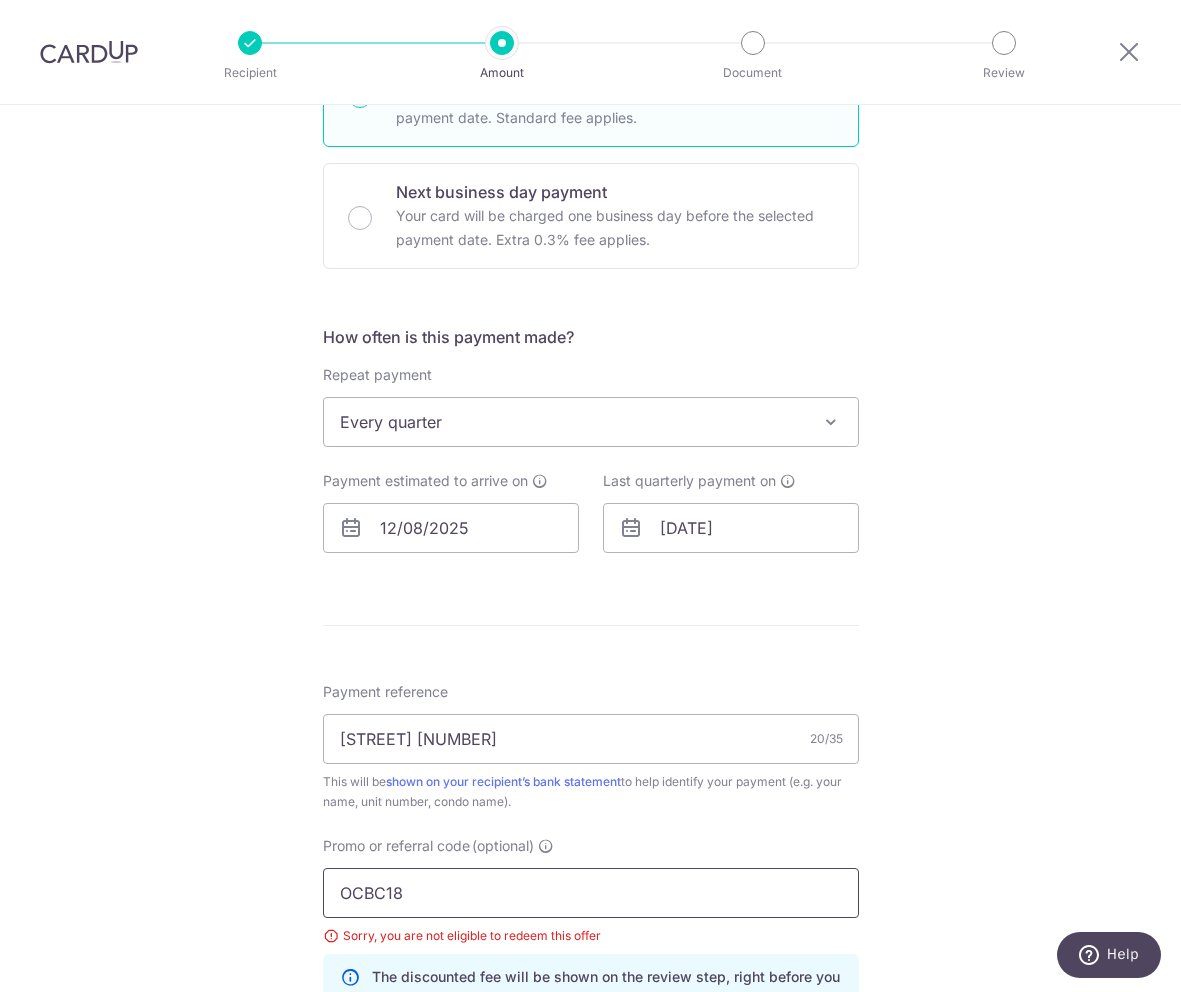 scroll, scrollTop: 0, scrollLeft: 0, axis: both 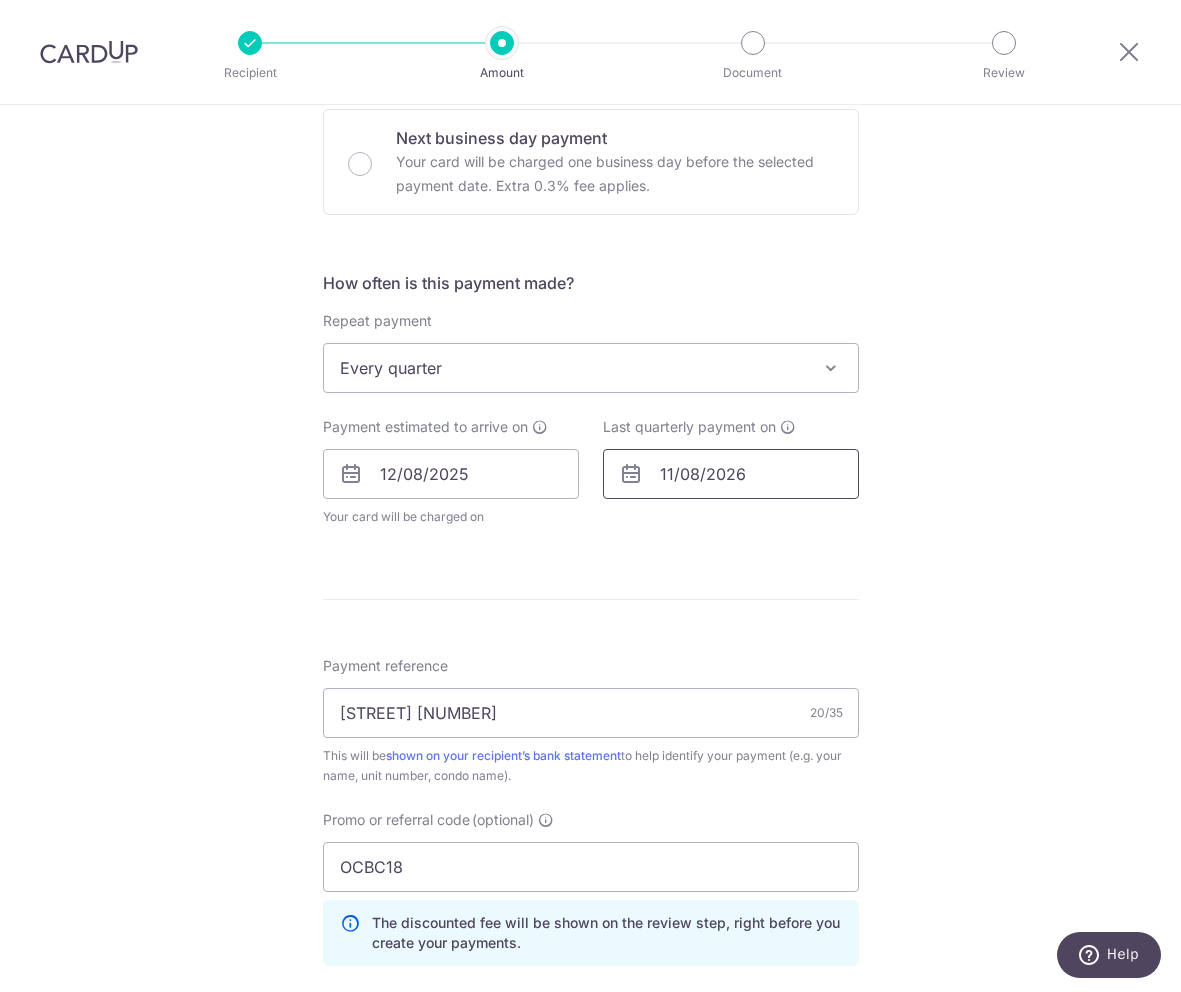 click on "11/08/2026" at bounding box center (731, 474) 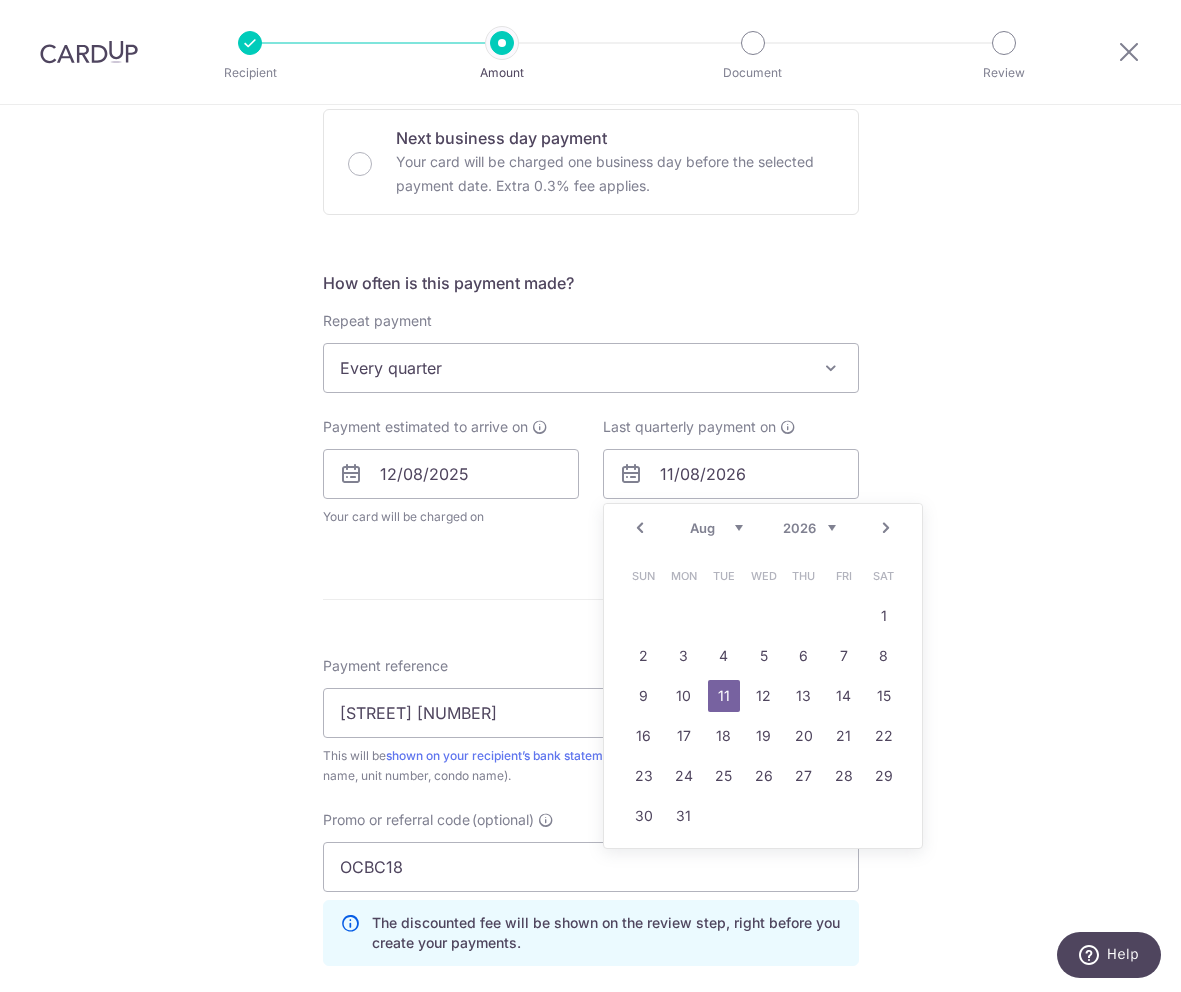 click on "Prev" at bounding box center [640, 528] 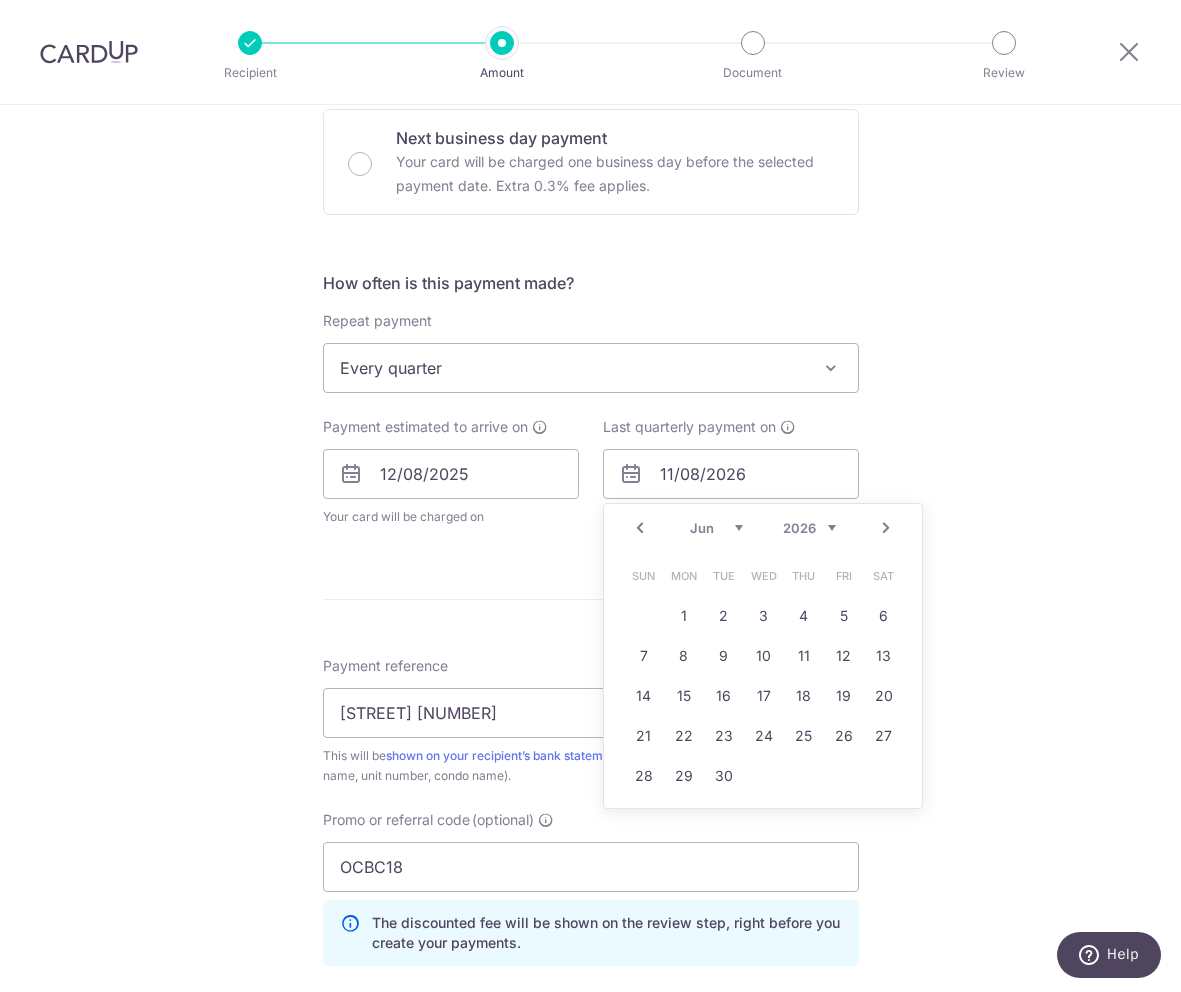 click on "Prev" at bounding box center [640, 528] 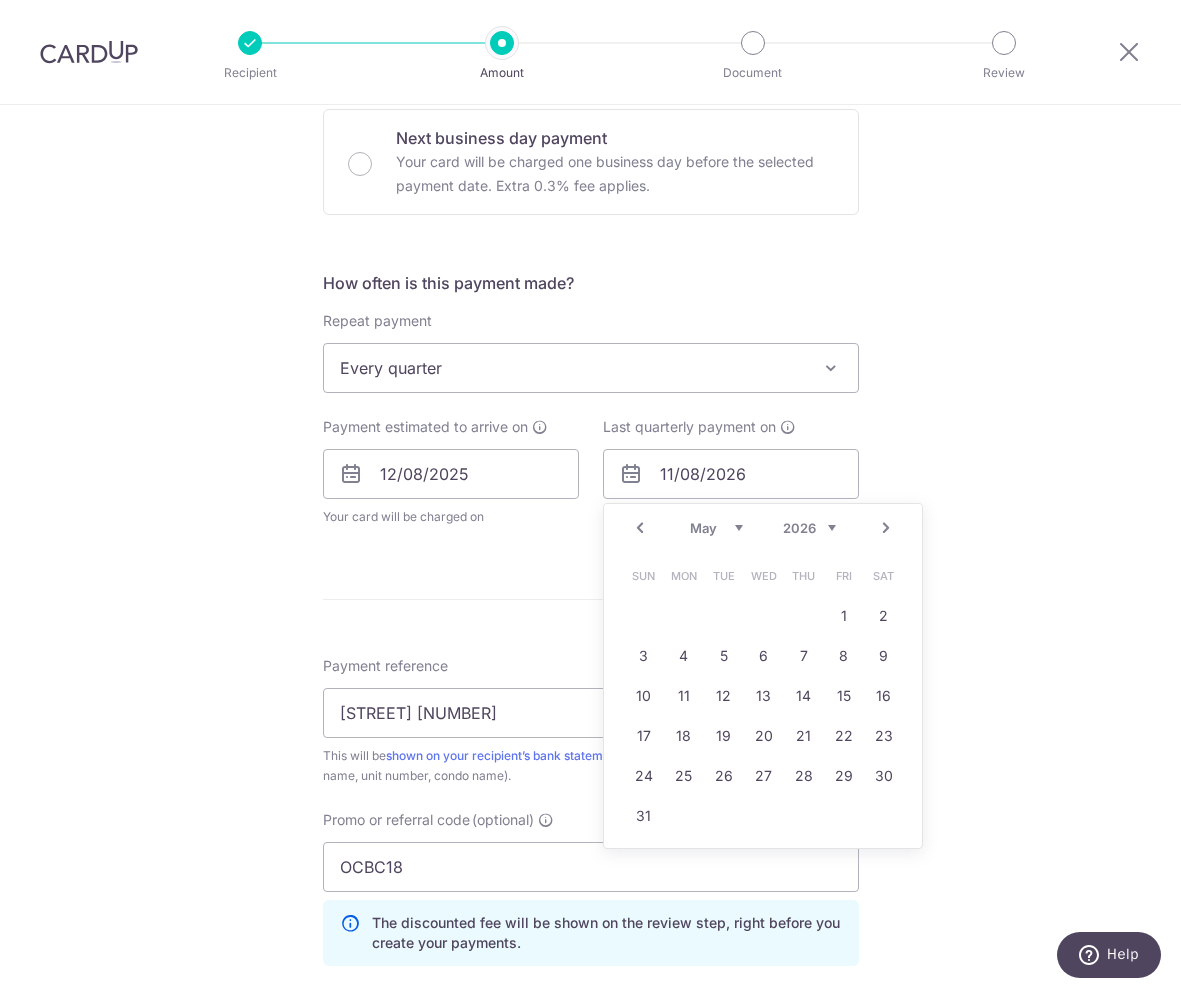 click on "Prev" at bounding box center (640, 528) 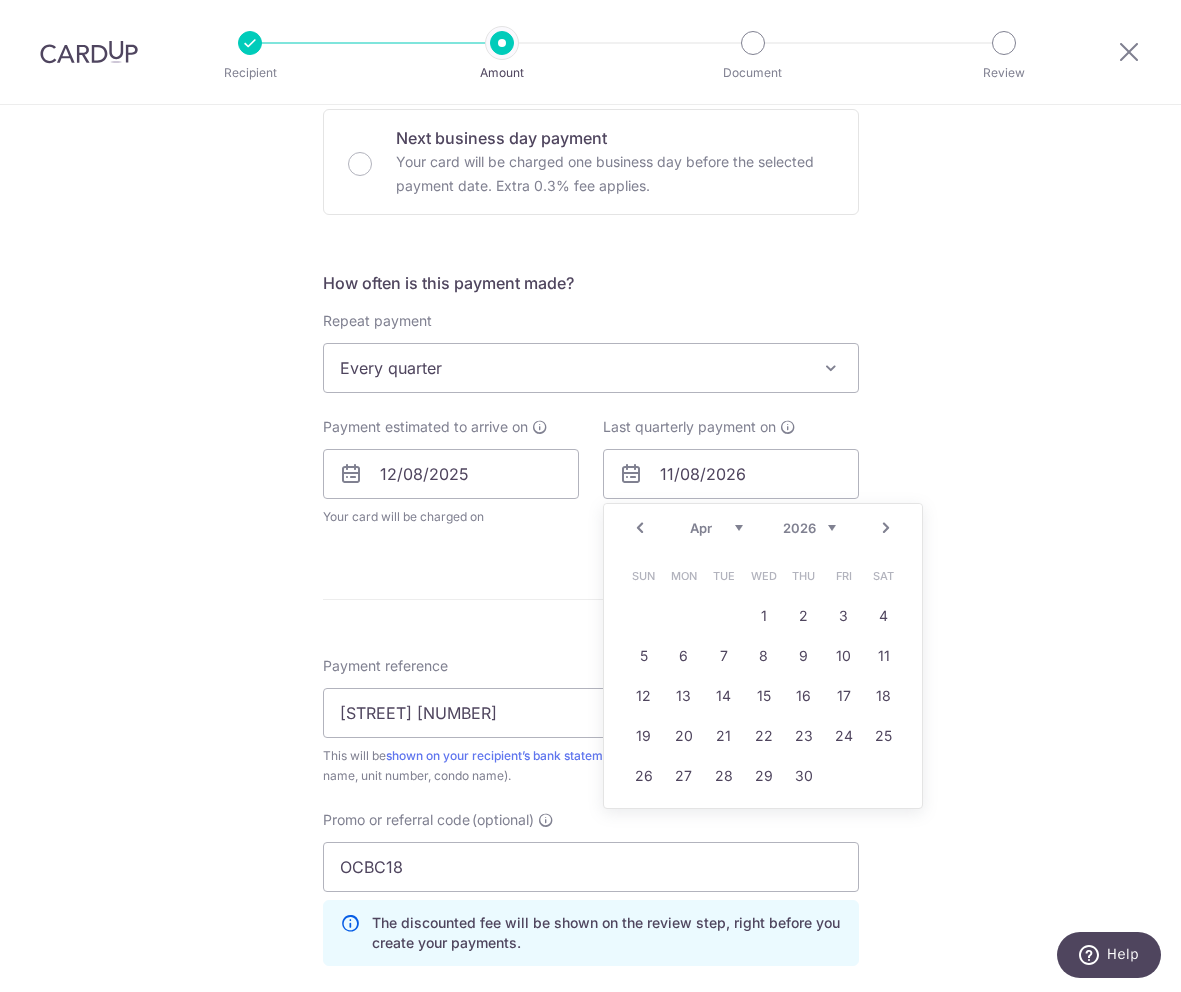 click on "Next" at bounding box center [886, 528] 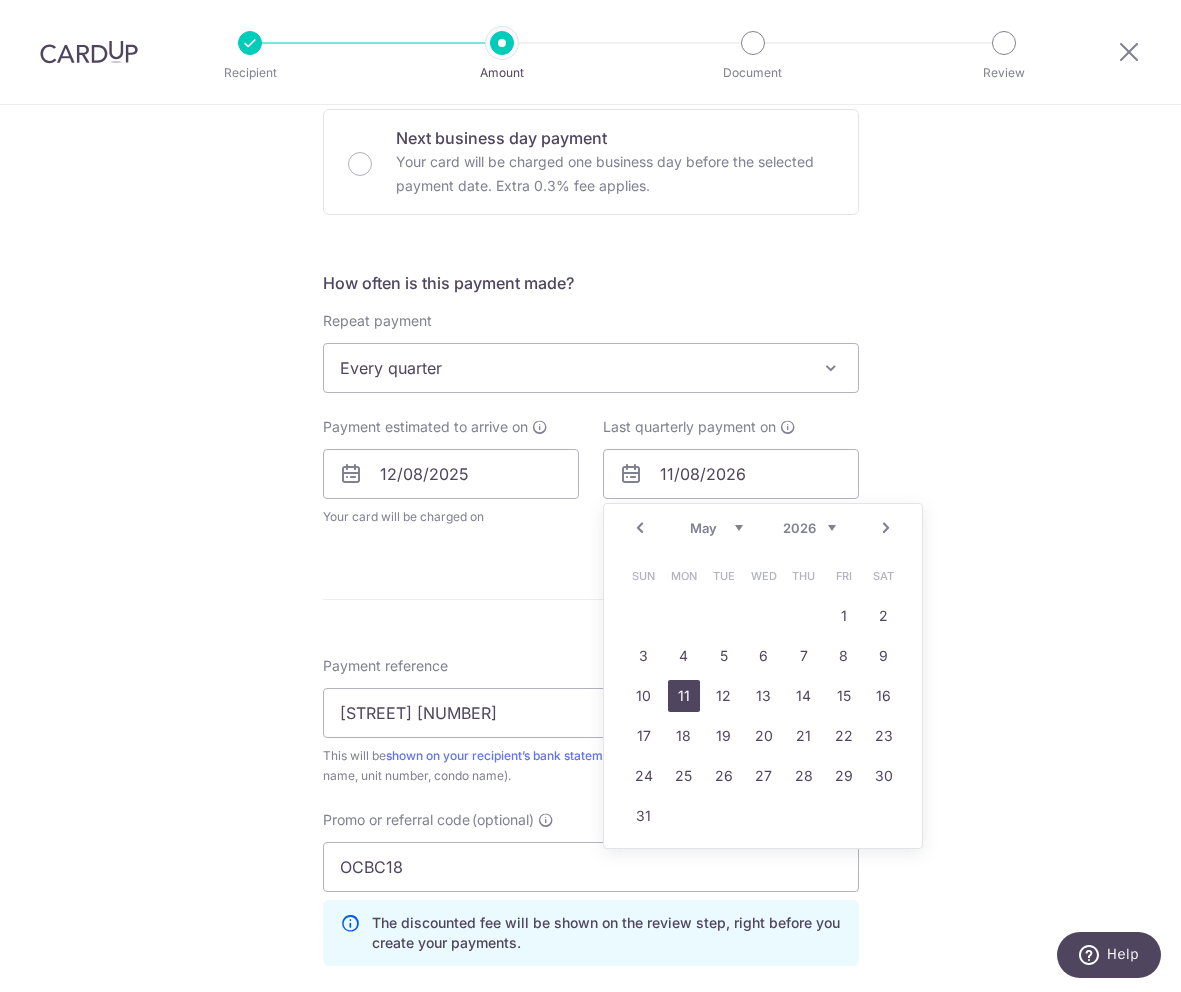 click on "11" at bounding box center [684, 696] 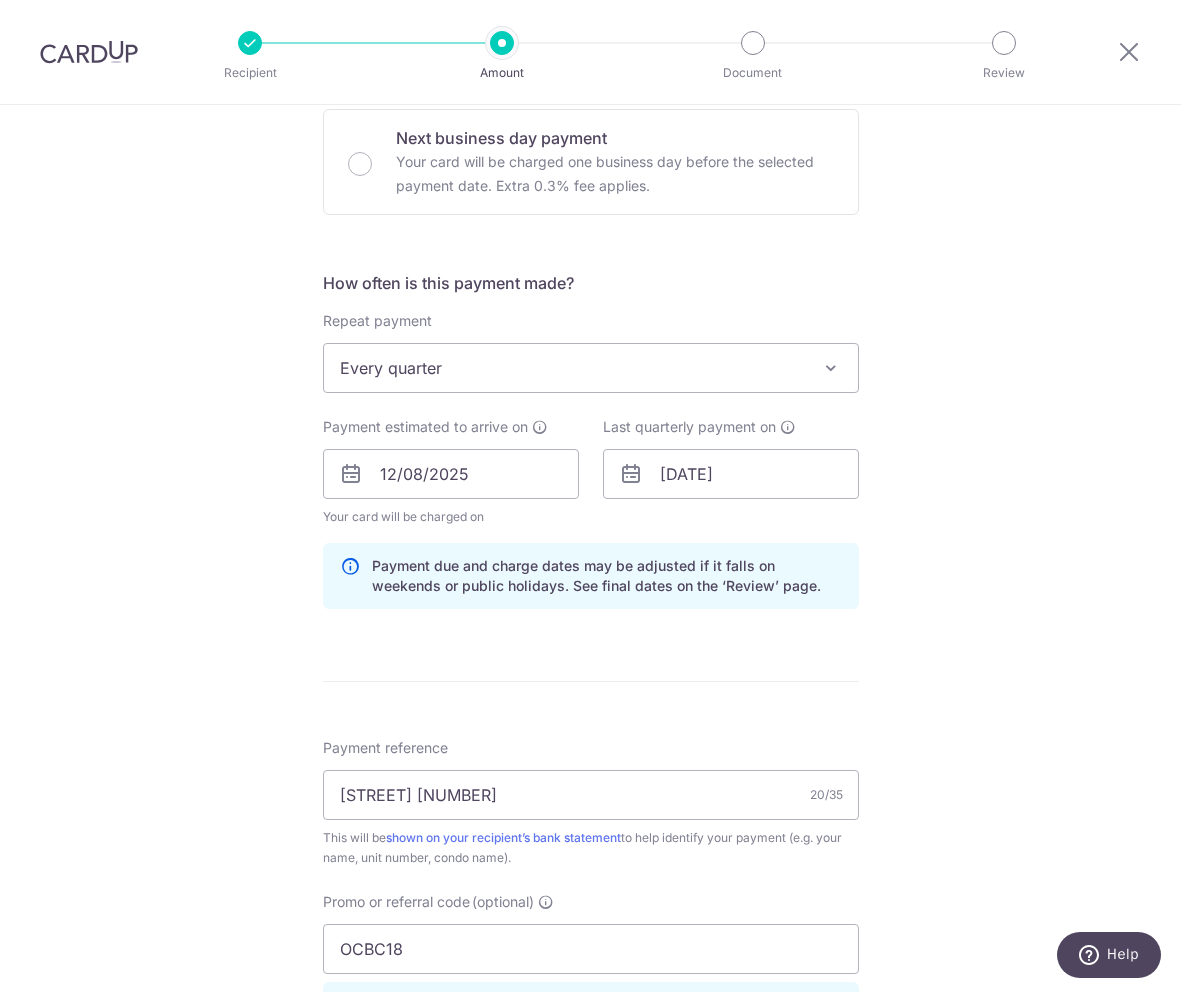 click on "Tell us more about your payment
Select Card
**** [CARD_LAST_FOUR]
Add credit card
Your Cards
**** [CARD_LAST_FOUR]
**** [CARD_LAST_FOUR]
Secure 256-bit SSL
Text
New card details
Card
Secure 256-bit SSL" at bounding box center [590, 487] 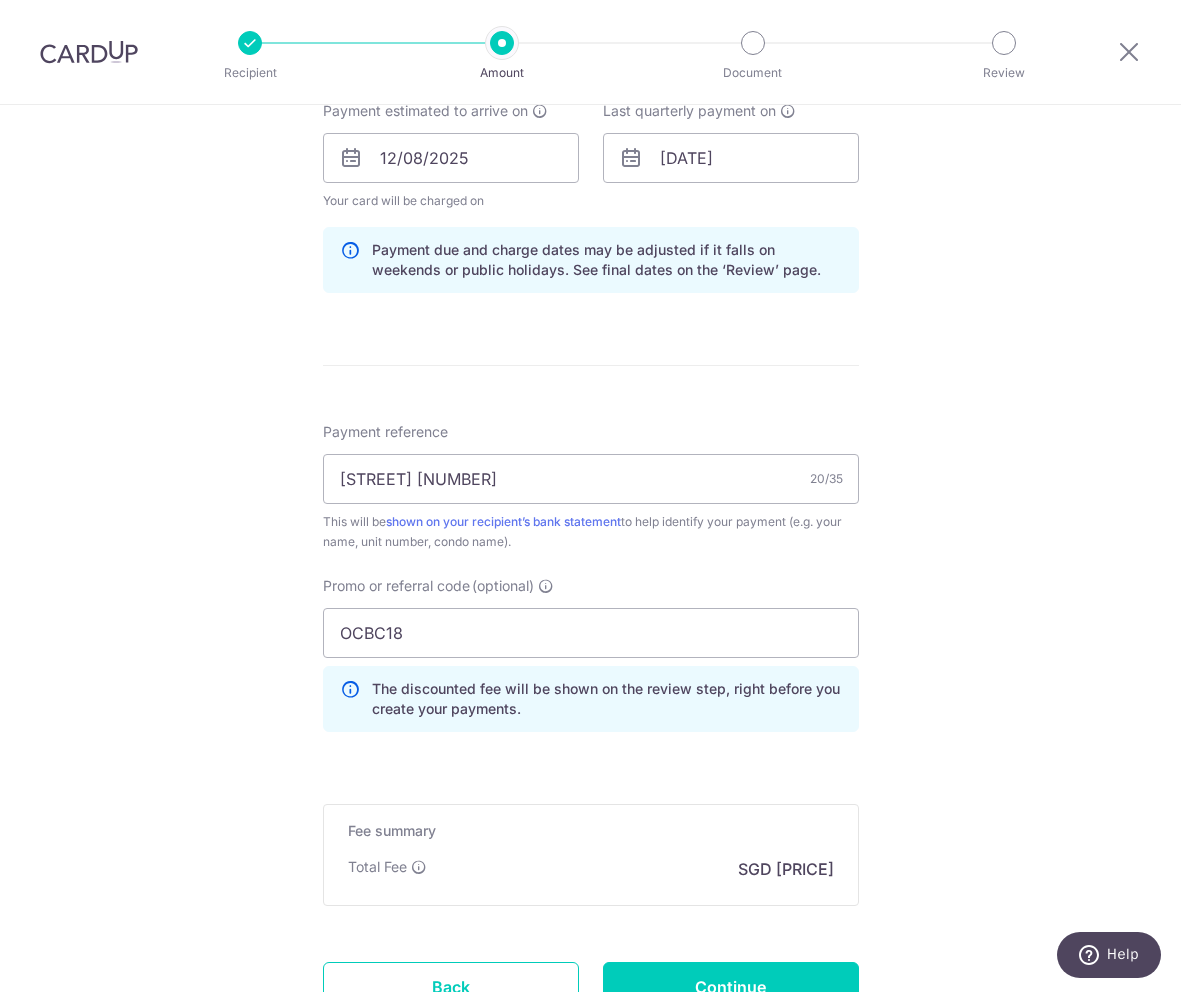 scroll, scrollTop: 1094, scrollLeft: 0, axis: vertical 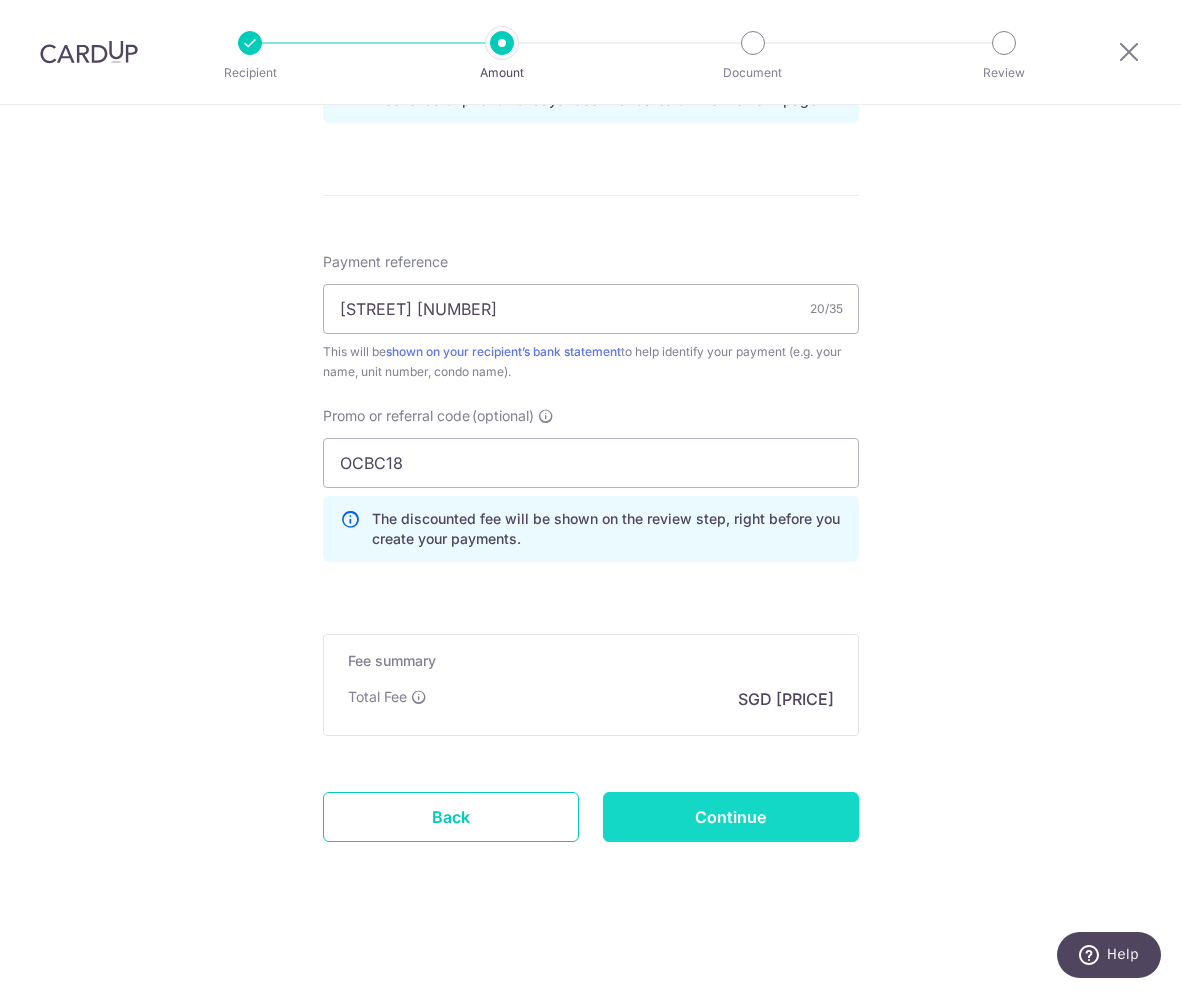 click on "Continue" at bounding box center (731, 817) 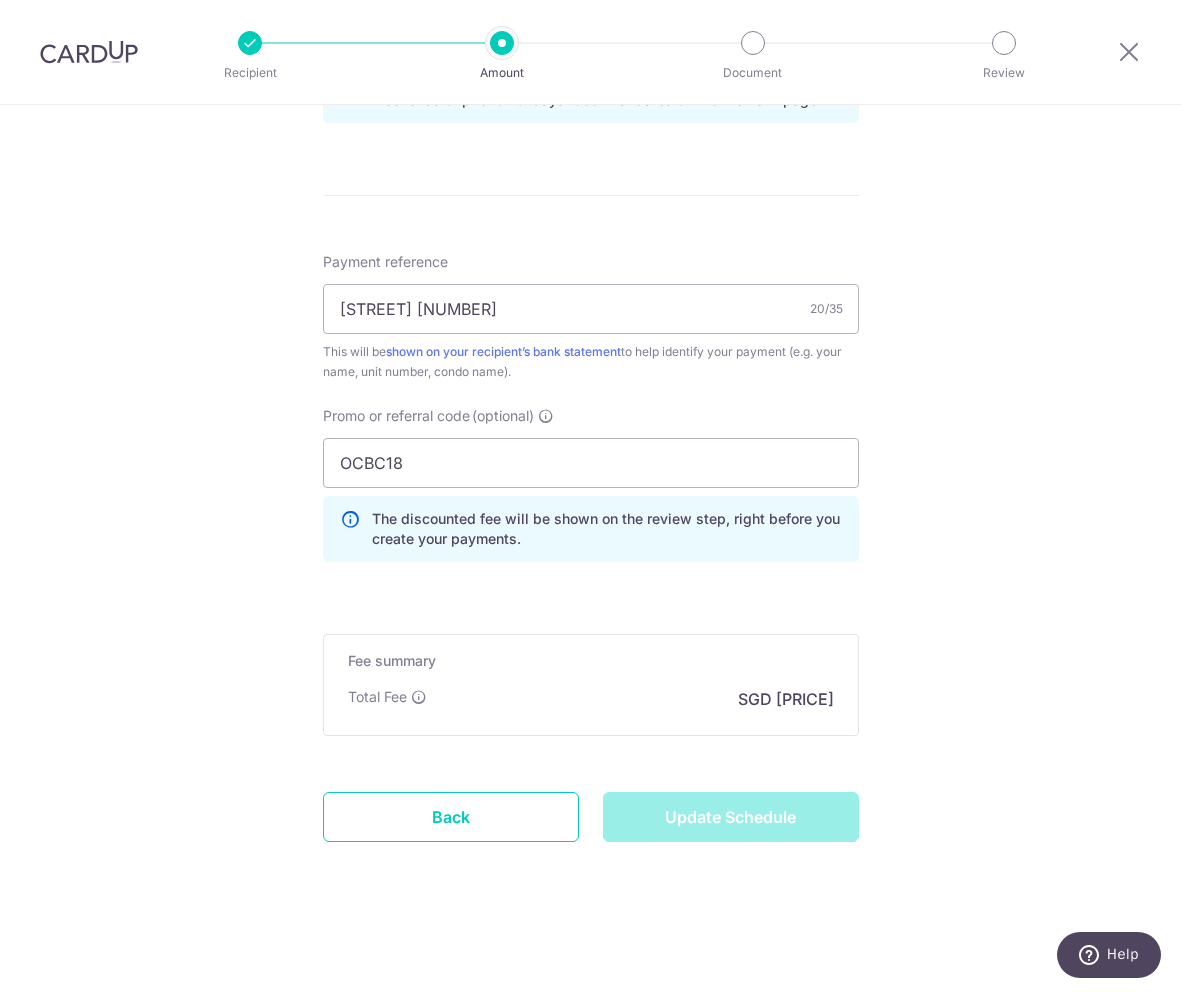 type on "Update Schedule" 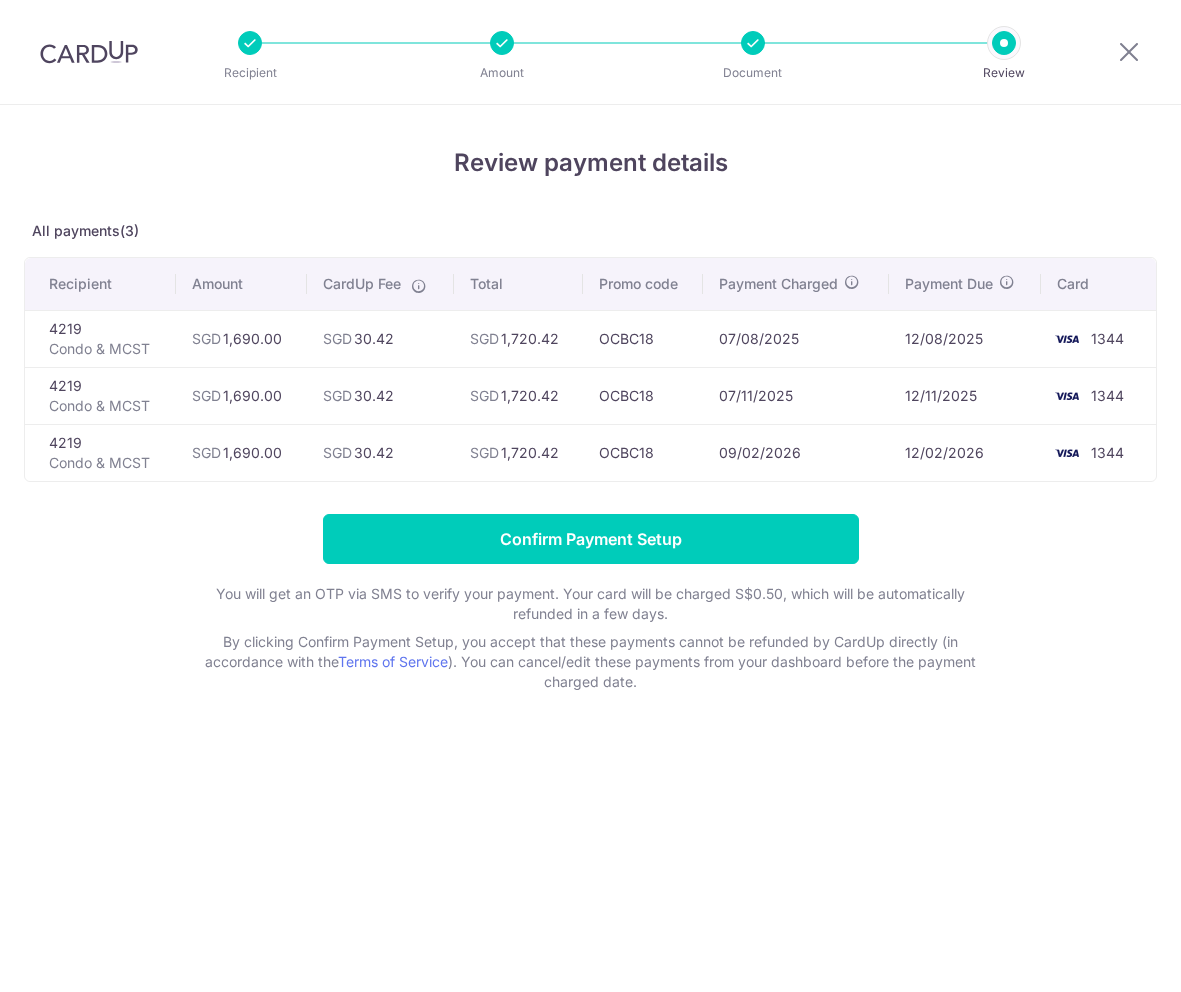 scroll, scrollTop: 0, scrollLeft: 0, axis: both 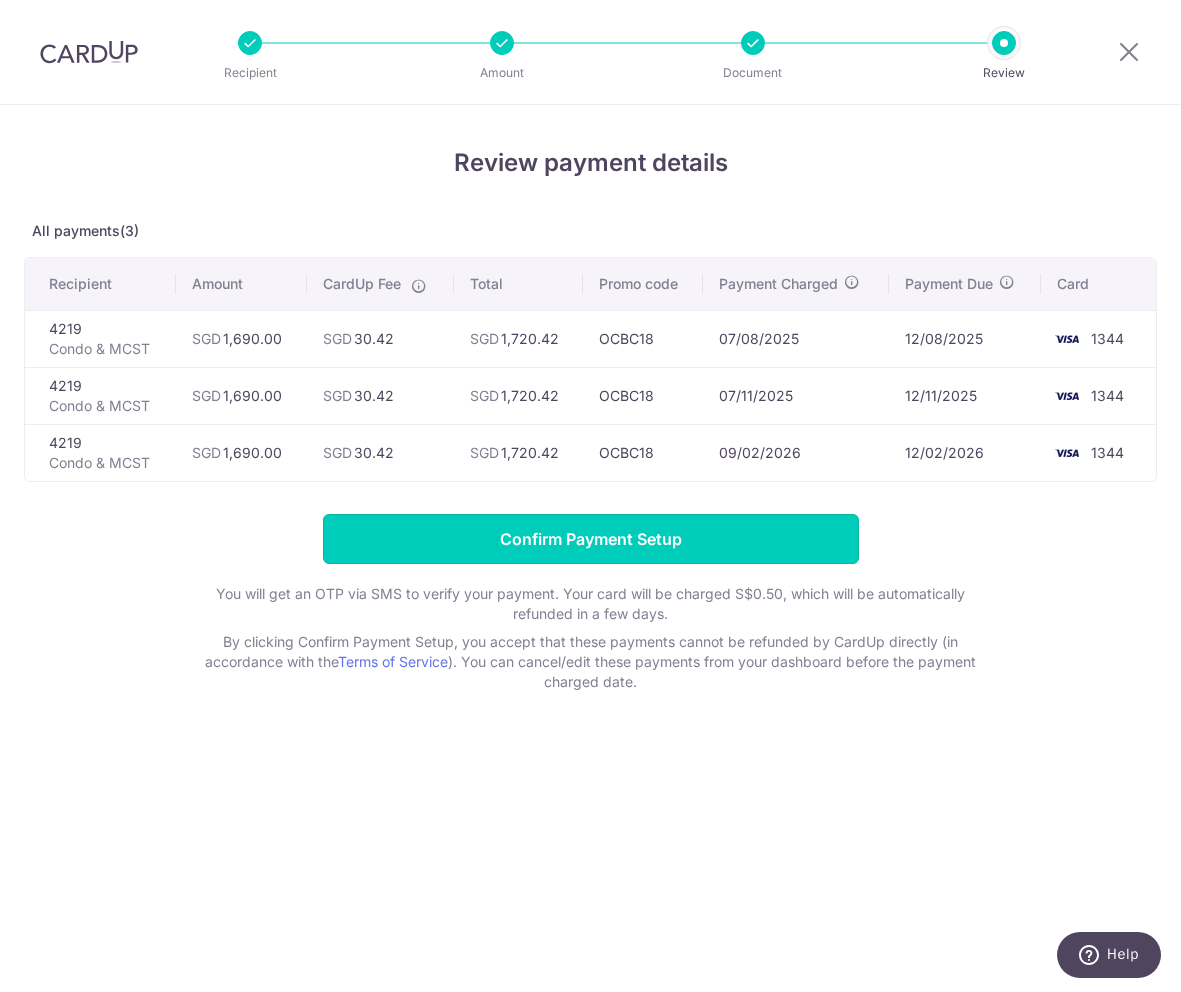 click on "Confirm Payment Setup" at bounding box center [591, 539] 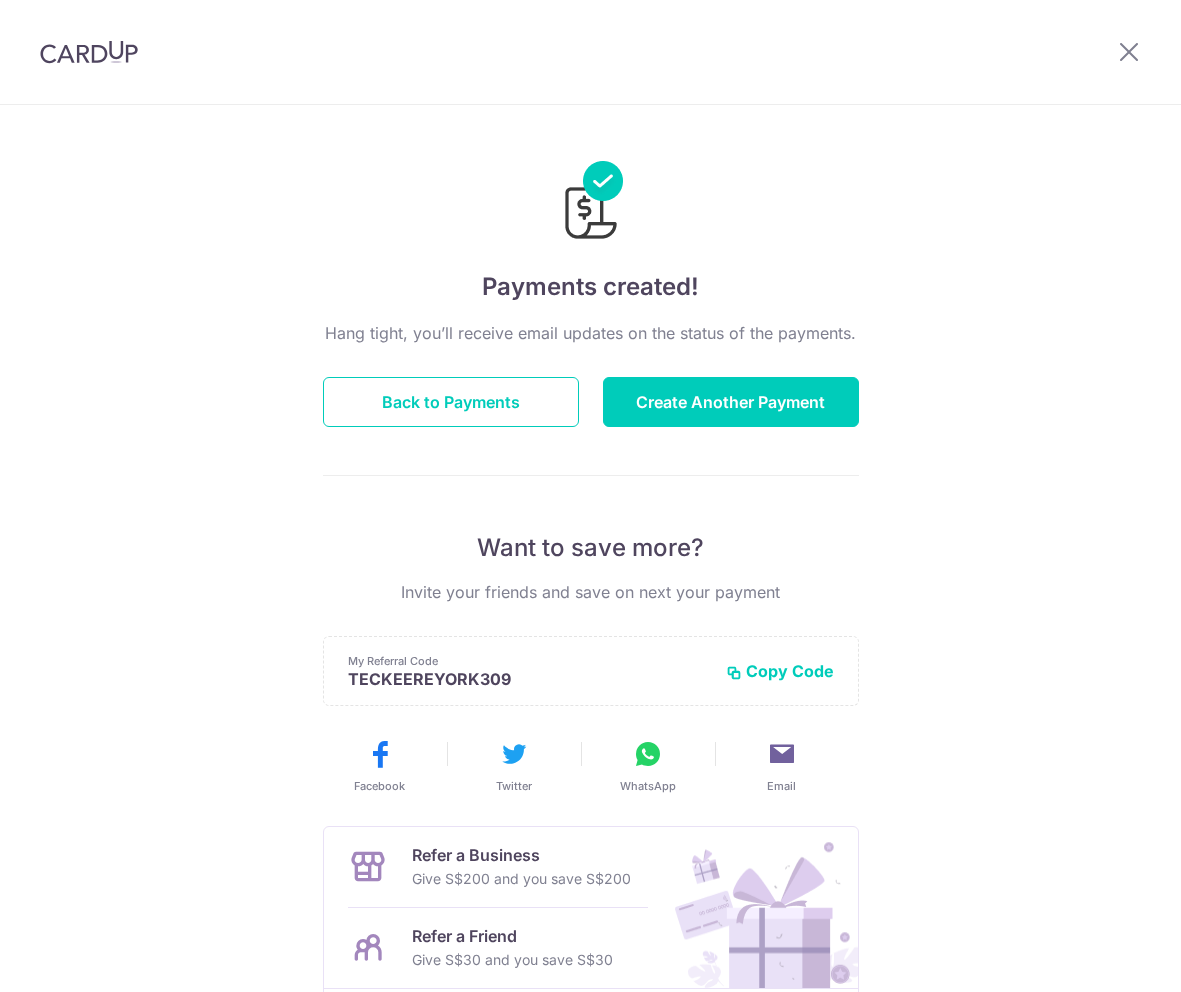 scroll, scrollTop: 0, scrollLeft: 0, axis: both 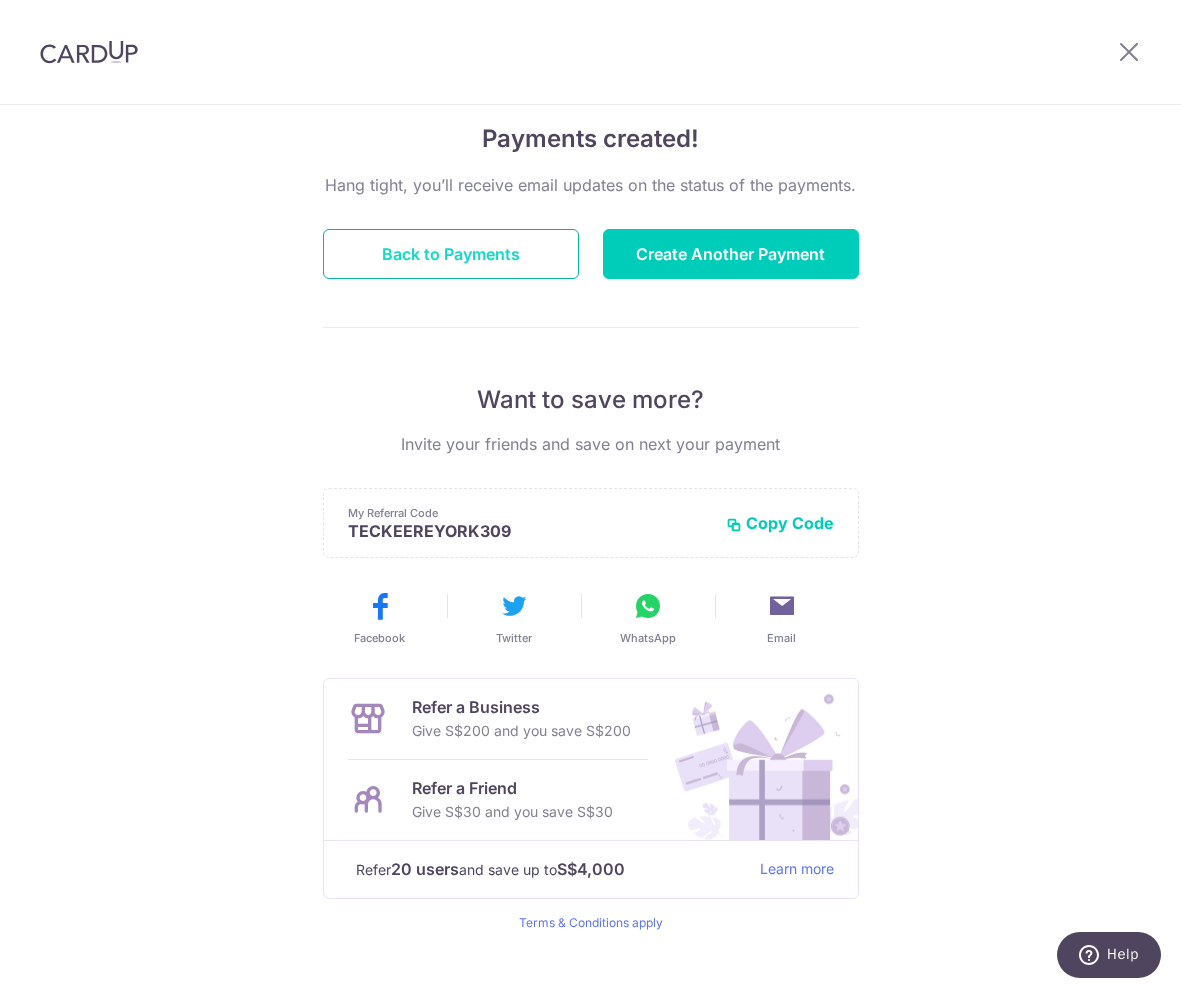 click on "Back to Payments" at bounding box center [451, 254] 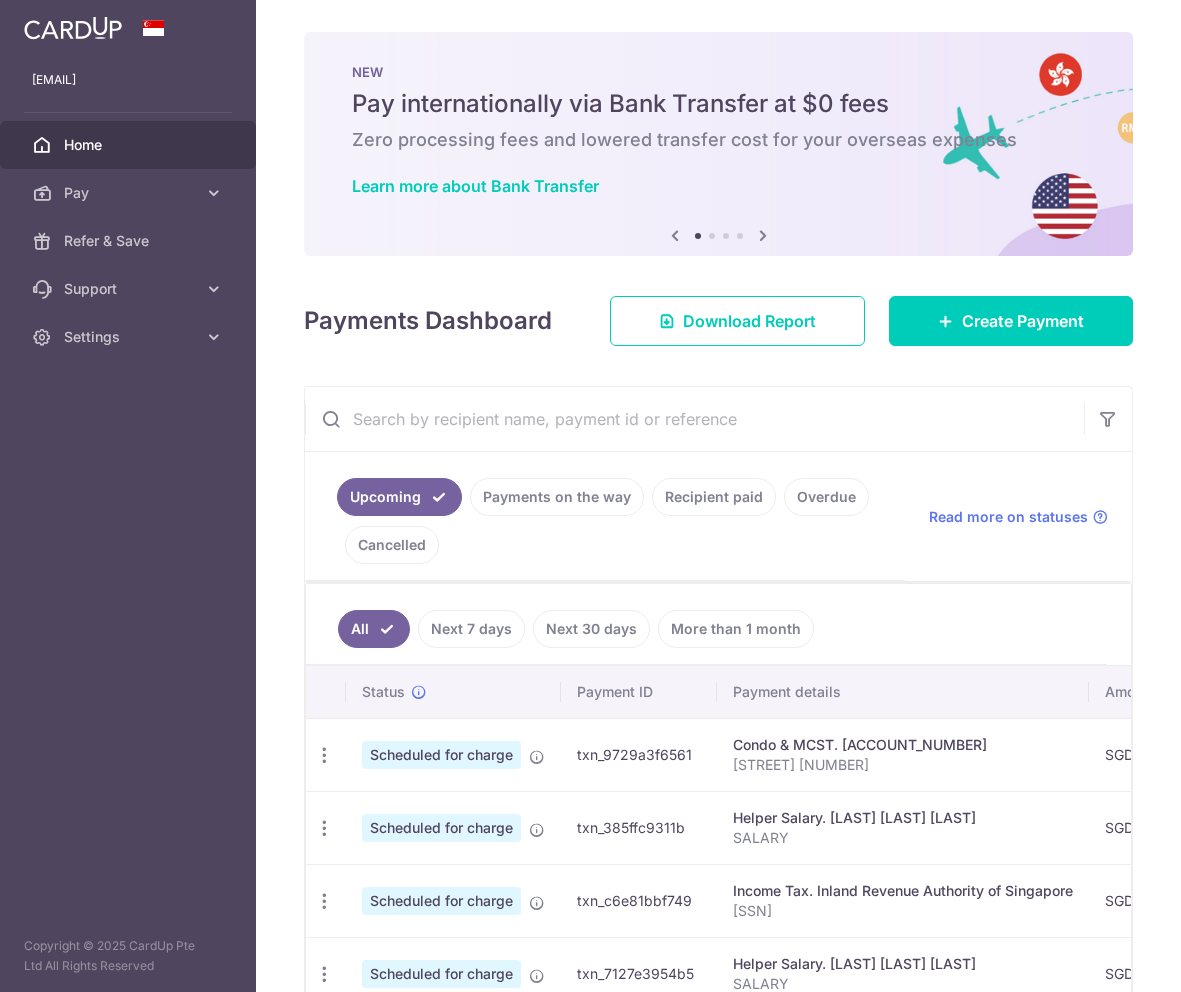 scroll, scrollTop: 0, scrollLeft: 0, axis: both 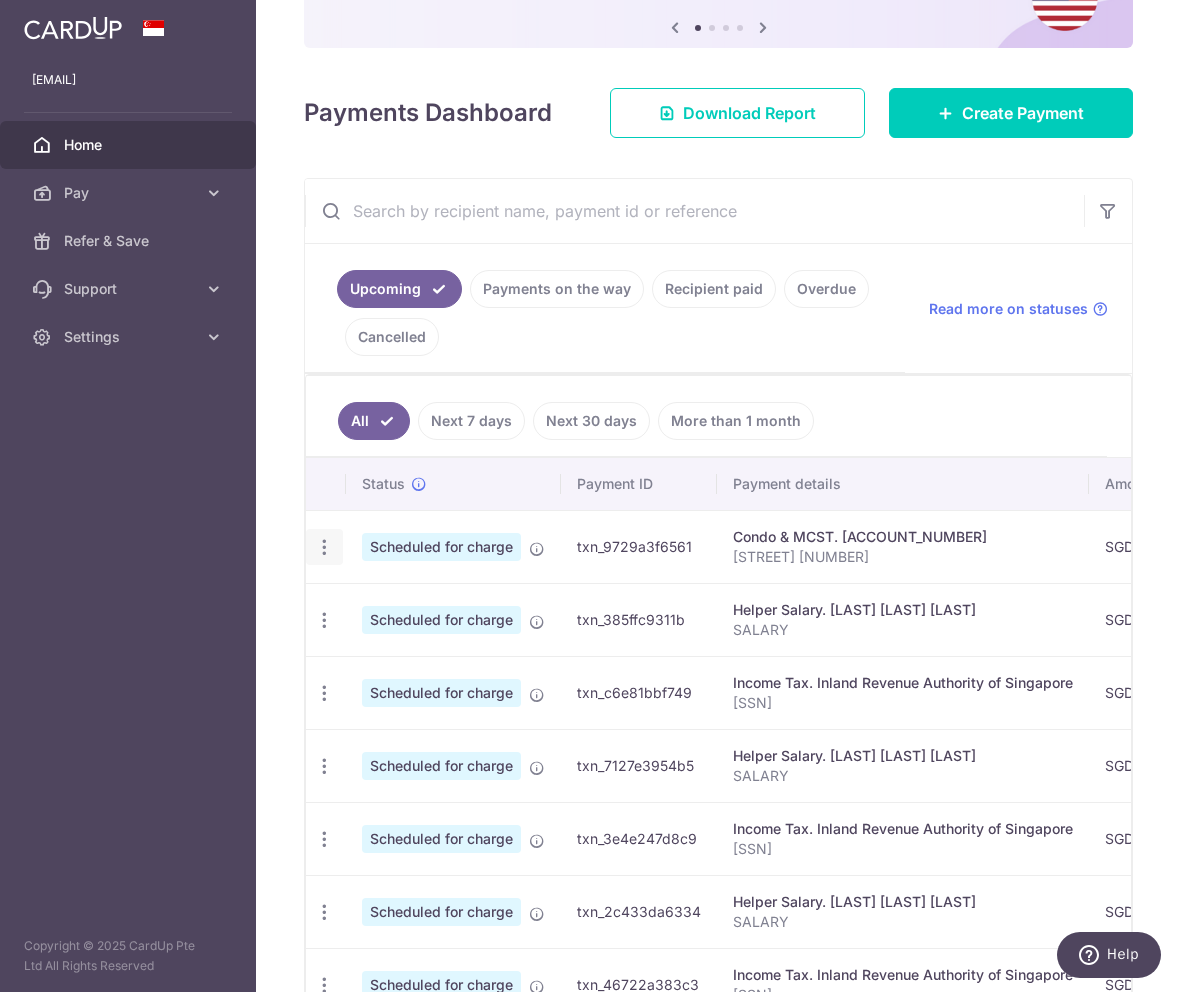 click at bounding box center (324, 547) 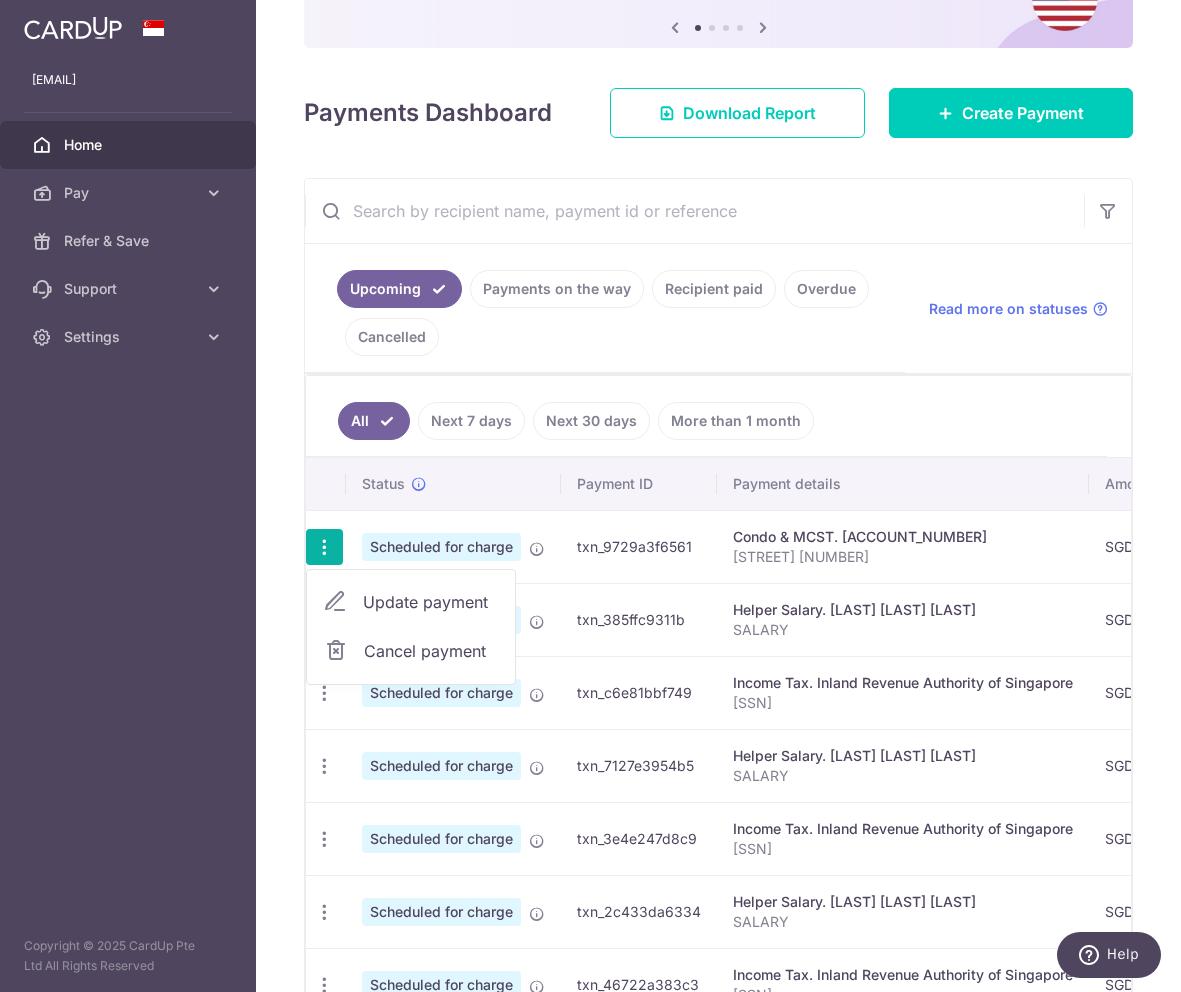 click on "Update payment" at bounding box center [431, 602] 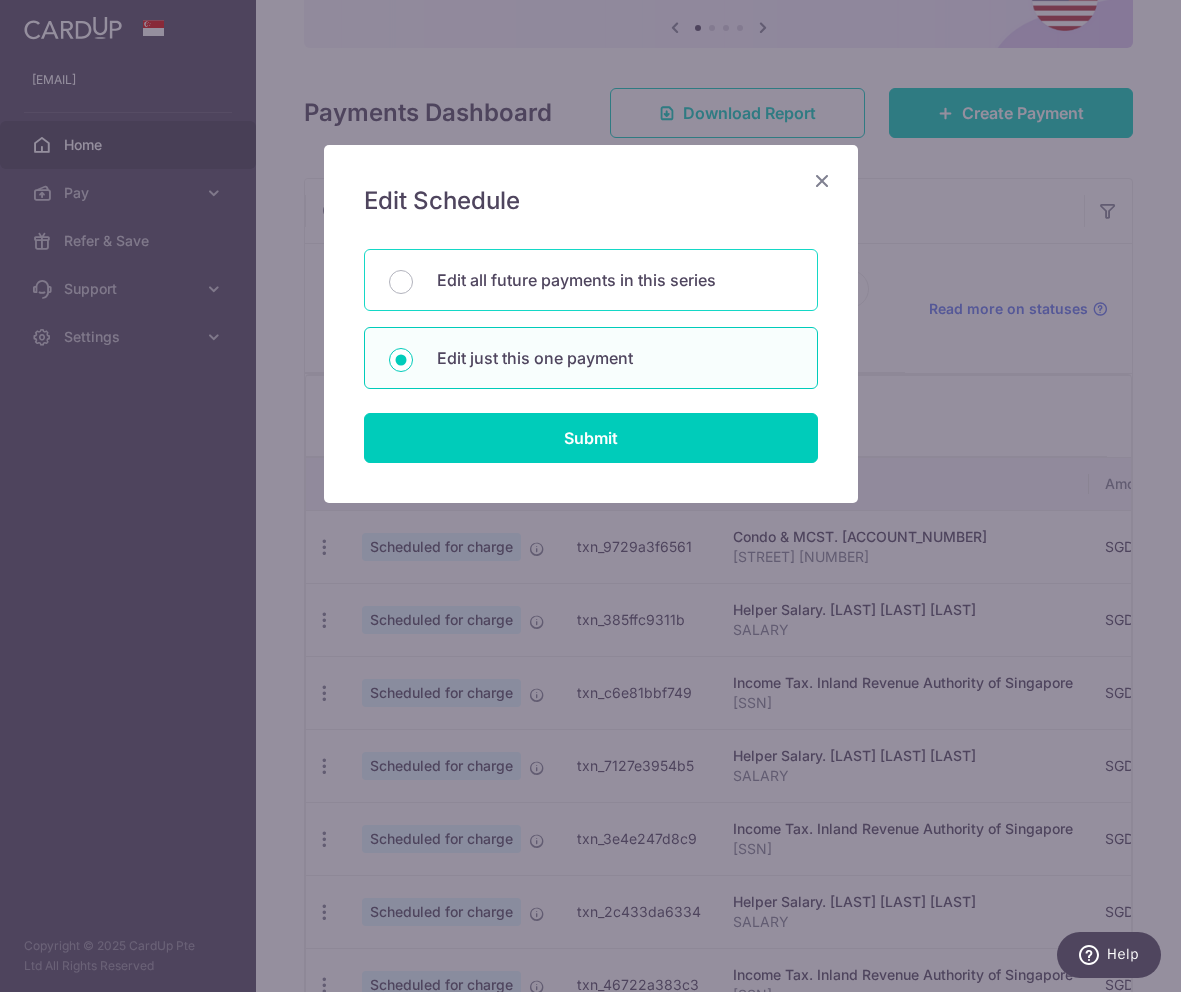 click on "Edit all future payments in this series" at bounding box center (615, 280) 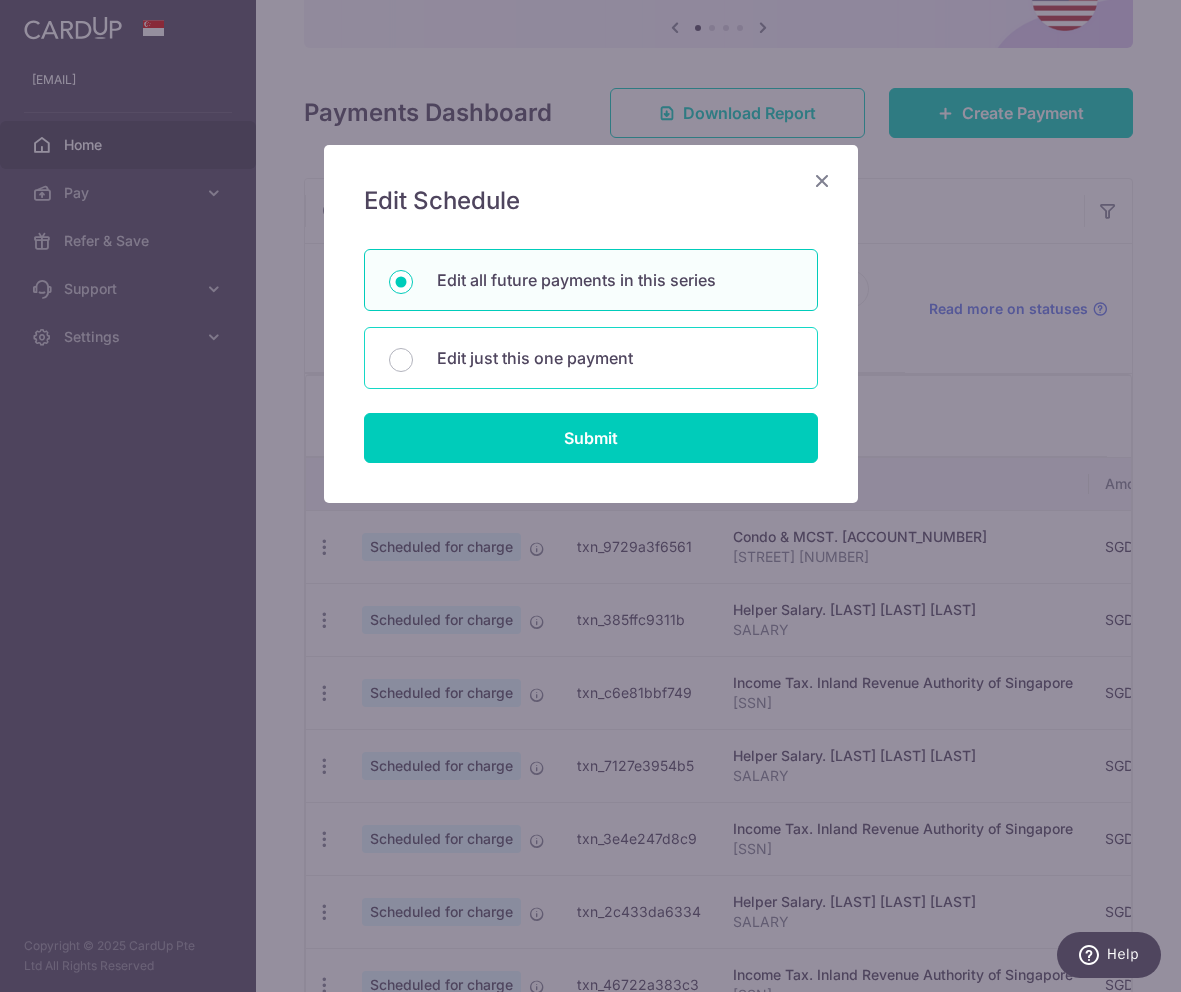 click on "Edit just this one payment" at bounding box center (615, 358) 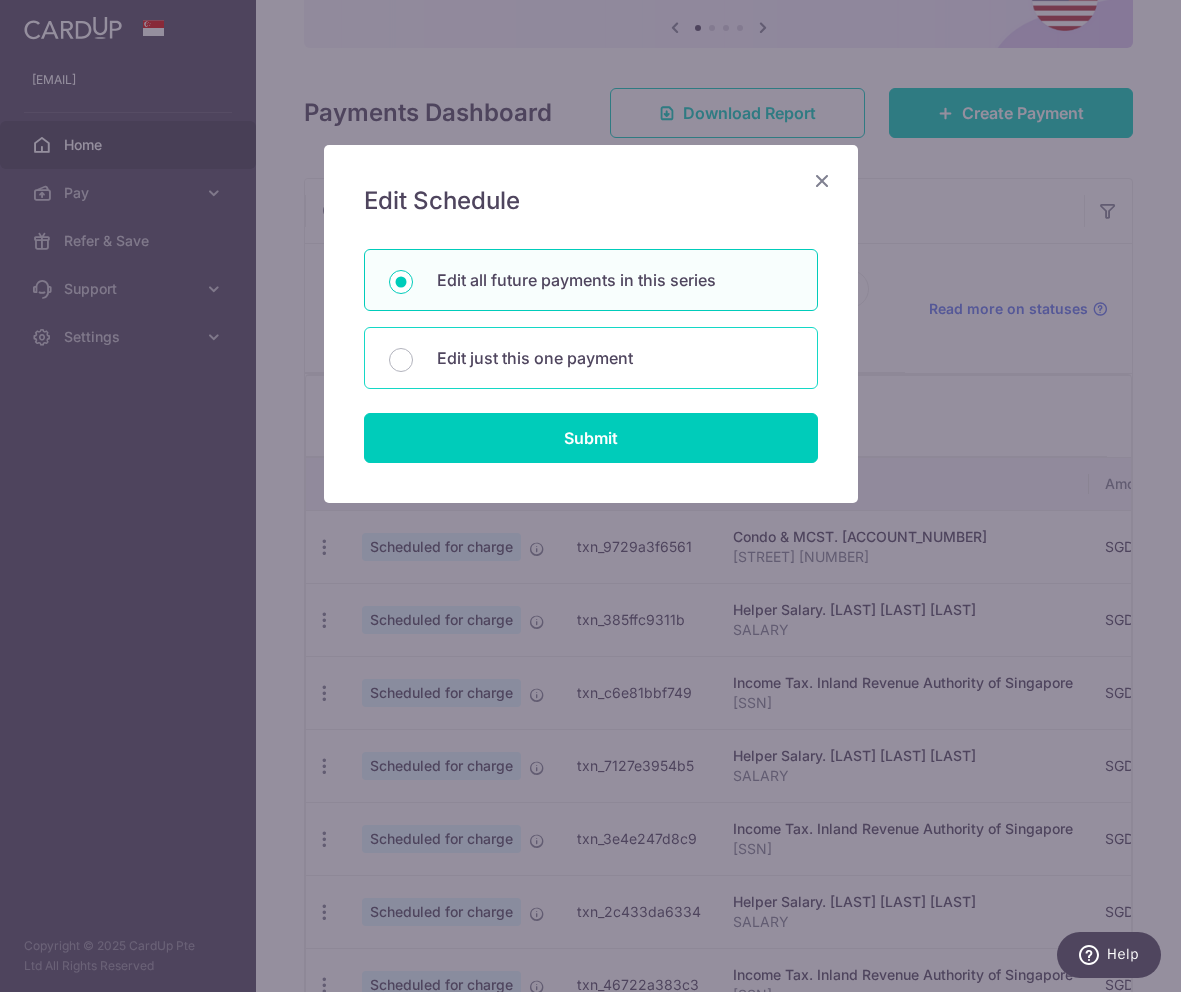 click on "Edit just this one payment" at bounding box center [401, 360] 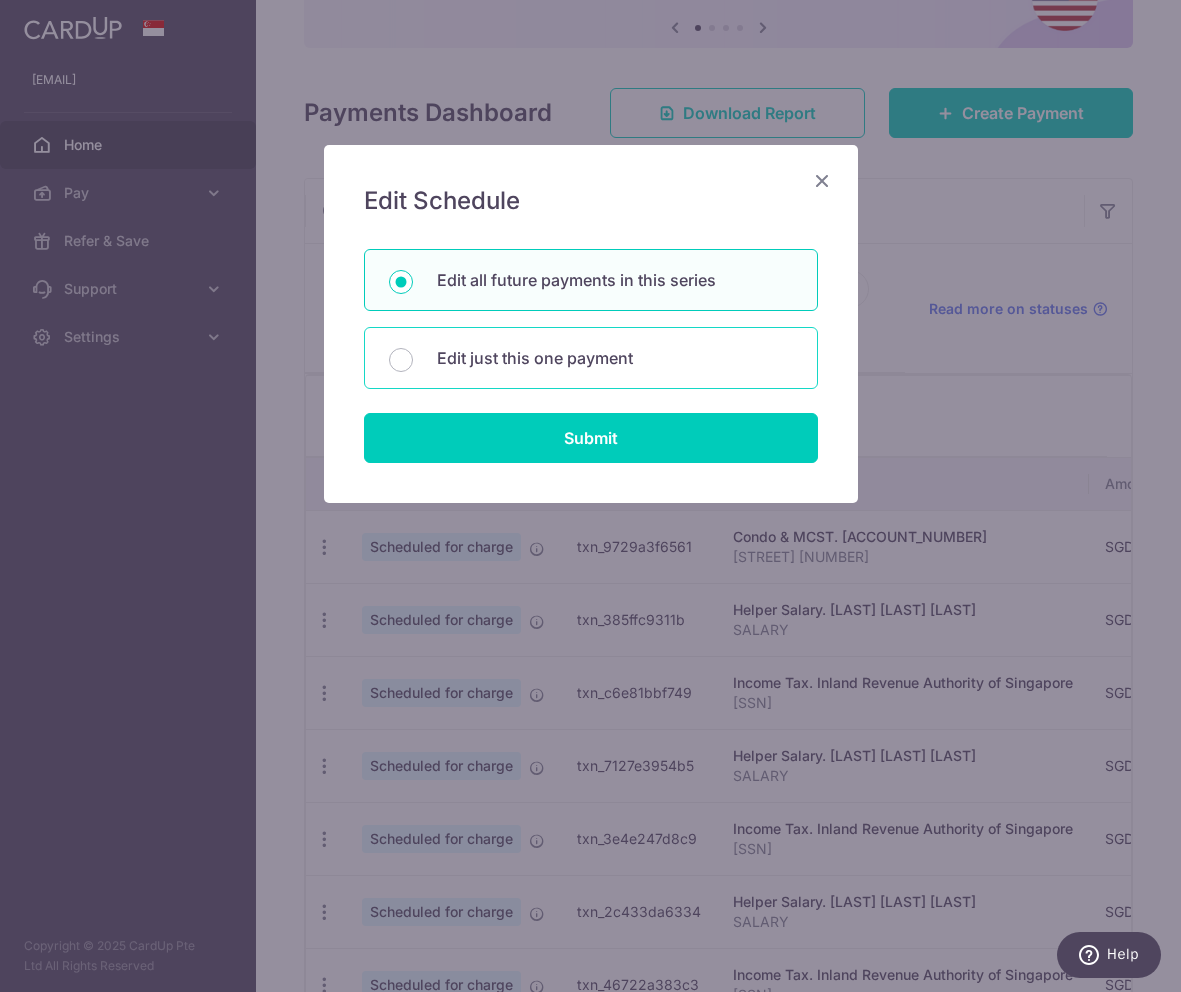radio on "false" 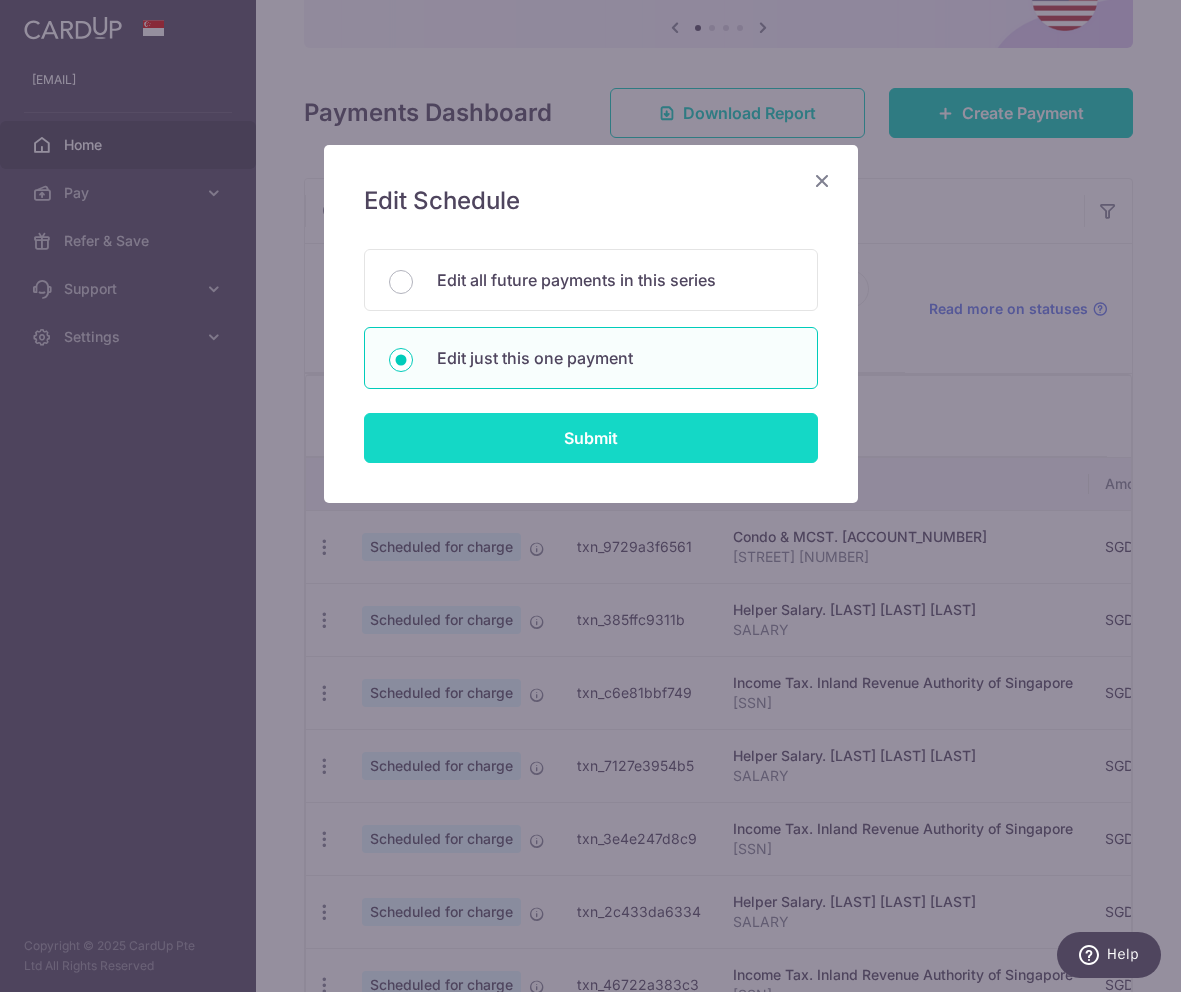 click on "Submit" at bounding box center (591, 438) 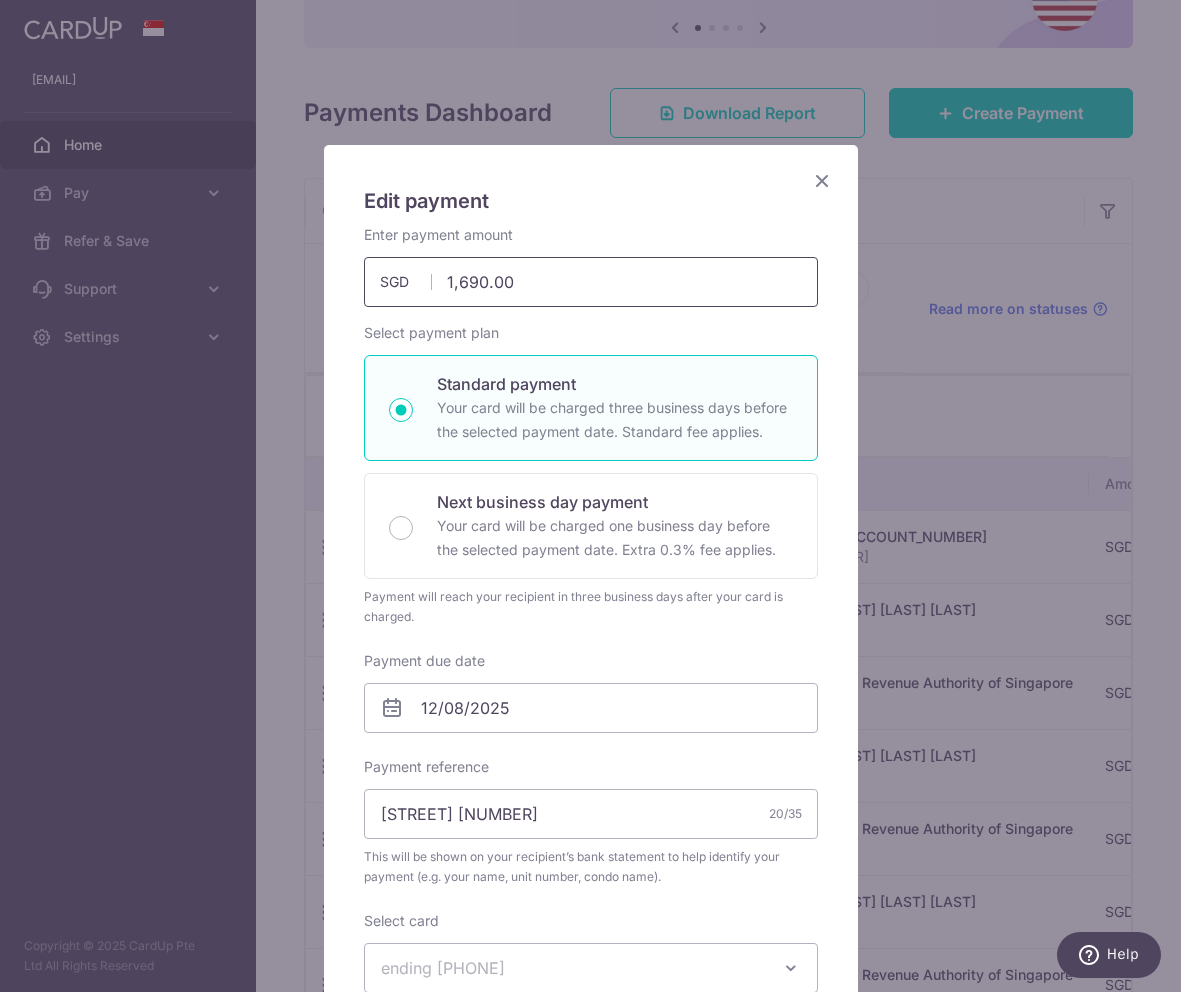 drag, startPoint x: 518, startPoint y: 284, endPoint x: 437, endPoint y: 286, distance: 81.02469 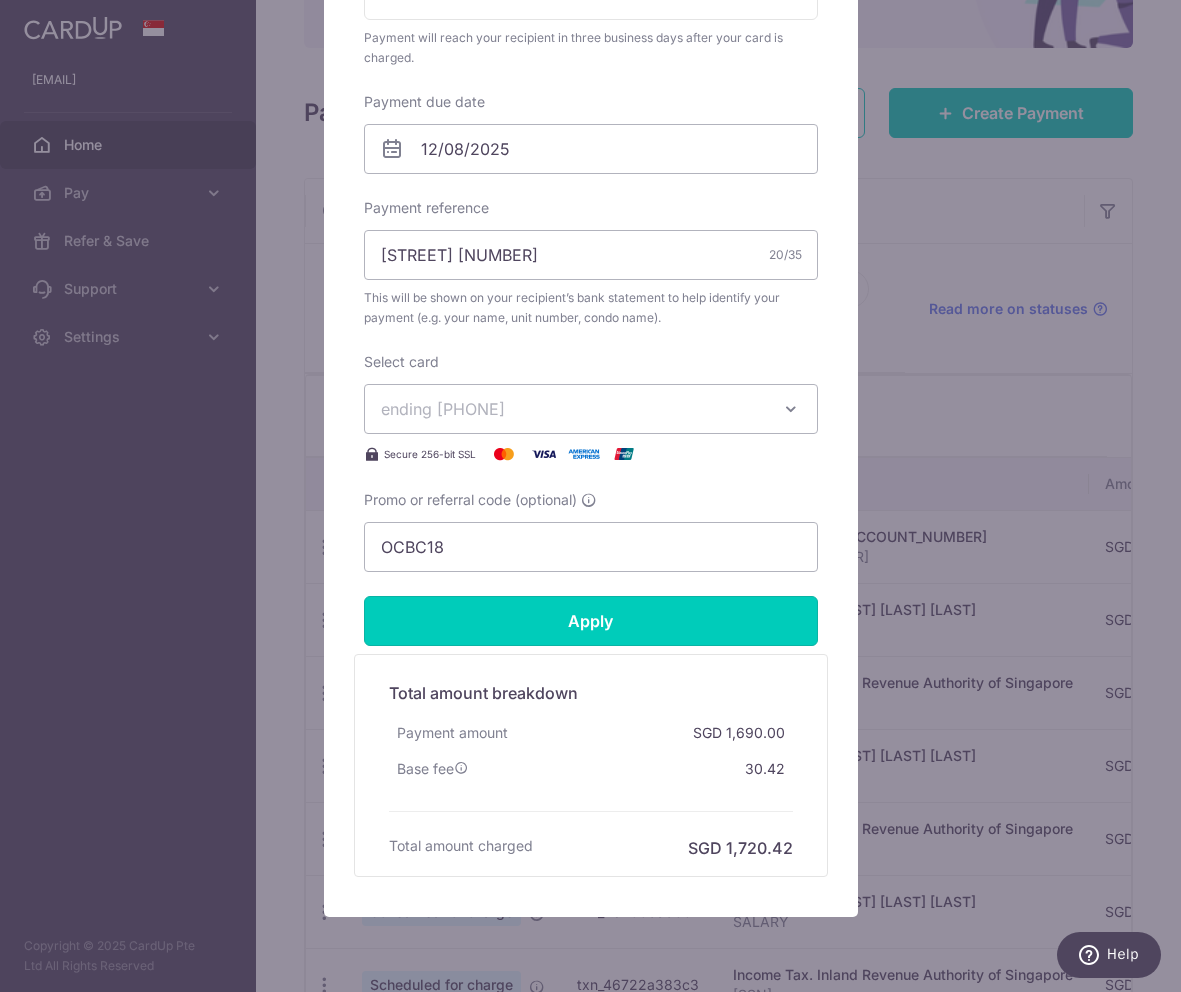 type on "680.00" 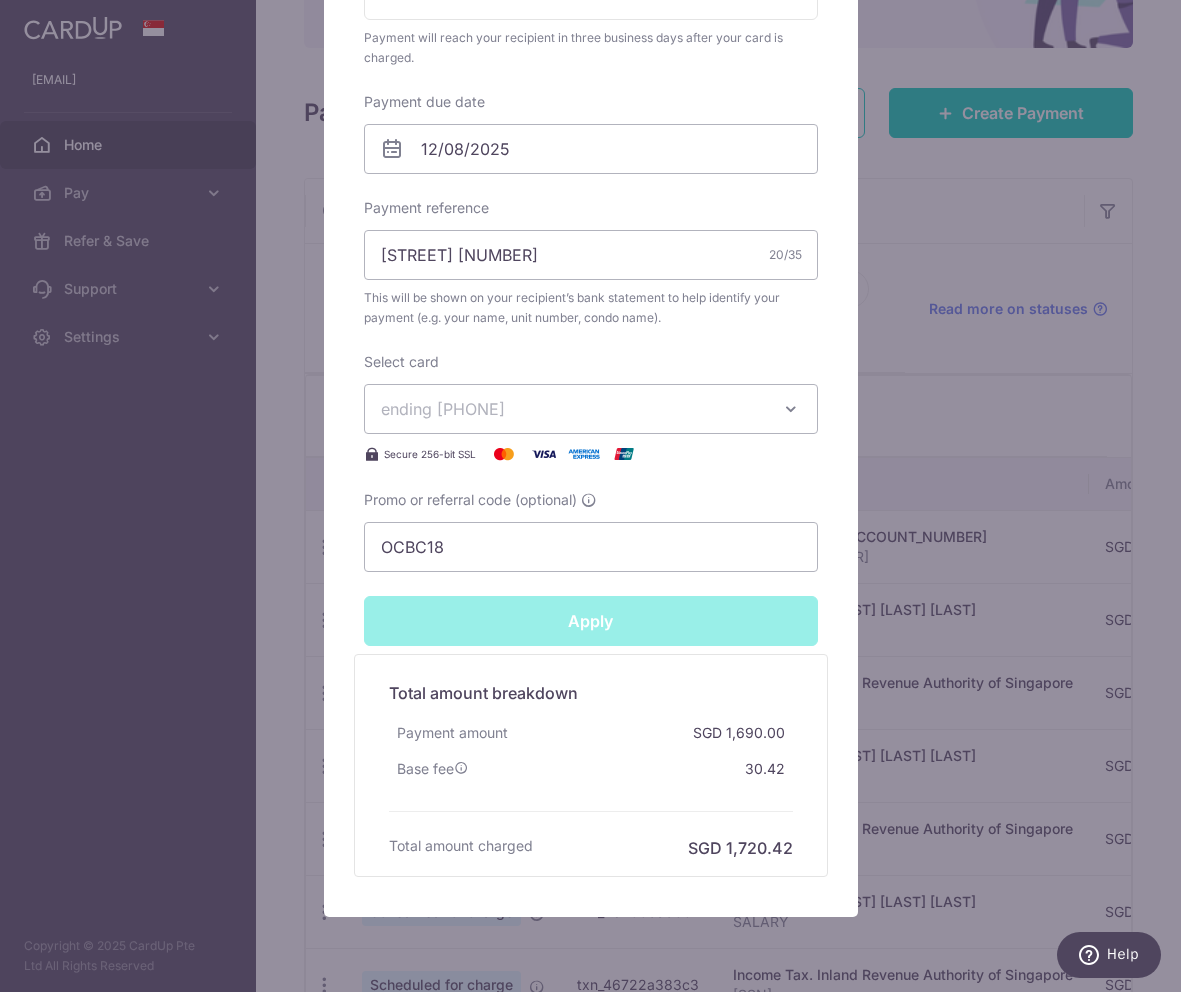 type on "Successfully Applied" 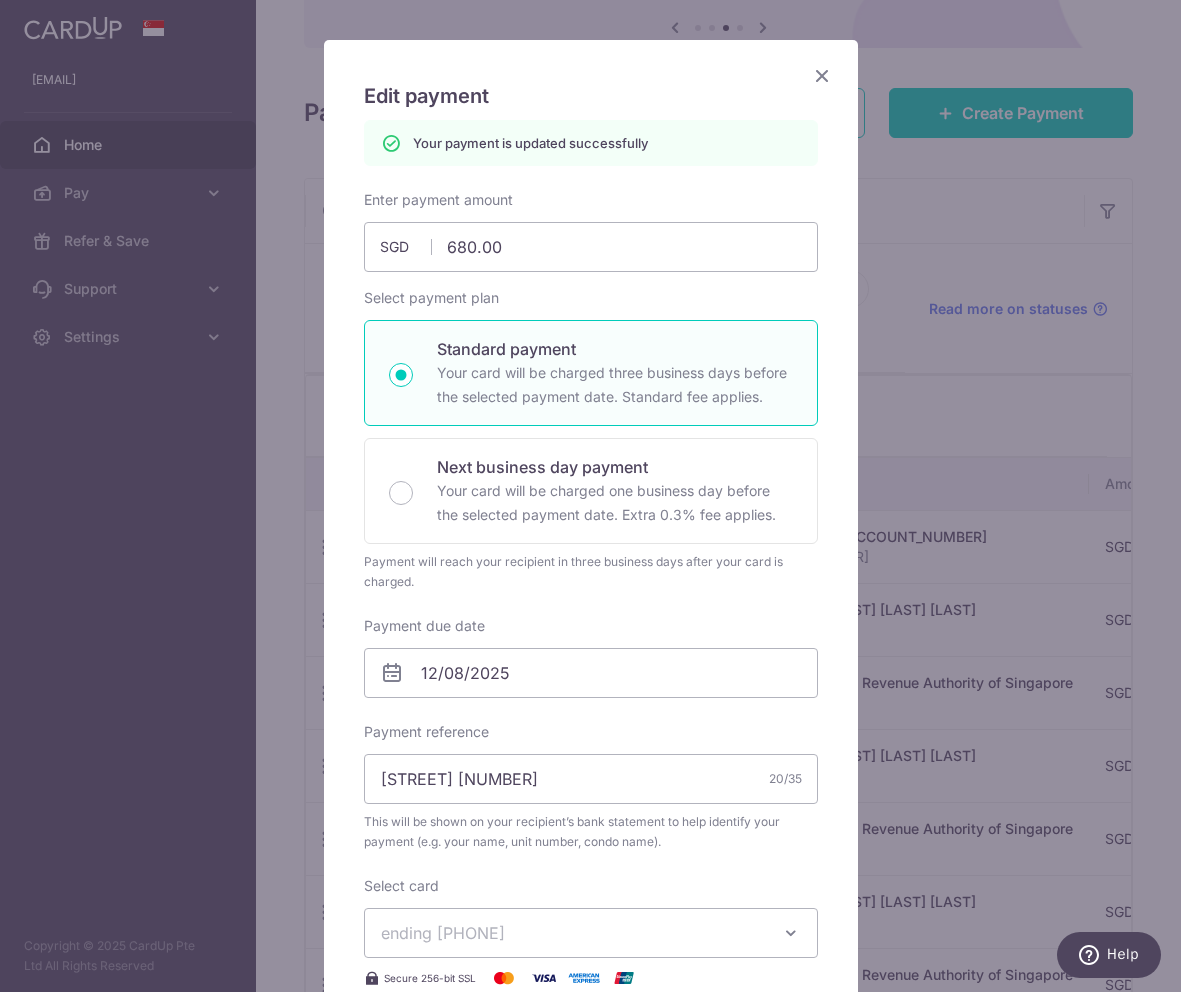 scroll, scrollTop: 100, scrollLeft: 0, axis: vertical 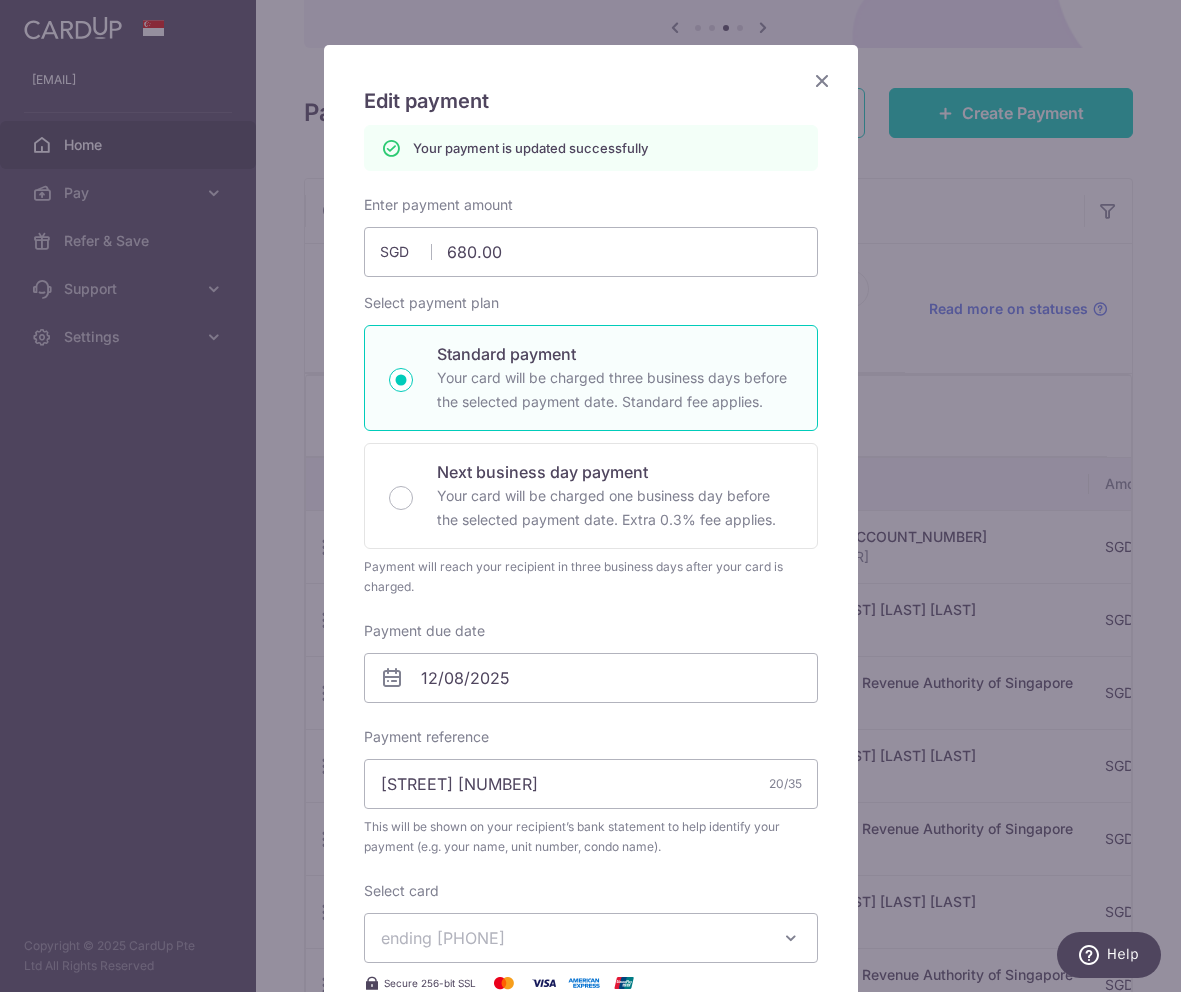 click at bounding box center [822, 80] 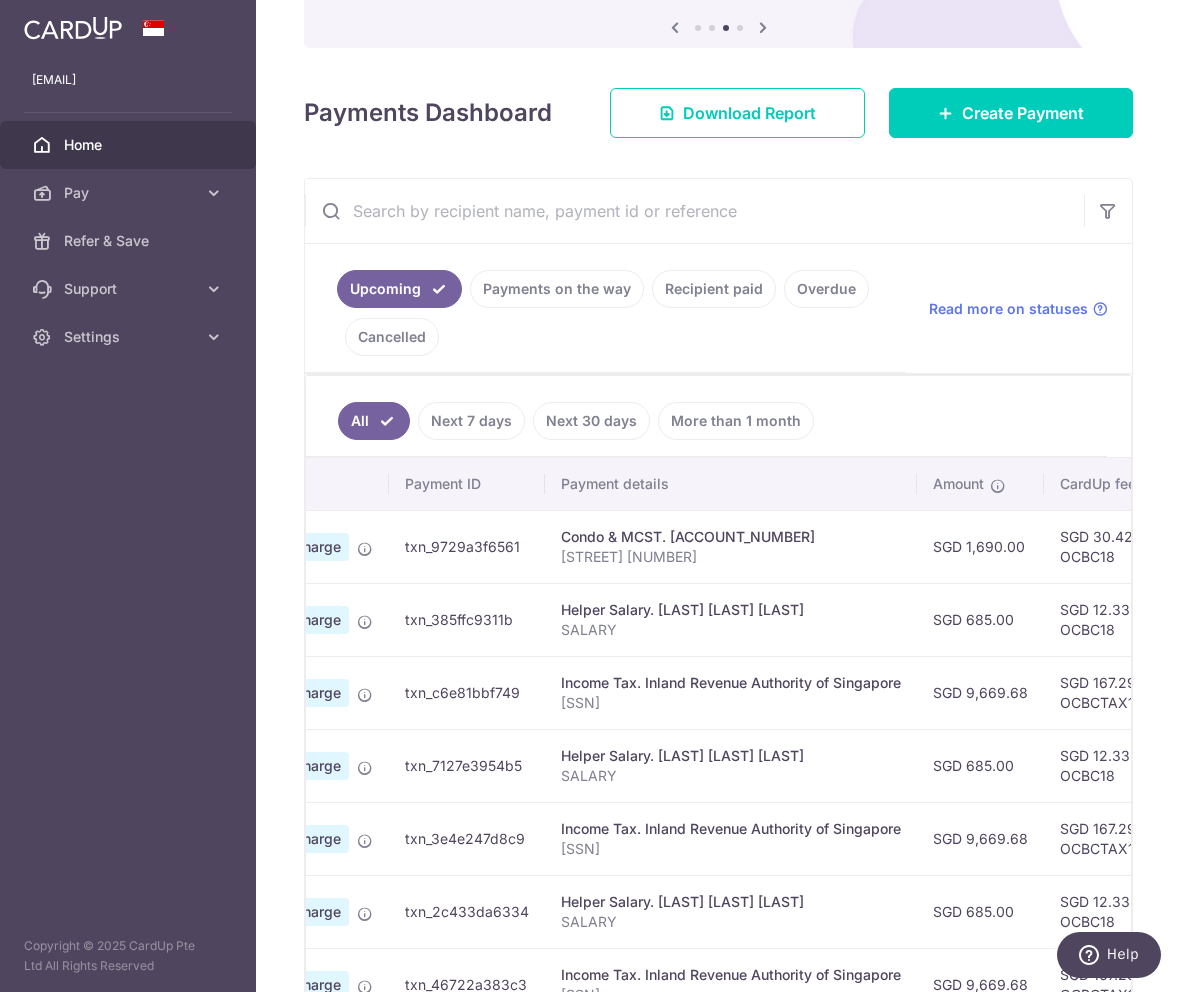 scroll, scrollTop: 0, scrollLeft: 363, axis: horizontal 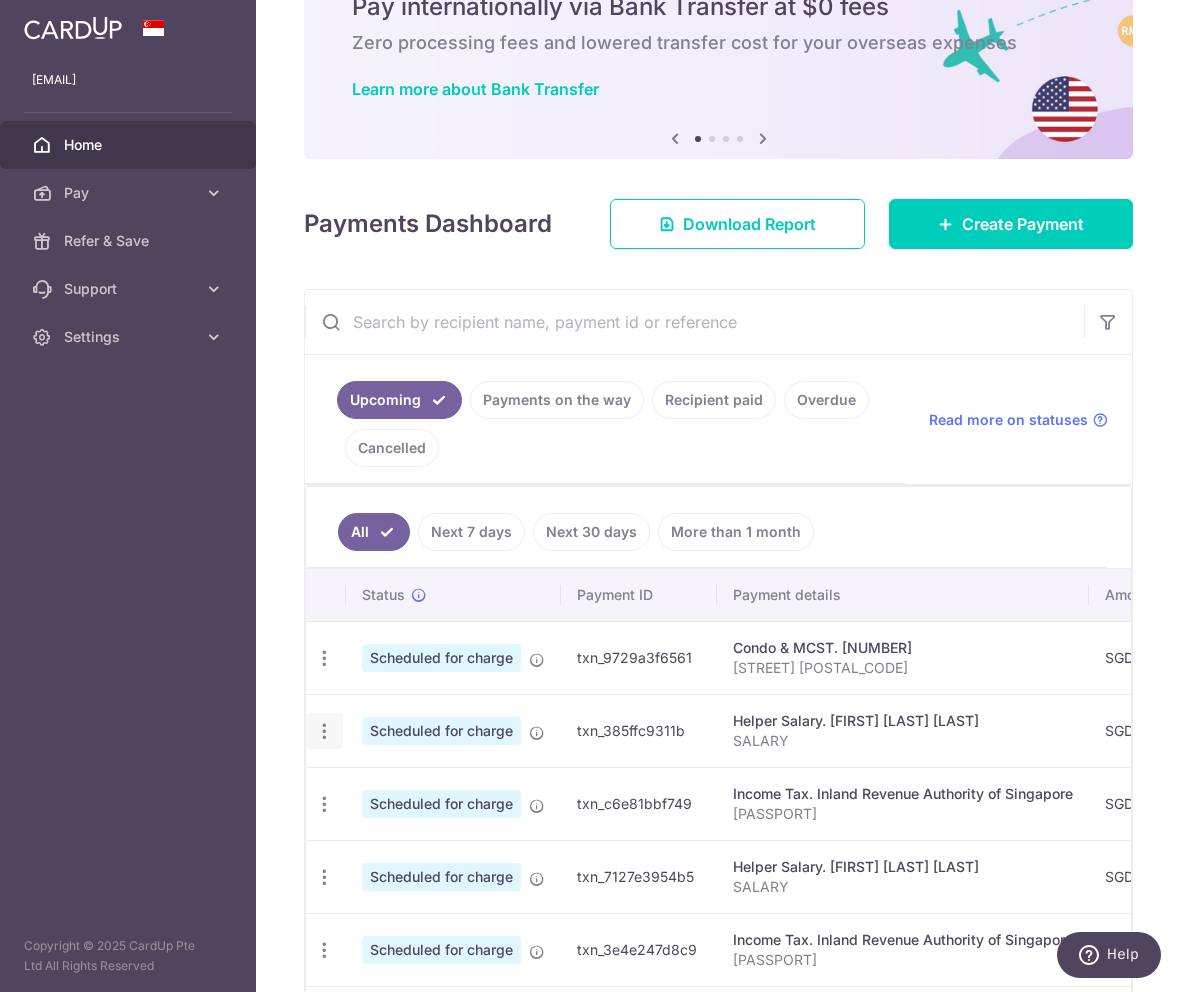click on "[EMAIL]
Home
Pay
Payments
Recipients
Cards
Refer & Save
Support
FAQ
Contact Us
Settings
Account
Logout
Copyright © 2025 CardUp Pte Ltd All Rights Reserved
×
Pause Schedule" at bounding box center [590, 496] 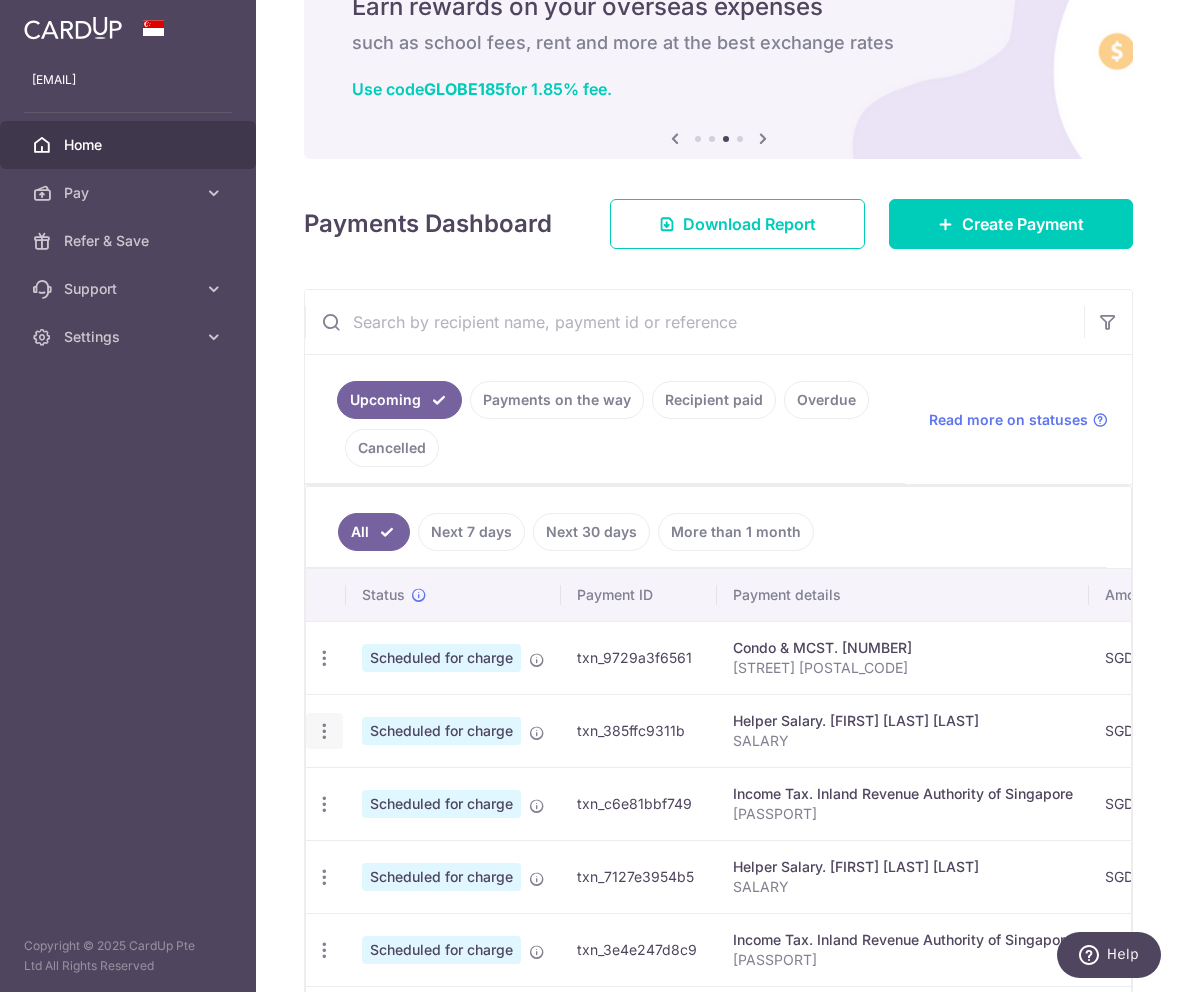 click at bounding box center (324, 658) 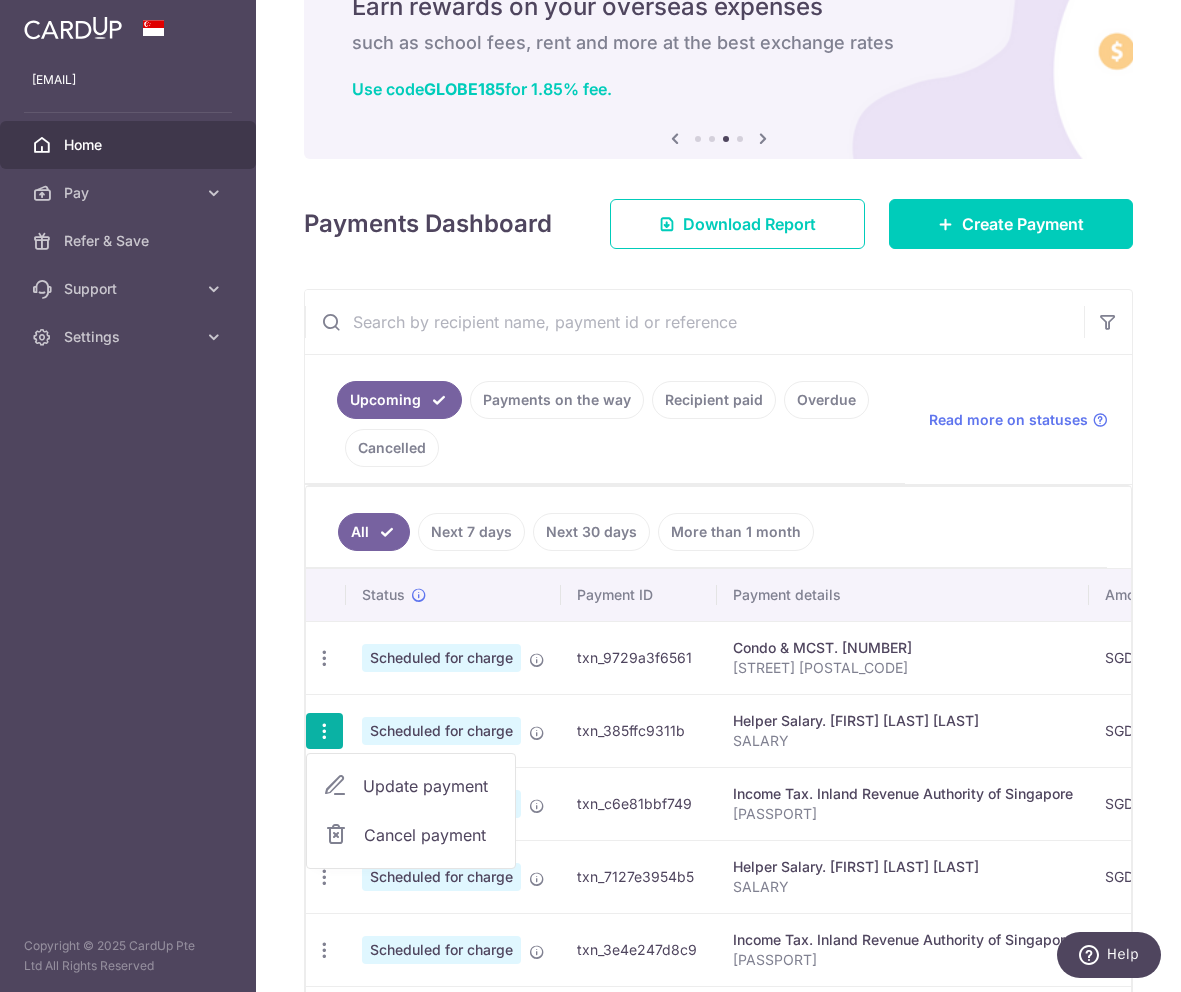 click on "Update payment" at bounding box center [431, 786] 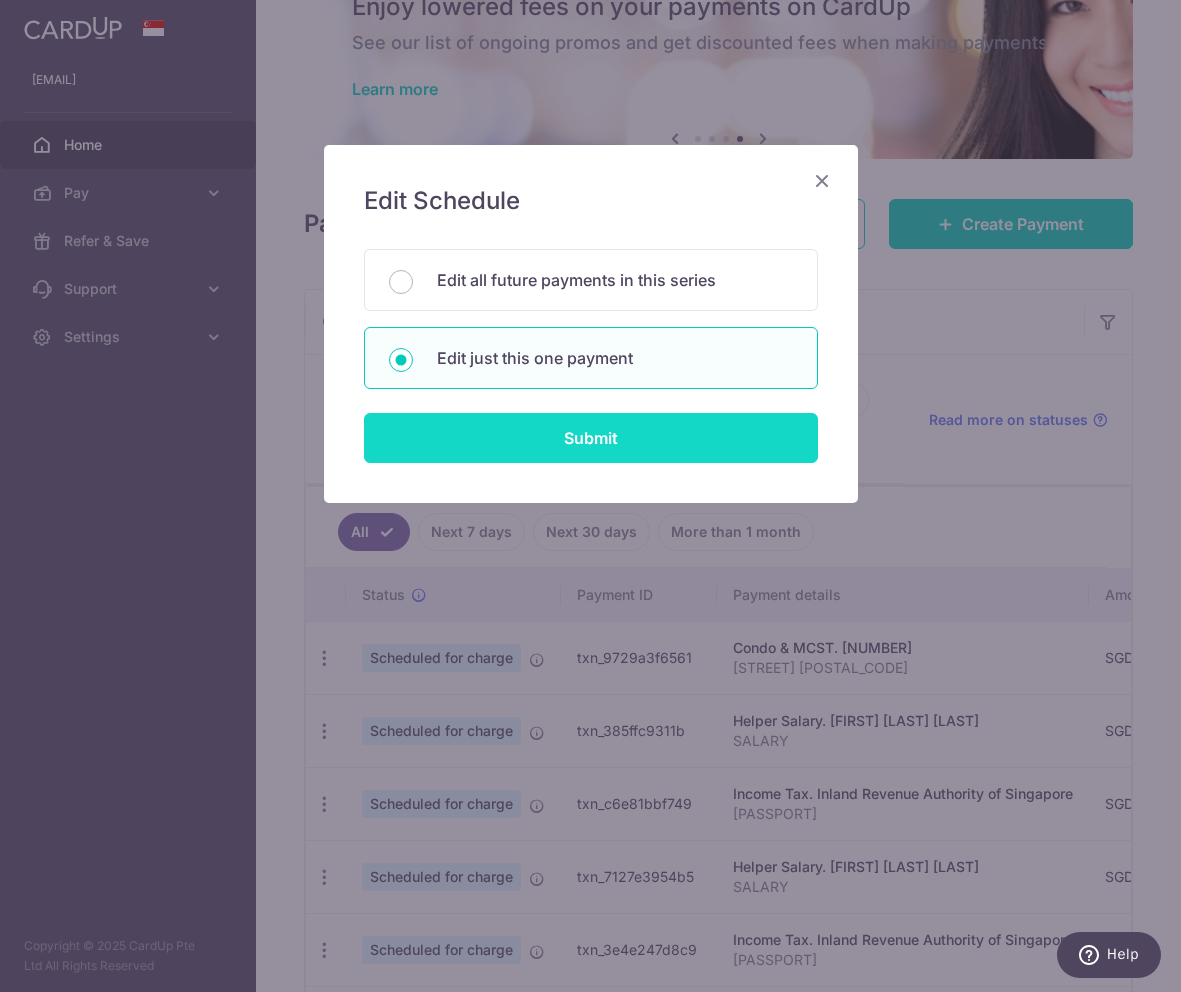 click on "Submit" at bounding box center (591, 438) 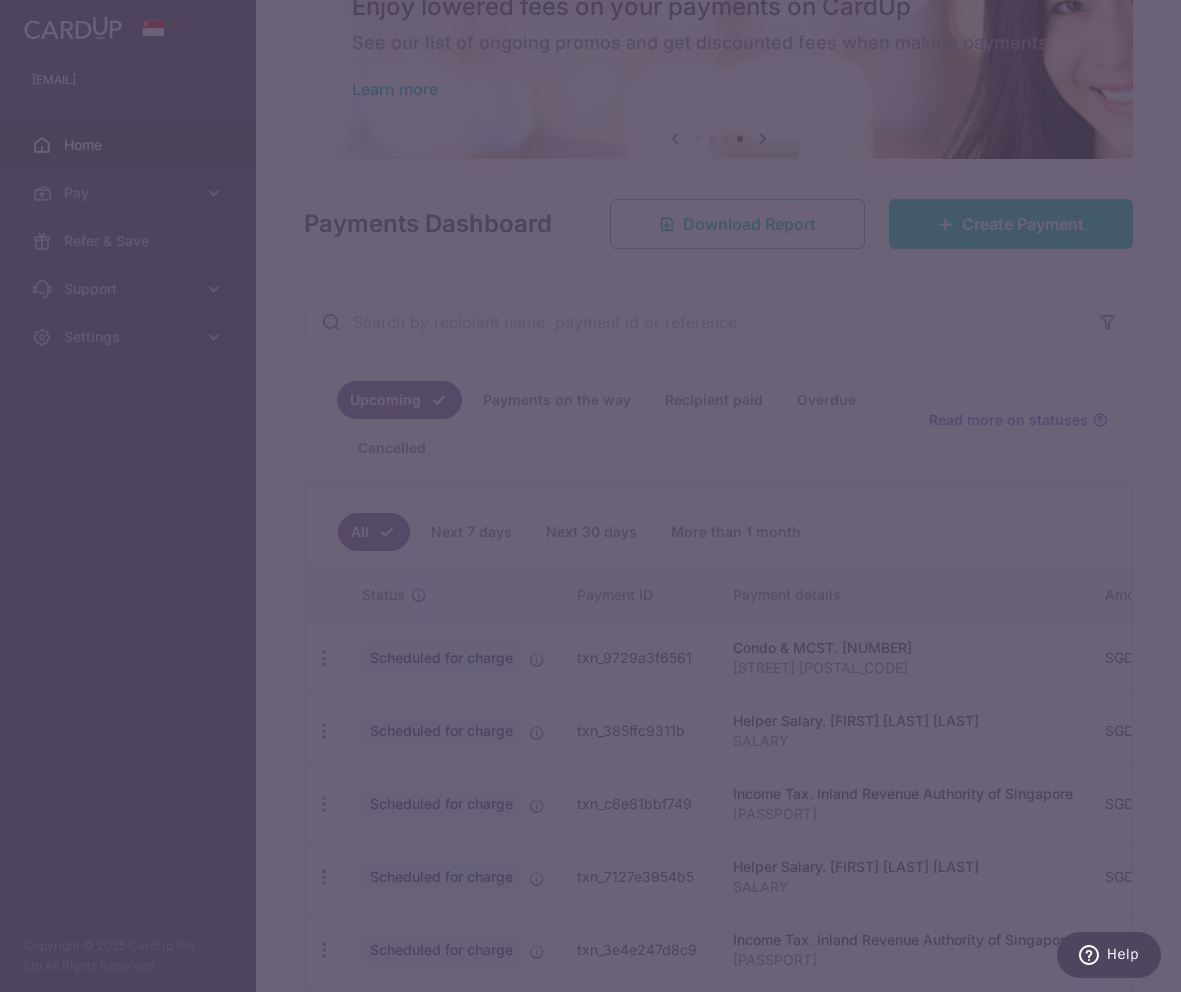 type on "OCBC18" 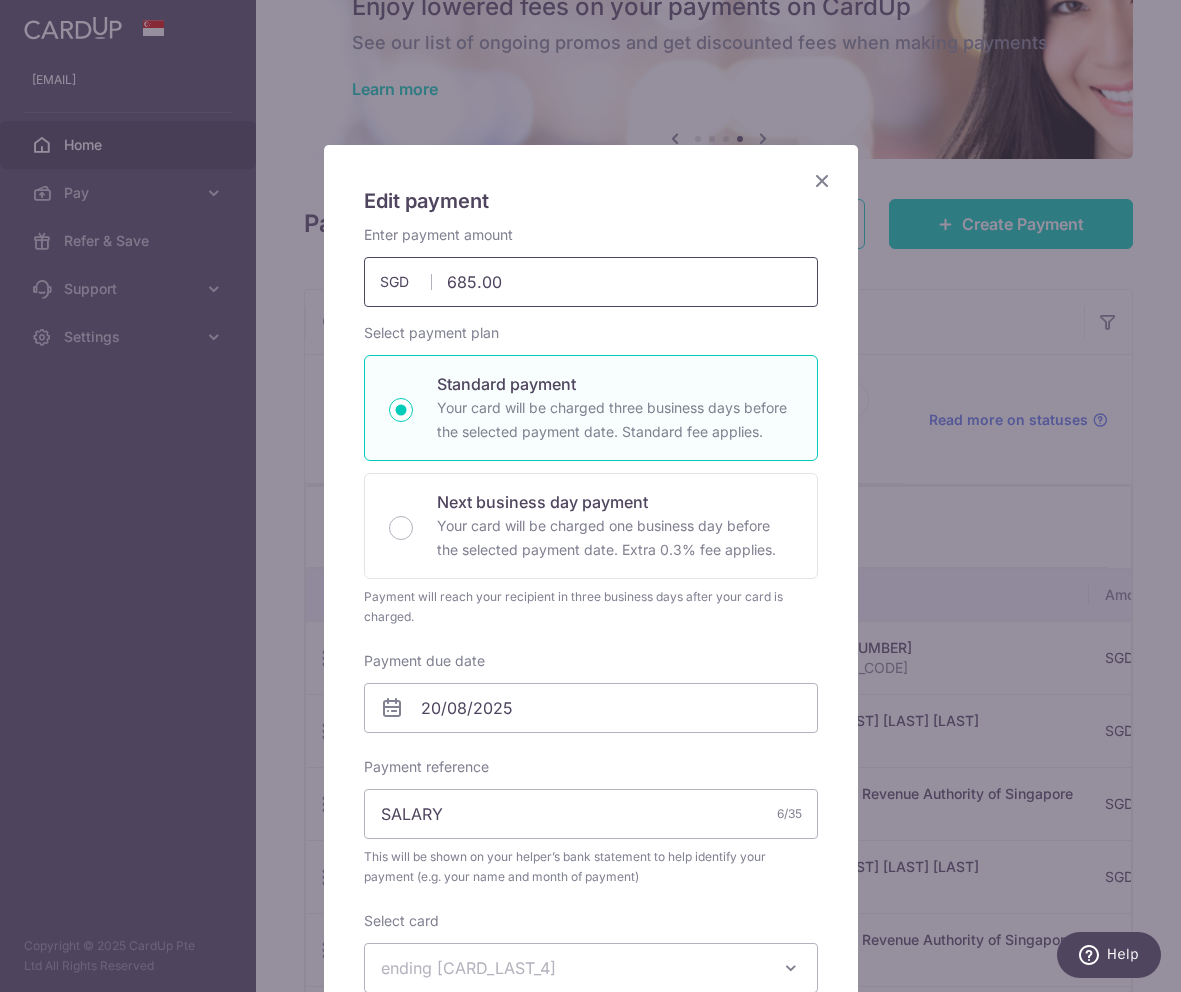 click on "685.00" at bounding box center (591, 282) 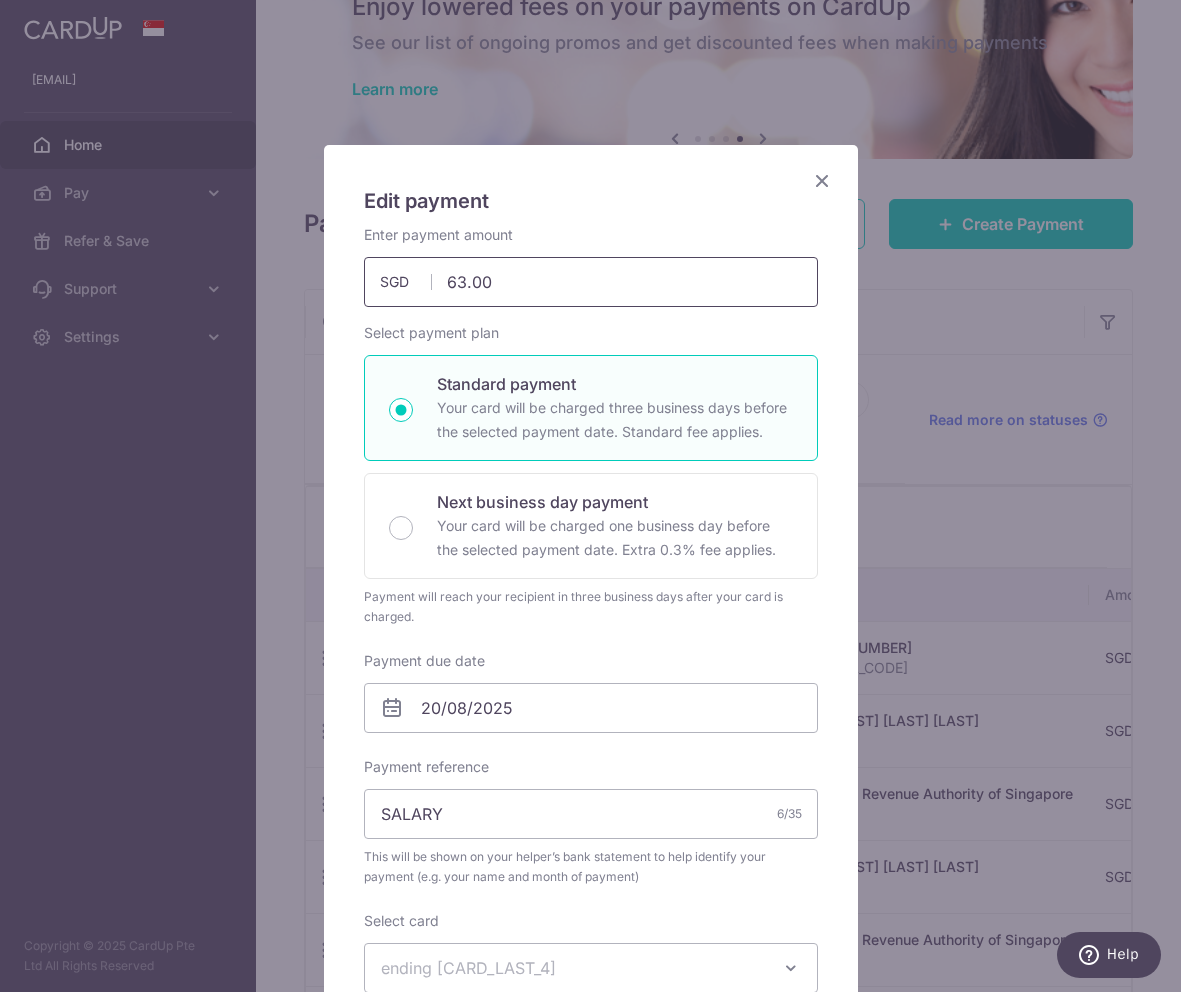 type on "635.00" 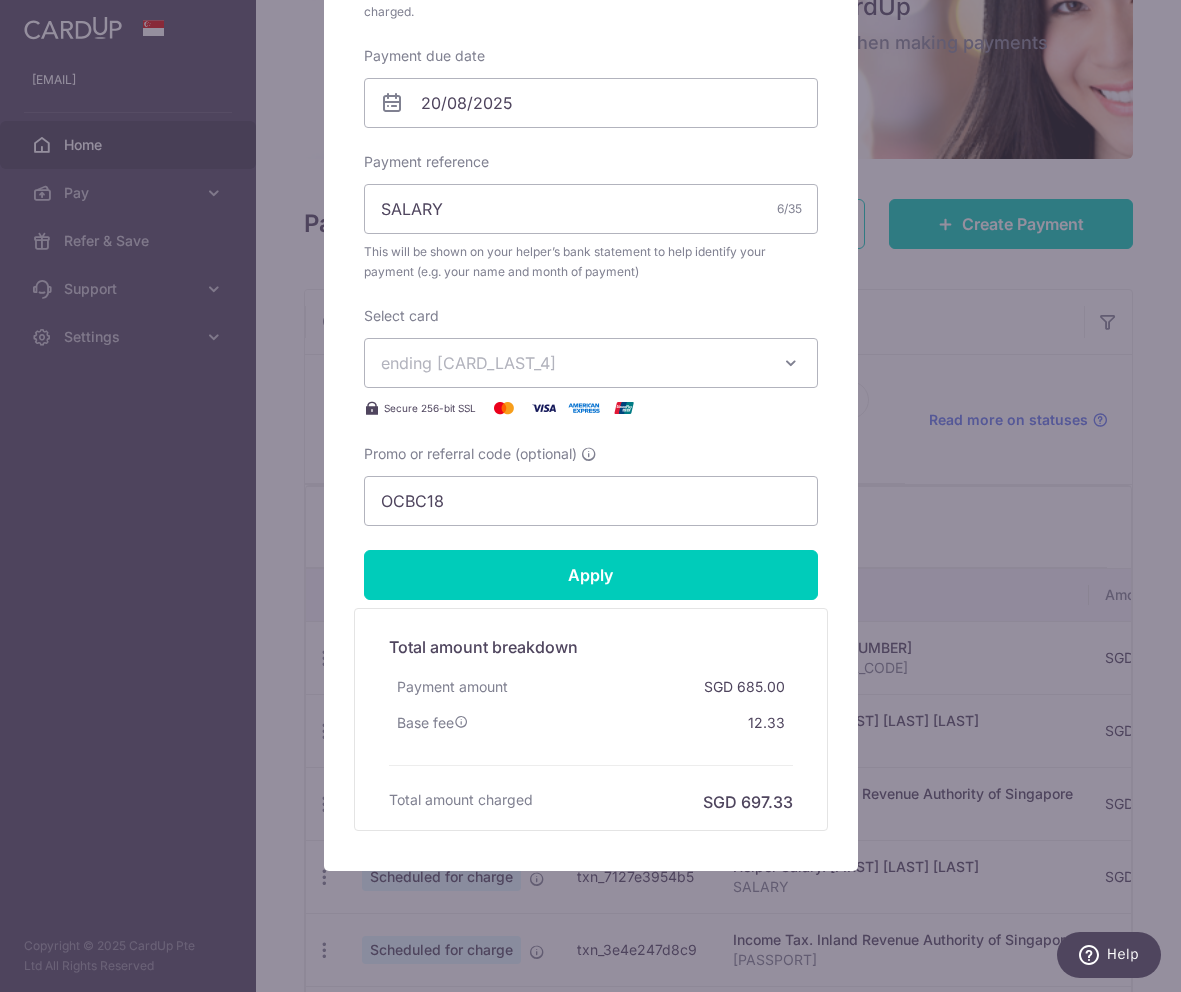 scroll, scrollTop: 629, scrollLeft: 0, axis: vertical 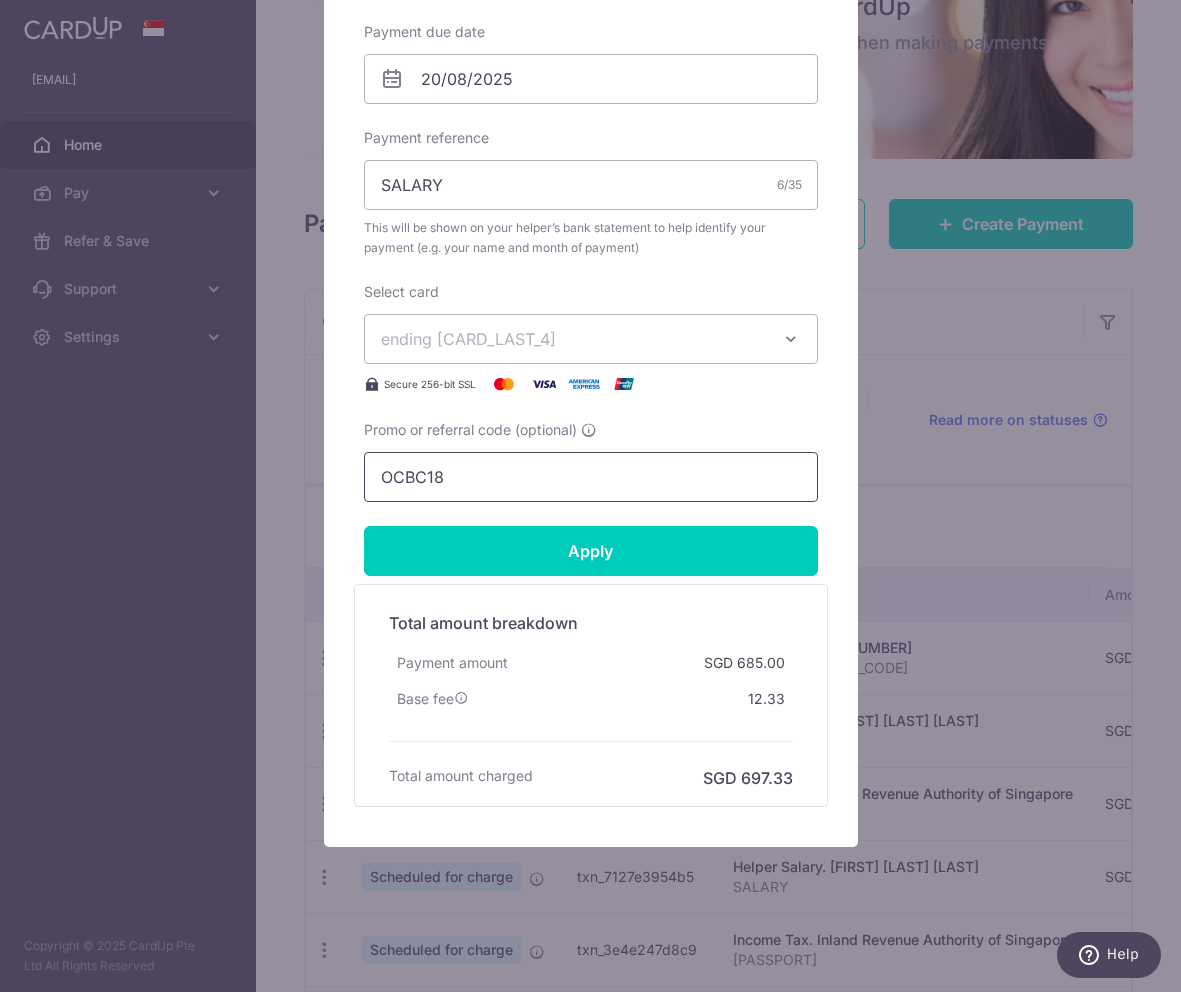 click on "OCBC18" at bounding box center (591, 477) 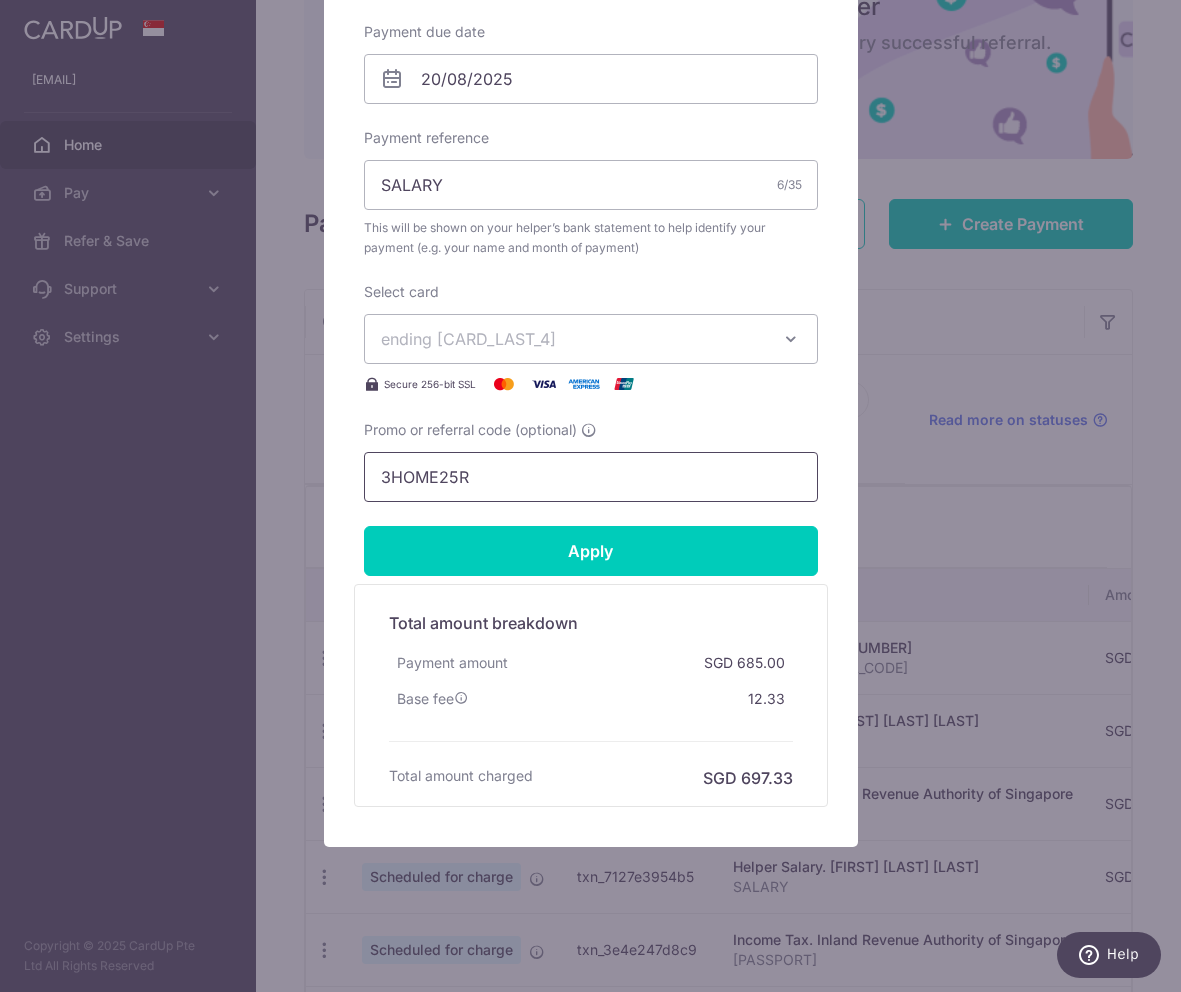 click on "3HOME25R" at bounding box center [591, 477] 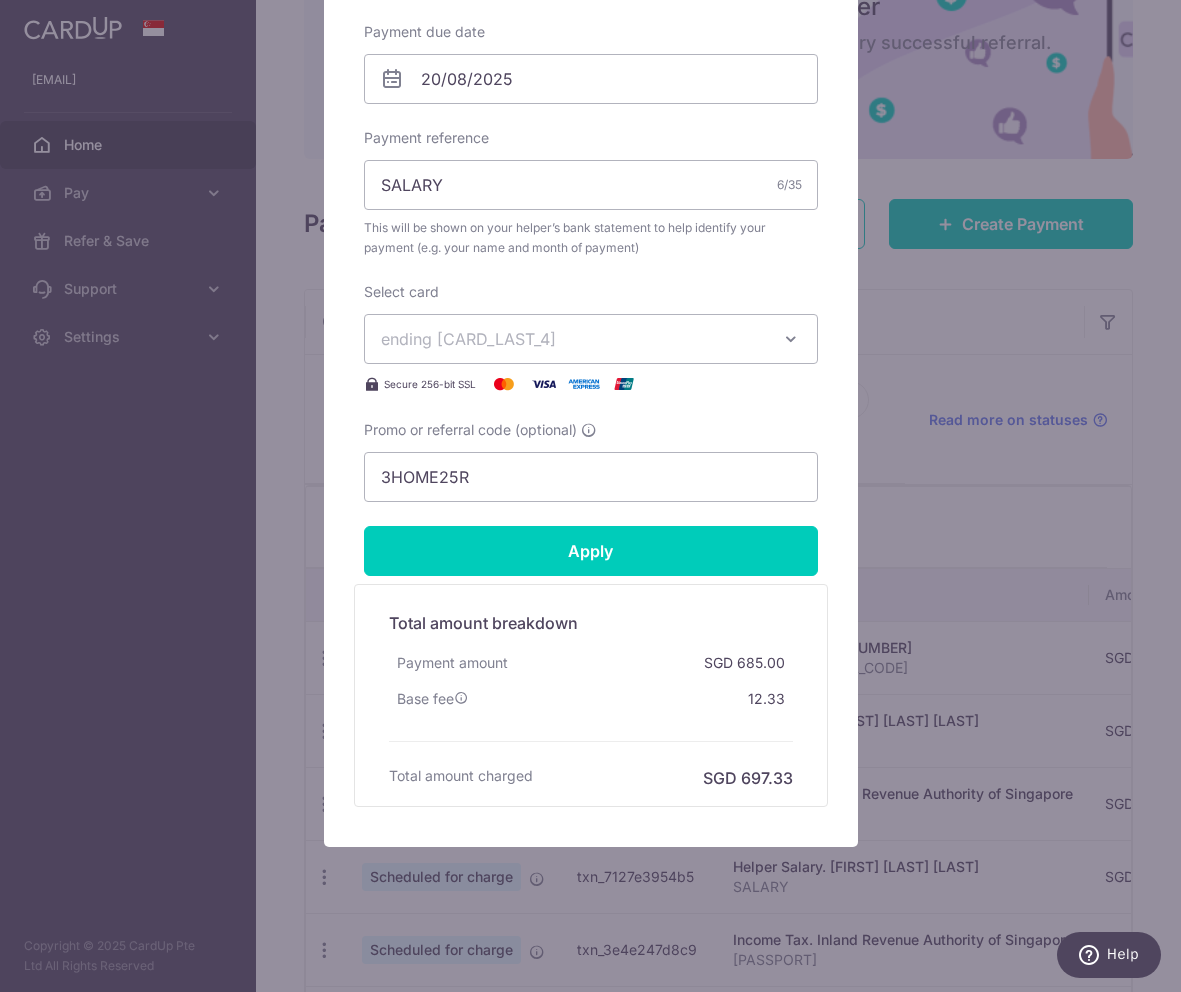 click on "By clicking apply,  you will make changes to all   payments to  DOSDOS CHARLYN BATAYULA  scheduled from
.
By clicking below, you confirm you are editing this payment to  DOSDOS CHARLYN BATAYULA  on
20/08/2025 .
Enter payment amount
635.00 635.00 SGD here" at bounding box center (591, 201) 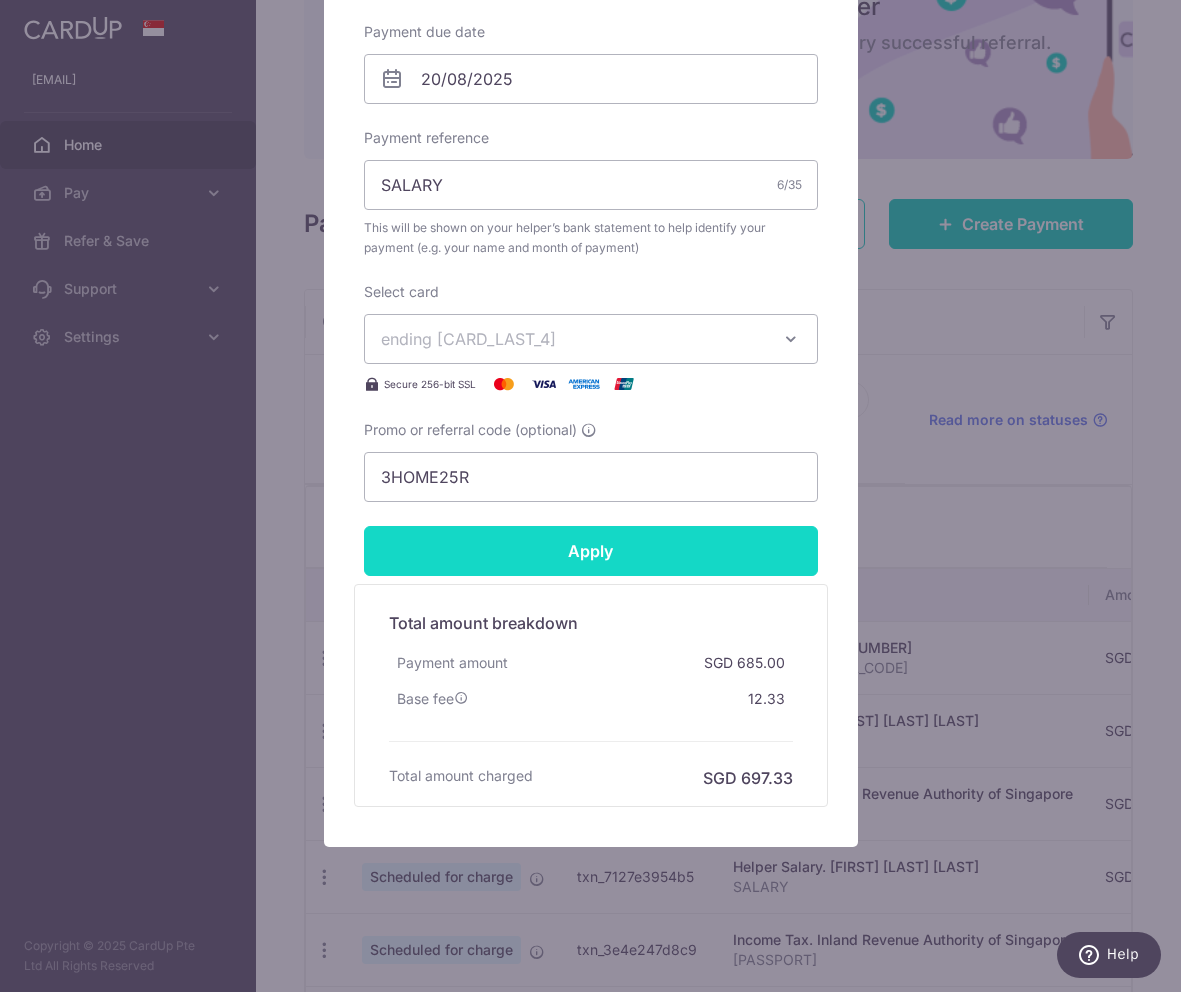 click on "Apply" at bounding box center (591, 551) 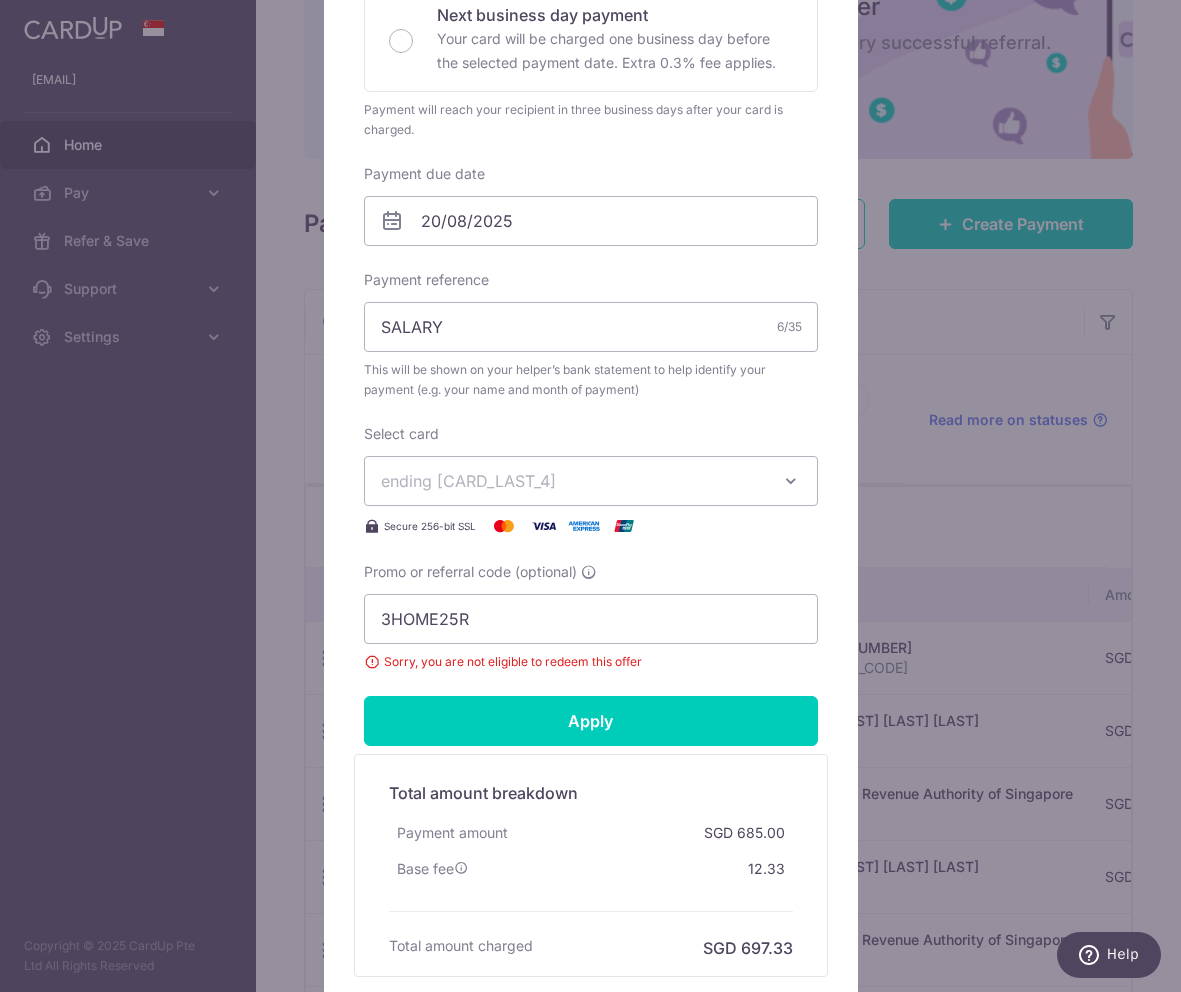 scroll, scrollTop: 0, scrollLeft: 0, axis: both 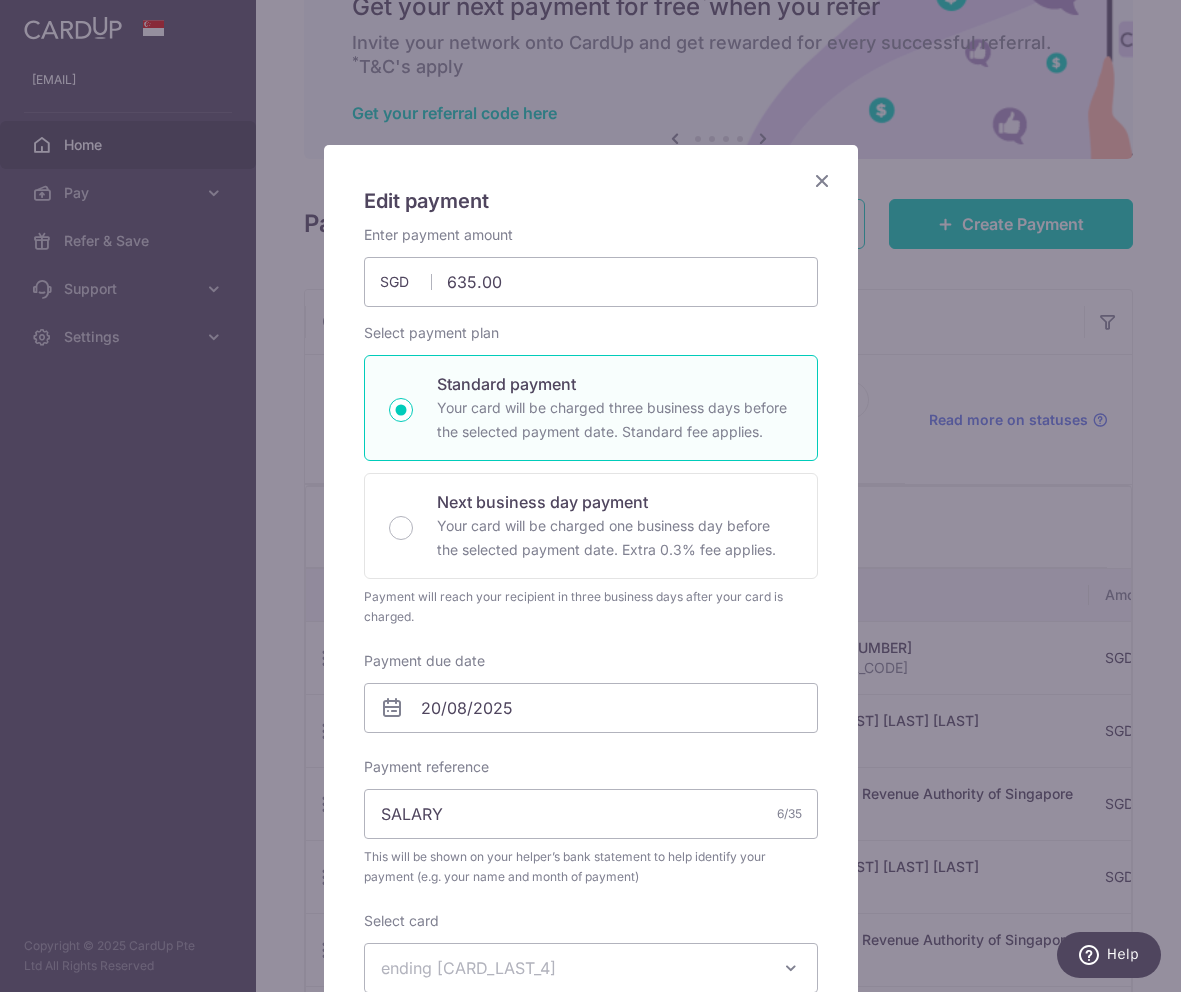 click at bounding box center [822, 180] 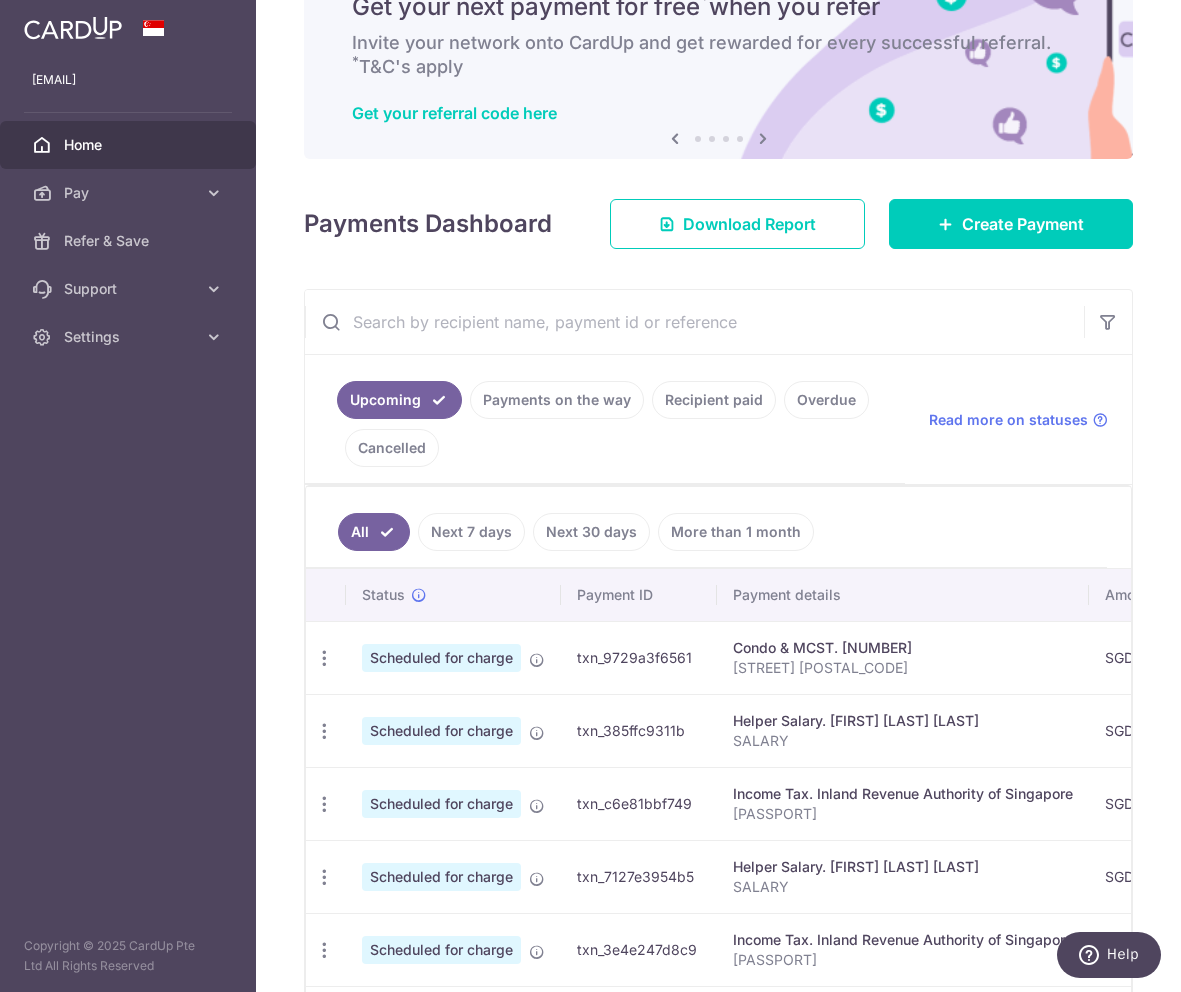 scroll, scrollTop: 167, scrollLeft: 0, axis: vertical 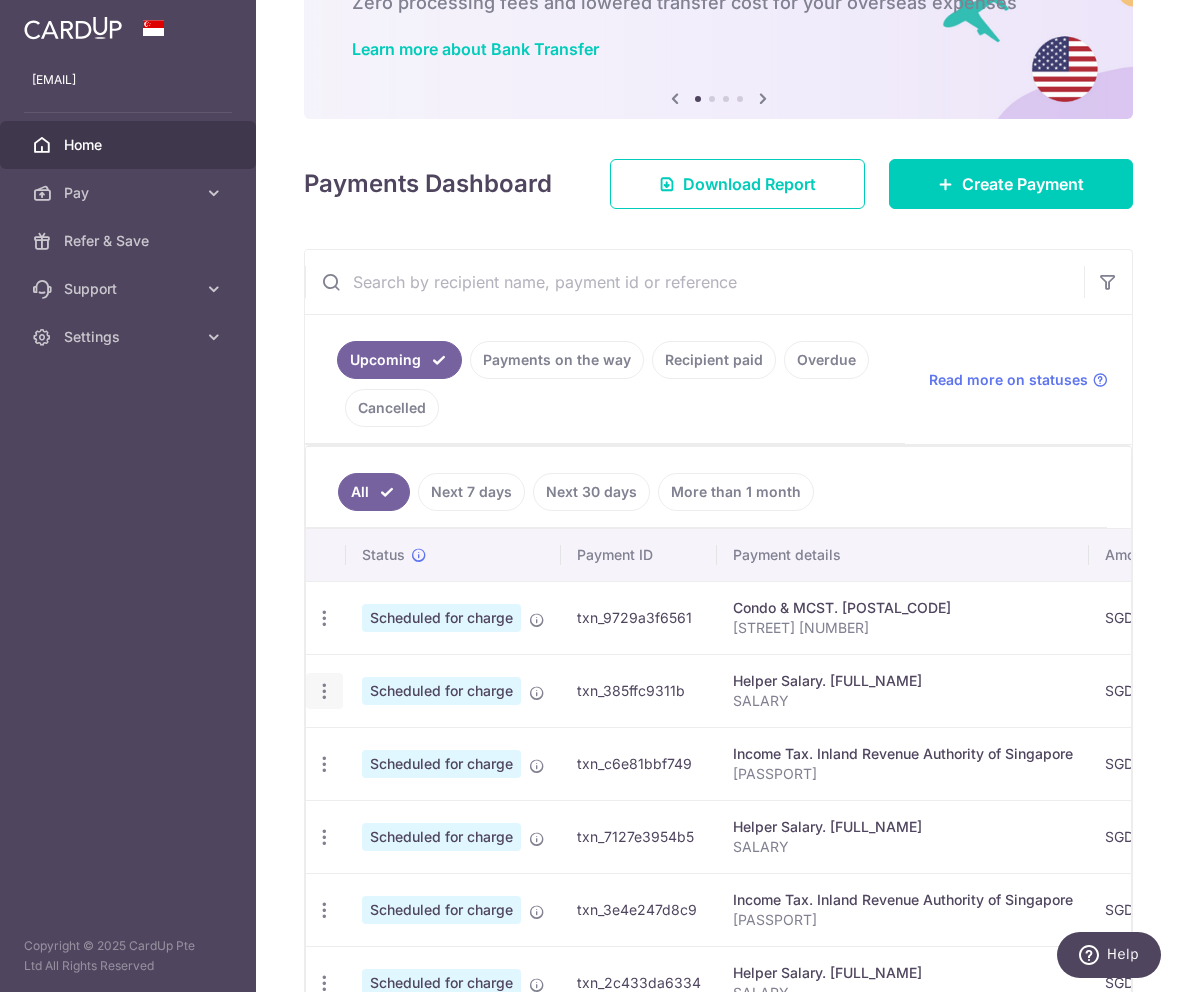 click at bounding box center [324, 618] 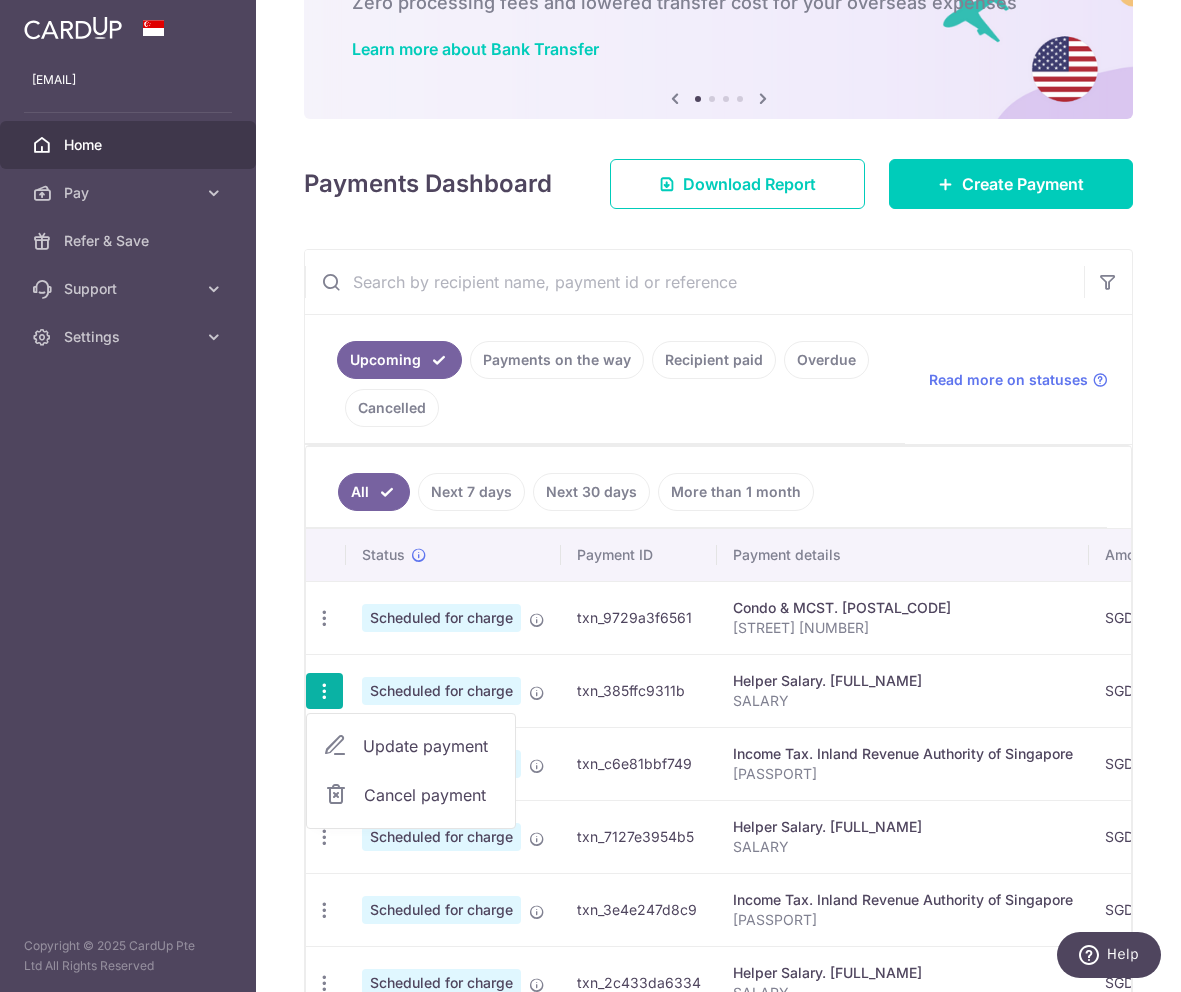 click on "Update payment" at bounding box center (411, 746) 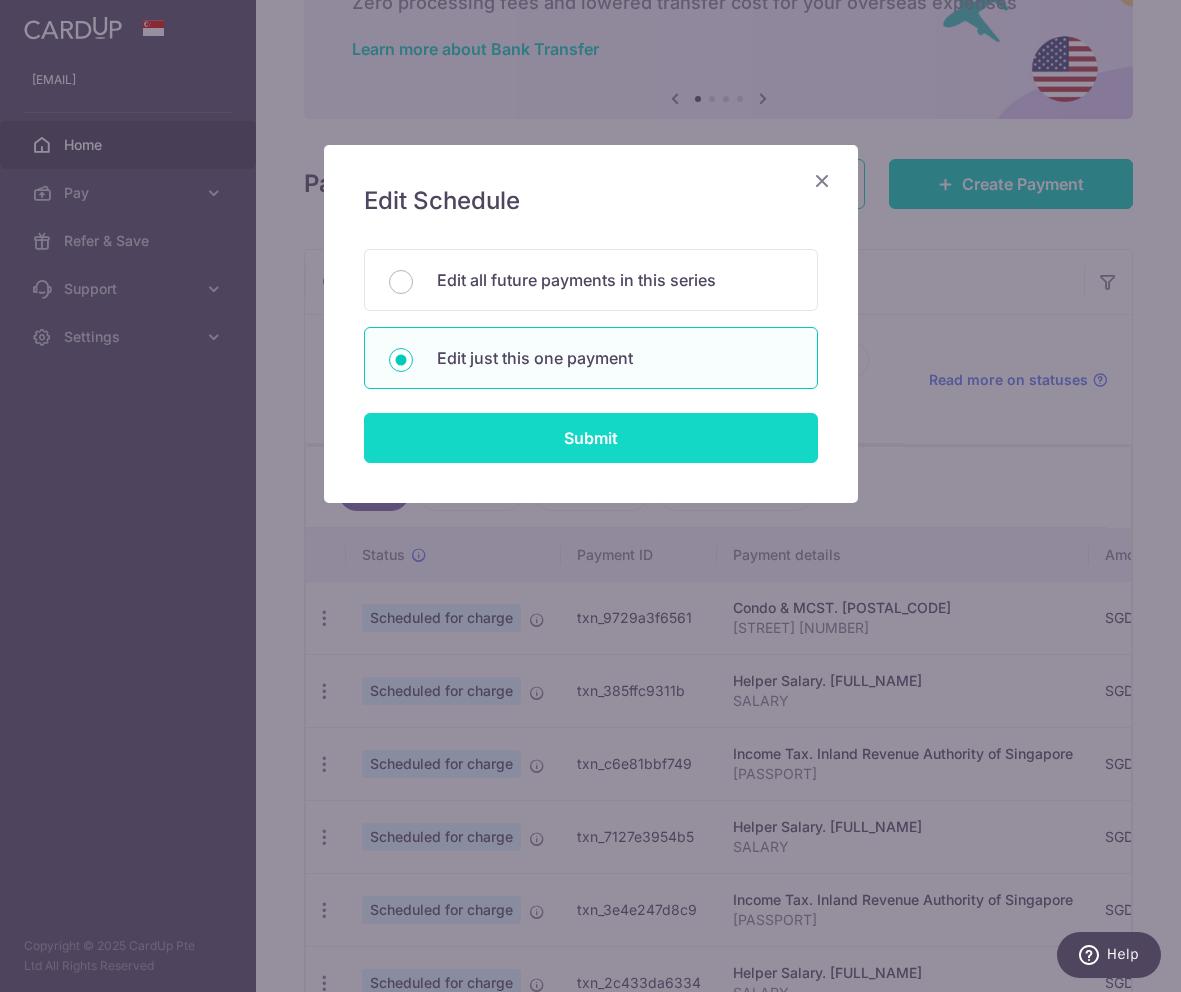 click on "Submit" at bounding box center (591, 438) 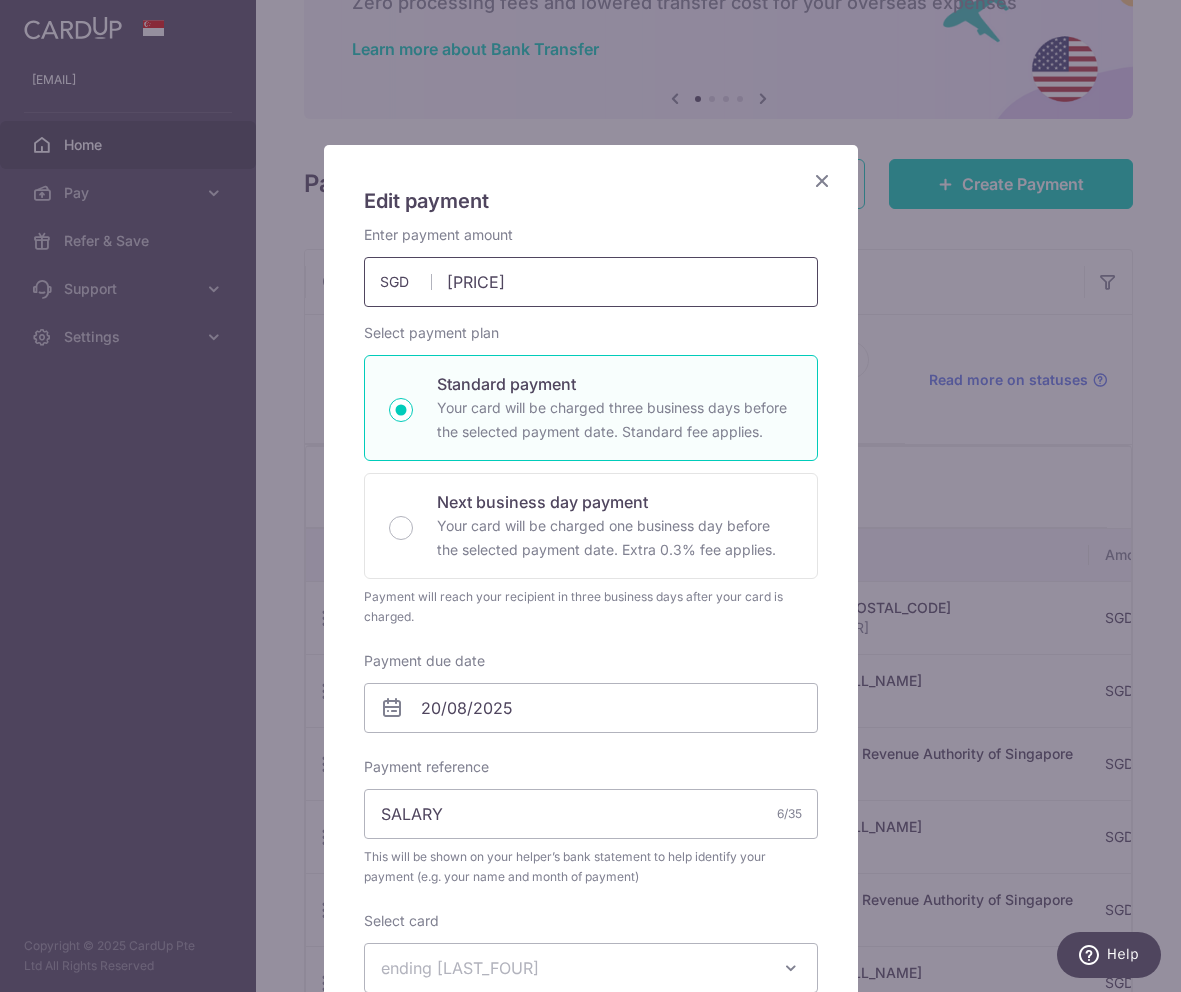 click on "685.00" at bounding box center (591, 282) 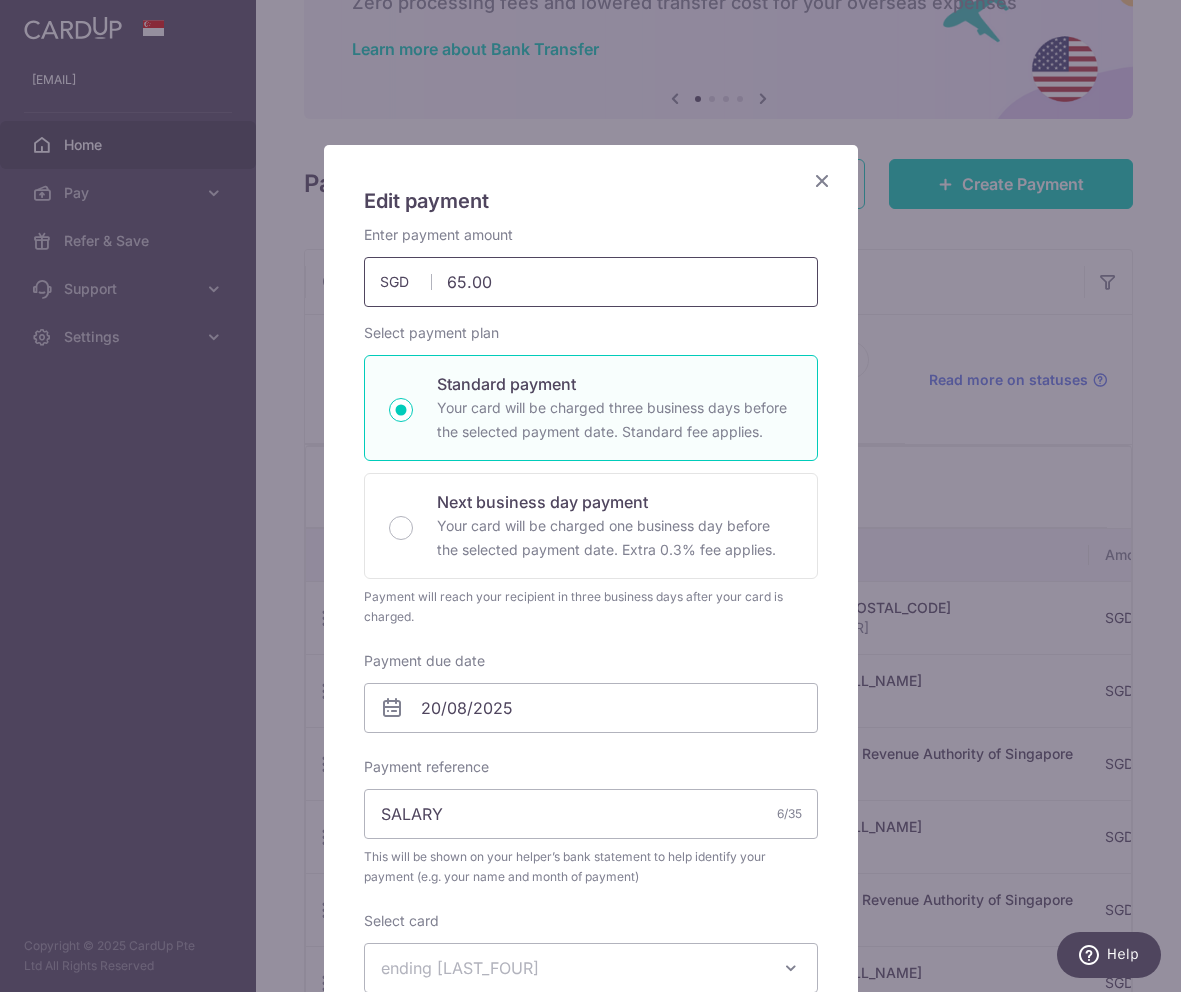 type on "635.00" 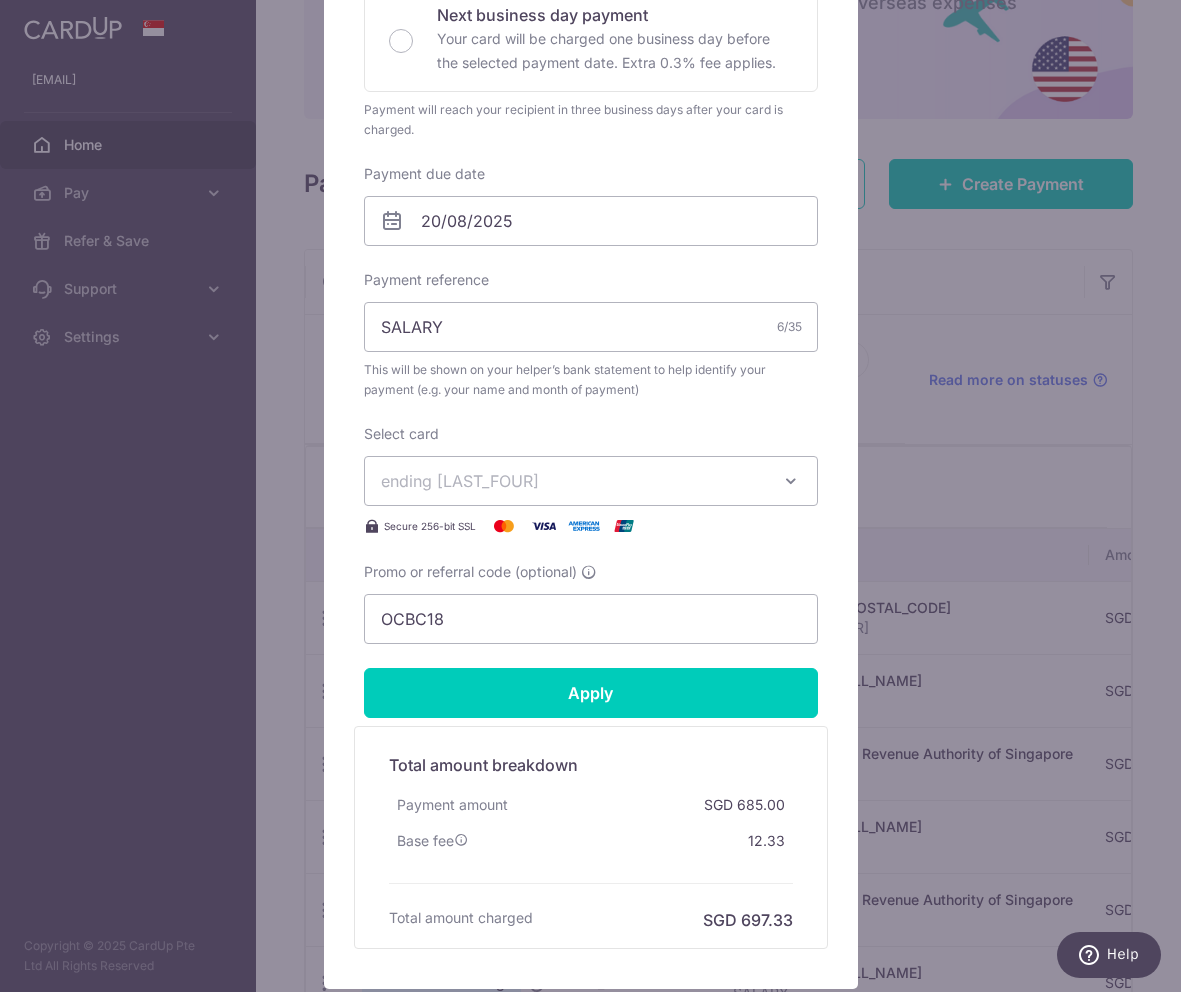 scroll, scrollTop: 629, scrollLeft: 0, axis: vertical 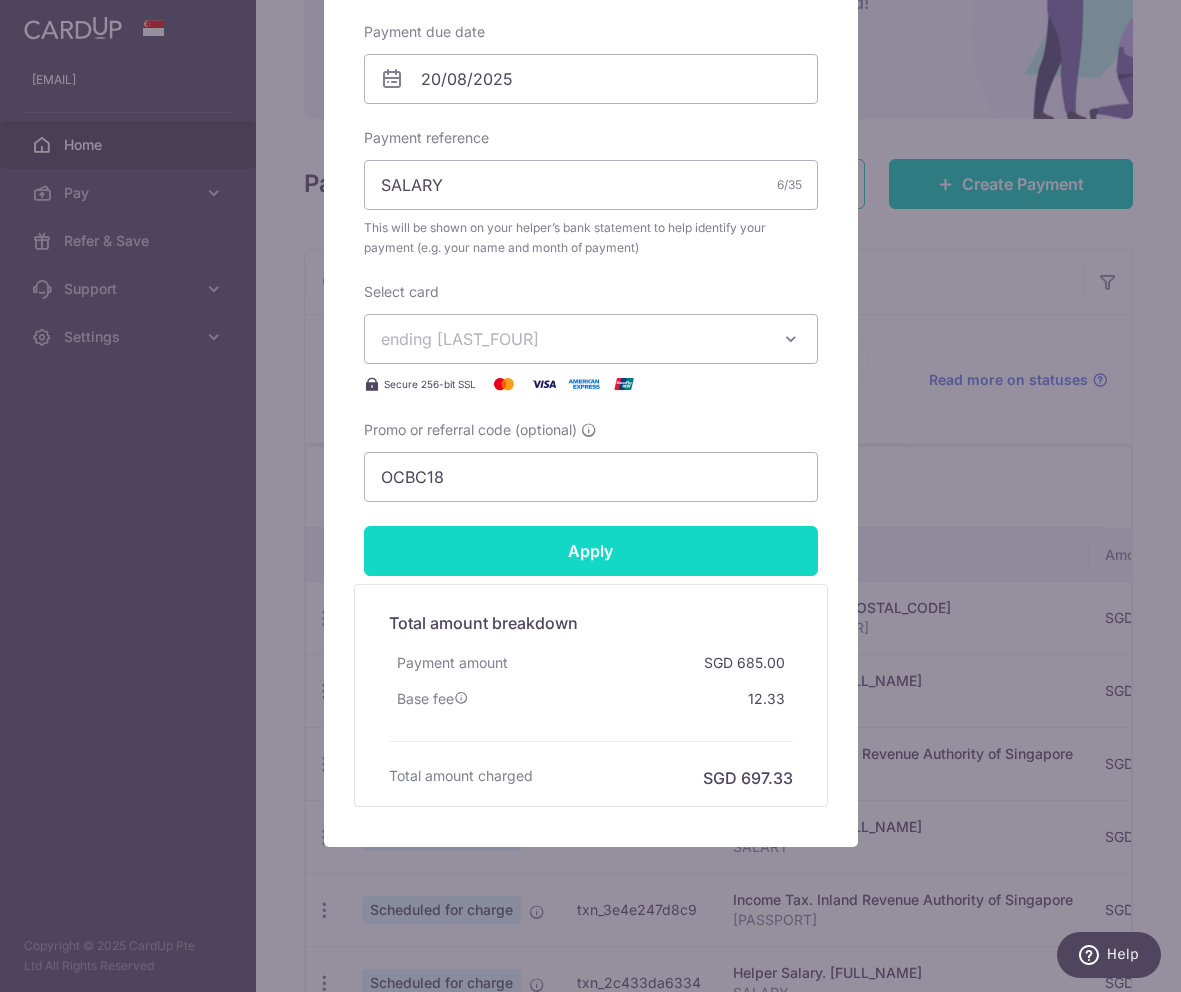 click on "Apply" at bounding box center (591, 551) 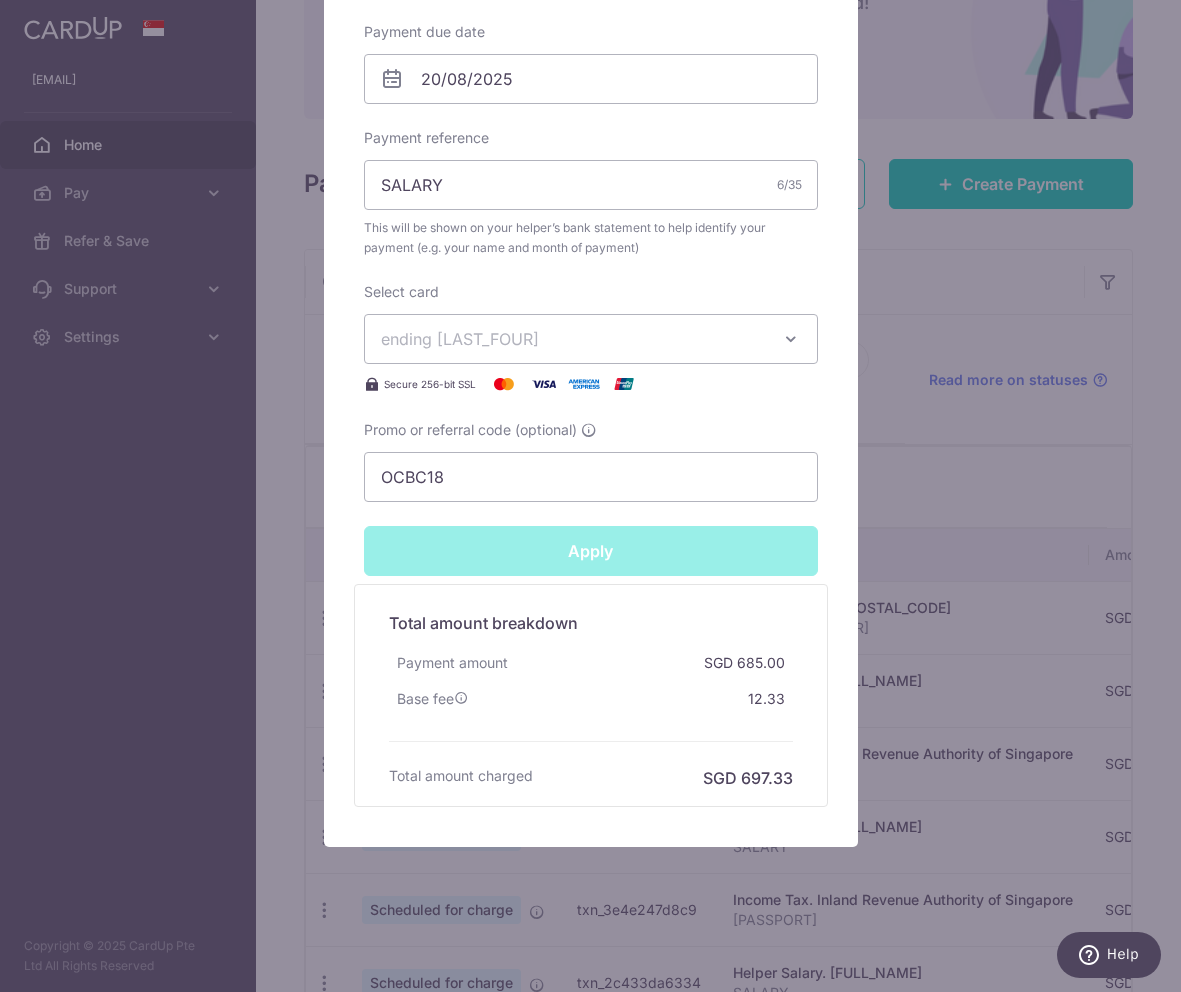 type on "Successfully Applied" 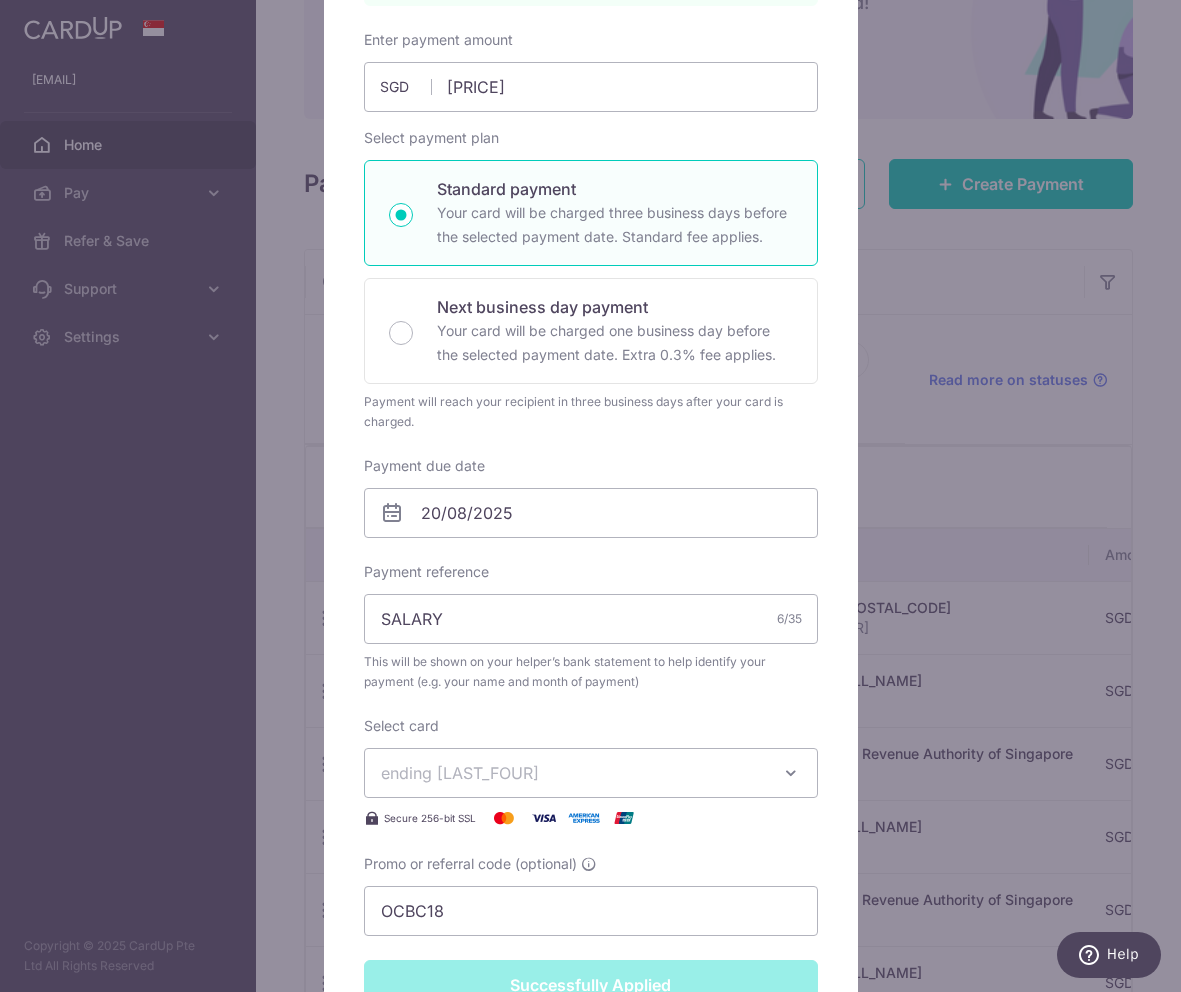 scroll, scrollTop: 0, scrollLeft: 0, axis: both 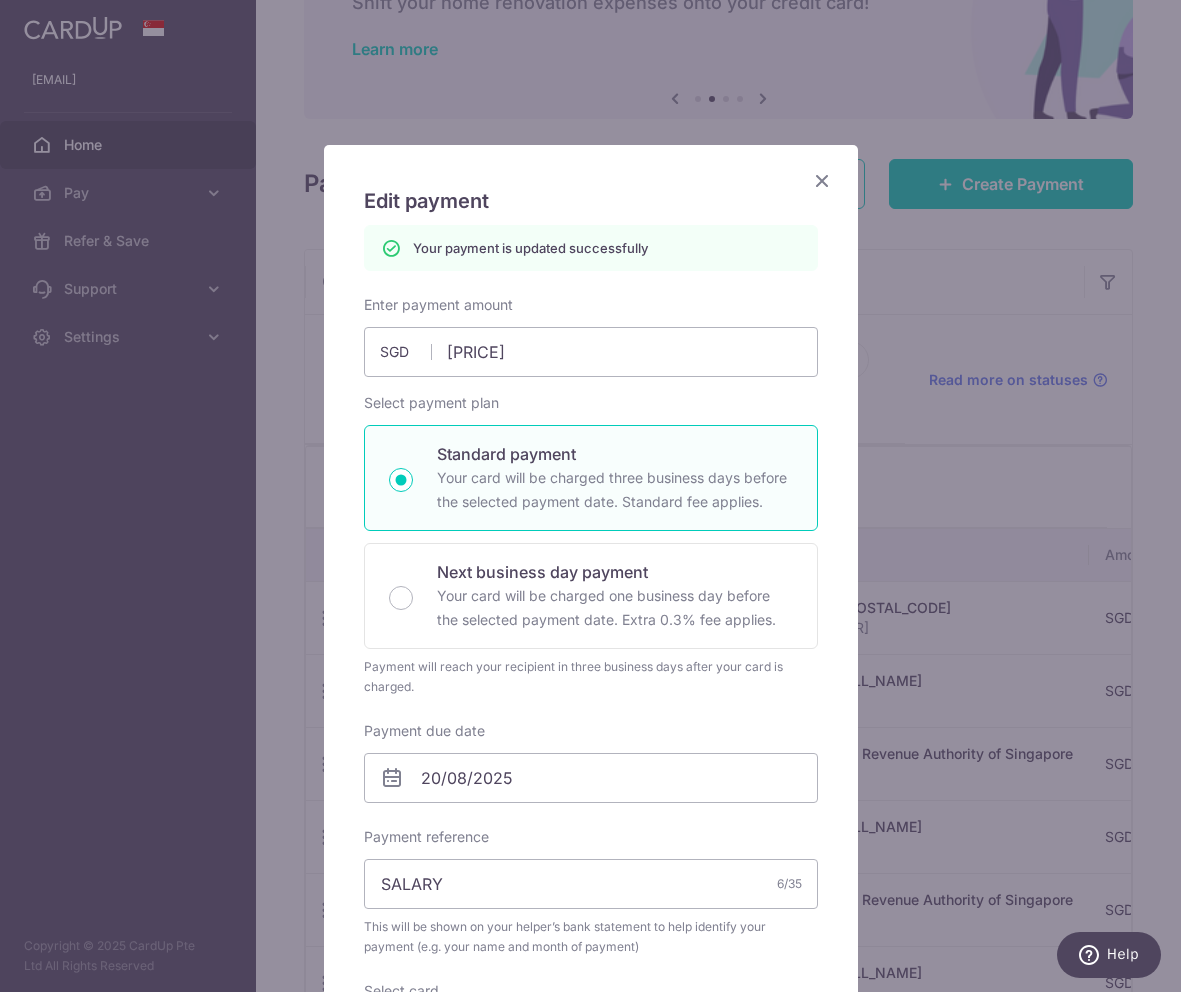 click at bounding box center [822, 180] 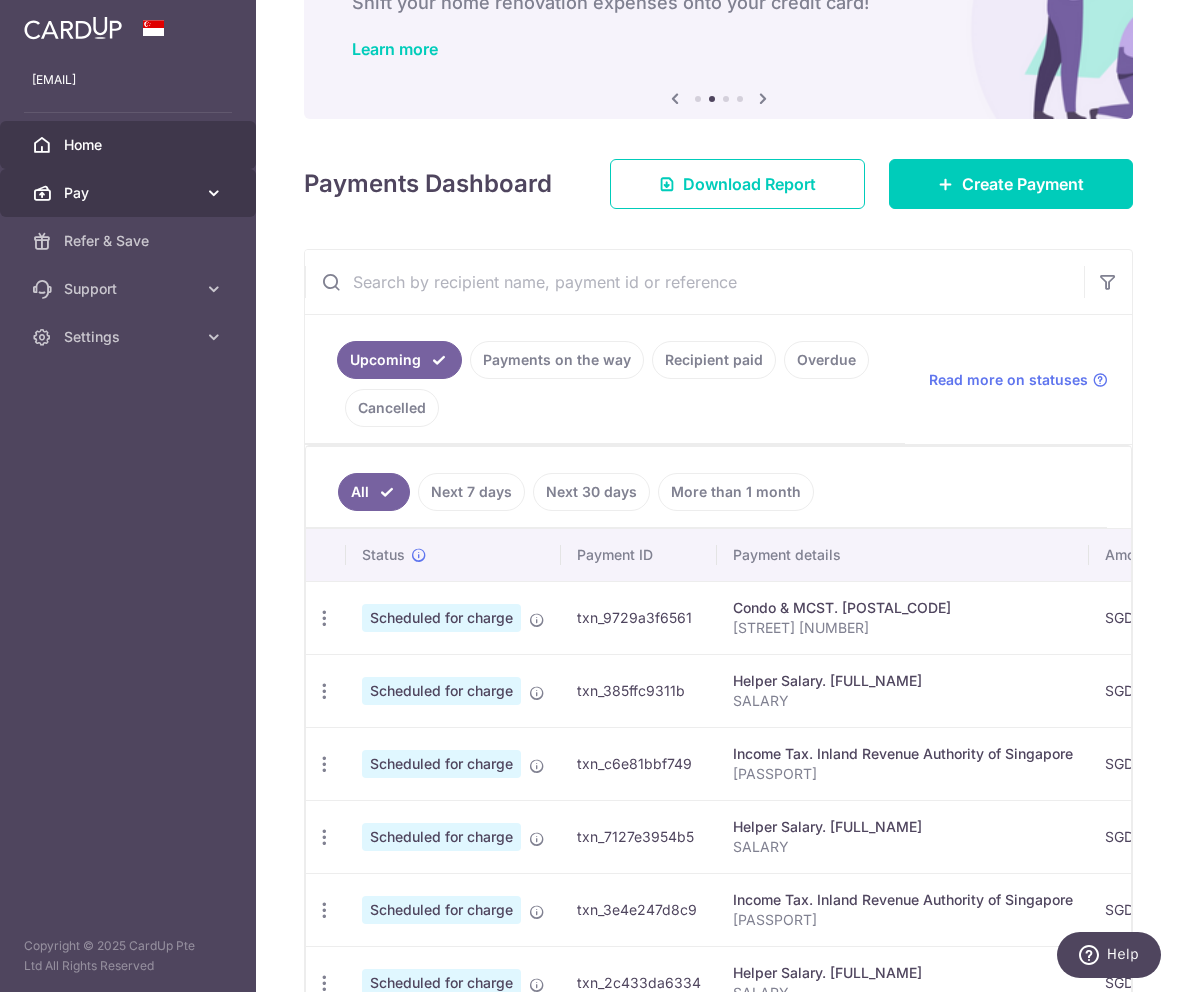 click on "Pay" at bounding box center [130, 193] 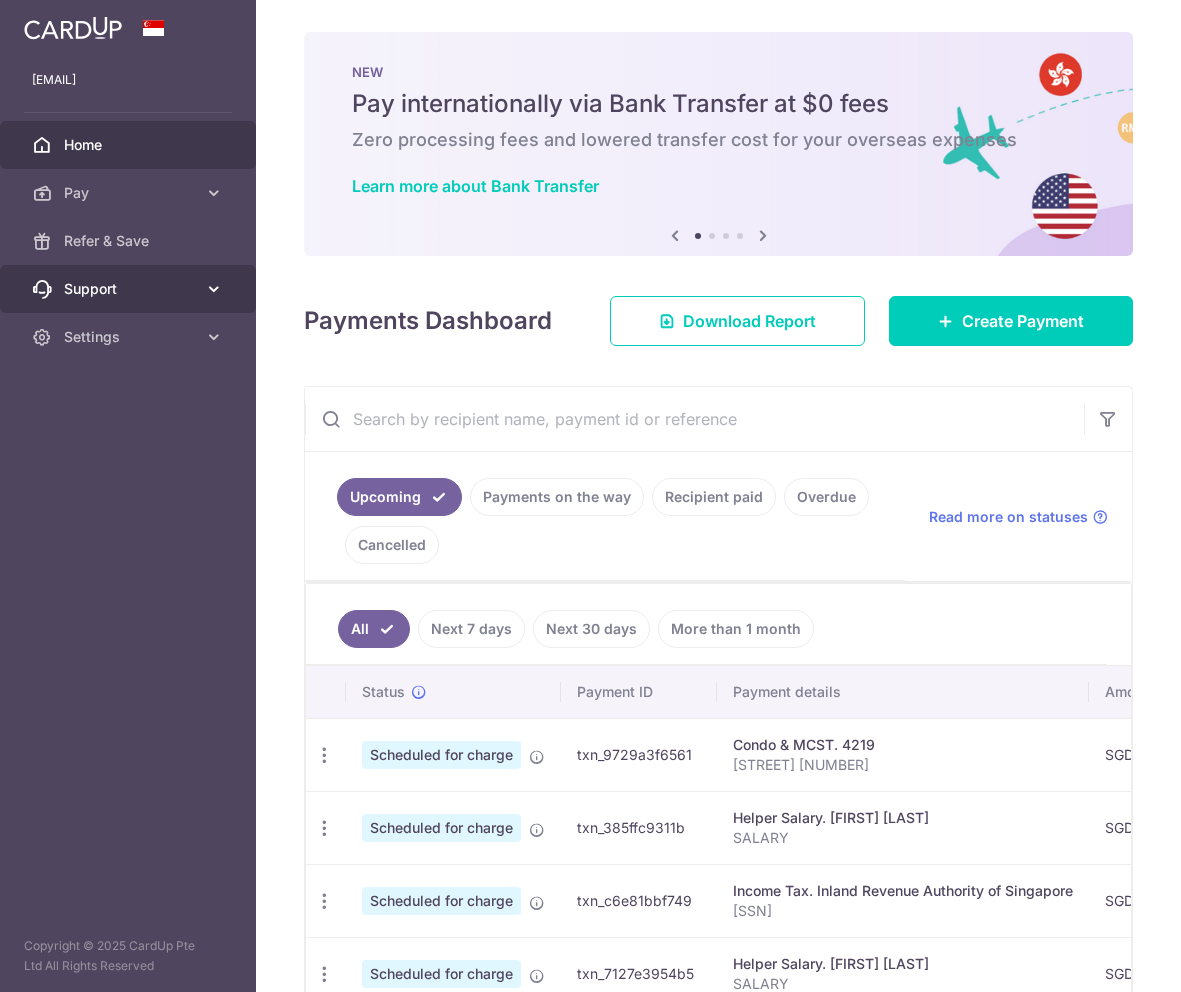 scroll, scrollTop: 0, scrollLeft: 0, axis: both 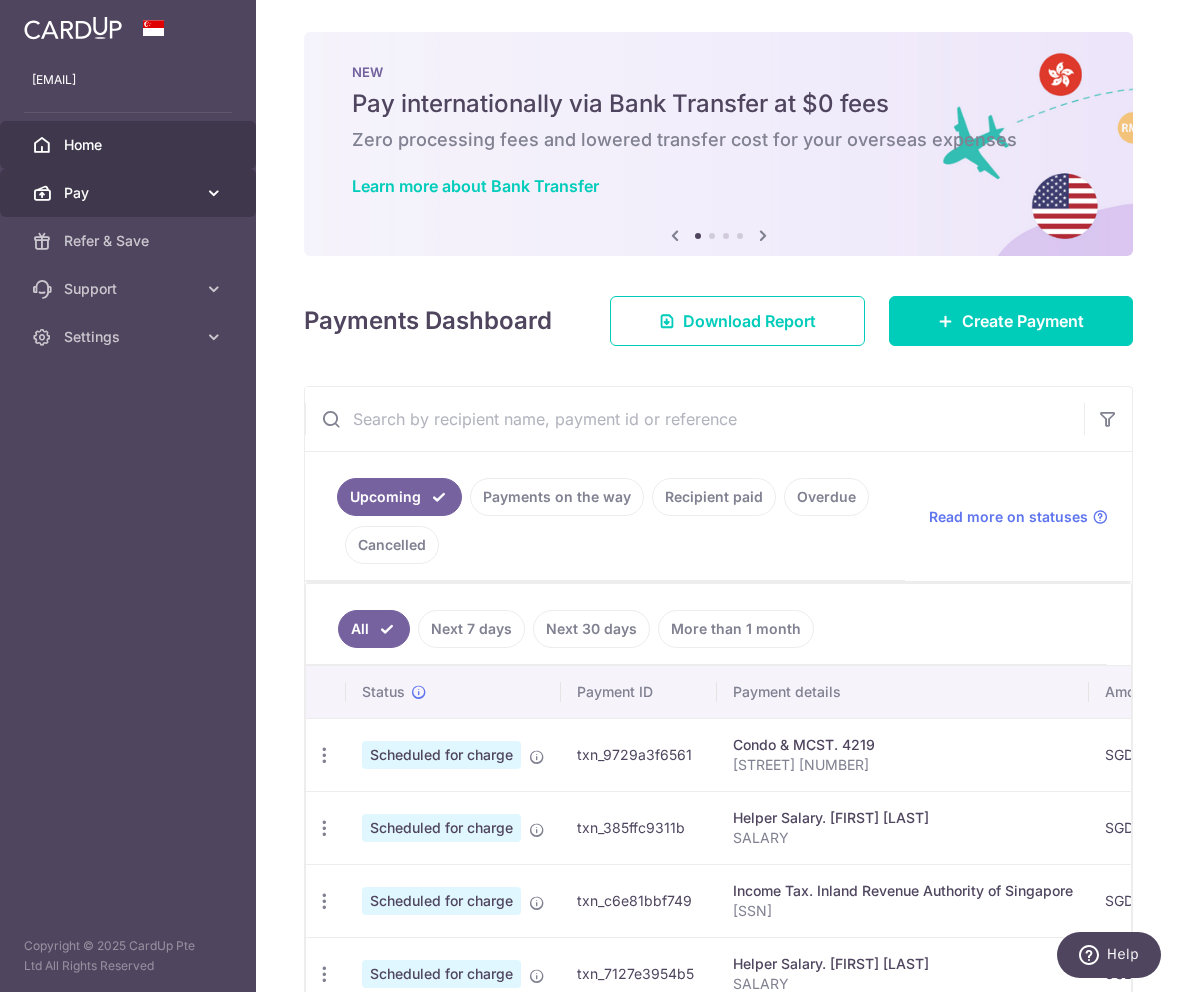 click on "Pay" at bounding box center (128, 193) 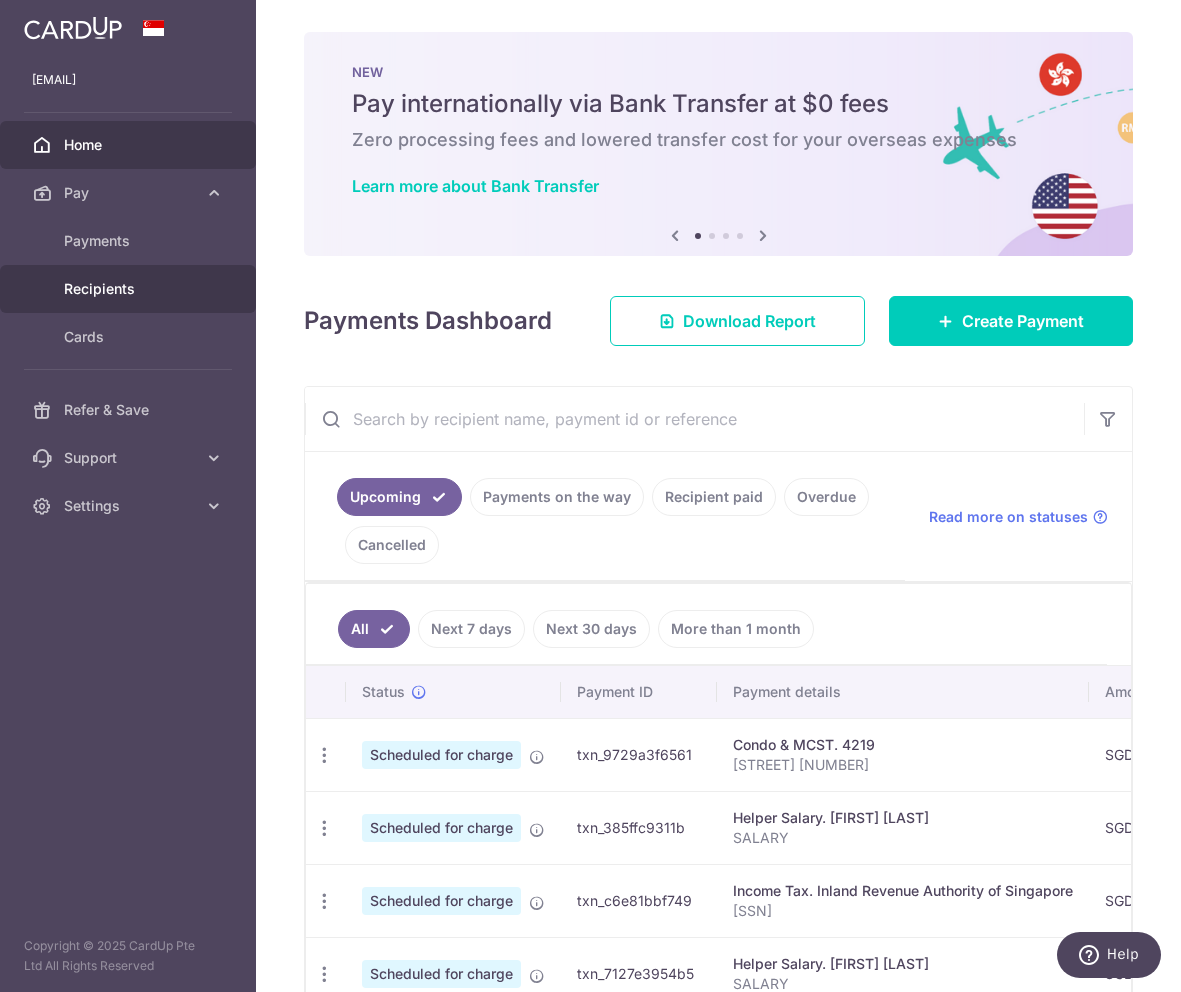click on "Recipients" at bounding box center (130, 289) 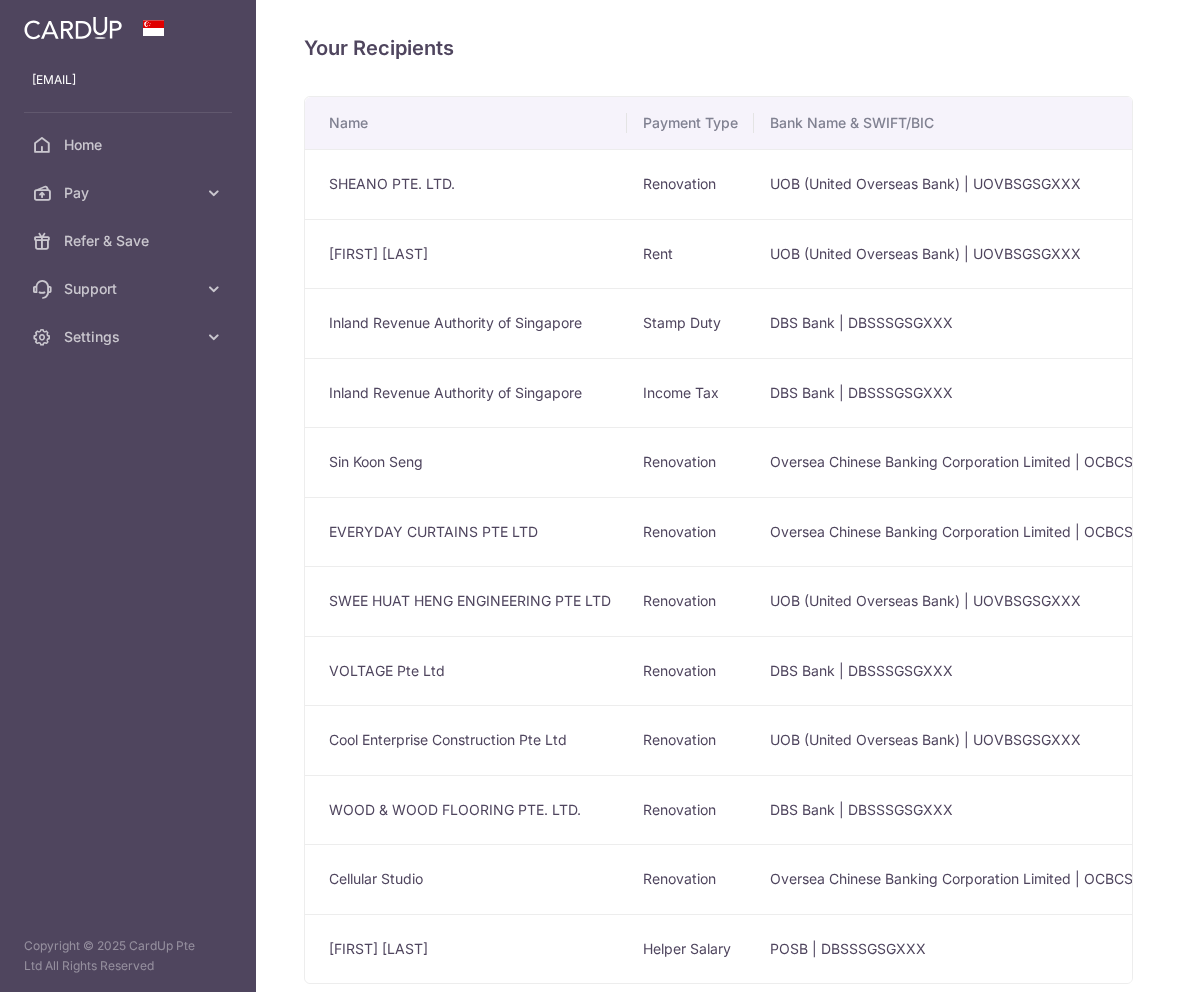 scroll, scrollTop: 0, scrollLeft: 0, axis: both 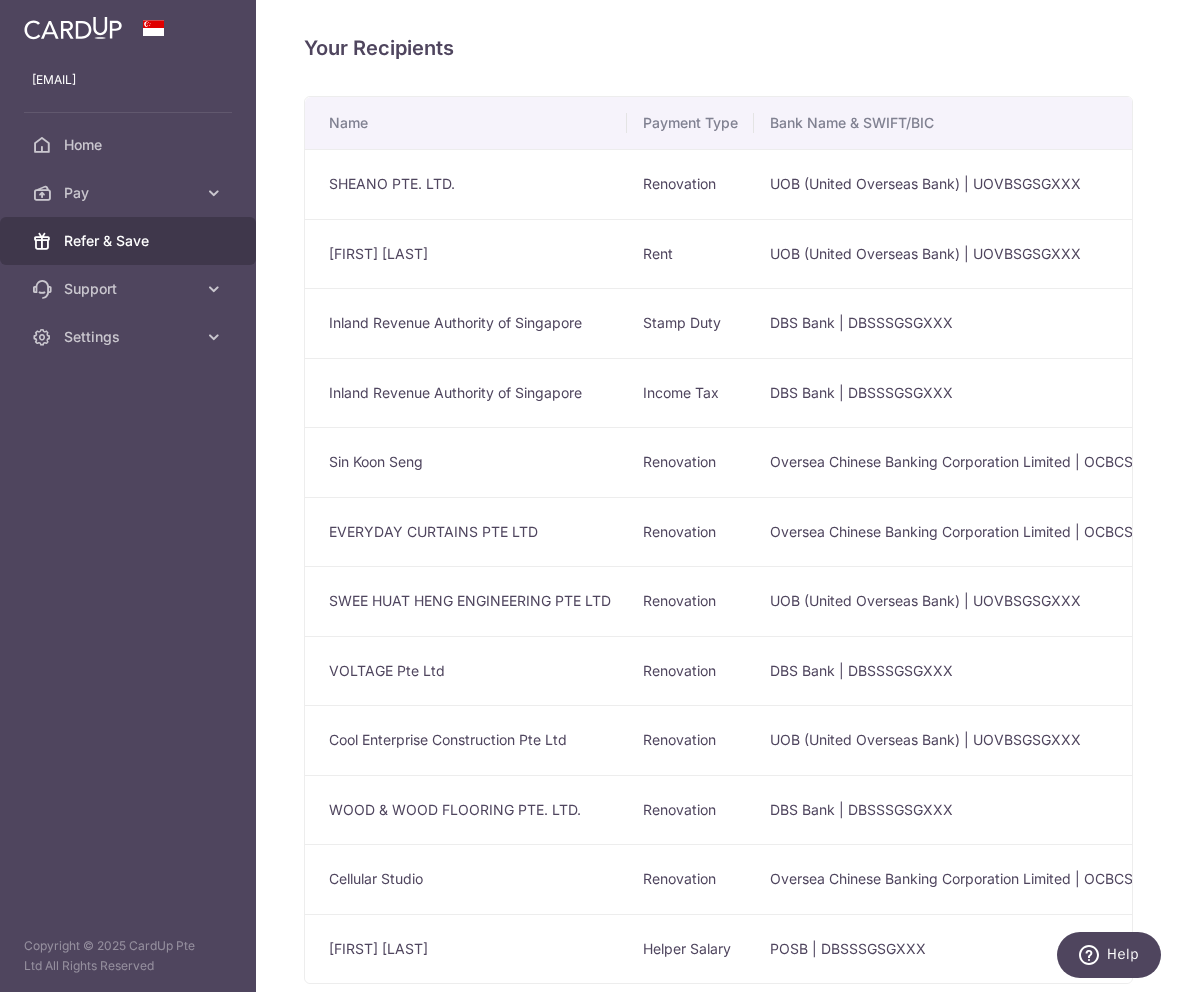 click on "Refer & Save" at bounding box center [128, 241] 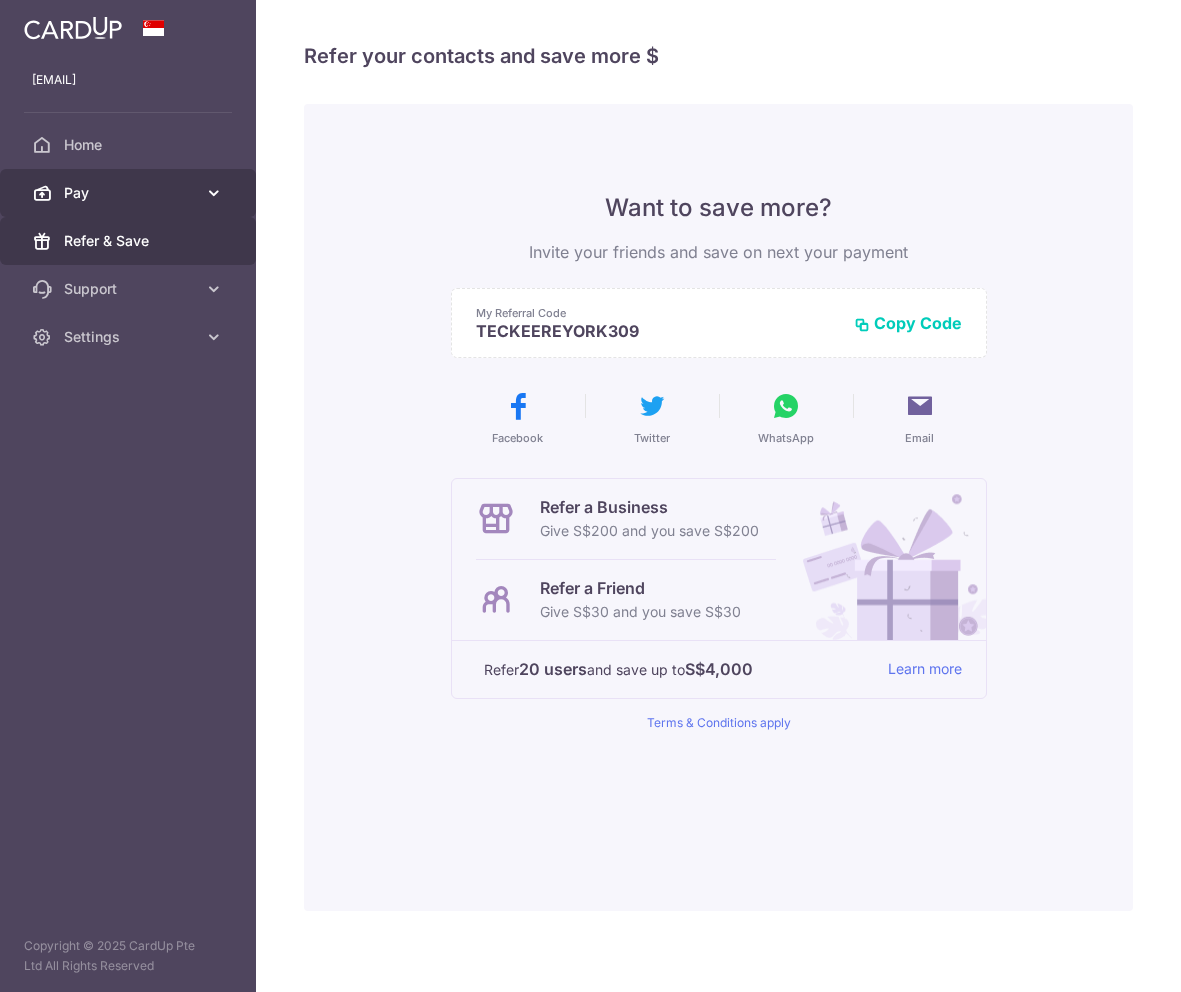scroll, scrollTop: 0, scrollLeft: 0, axis: both 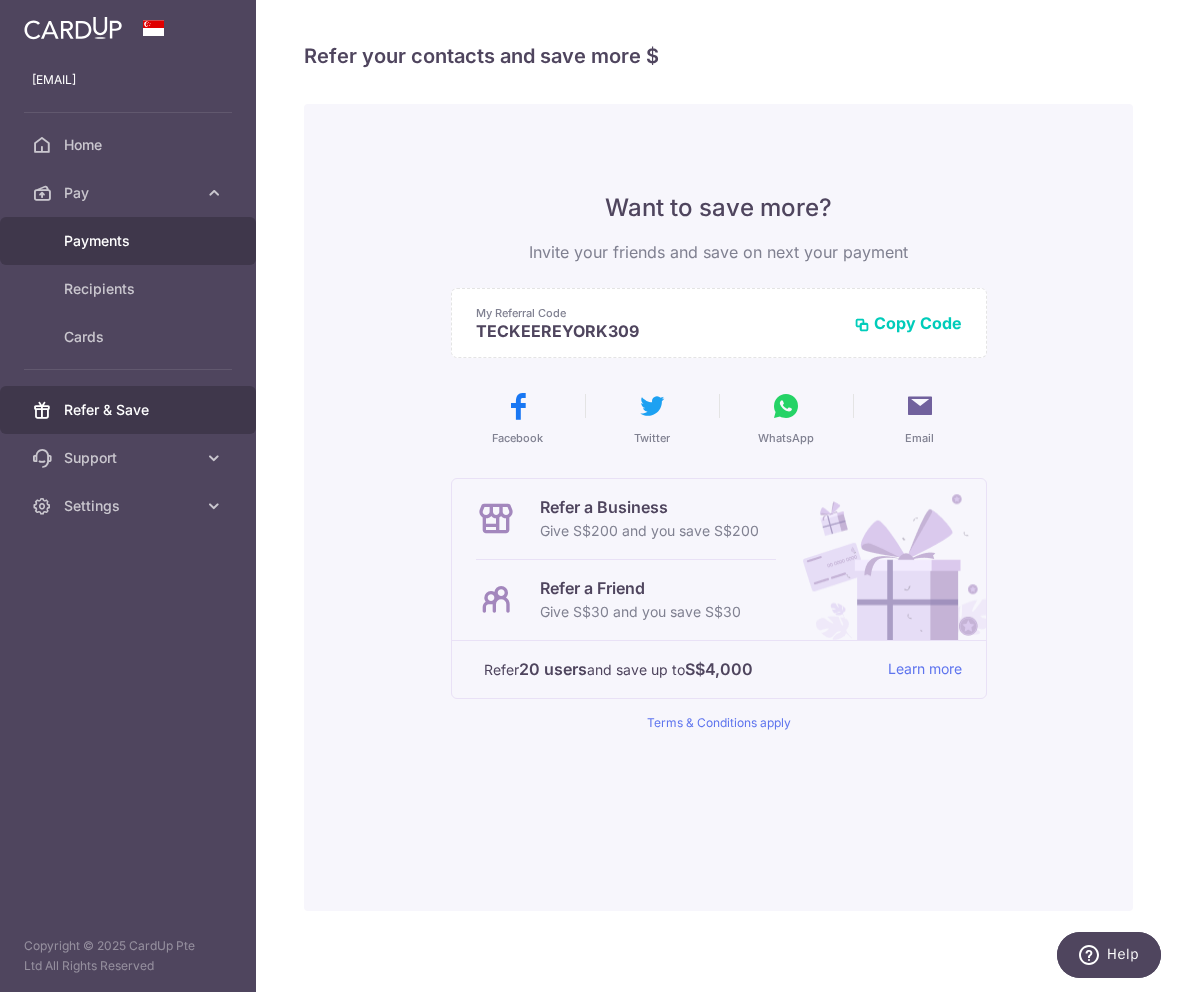 click on "Payments" at bounding box center [130, 241] 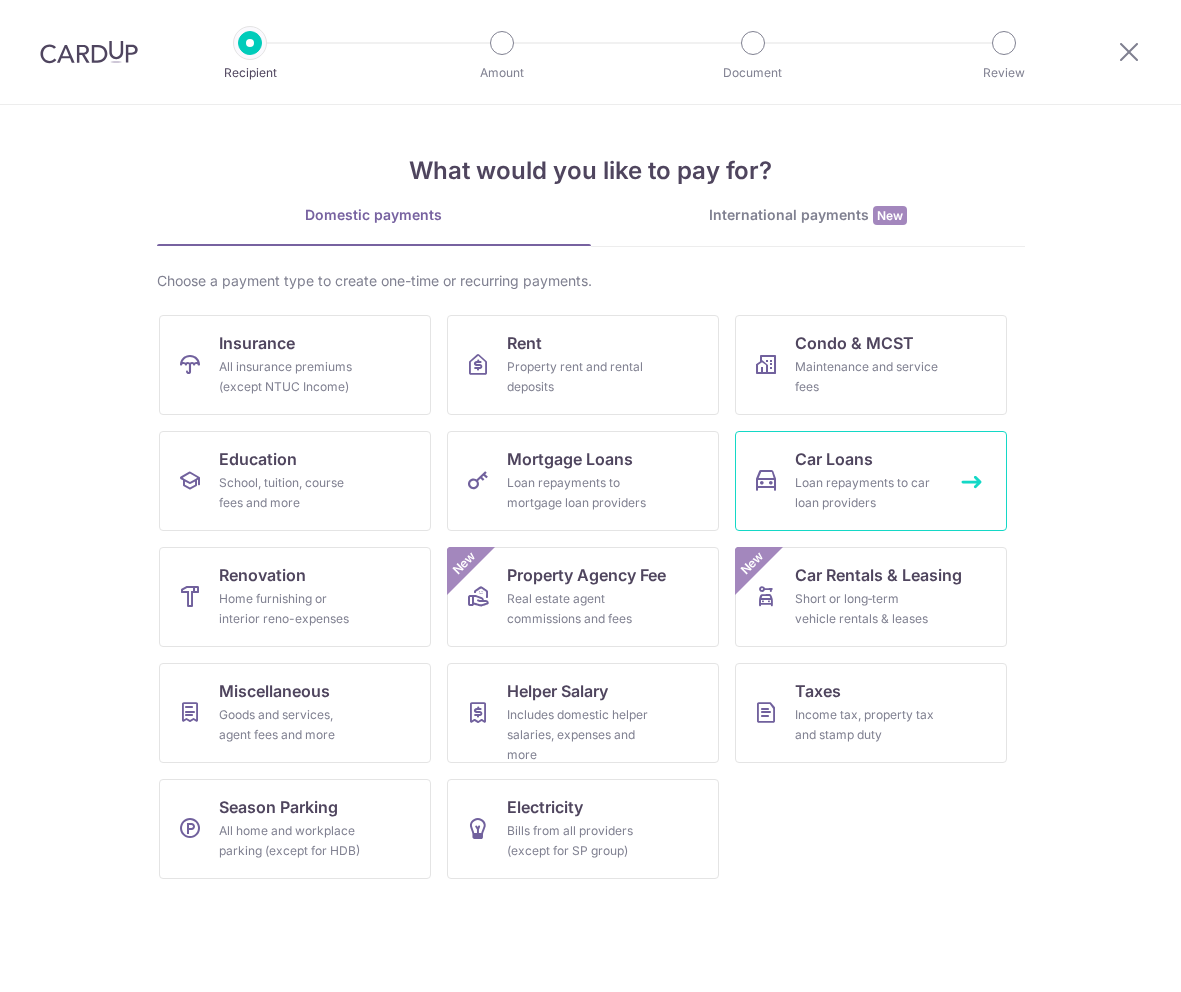 scroll, scrollTop: 0, scrollLeft: 0, axis: both 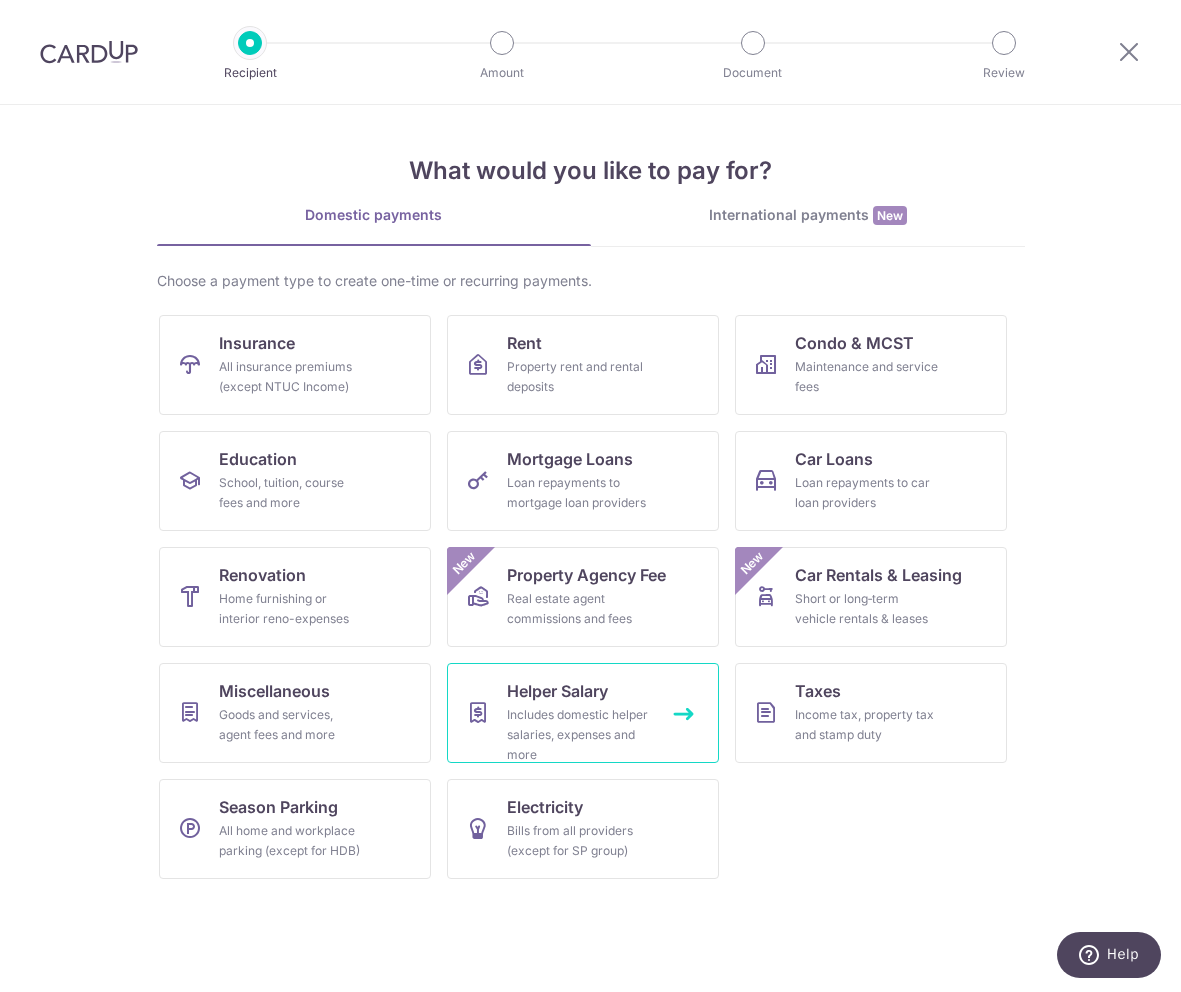 click at bounding box center (478, 713) 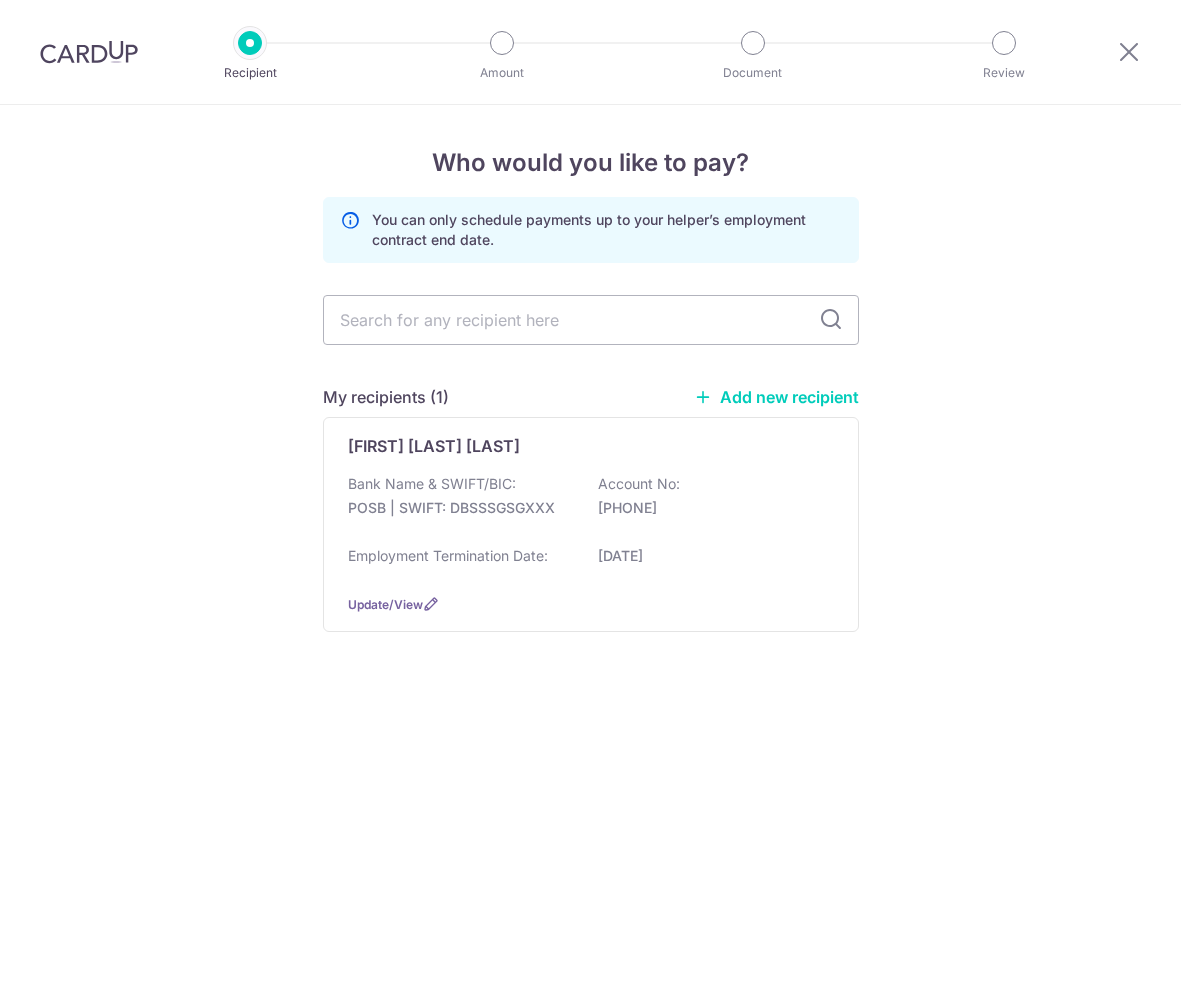 scroll, scrollTop: 0, scrollLeft: 0, axis: both 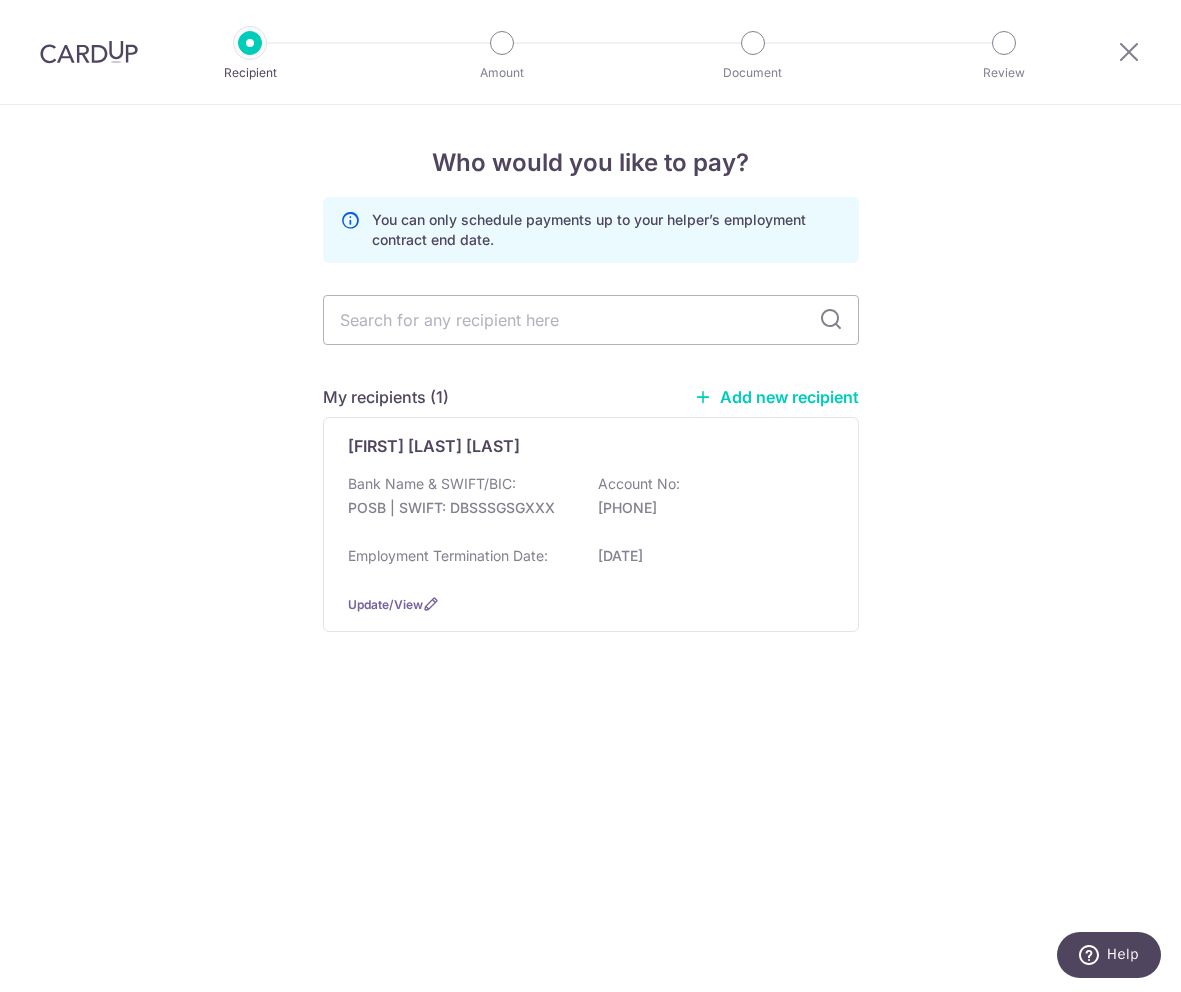 click on "Add new recipient" at bounding box center [776, 397] 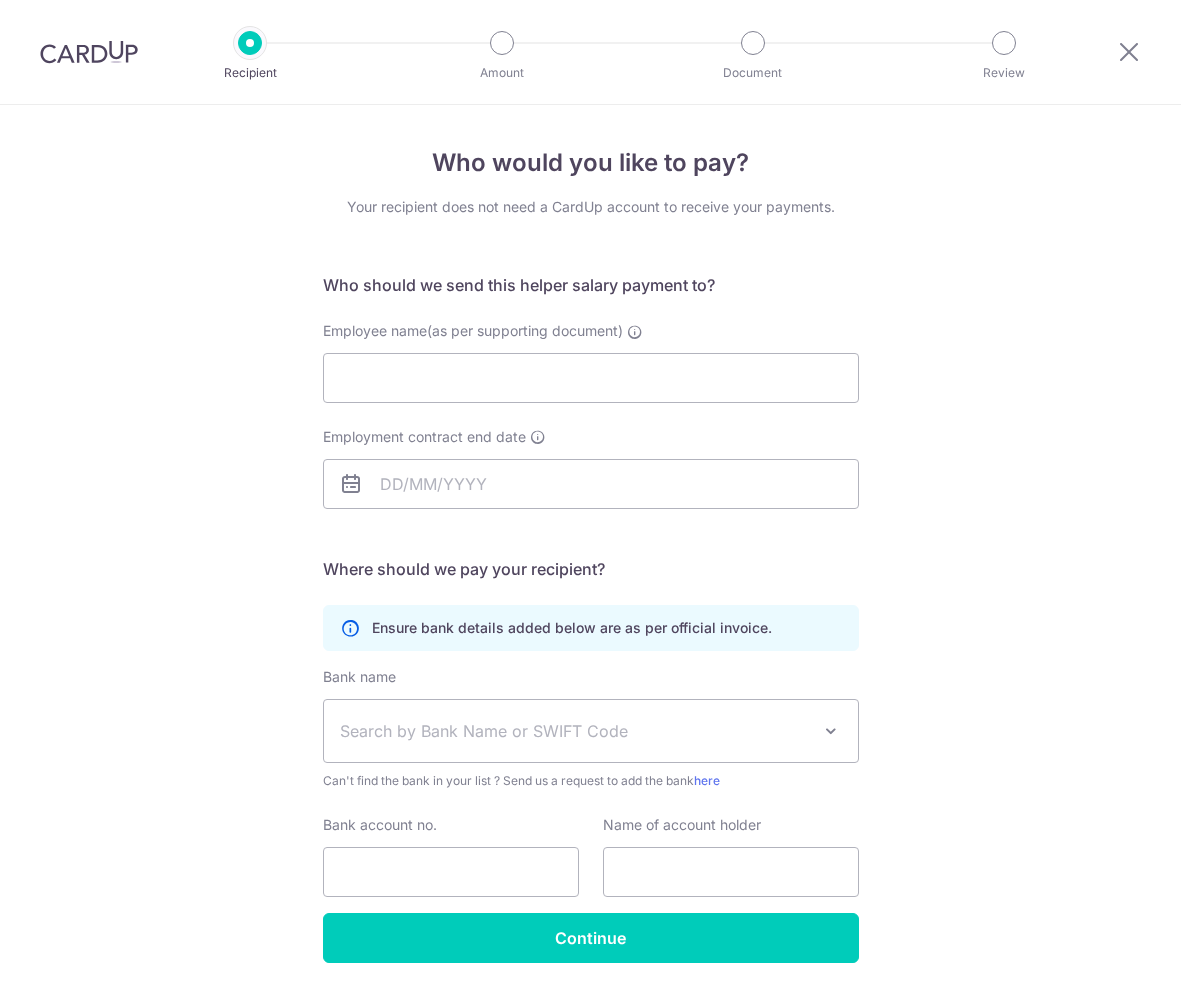 scroll, scrollTop: 0, scrollLeft: 0, axis: both 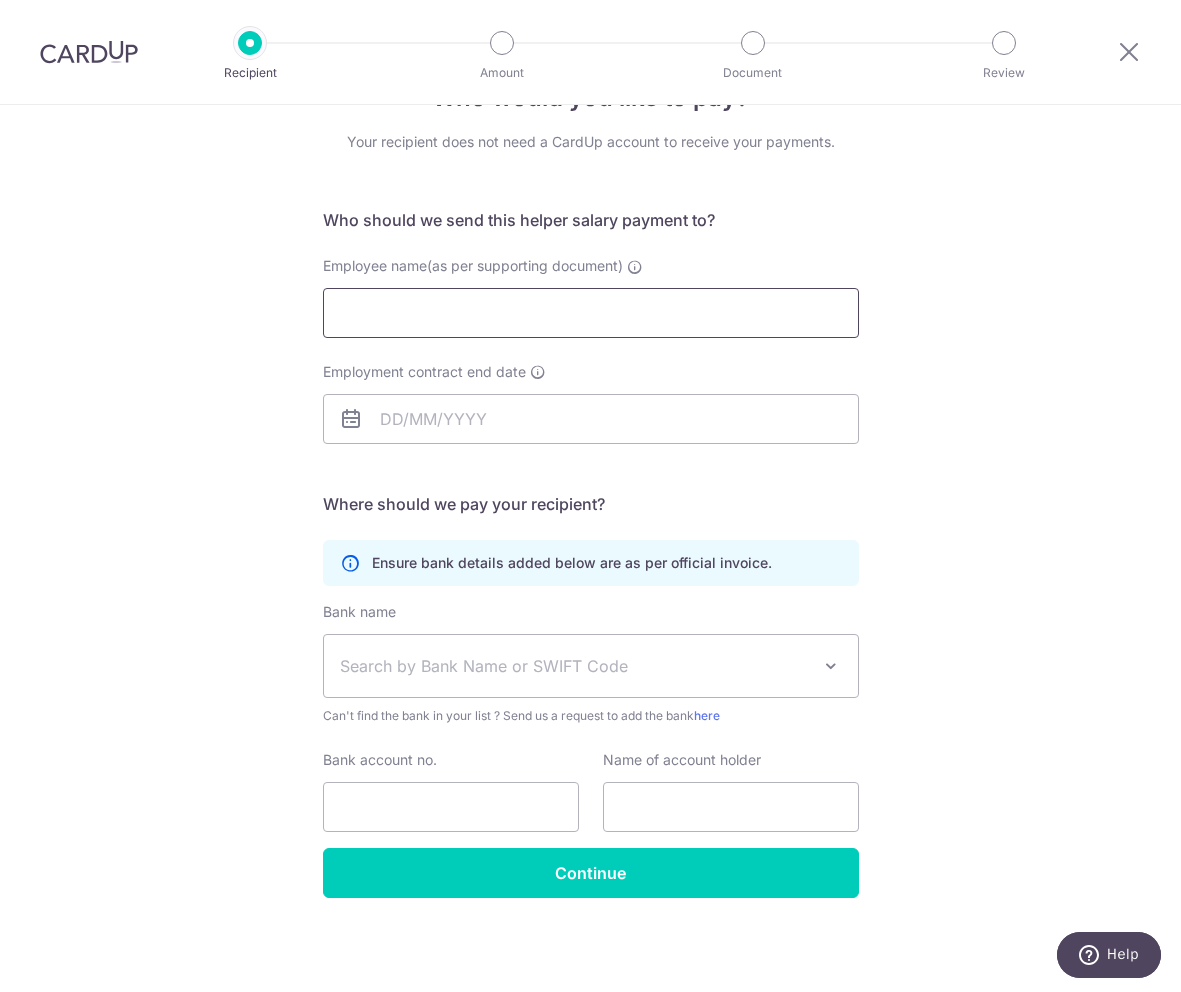 click on "Employee name(as per supporting document)" at bounding box center [591, 313] 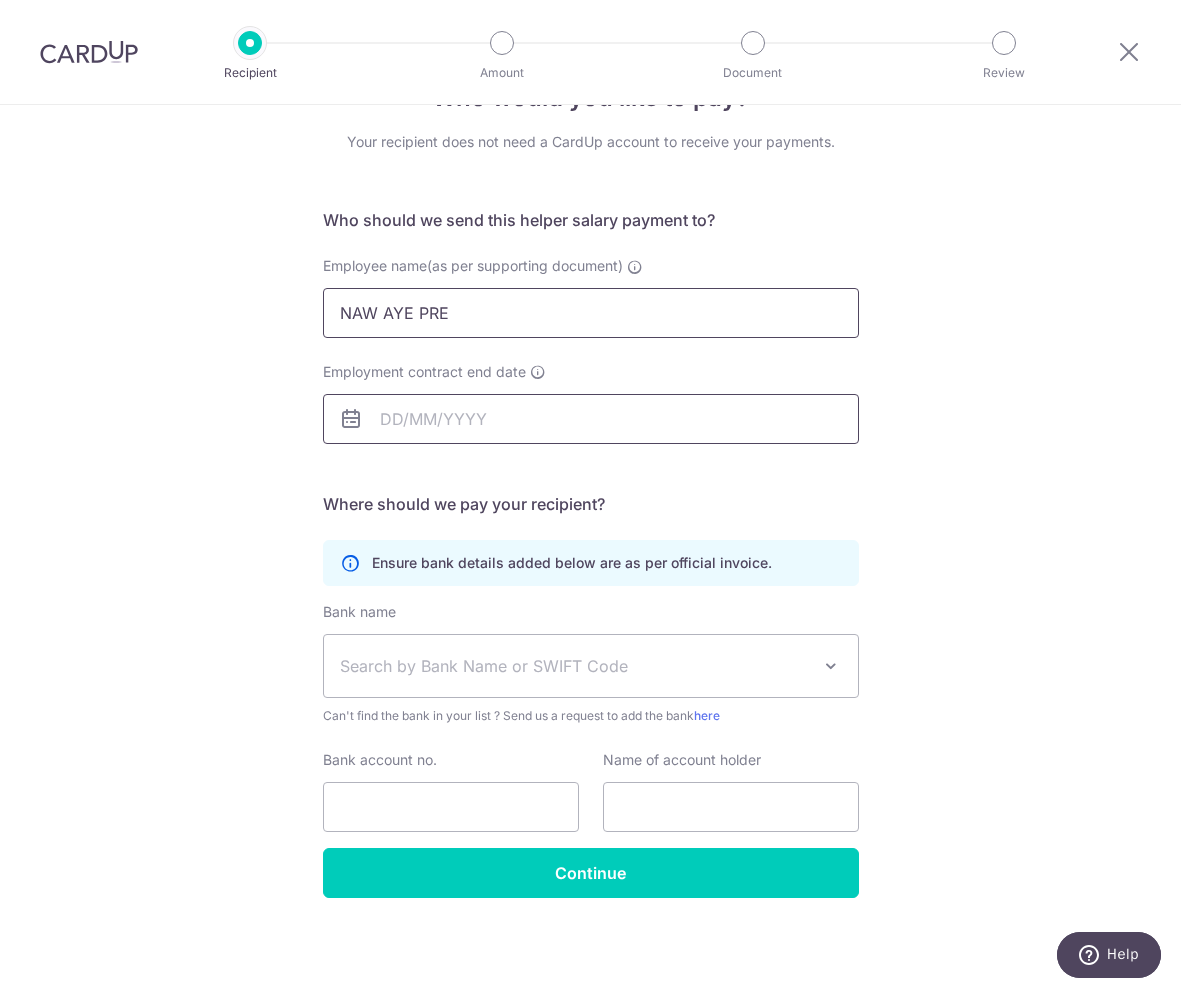 type on "NAW AYE PRE" 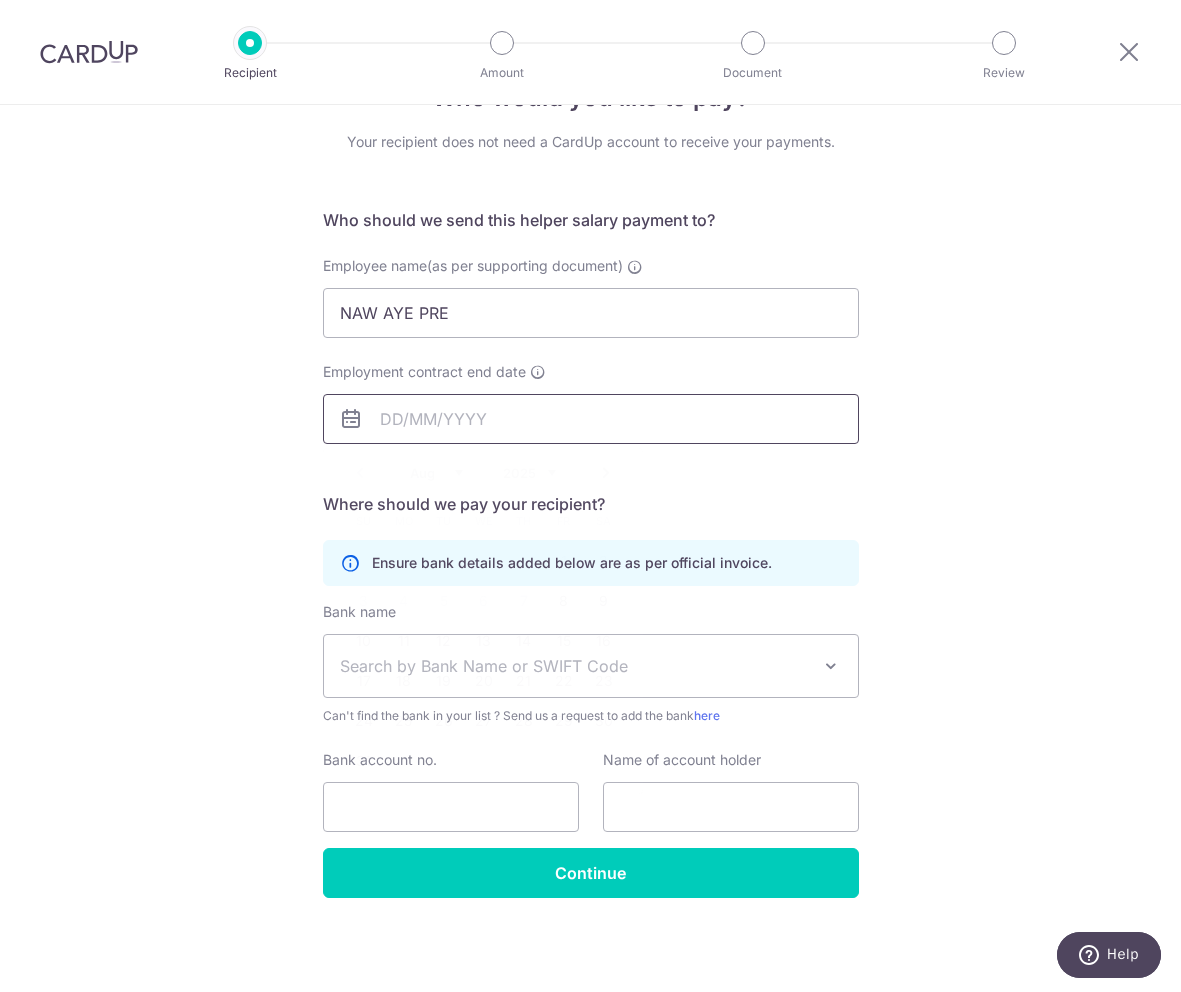 click on "Employment contract end date" at bounding box center [591, 419] 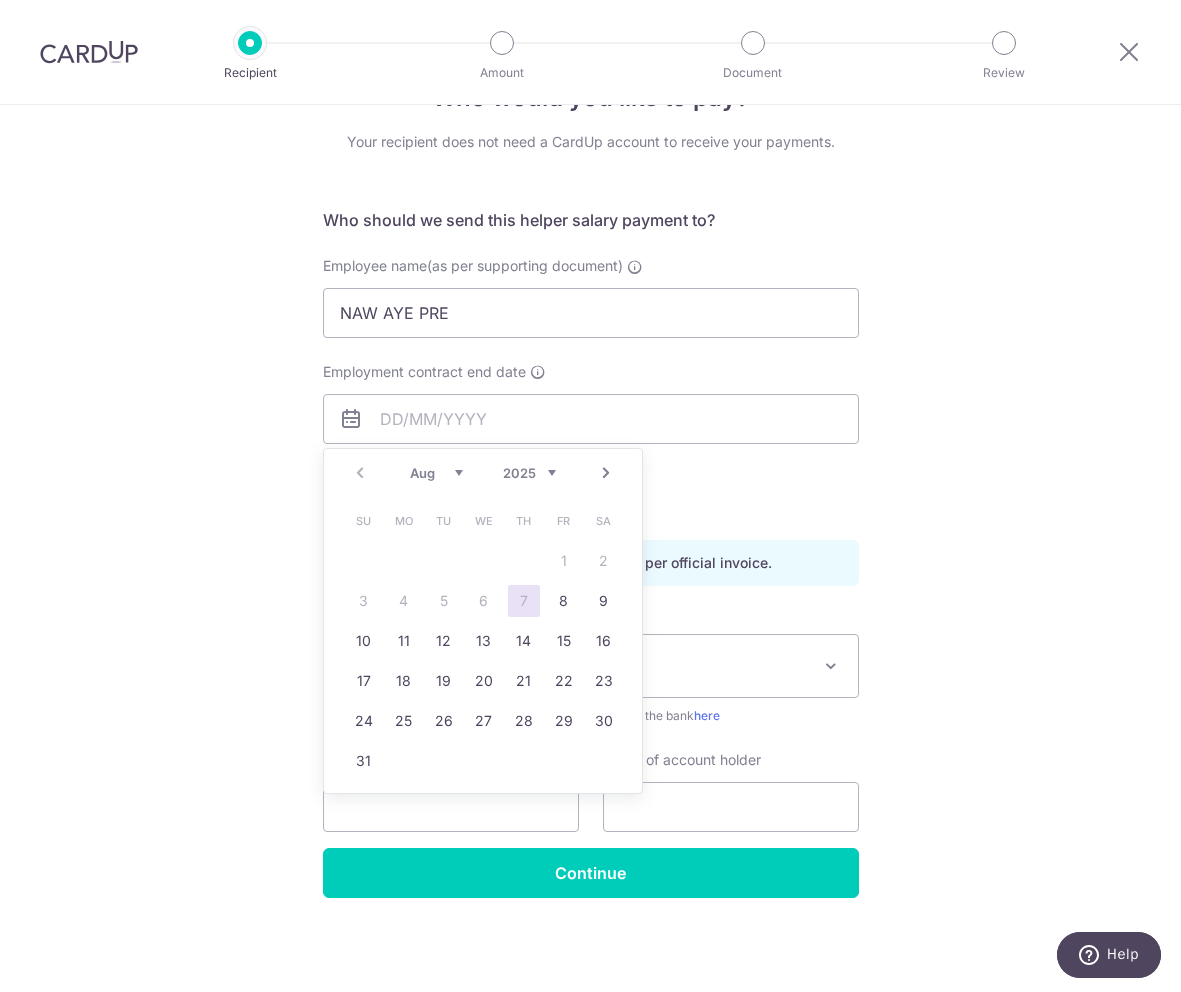 click on "Next" at bounding box center [606, 473] 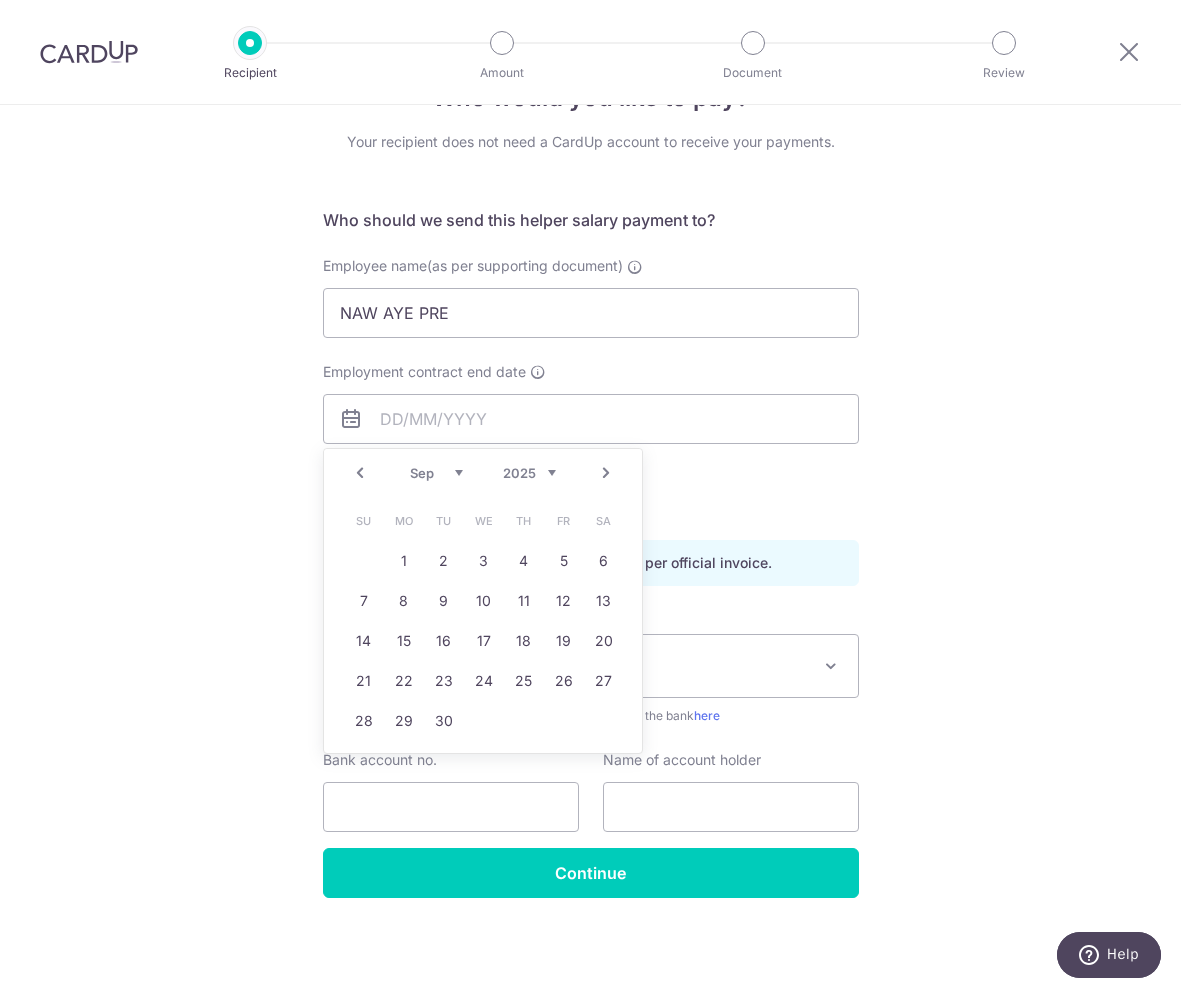 click on "Next" at bounding box center (606, 473) 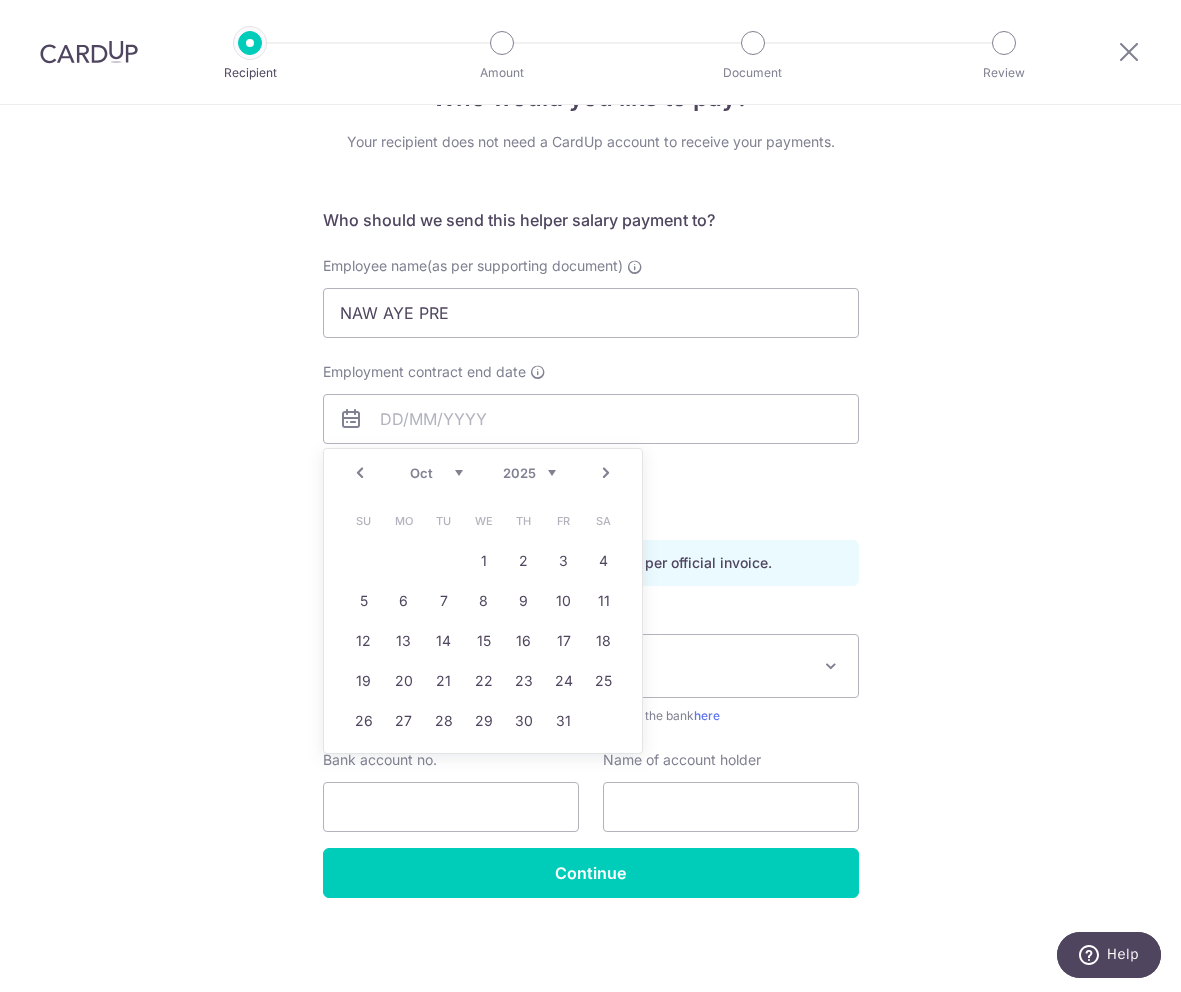 click on "Next" at bounding box center (606, 473) 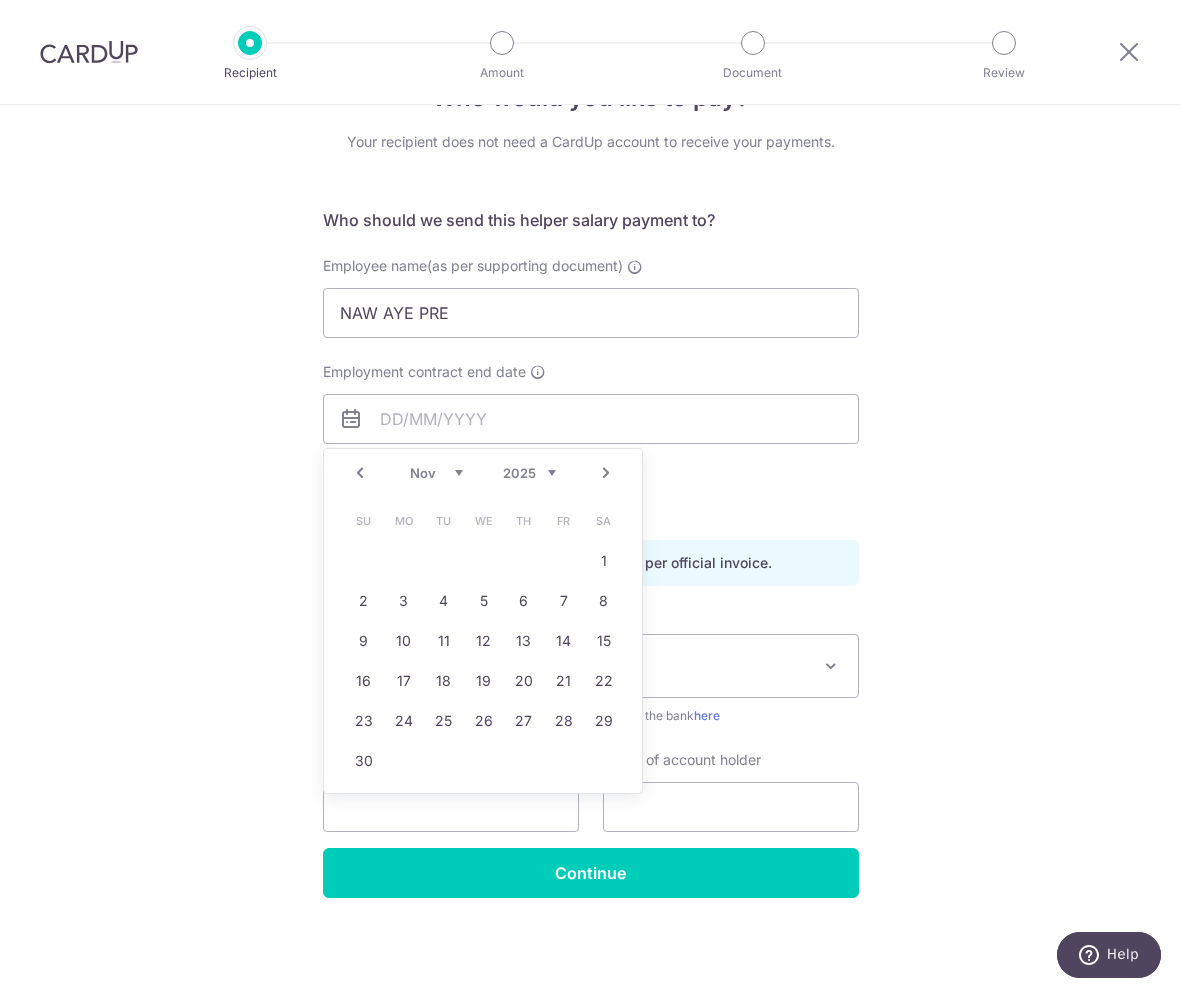 click on "Next" at bounding box center [606, 473] 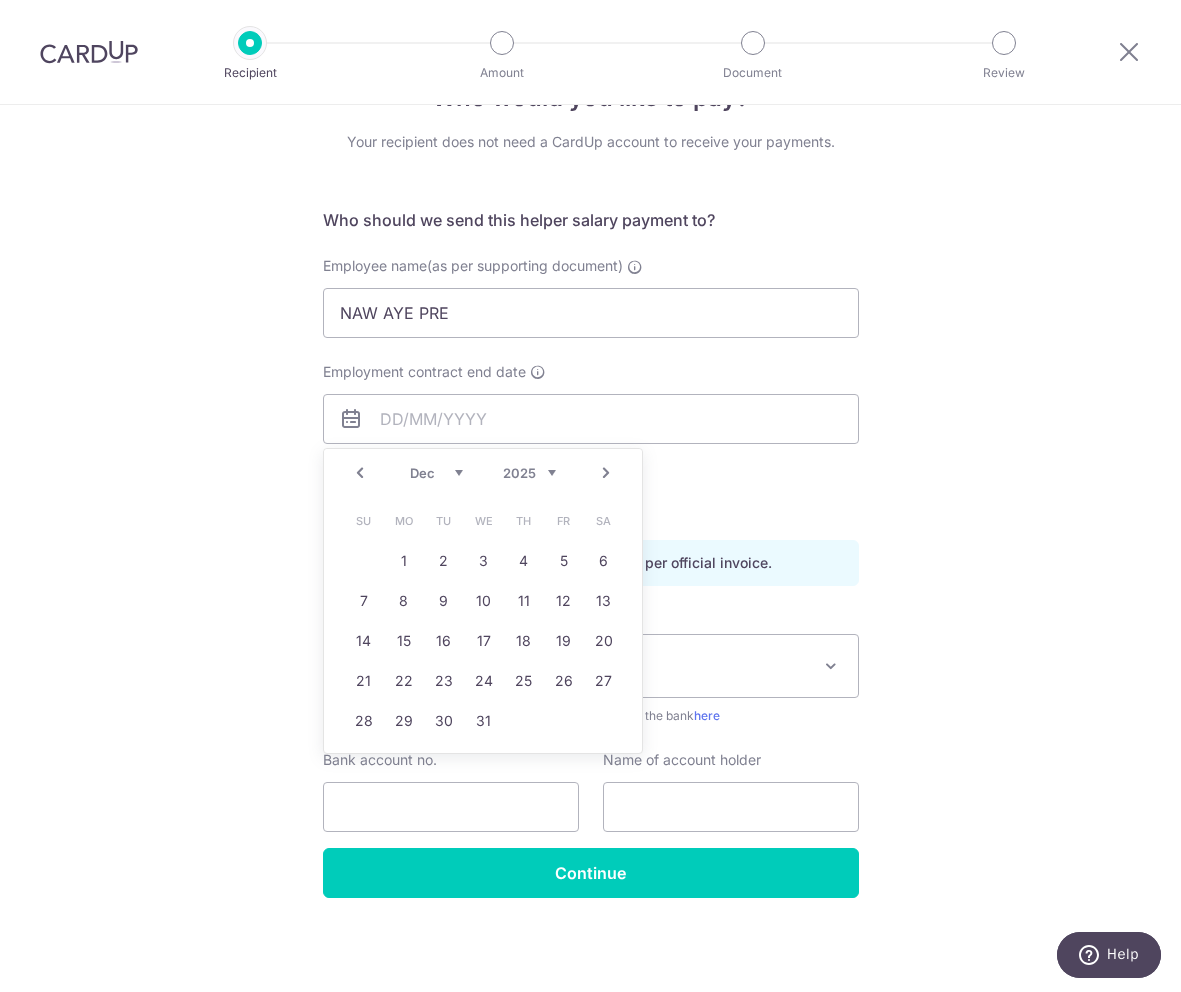 click on "Next" at bounding box center [606, 473] 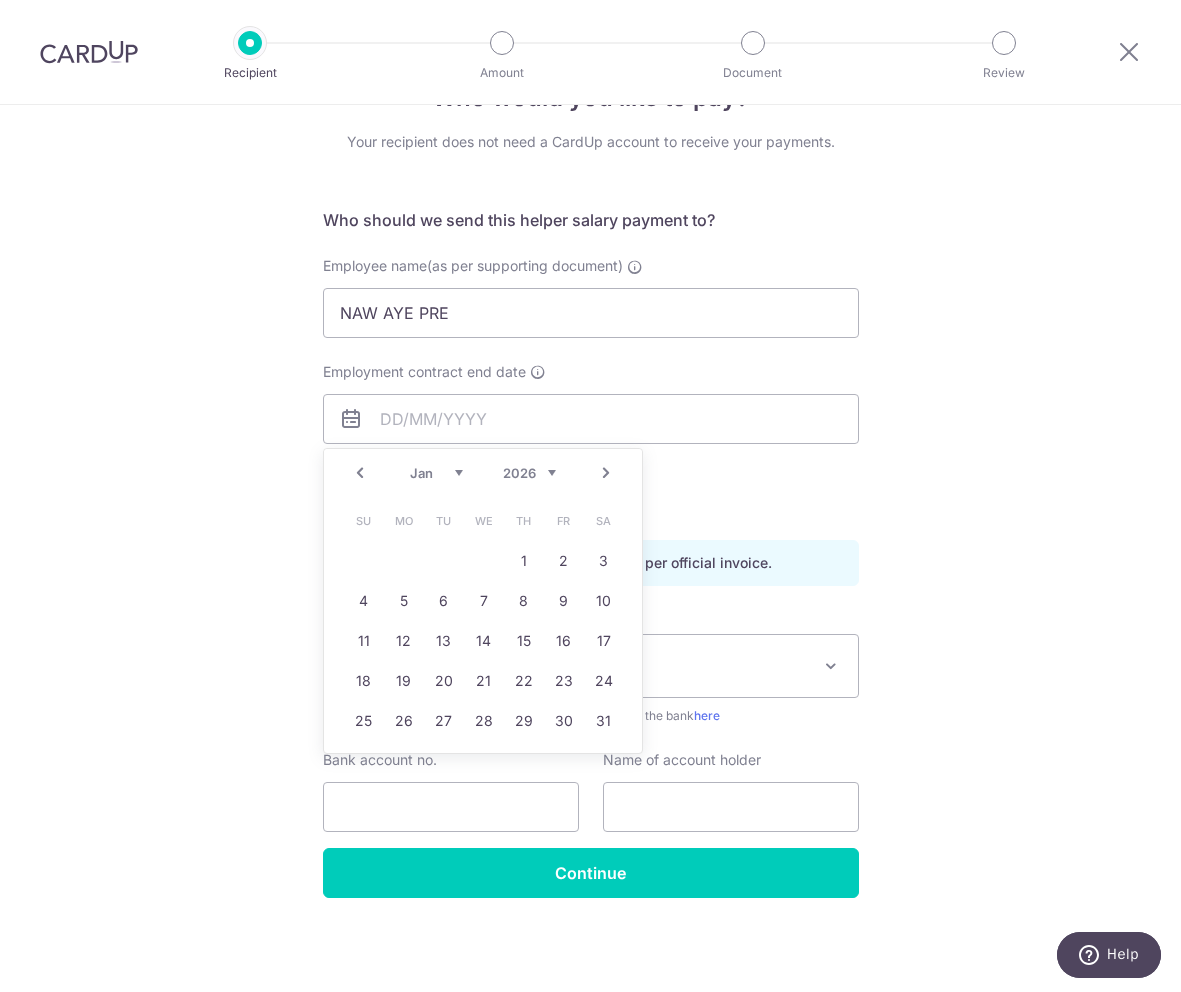 click on "Next" at bounding box center (606, 473) 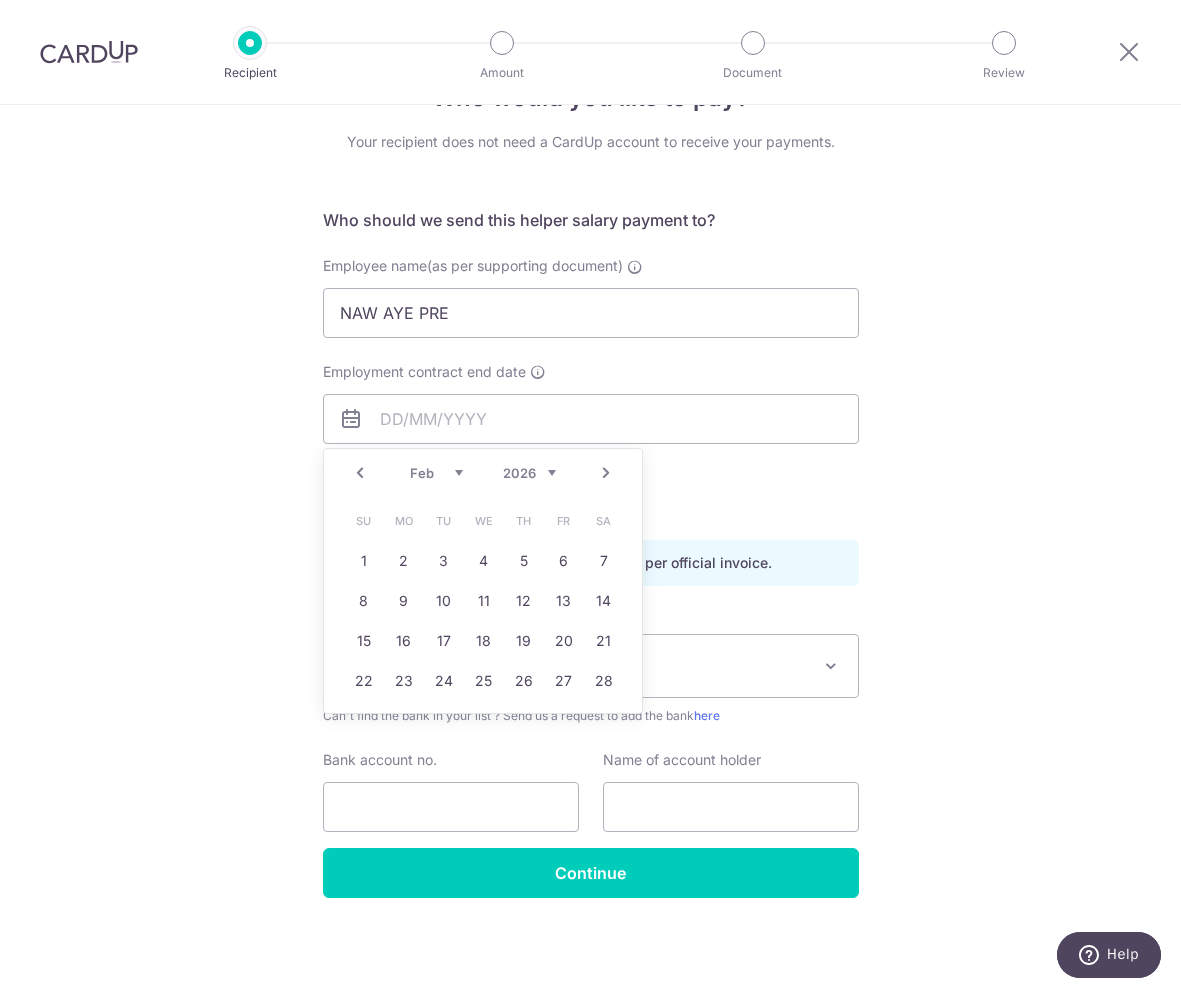 click on "Next" at bounding box center (606, 473) 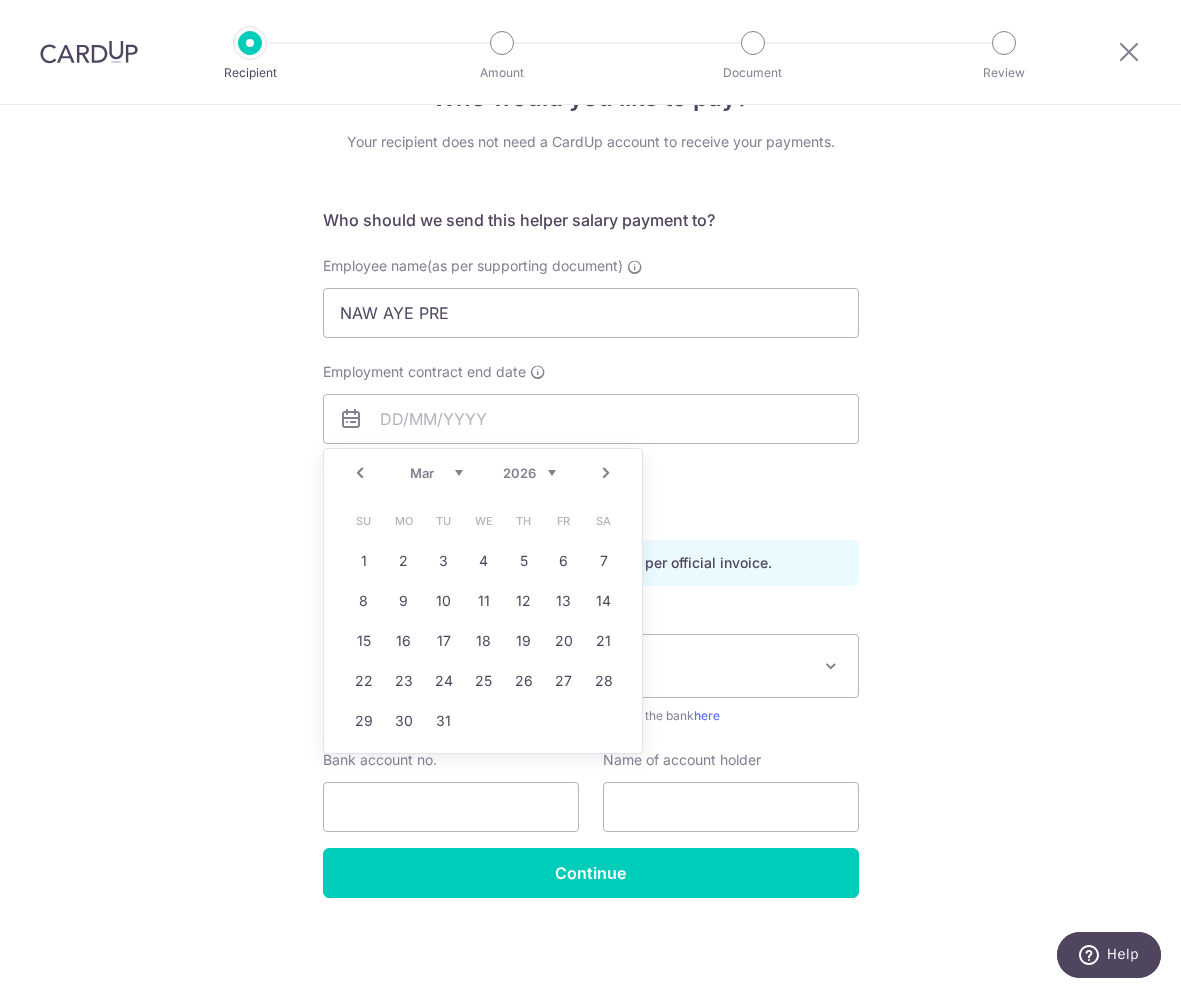 click on "Next" at bounding box center [606, 473] 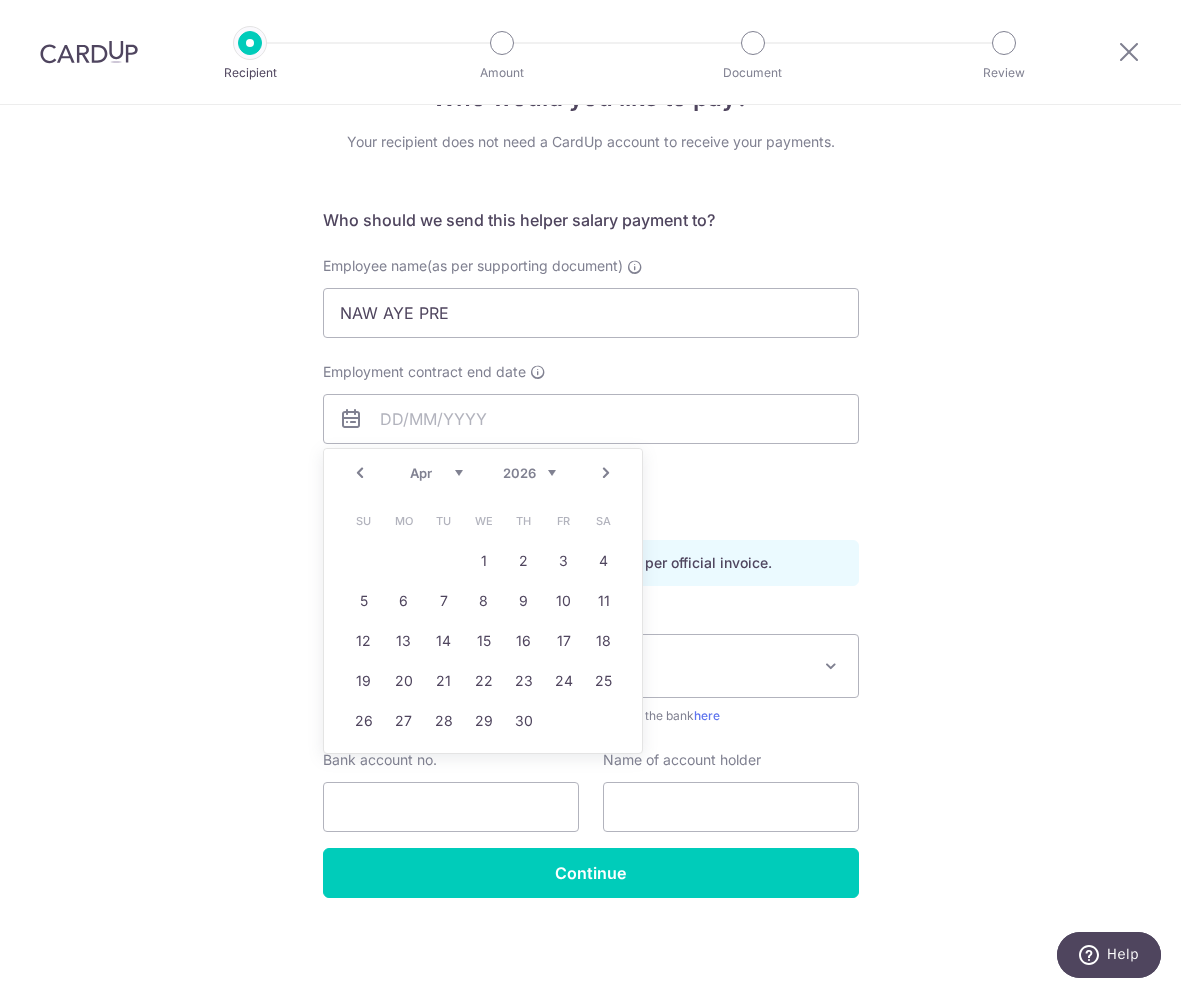 click on "Next" at bounding box center [606, 473] 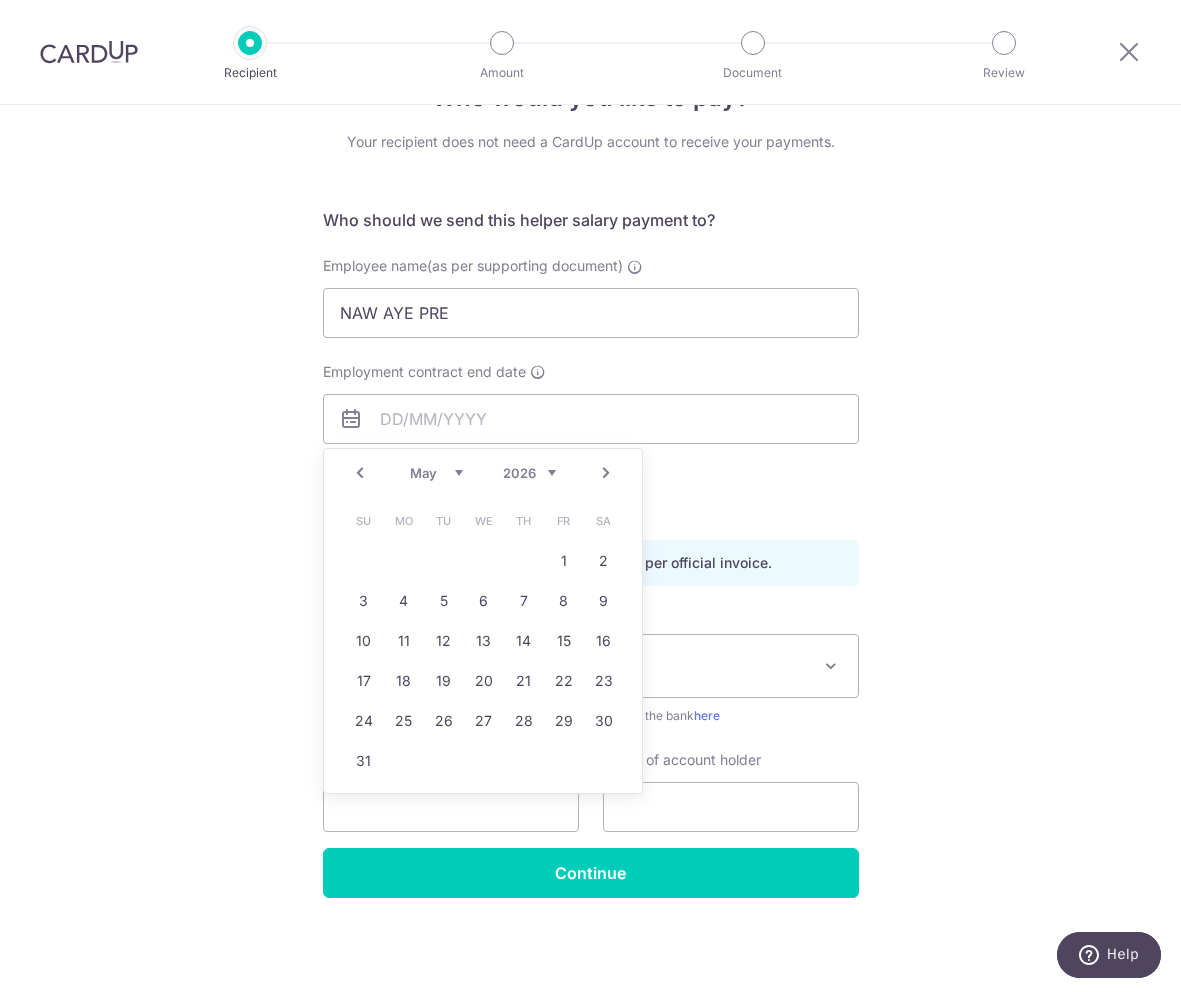 click on "Next" at bounding box center (606, 473) 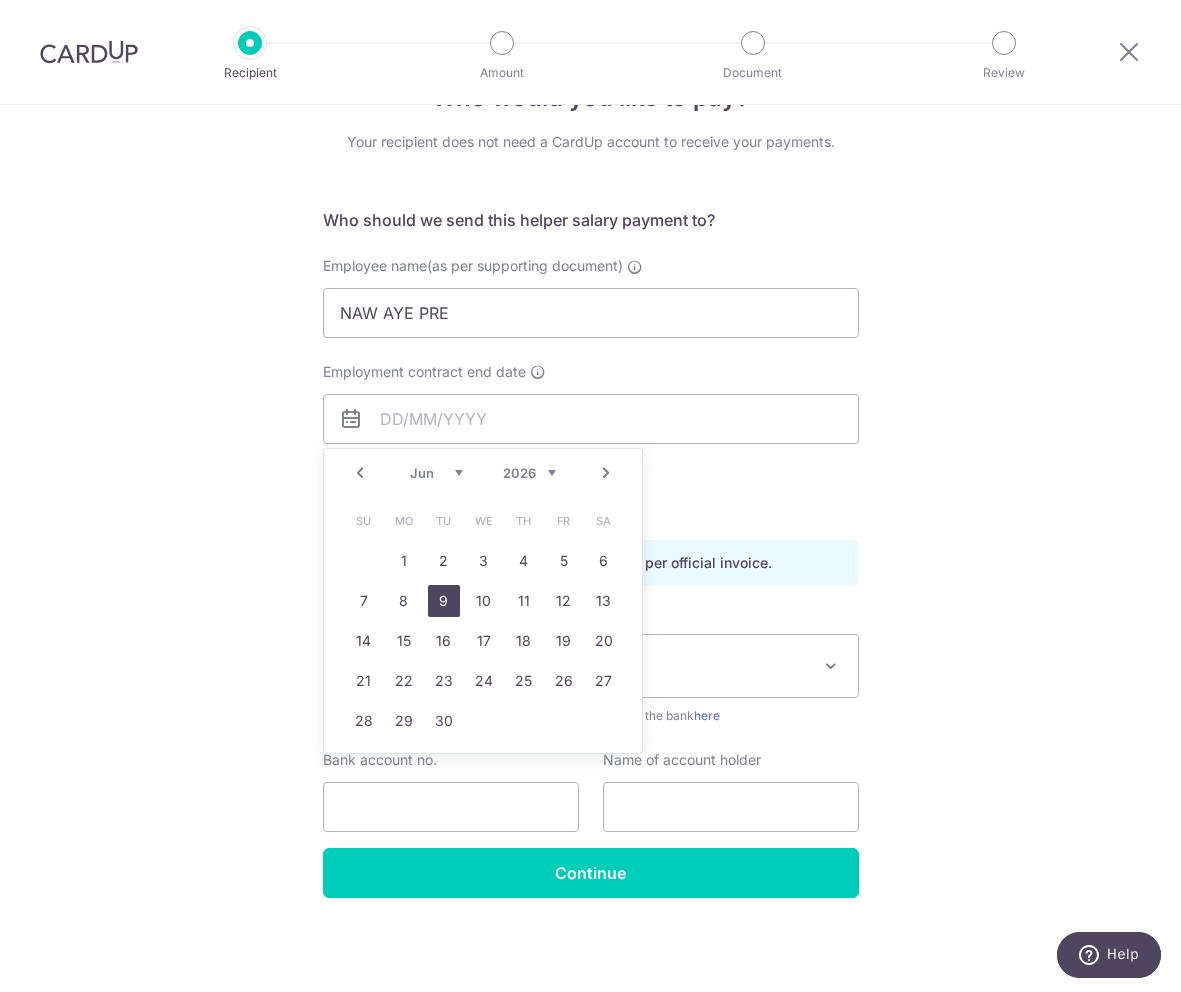 click on "9" at bounding box center [444, 601] 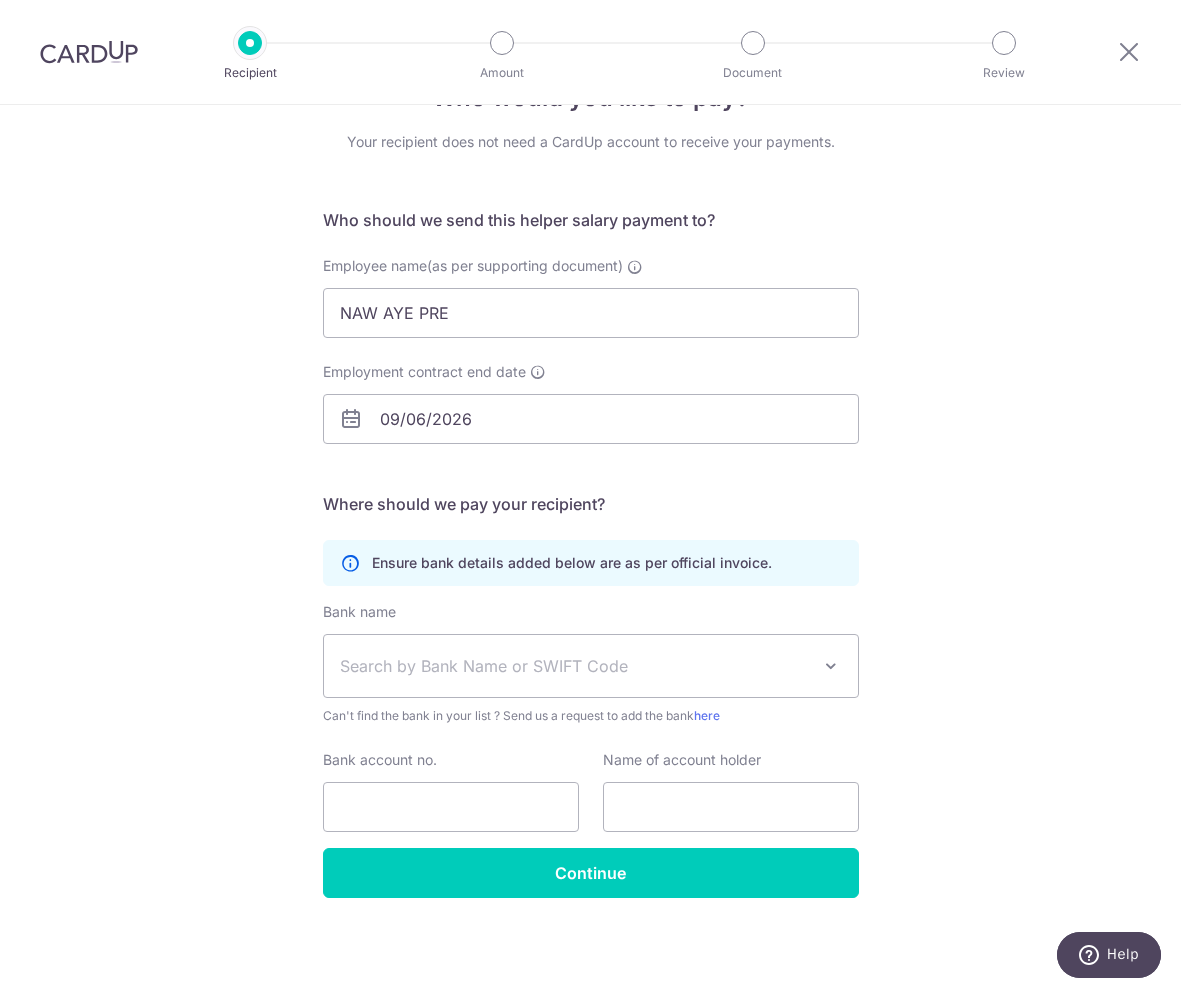 click on "Search by Bank Name or SWIFT Code" at bounding box center (575, 666) 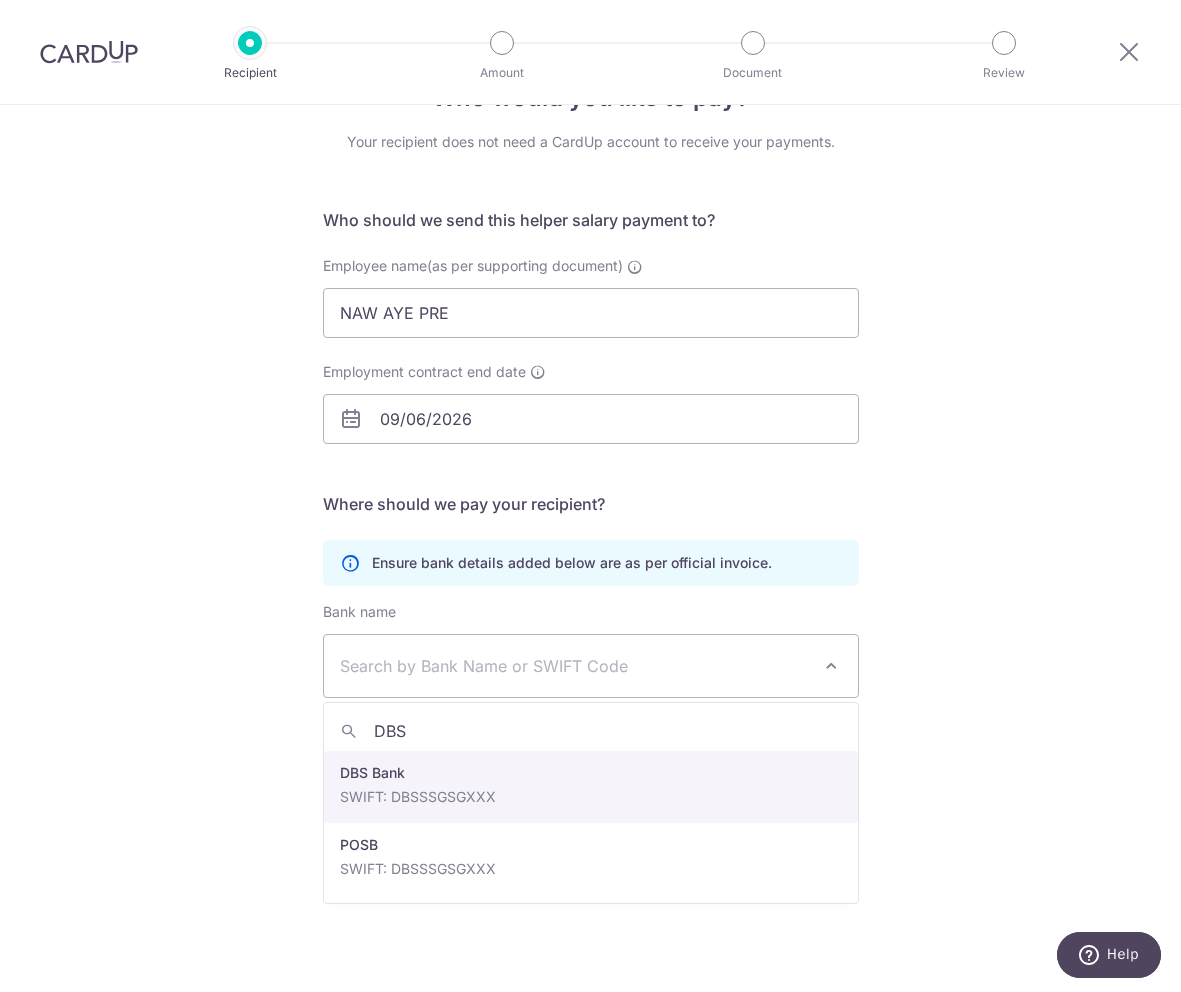 type on "DBS" 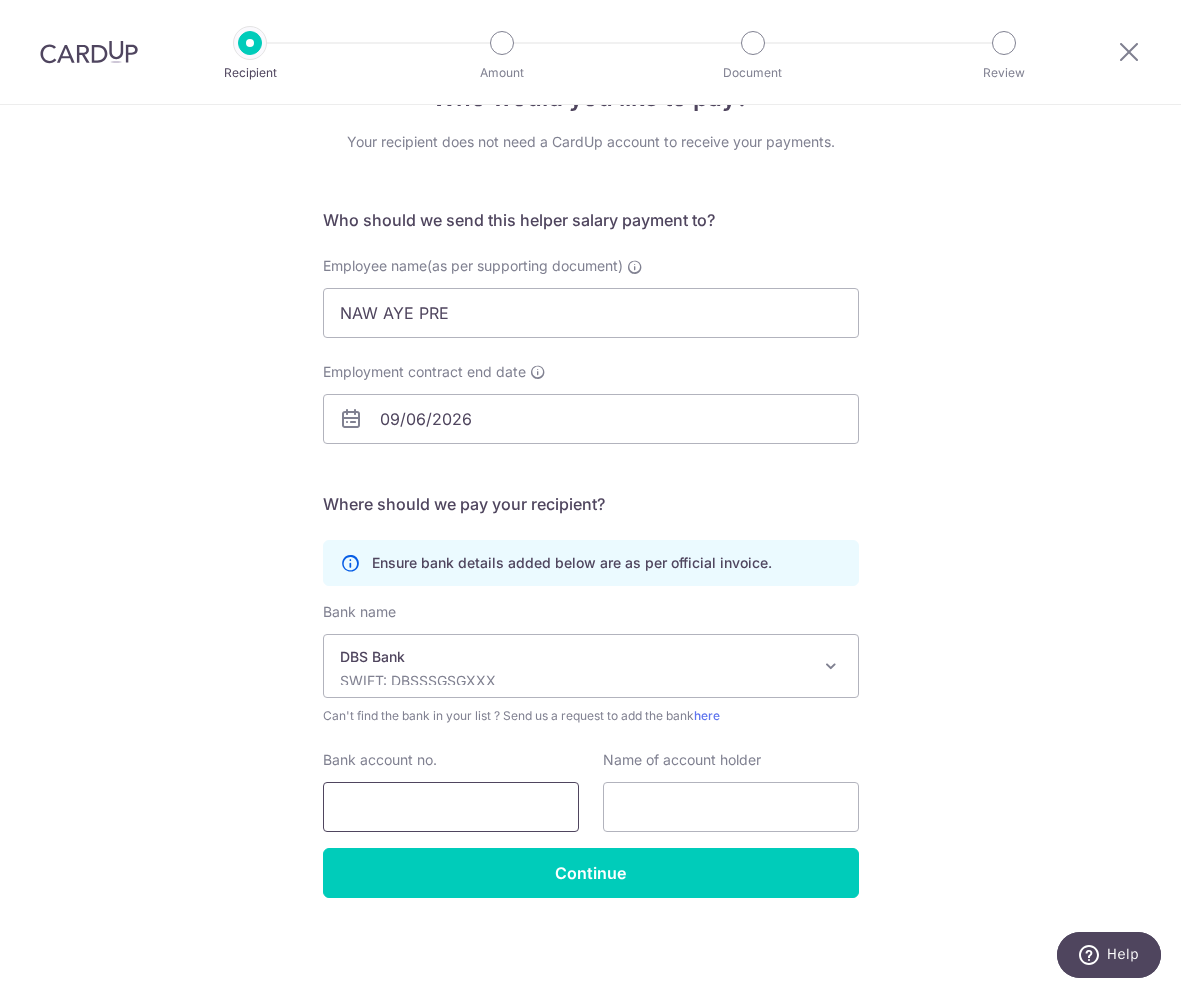 click on "Bank account no." at bounding box center (451, 807) 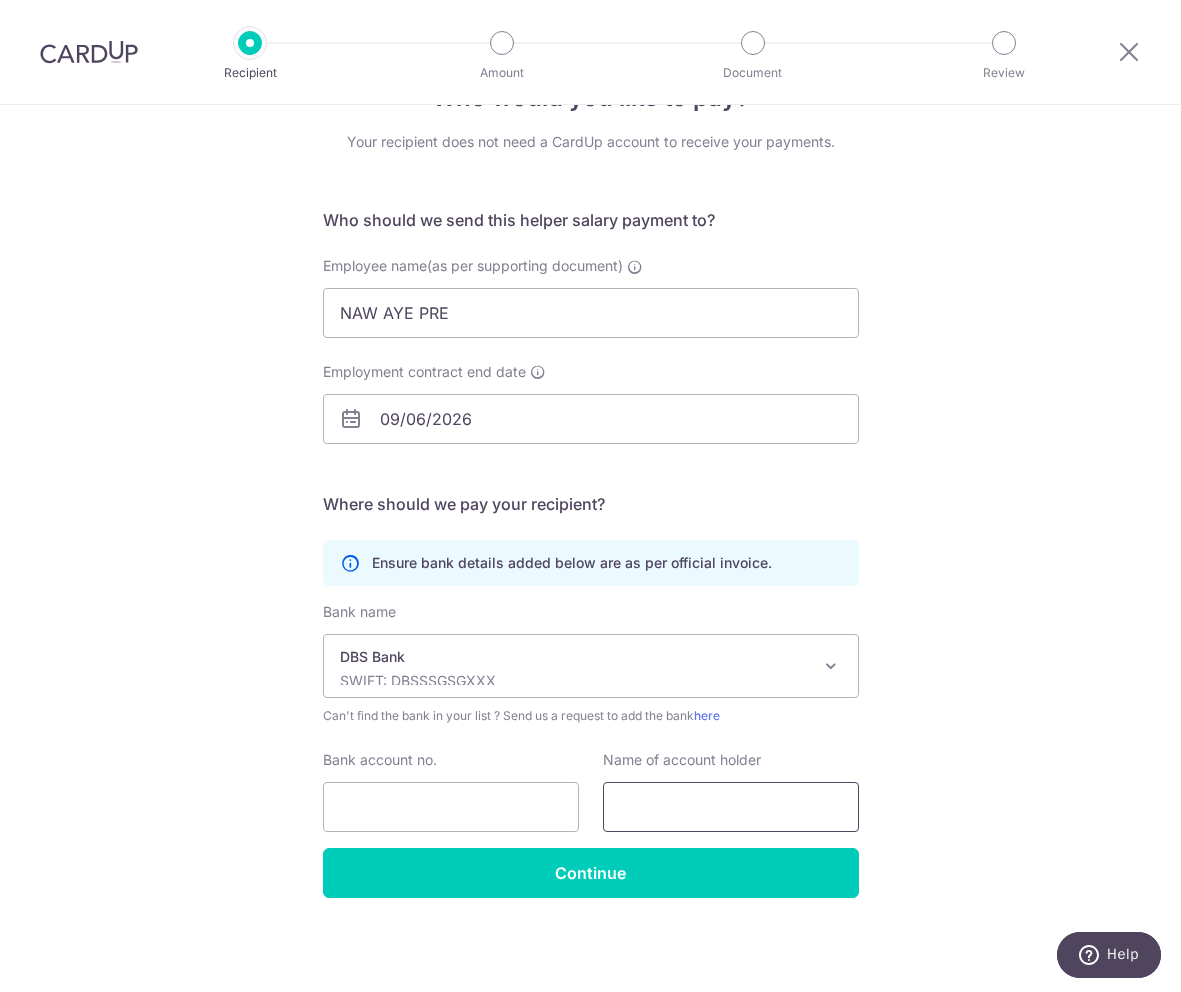 click at bounding box center [731, 807] 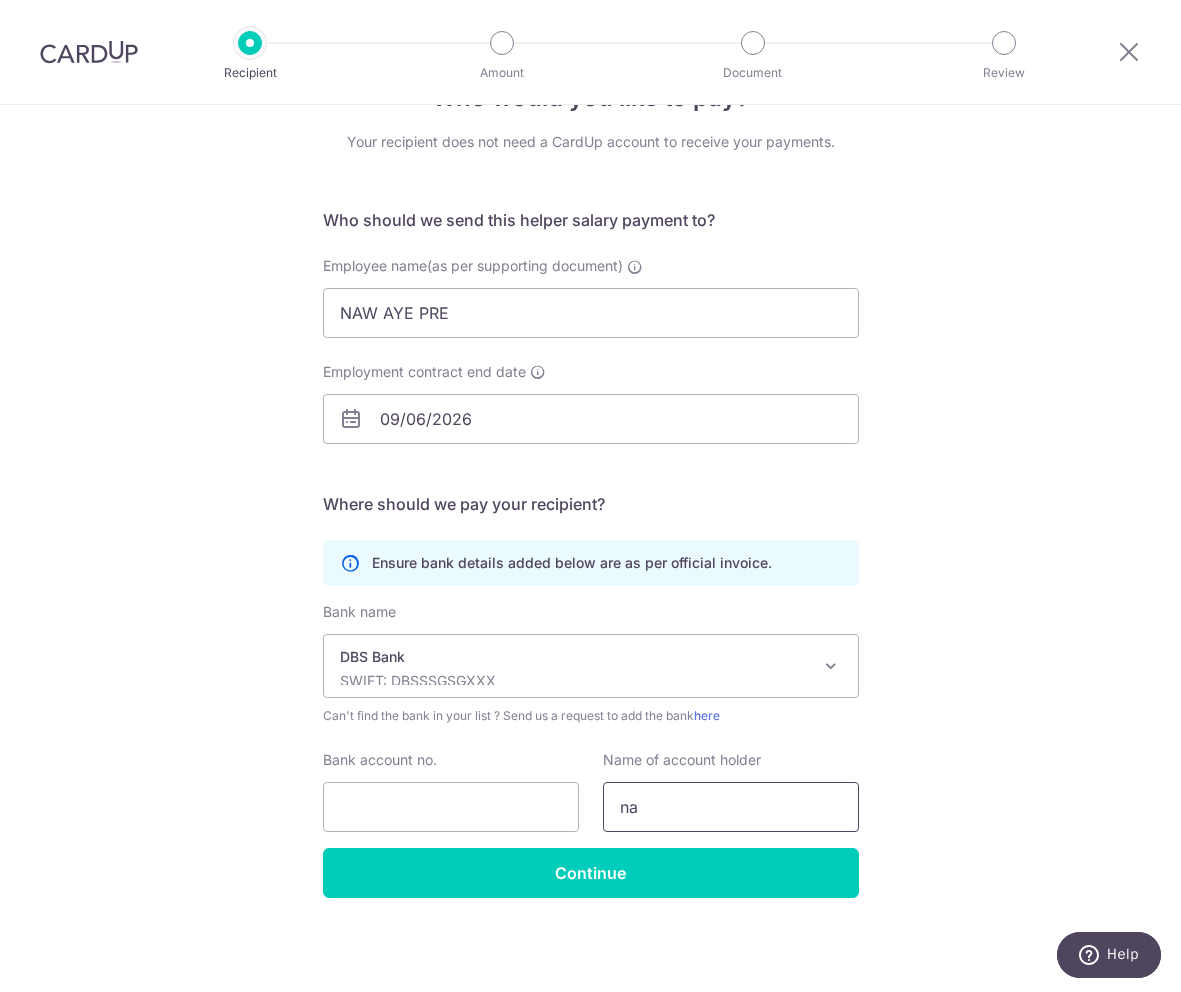 type on "n" 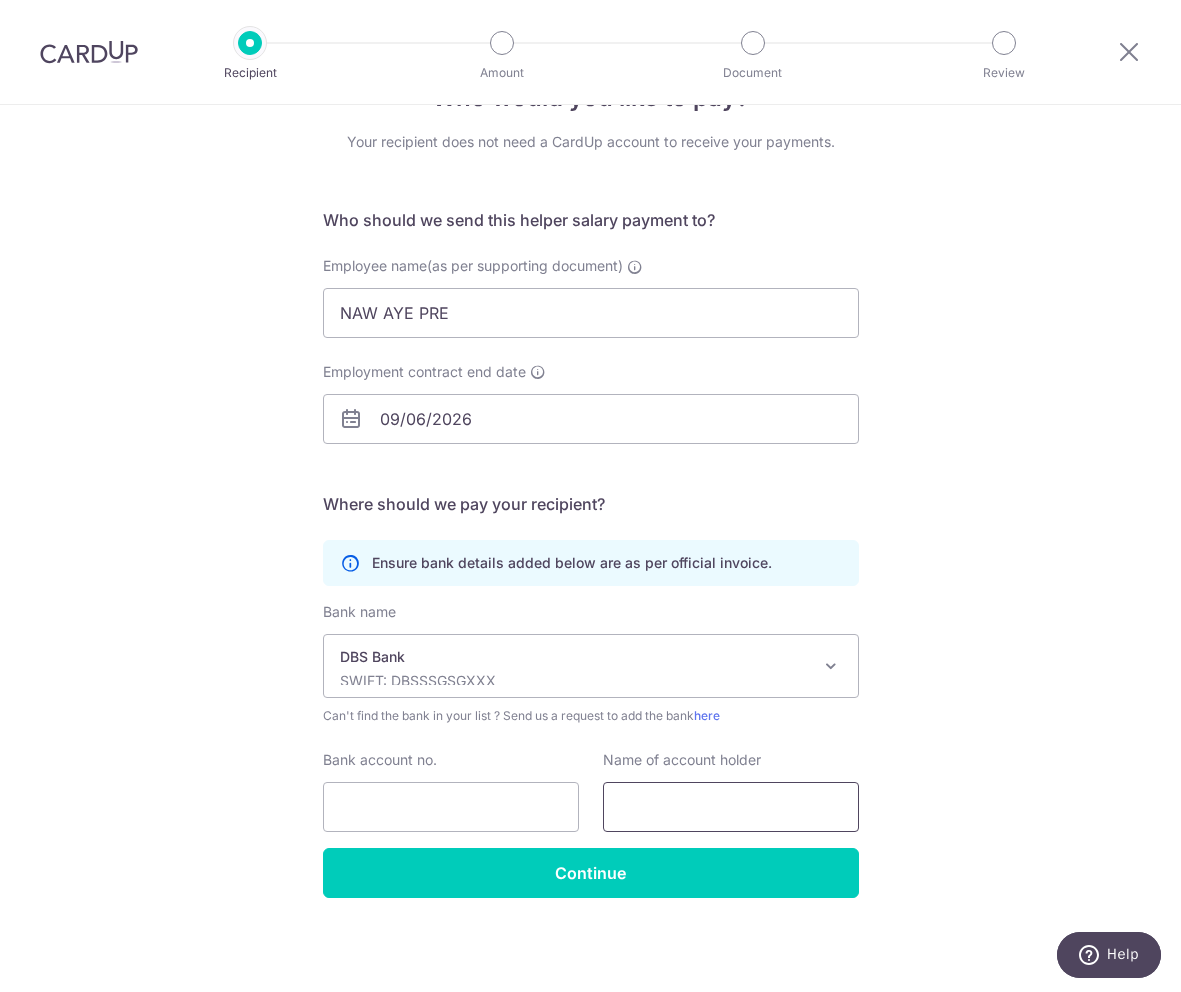 type on "M" 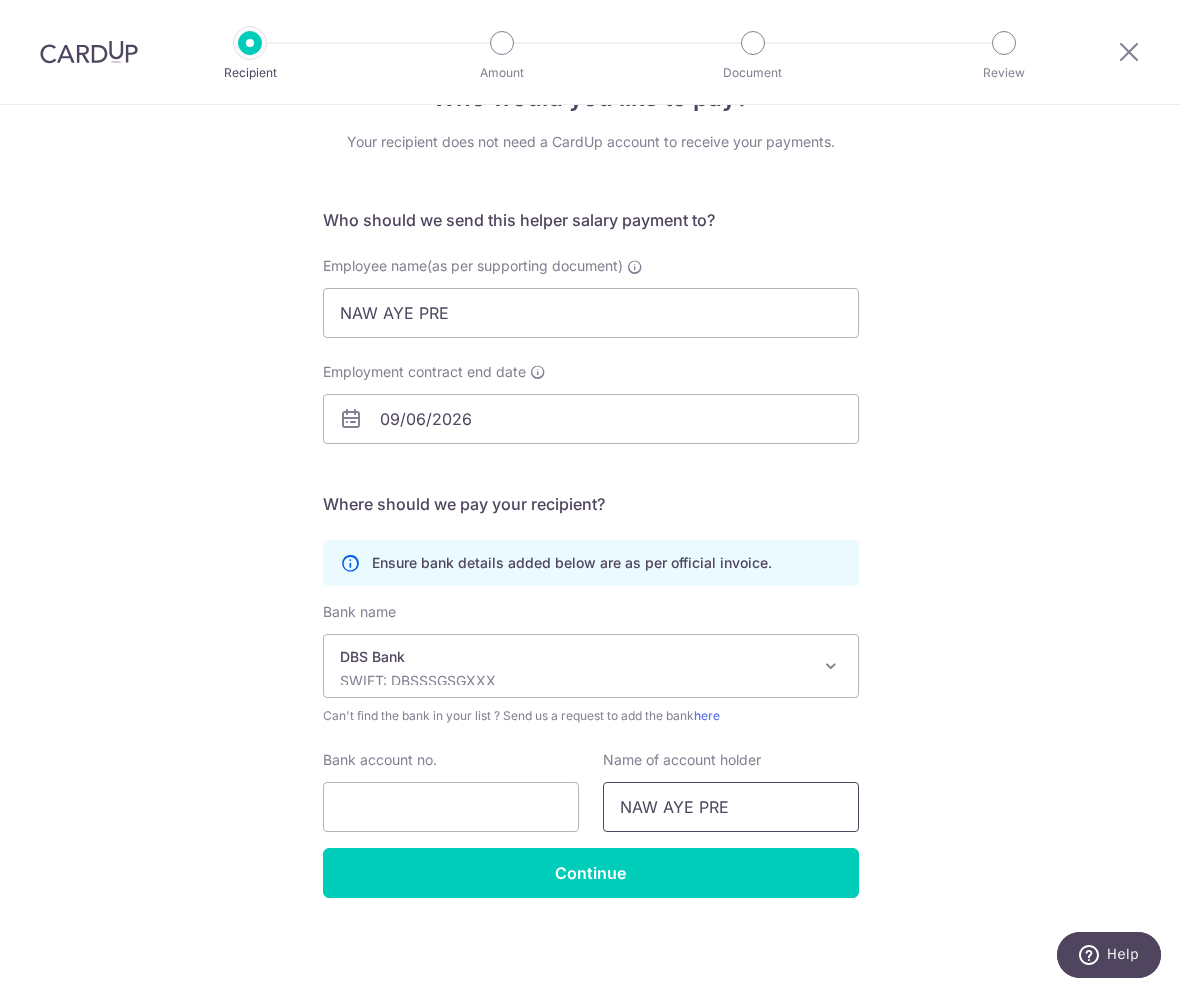 type on "NAW AYE PRE" 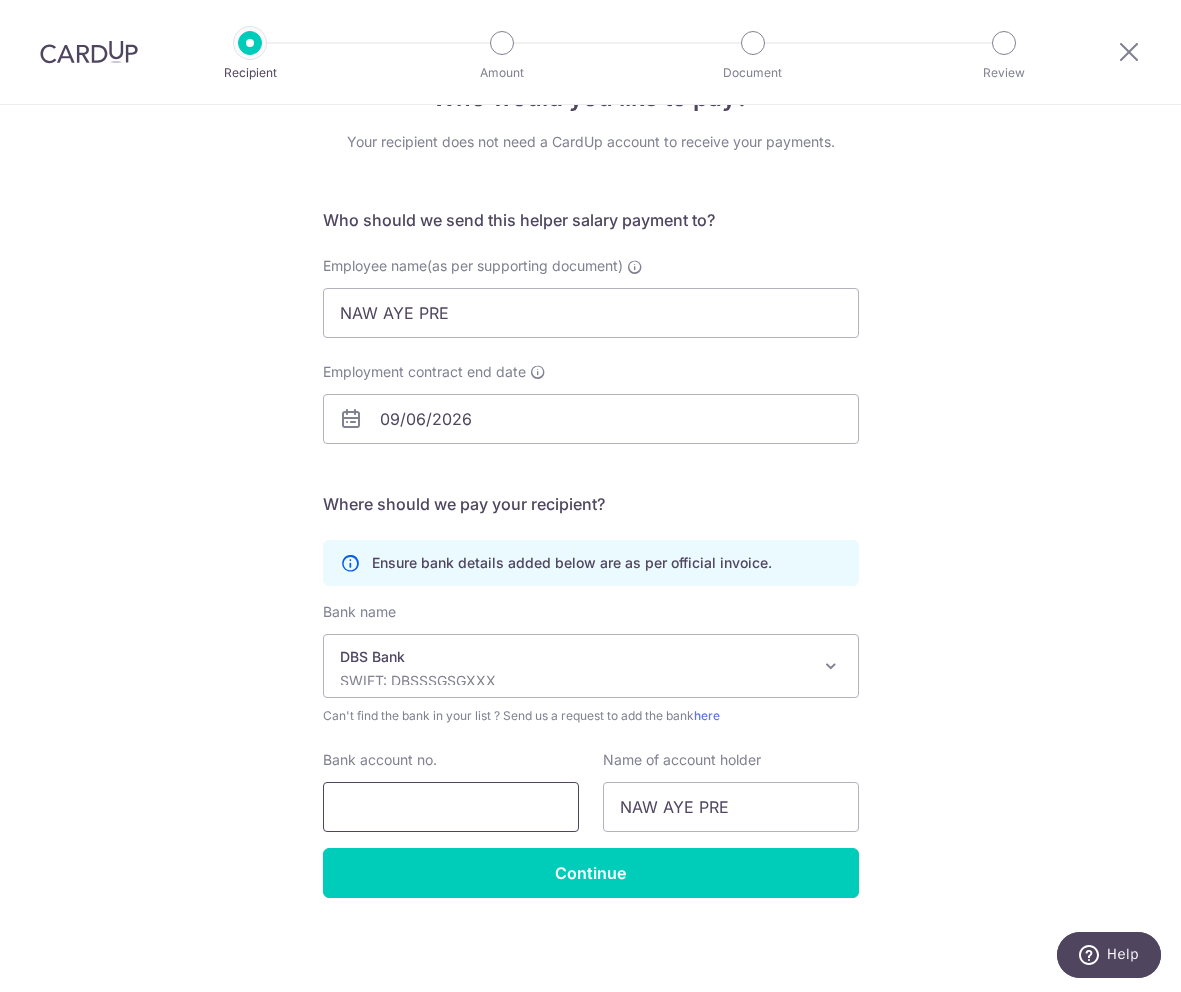 click on "Bank account no." at bounding box center (451, 807) 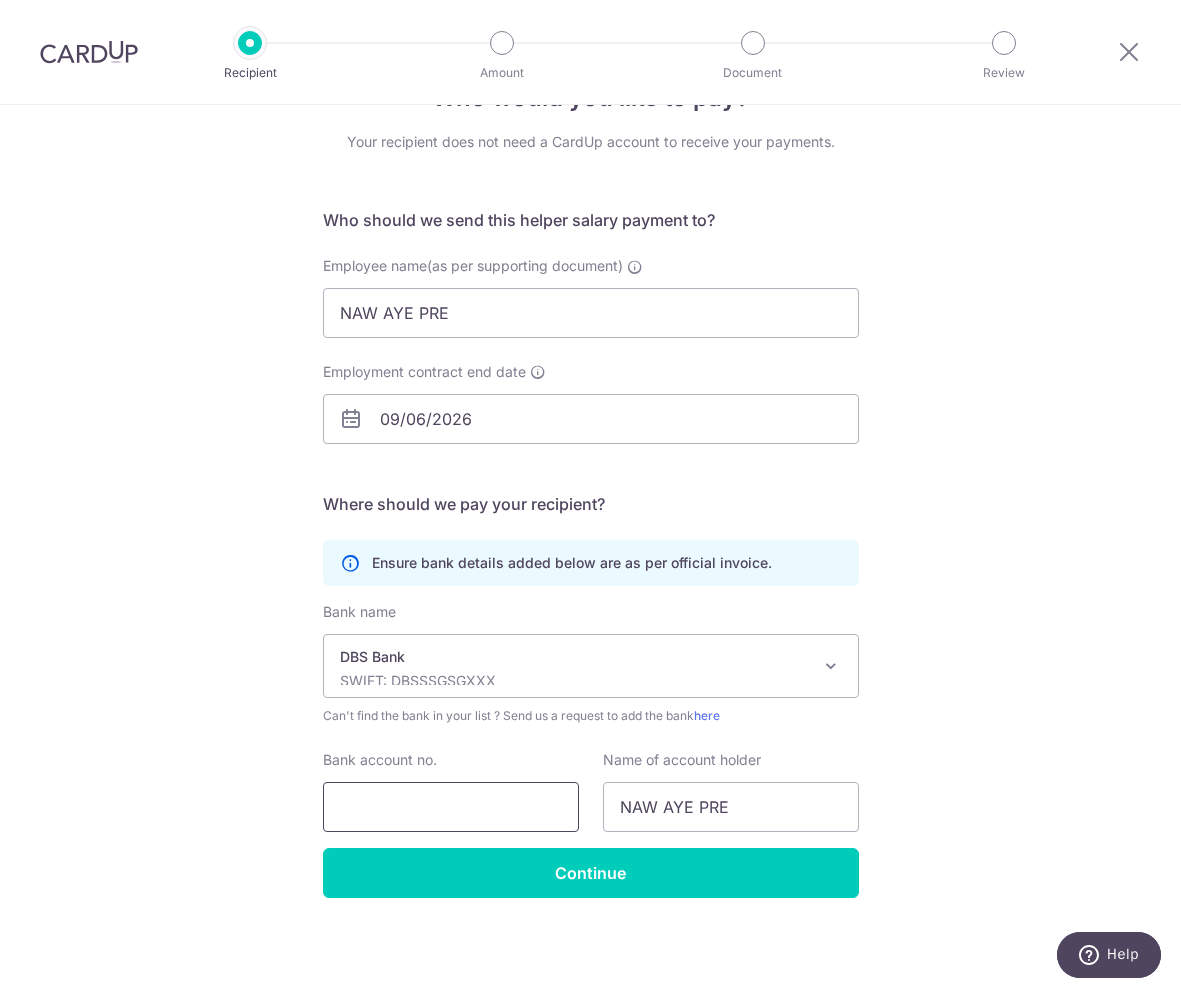 click on "Bank account no." at bounding box center [451, 807] 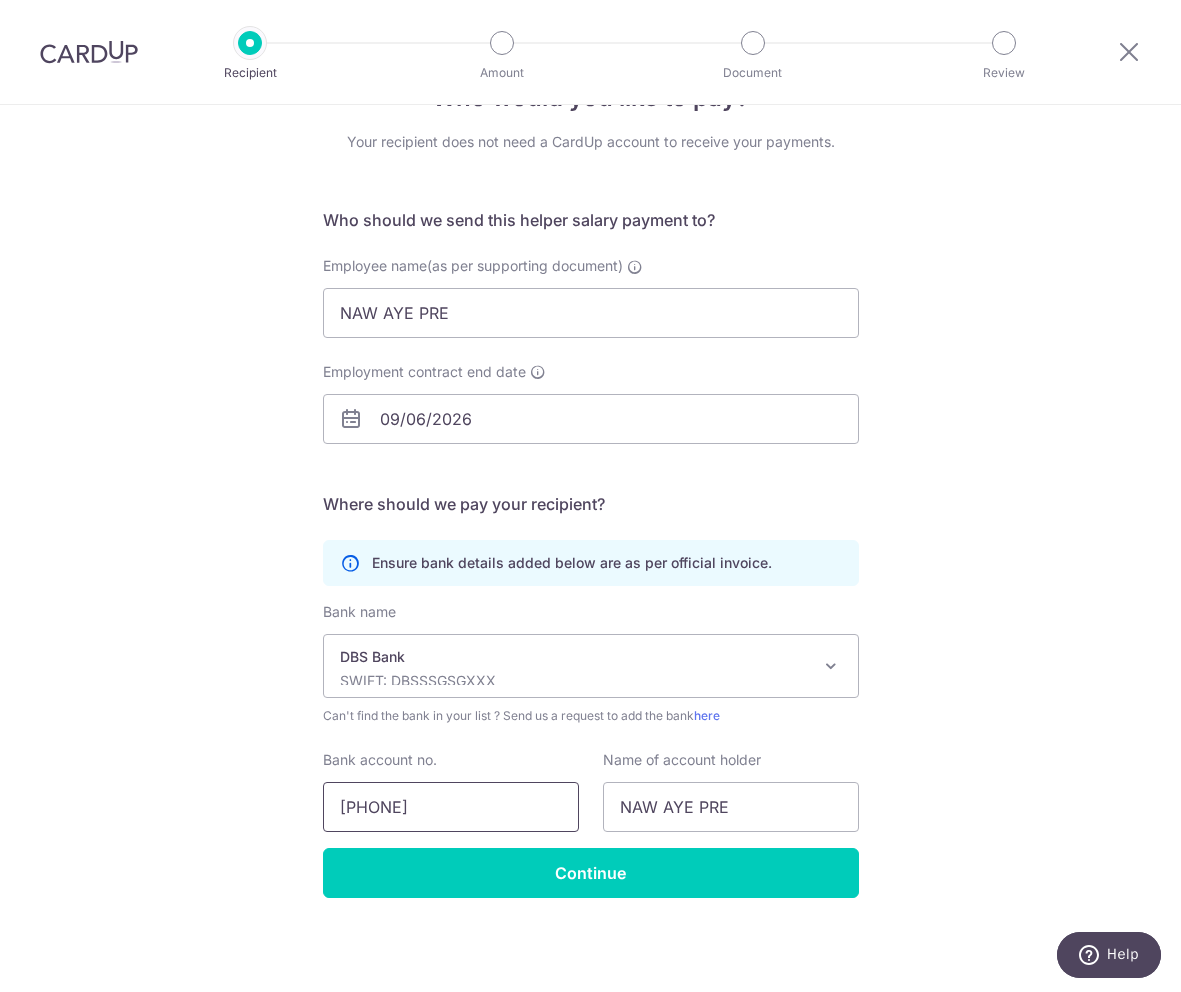 click on "451-82829-0" at bounding box center (451, 807) 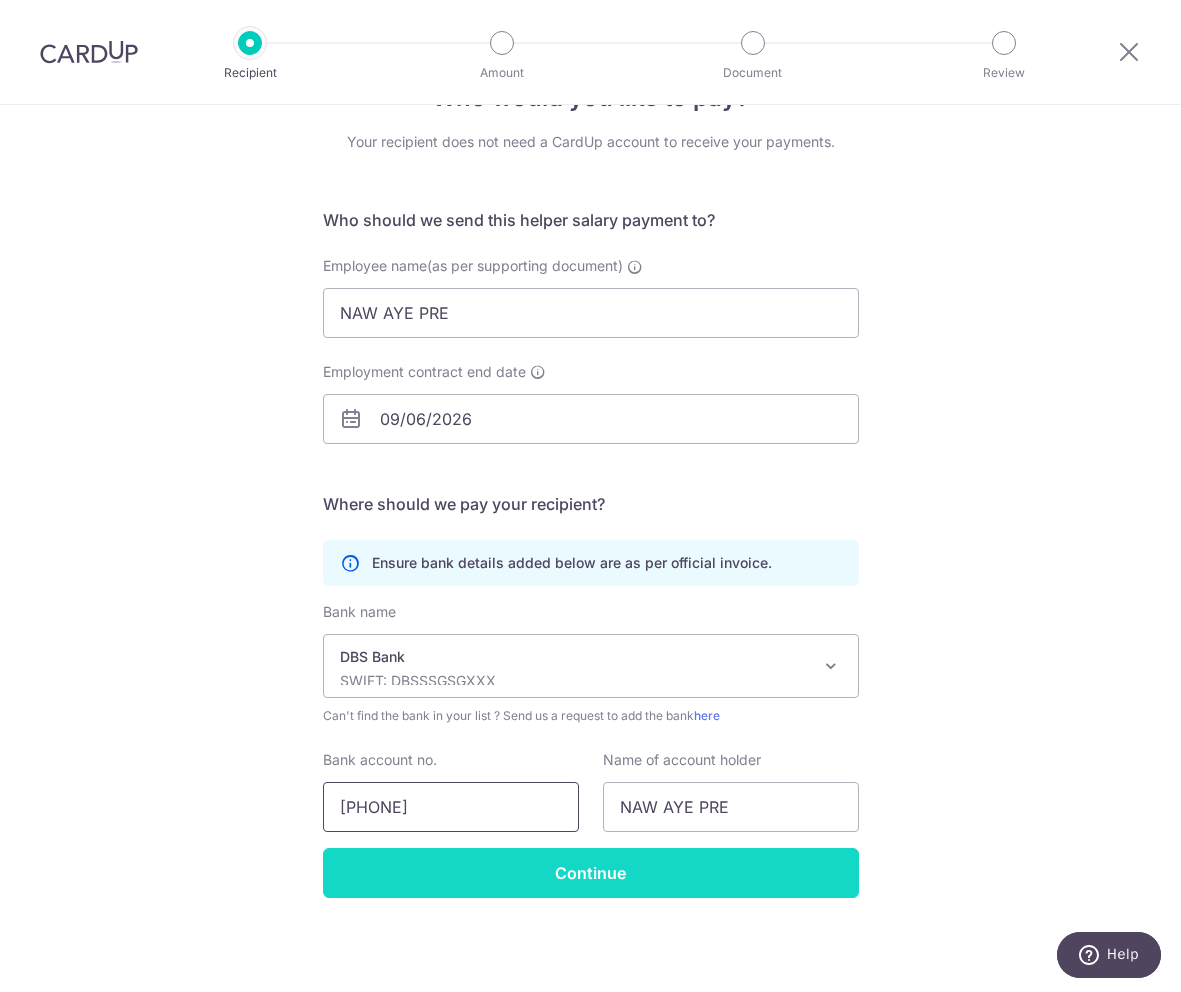 type on "451828290" 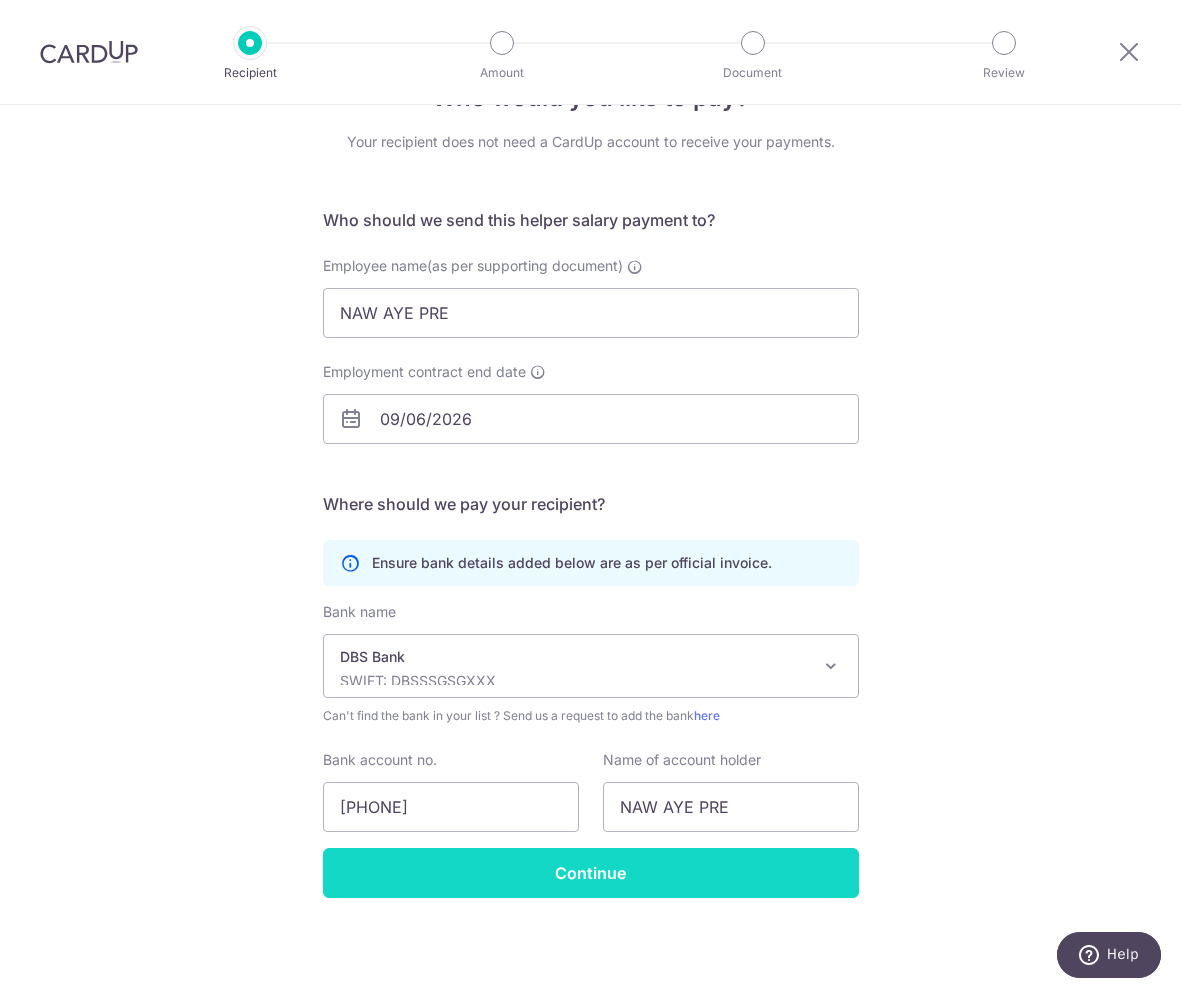 click on "Continue" at bounding box center [591, 873] 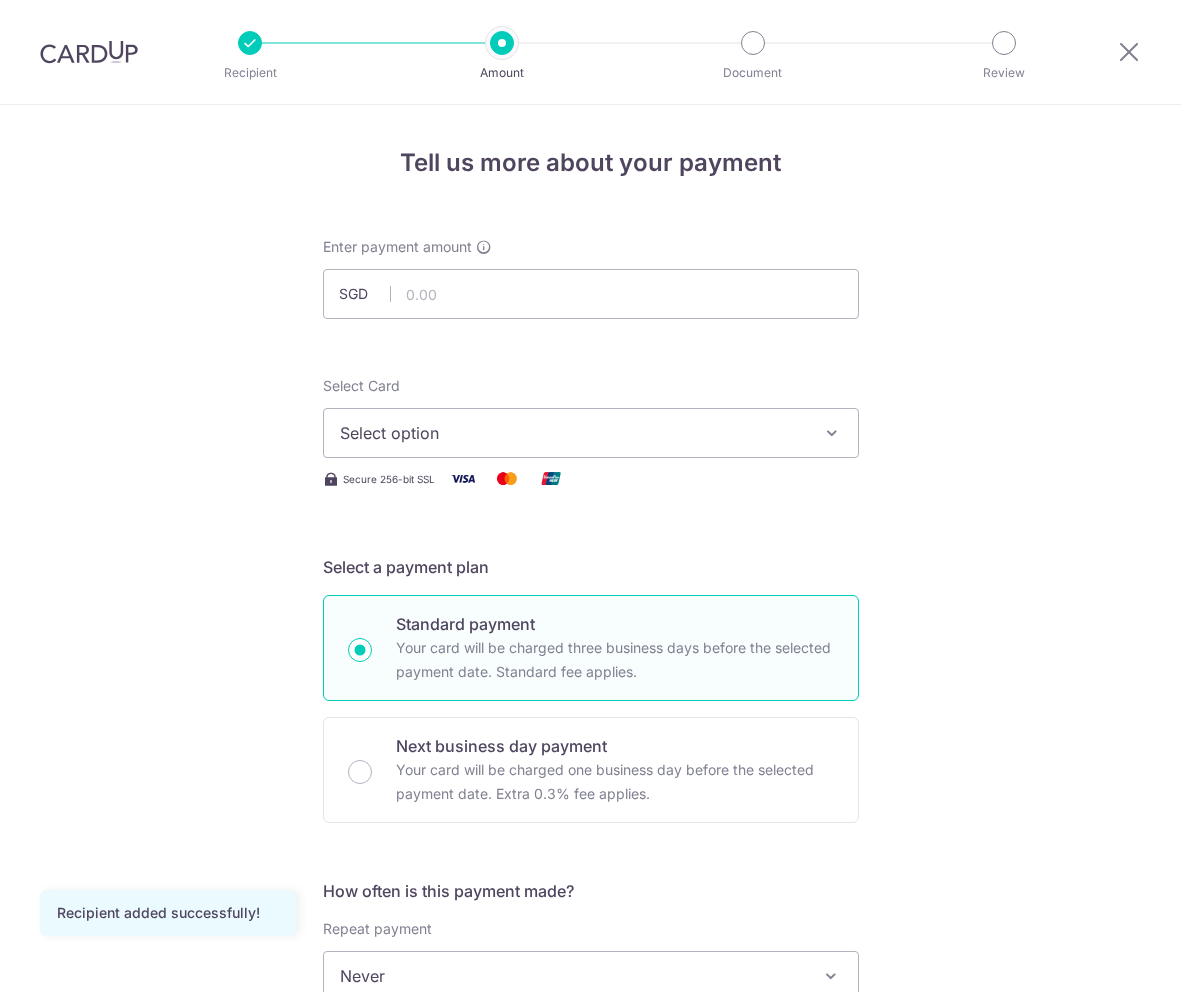 scroll, scrollTop: 0, scrollLeft: 0, axis: both 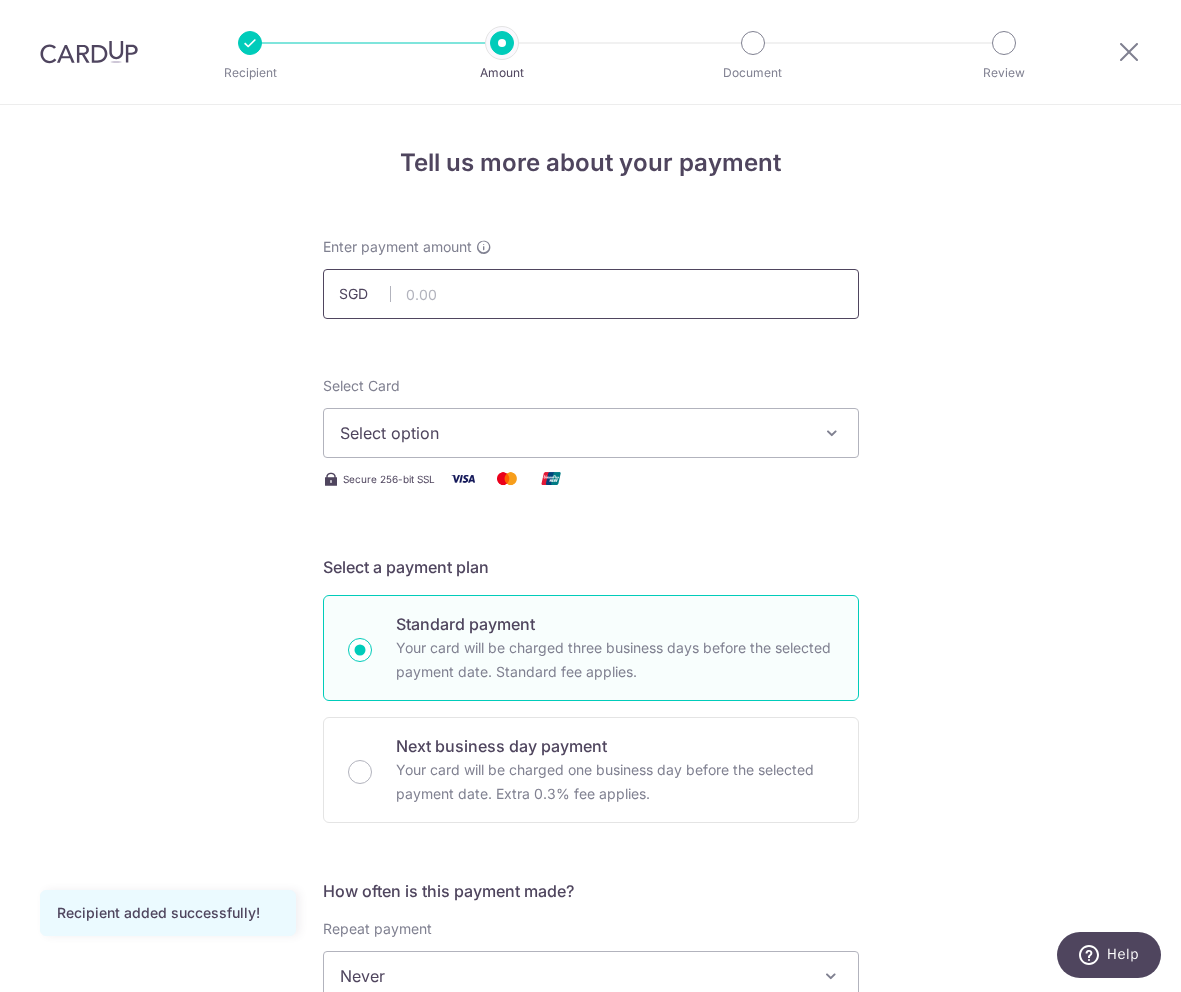click at bounding box center (591, 294) 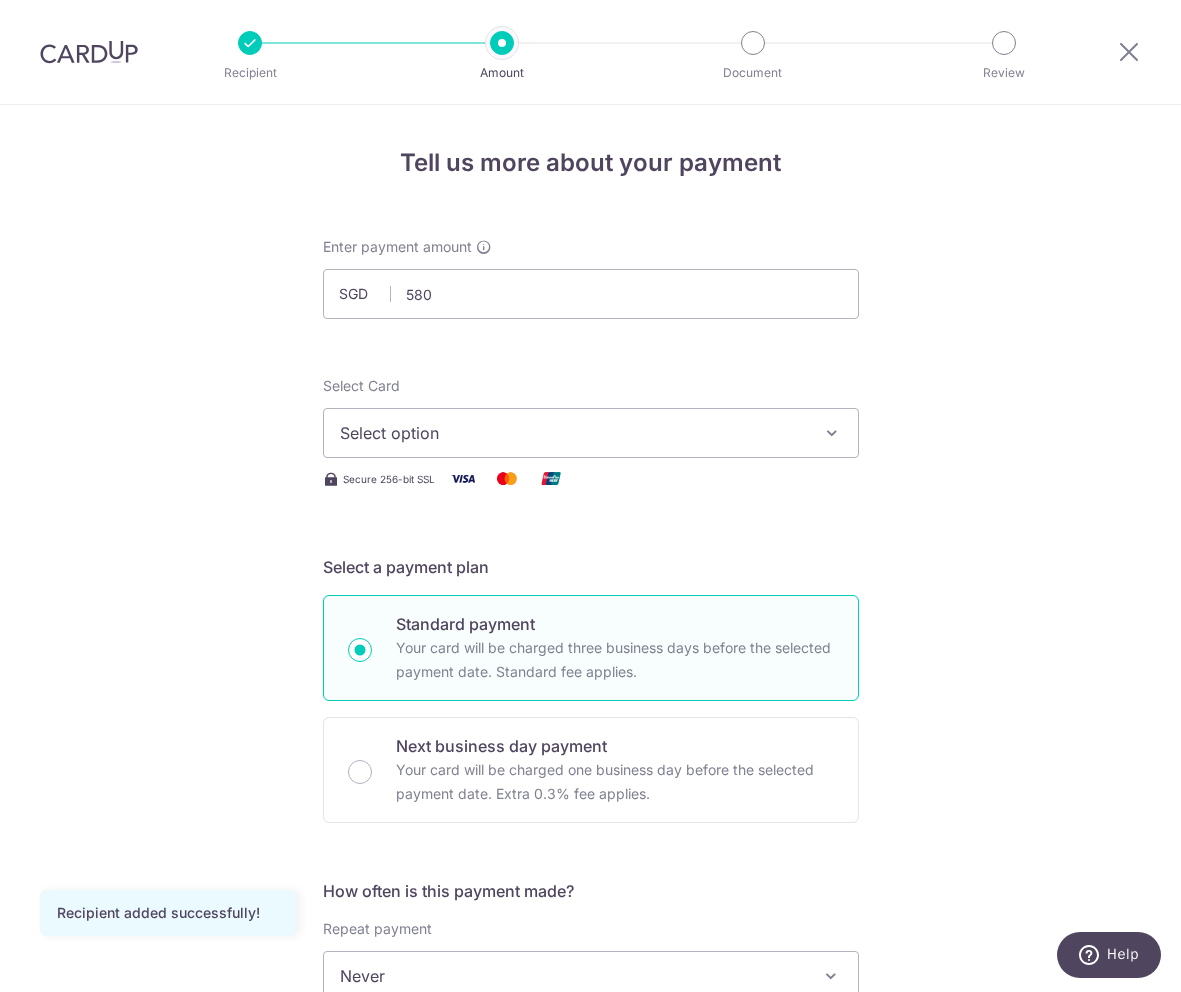 type on "580.00" 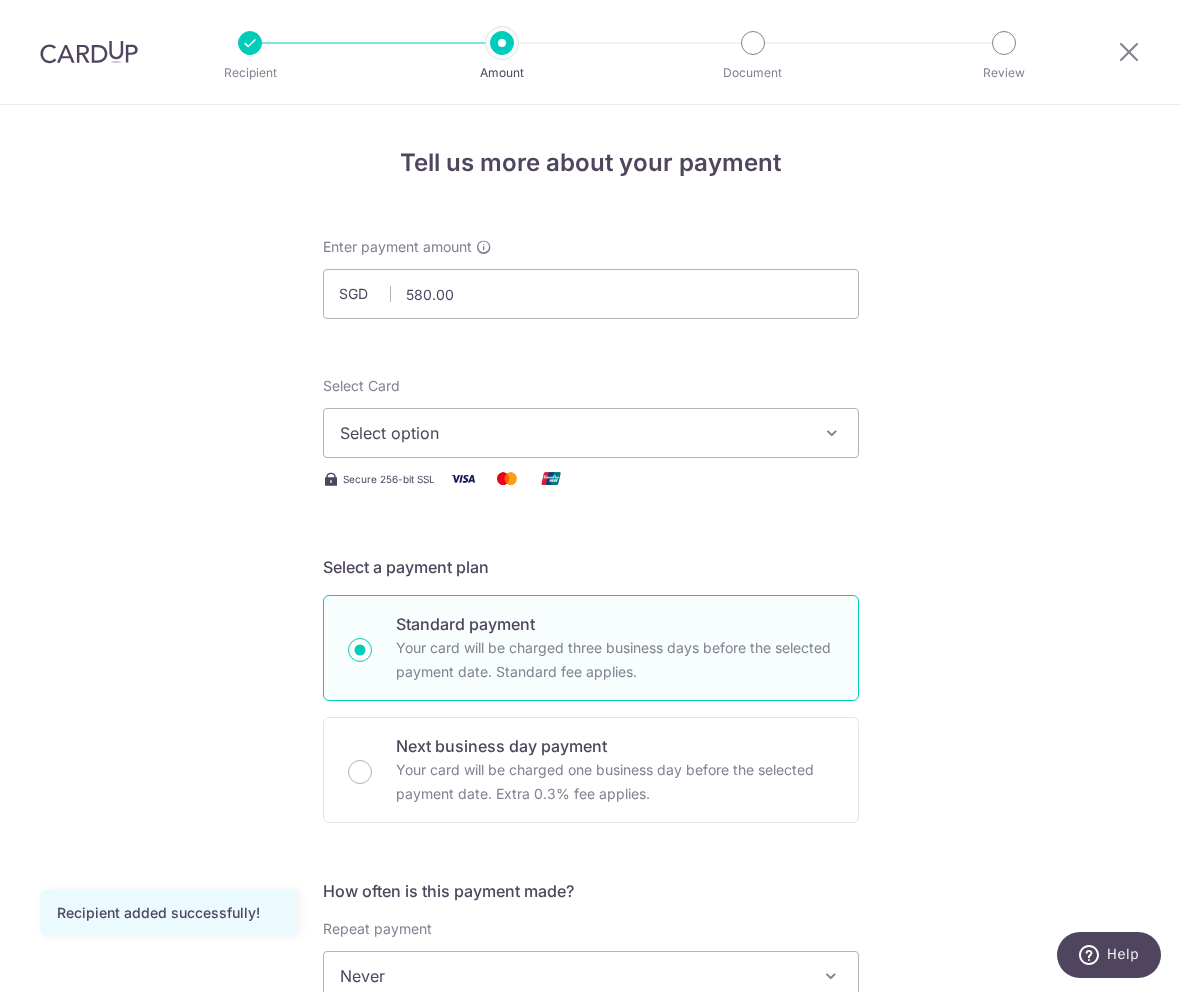 click on "Tell us more about your payment
Enter payment amount
SGD
580.00
580.00
Recipient added successfully!
Select Card
Select option
Add credit card
Your Cards
**** [CARD]
**** [CARD]
Secure 256-bit SSL
Text
New card details
Card" at bounding box center [590, 1009] 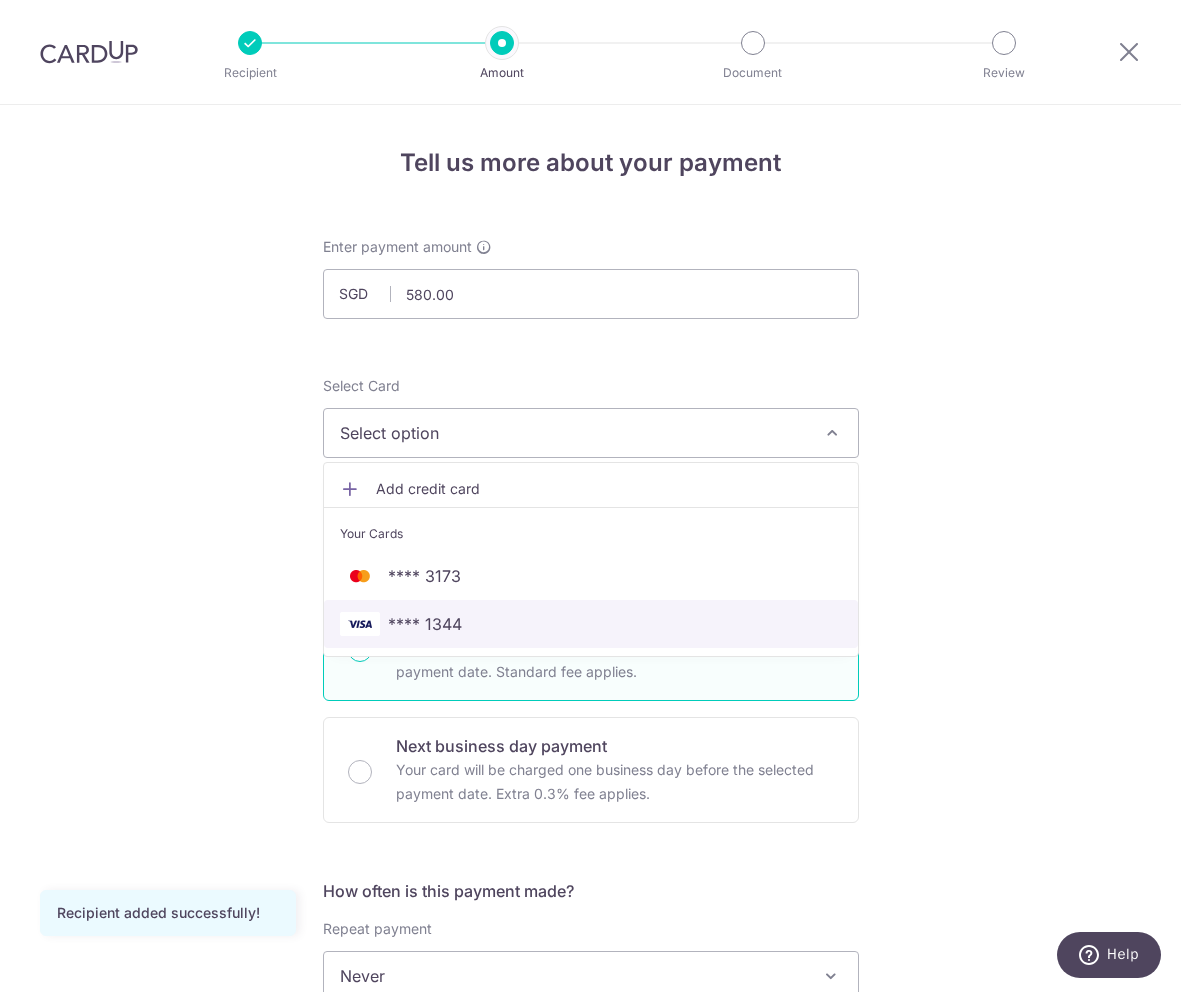 click on "**** 1344" at bounding box center (591, 624) 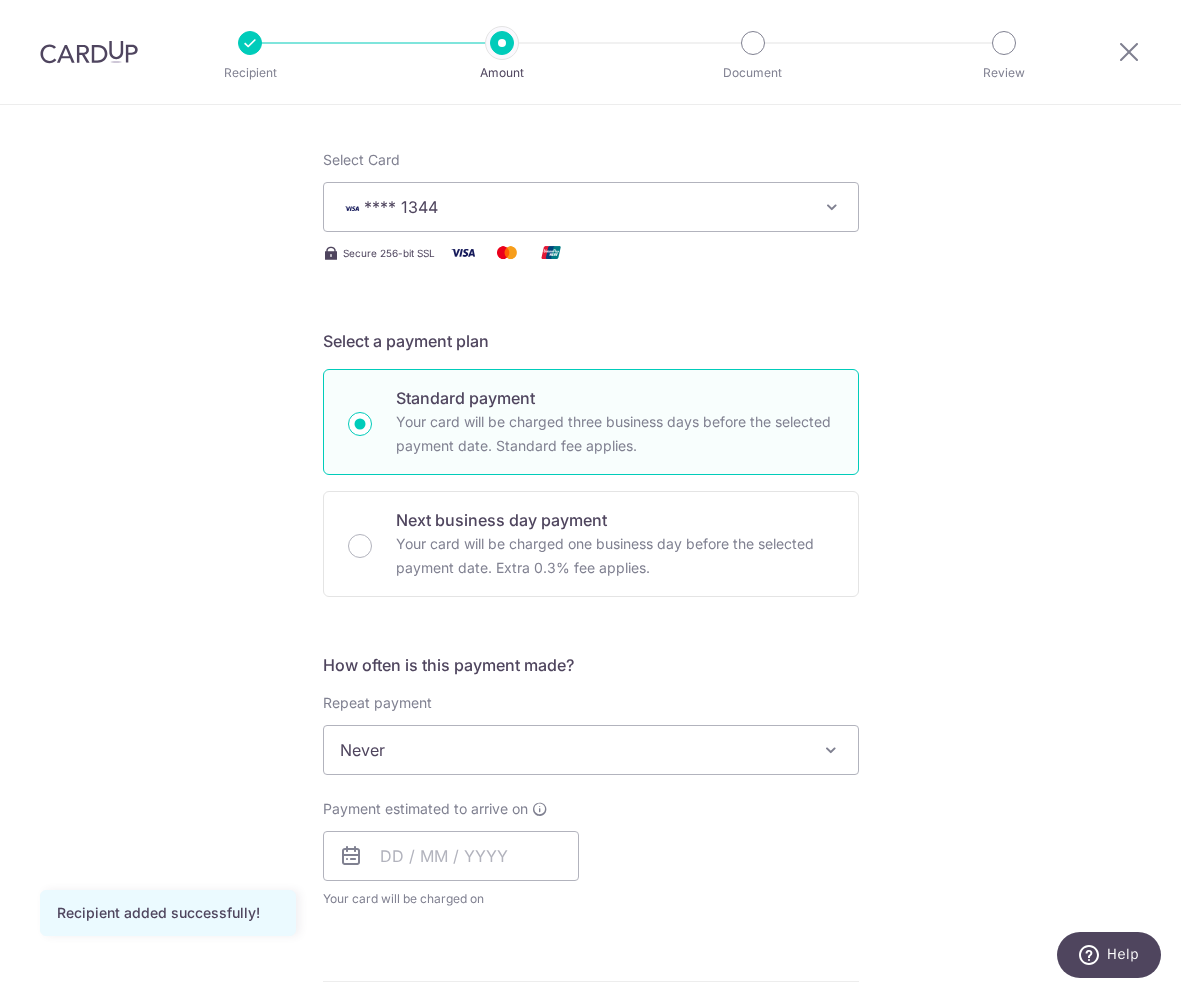 scroll, scrollTop: 256, scrollLeft: 0, axis: vertical 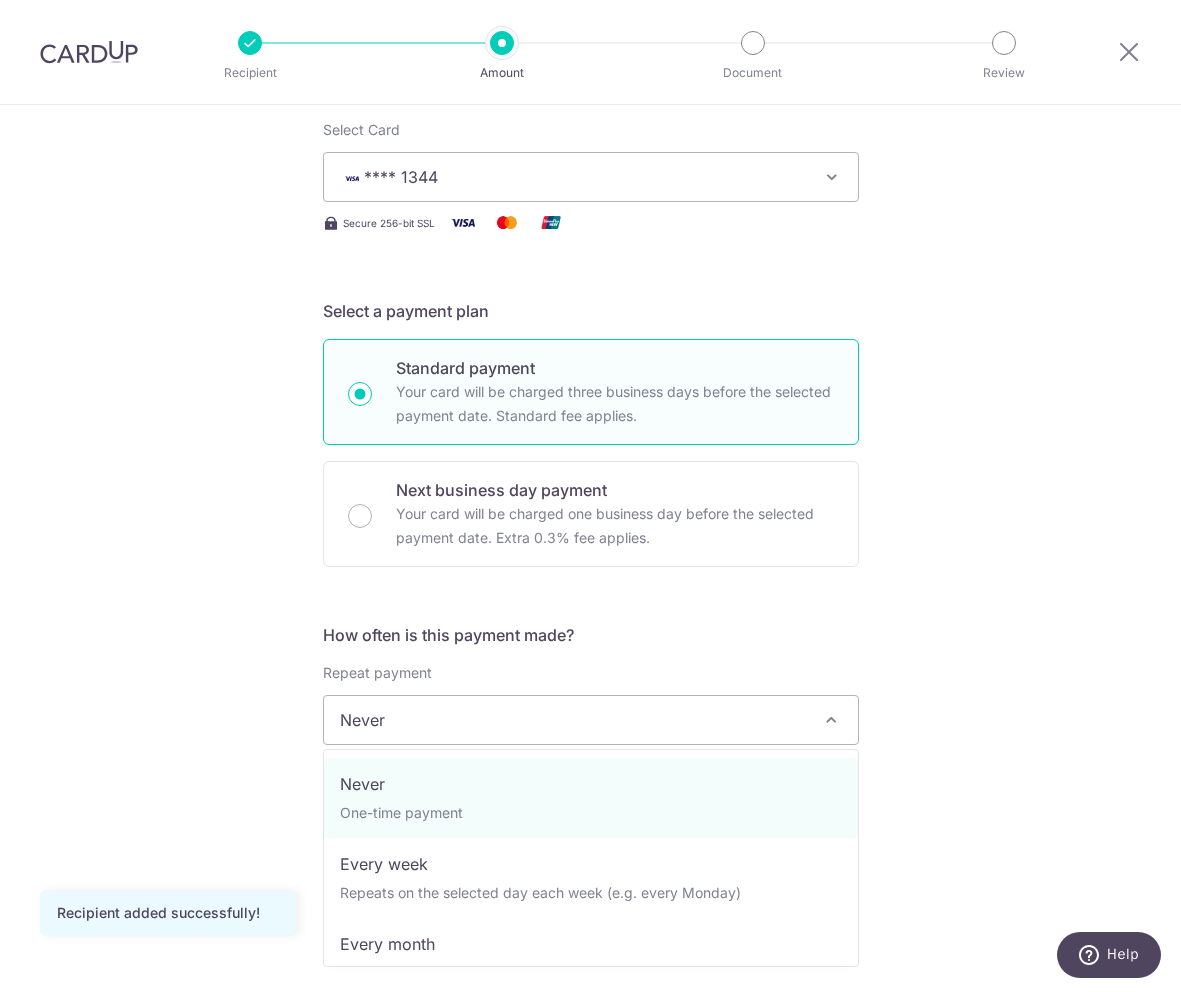 click on "Never" at bounding box center [591, 720] 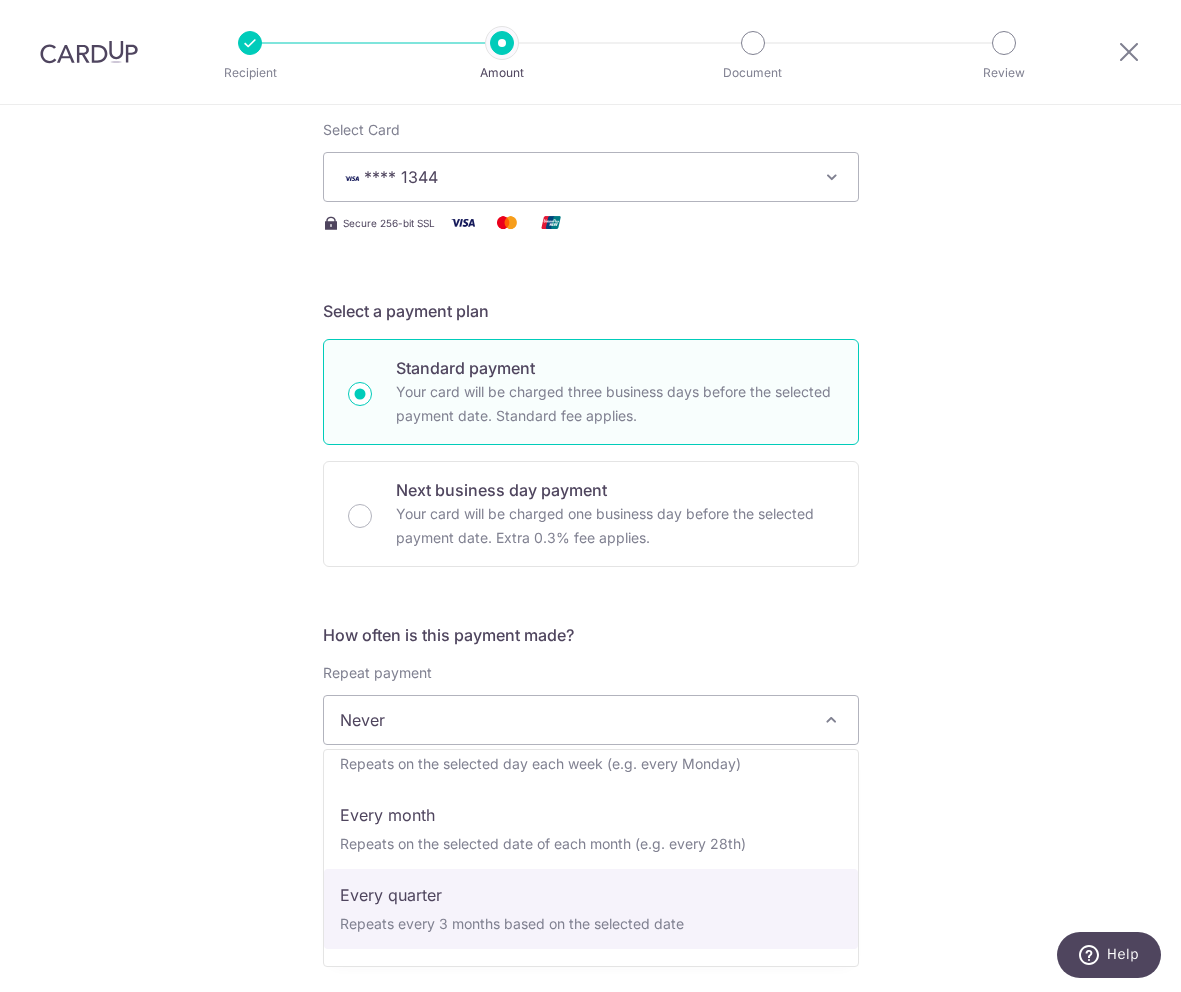 scroll, scrollTop: 128, scrollLeft: 0, axis: vertical 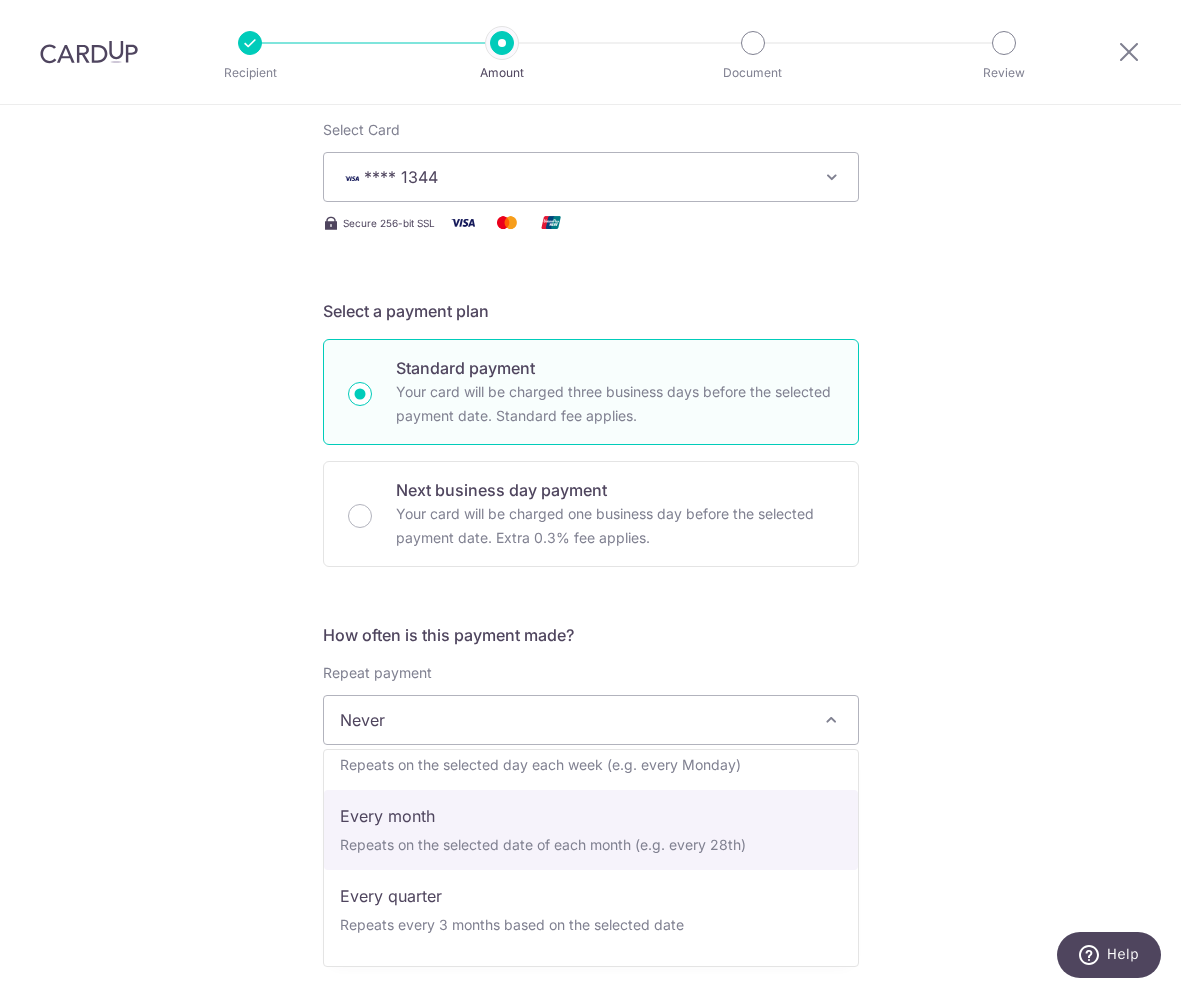 select on "3" 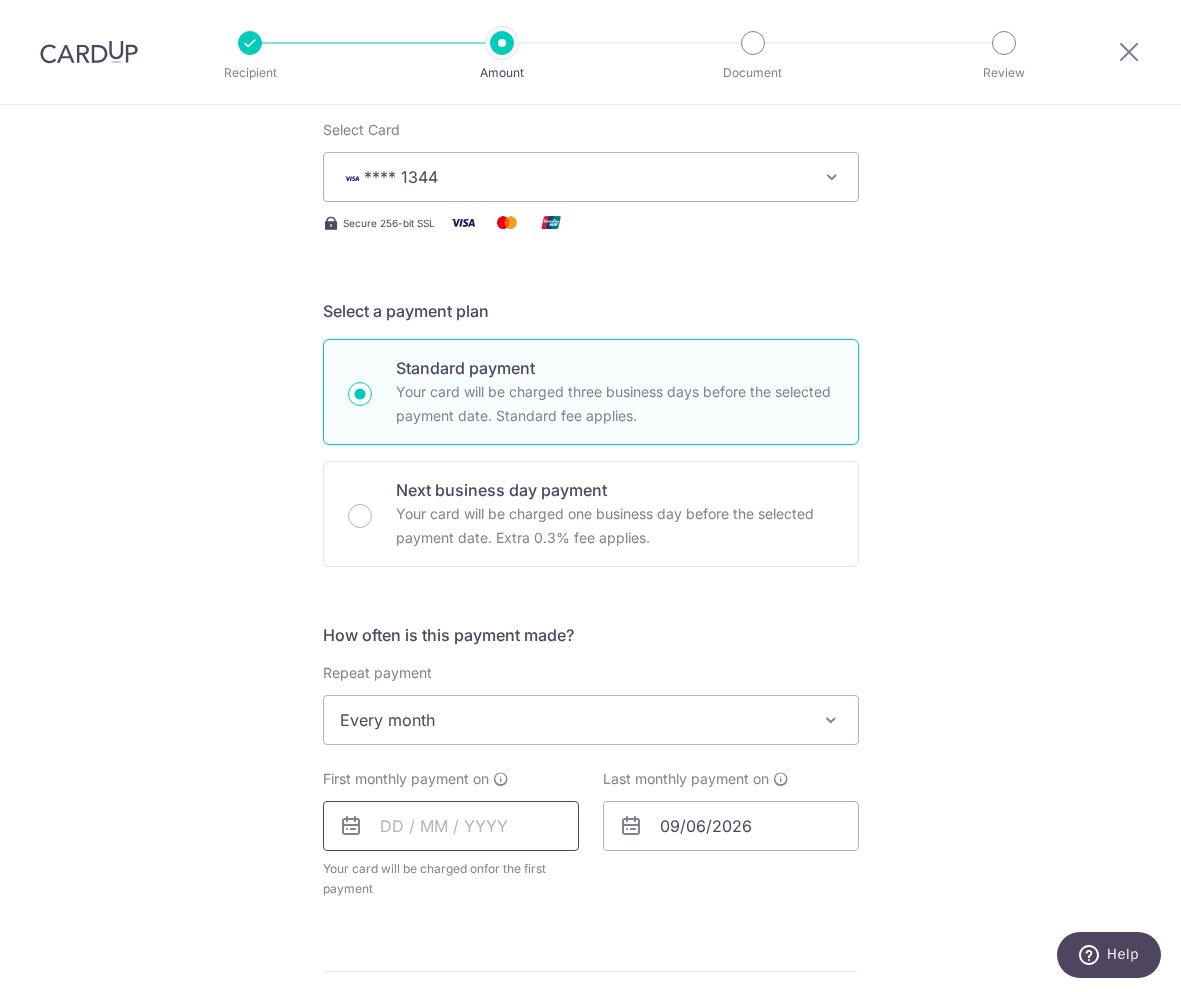 click at bounding box center [451, 826] 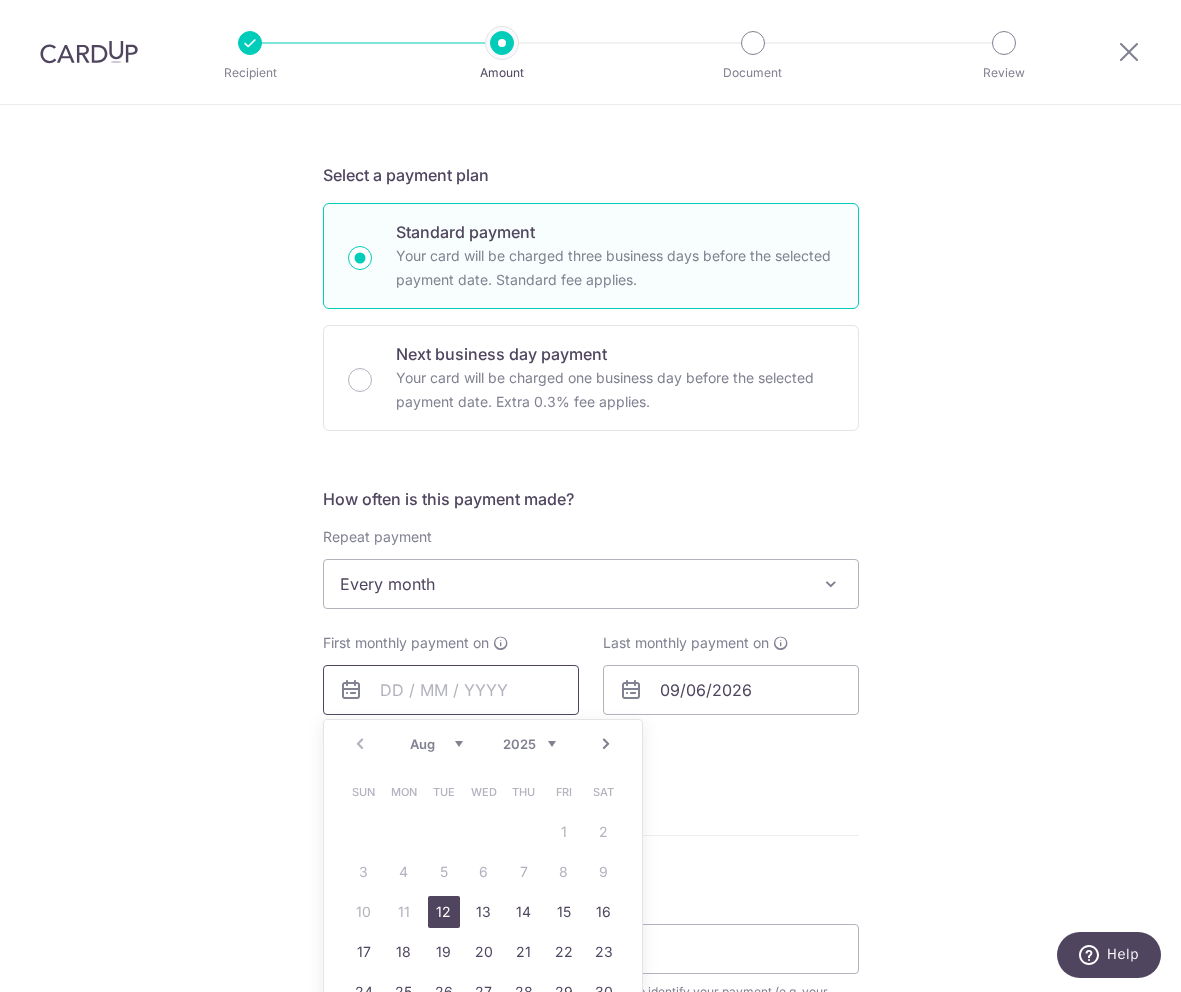 scroll, scrollTop: 388, scrollLeft: 0, axis: vertical 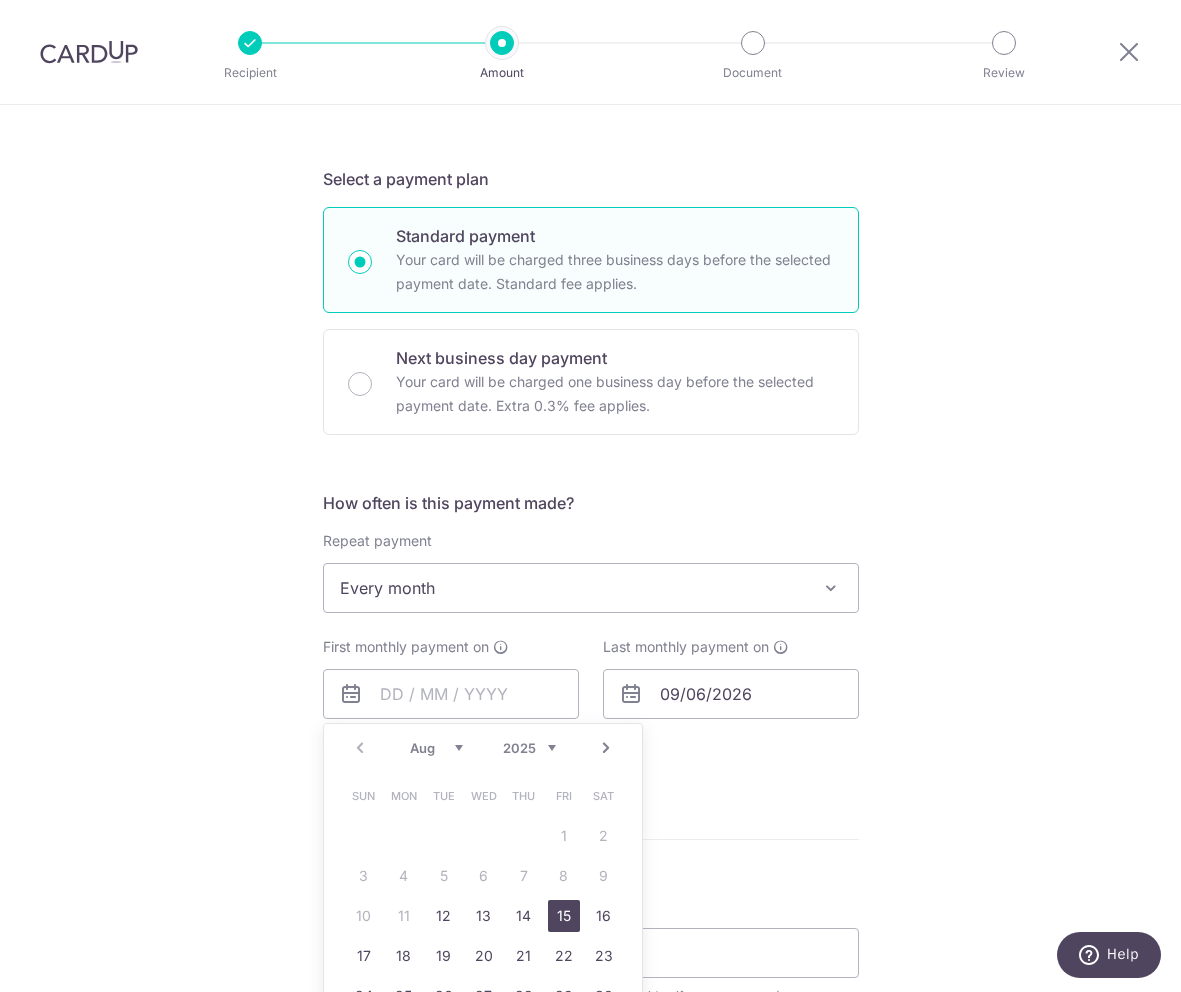 click on "15" at bounding box center (564, 916) 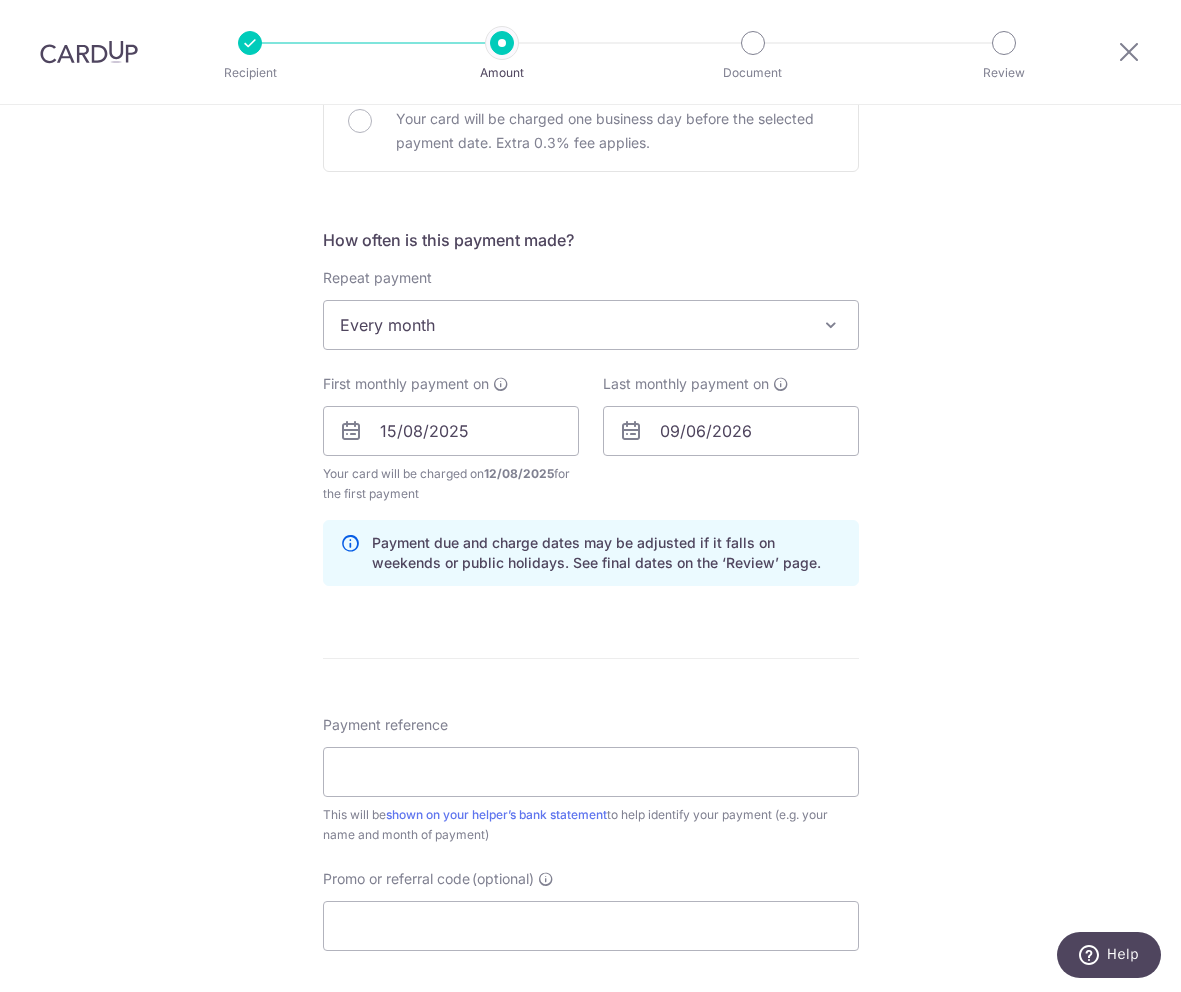 scroll, scrollTop: 723, scrollLeft: 0, axis: vertical 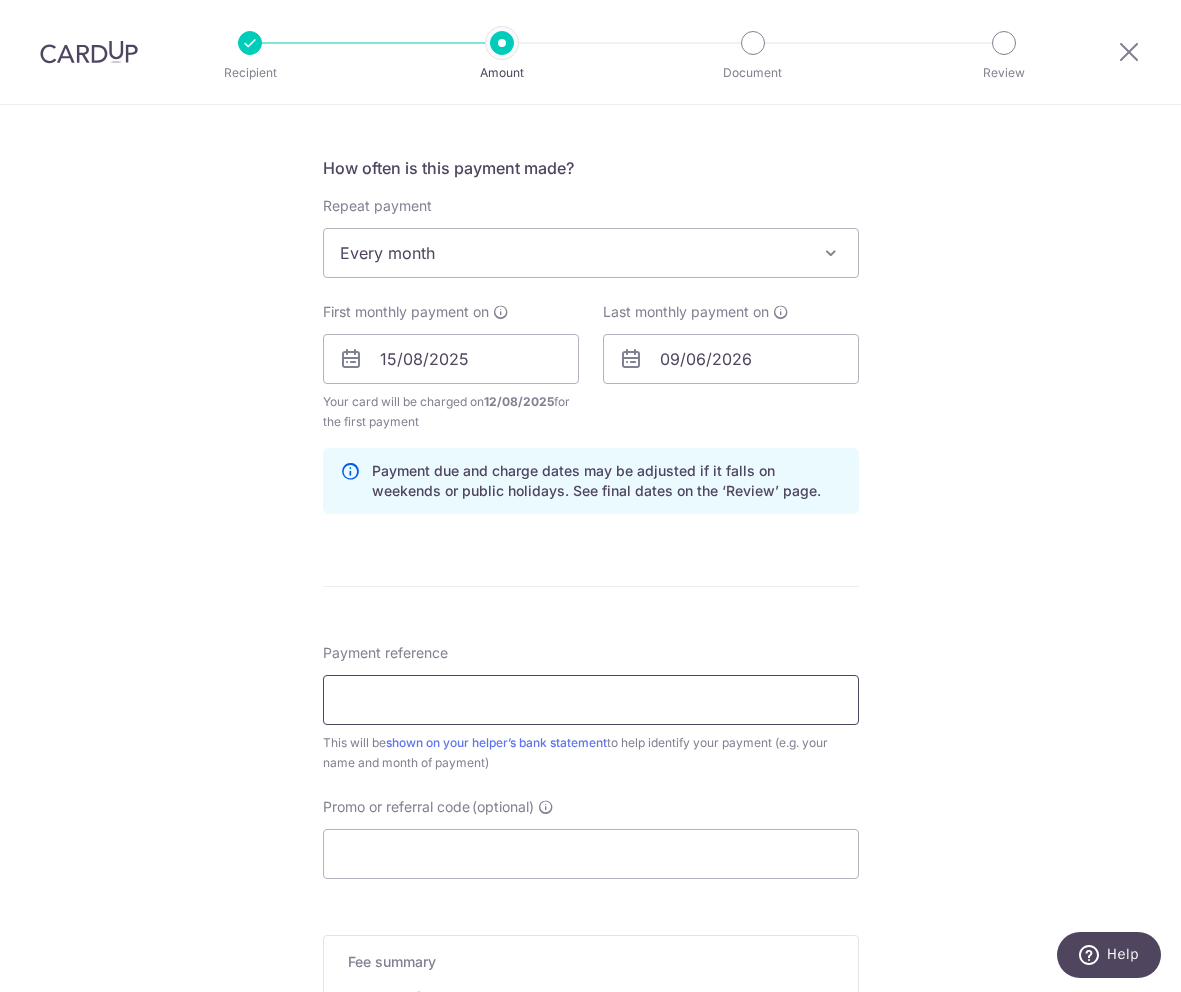 click on "Payment reference" at bounding box center [591, 700] 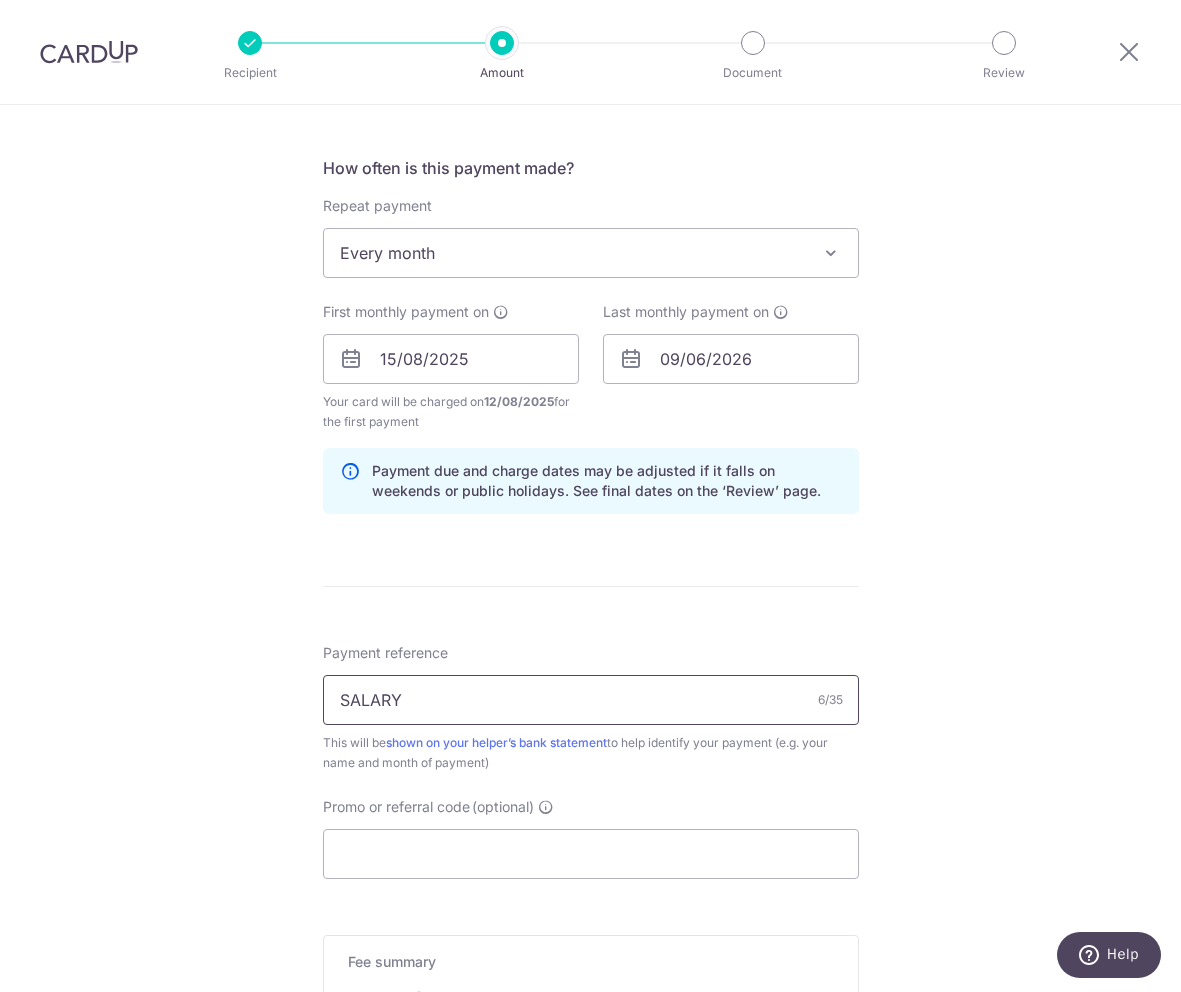 type on "SALARY" 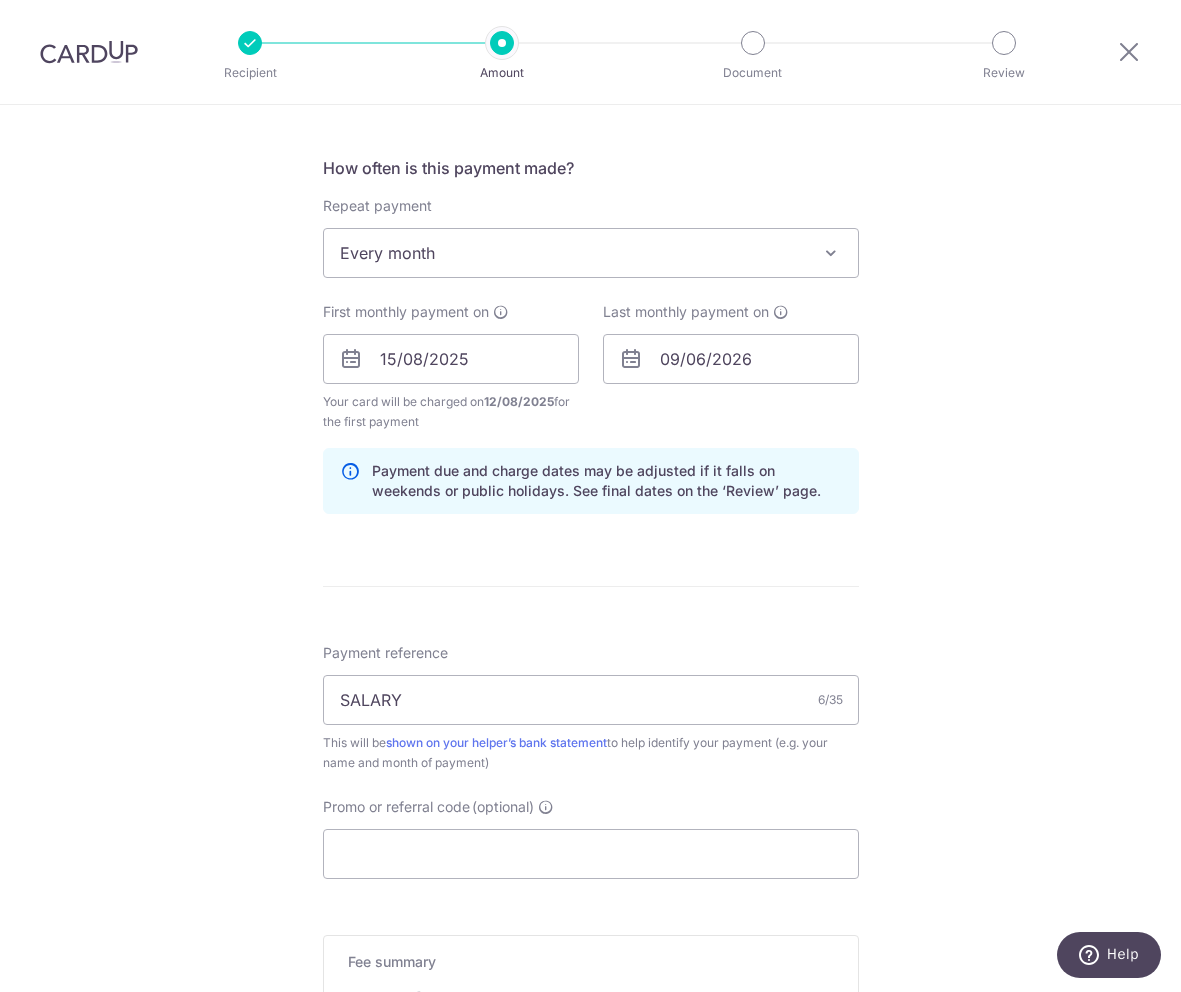 click on "(optional)" at bounding box center [503, 807] 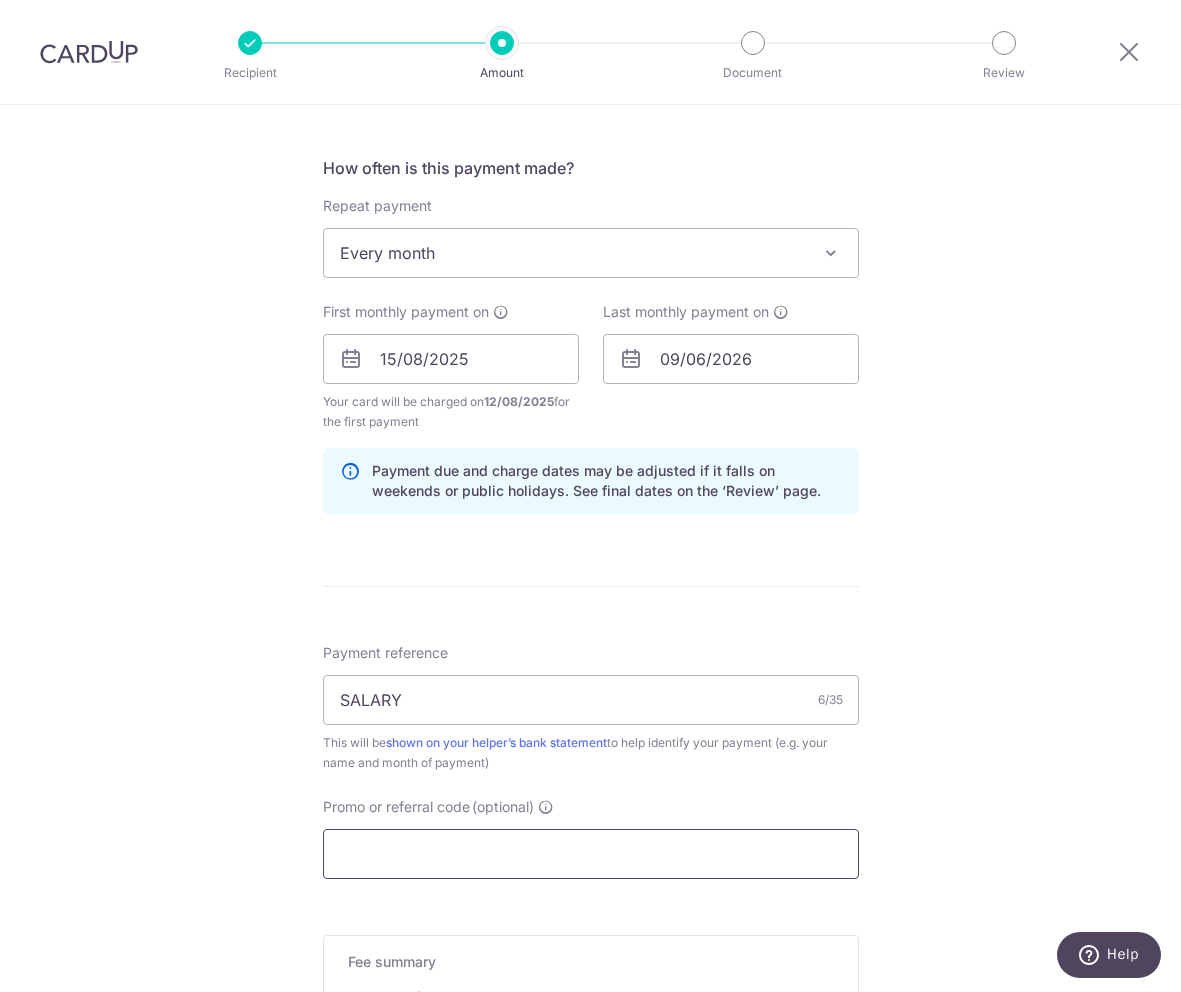 paste on "3NEWR3" 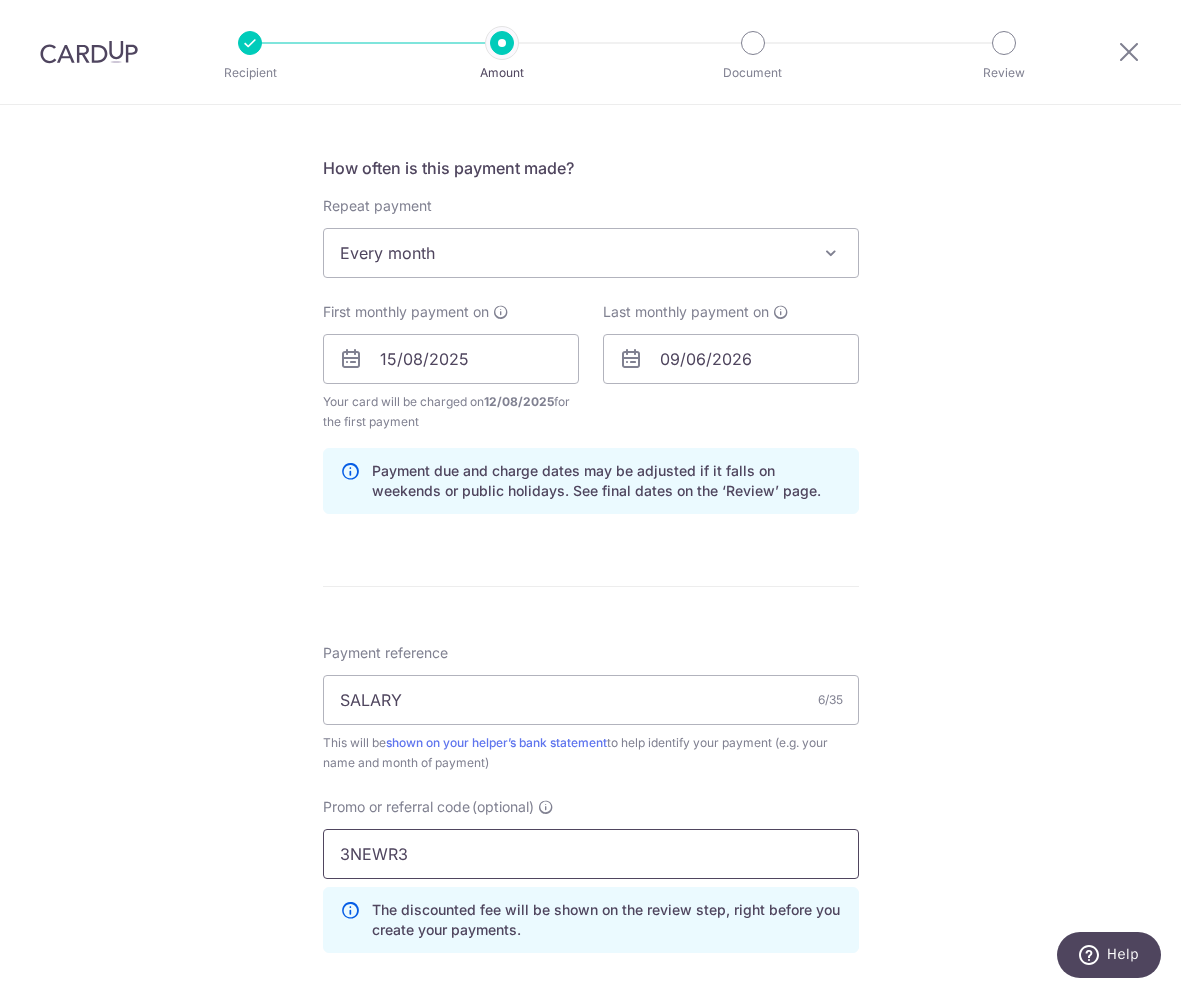 type on "3NEWR3" 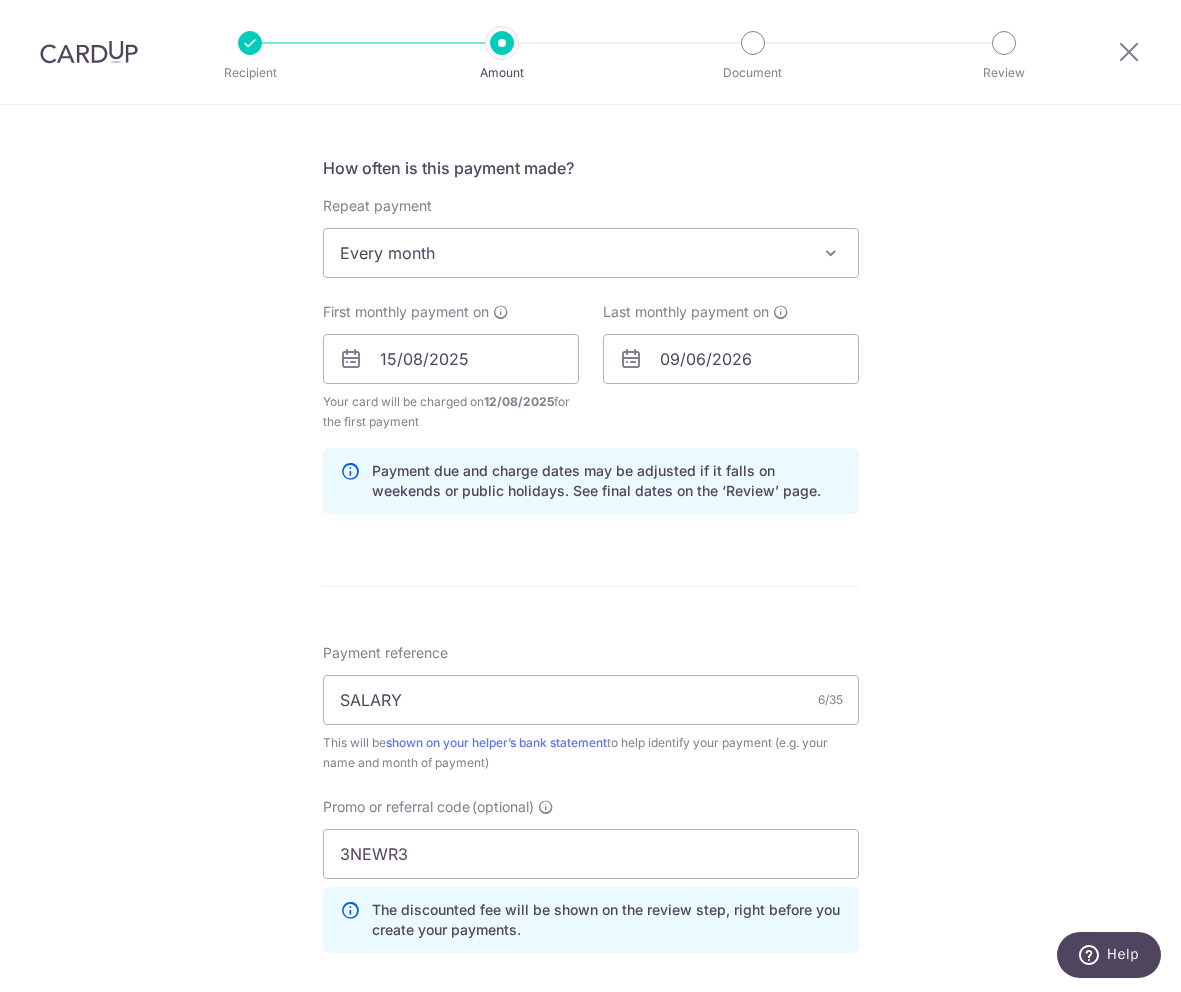 click on "Tell us more about your payment
Enter payment amount
SGD
580.00
580.00
Recipient added successfully!
Select Card
**** 1344
Add credit card
Your Cards
**** 3173
**** 1344
Secure 256-bit SSL
Text
New card details
Card" at bounding box center [590, 382] 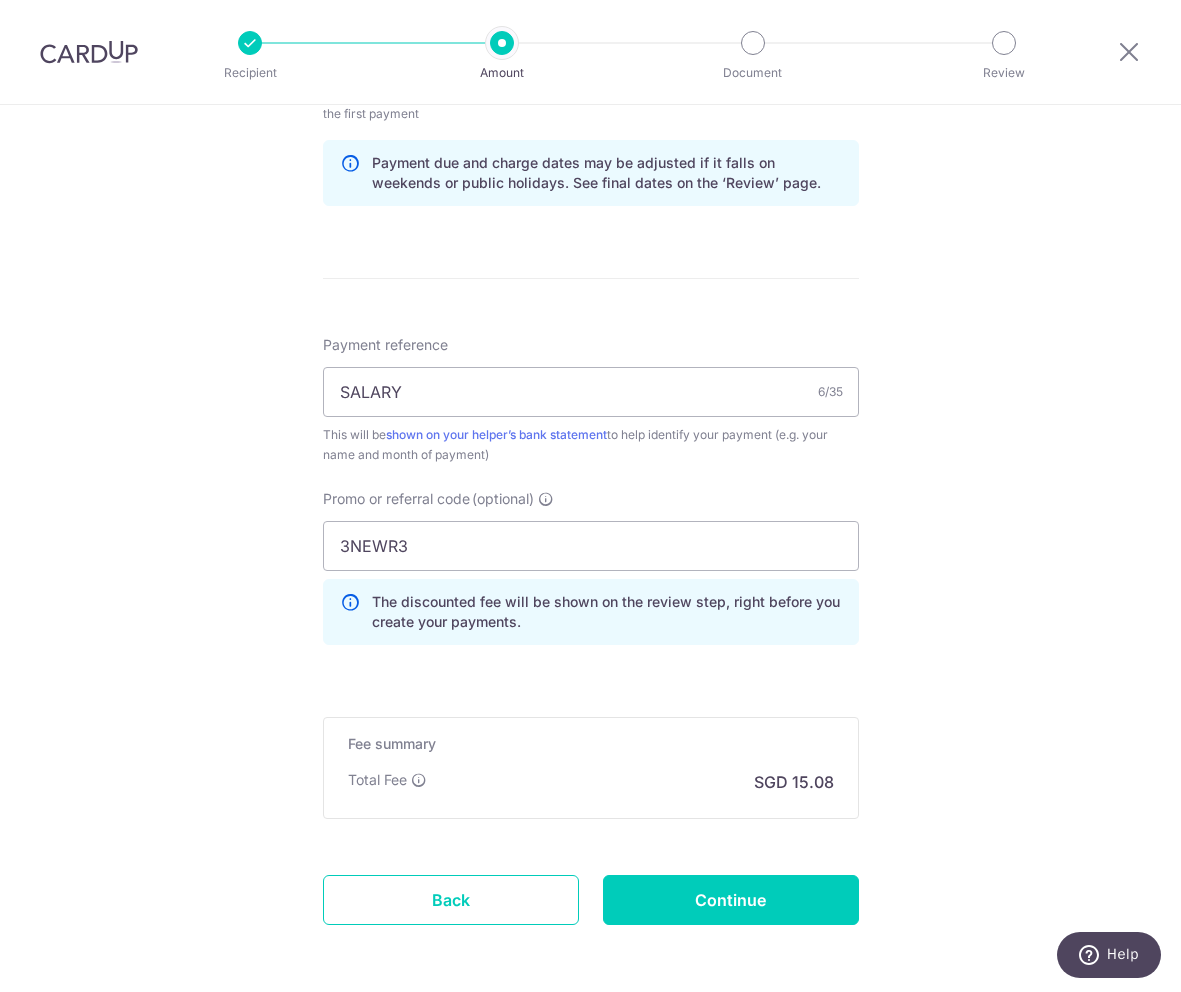 scroll, scrollTop: 1061, scrollLeft: 0, axis: vertical 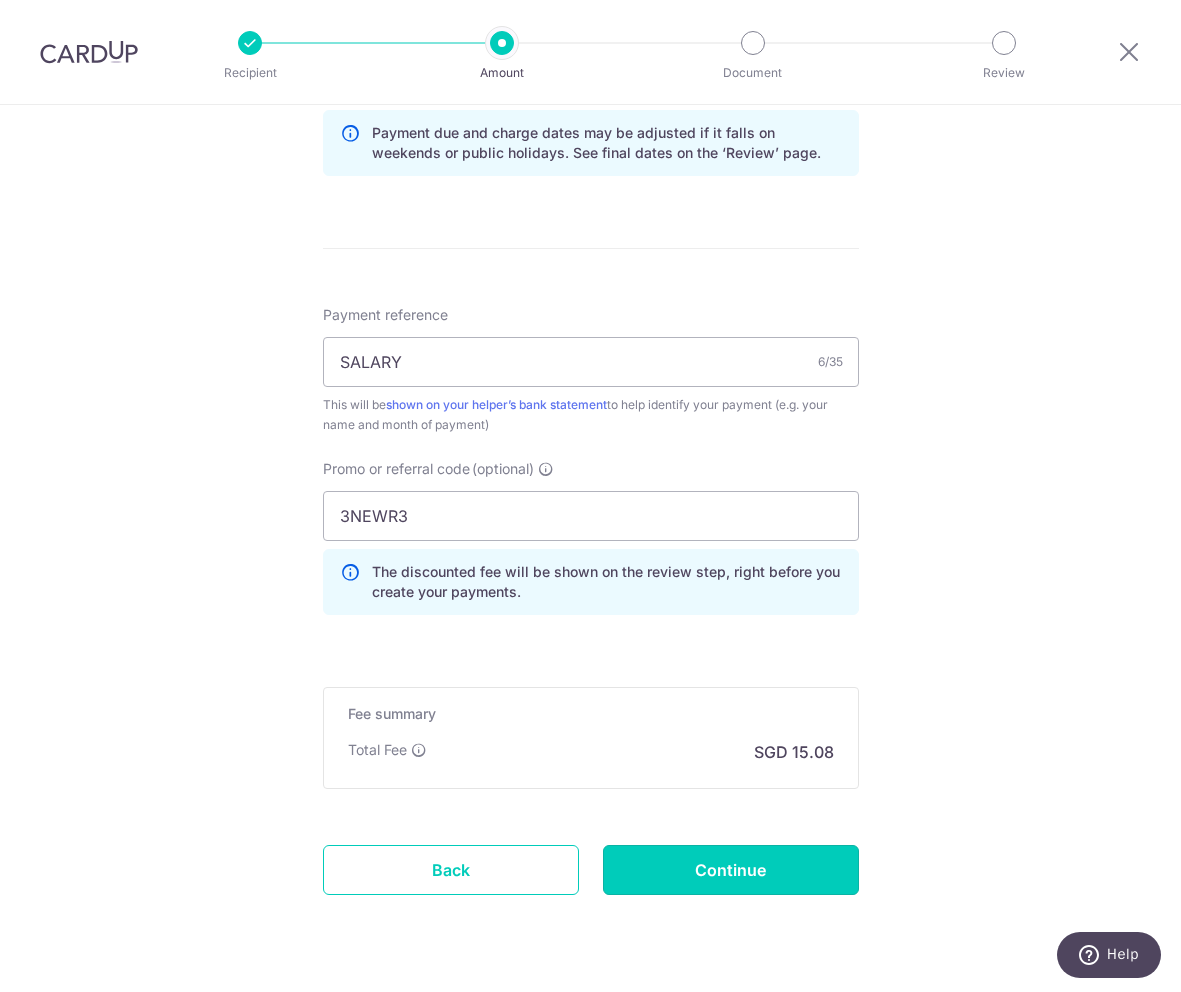 click on "Continue" at bounding box center (731, 870) 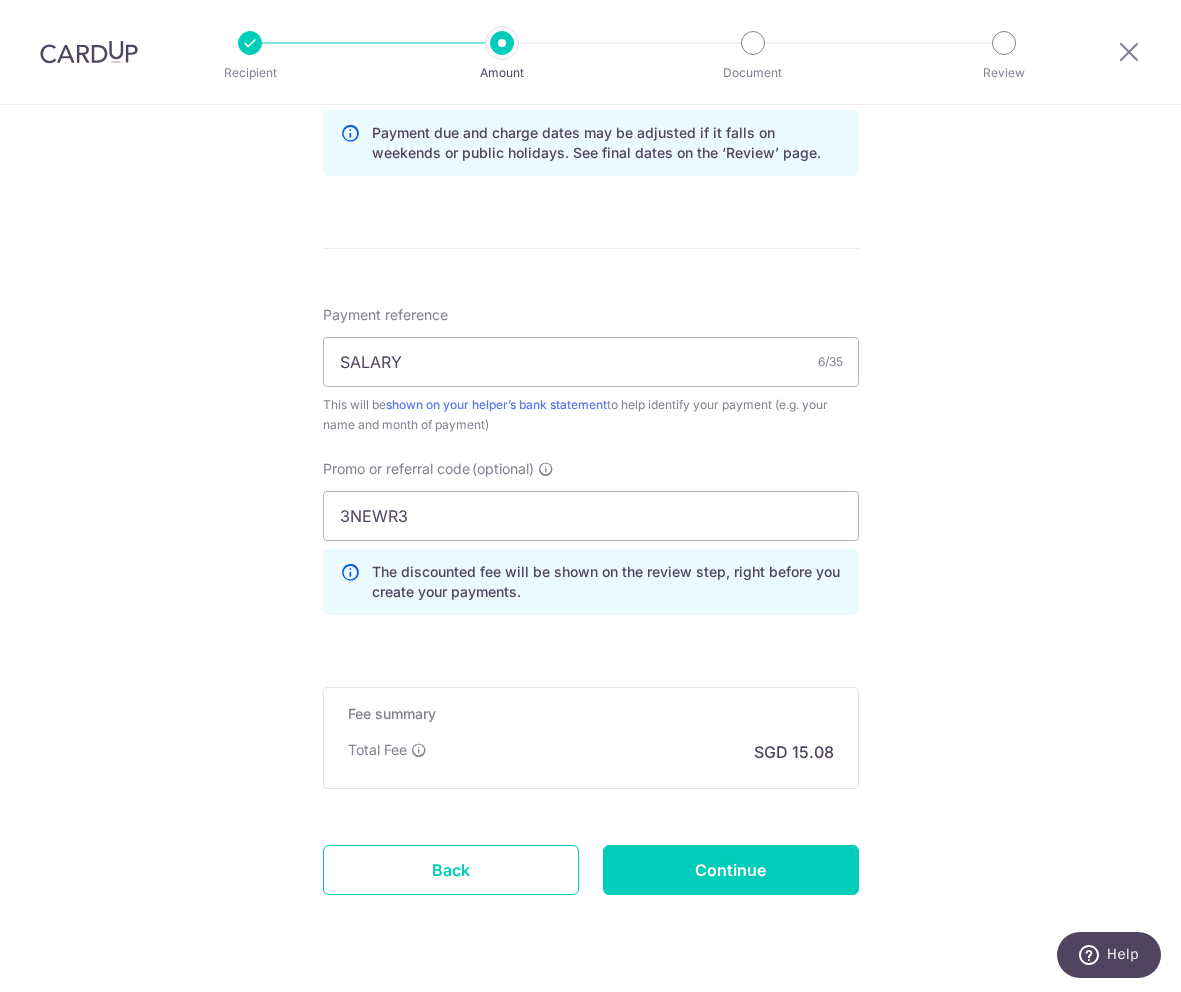type on "Create Schedule" 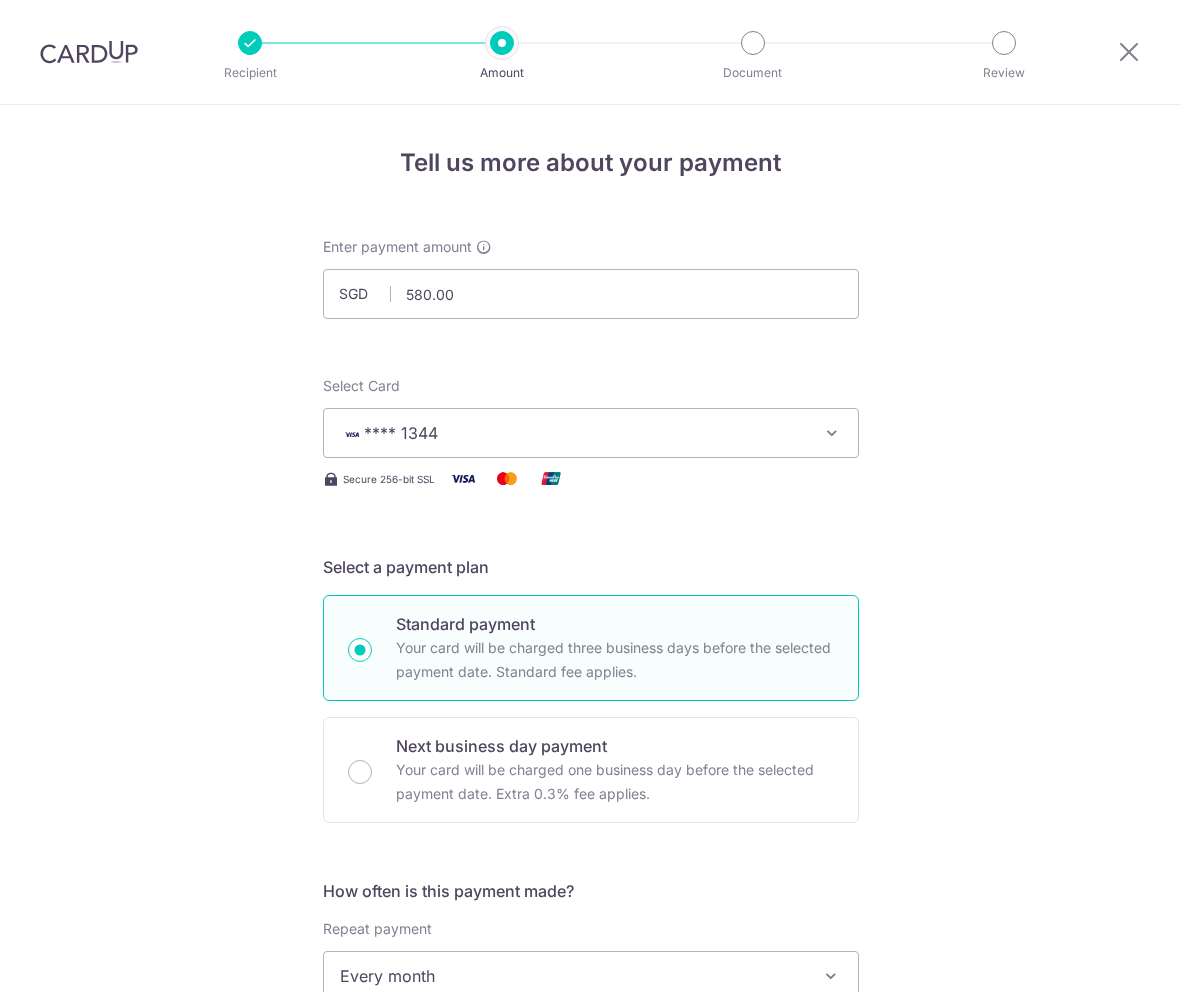 scroll, scrollTop: 0, scrollLeft: 0, axis: both 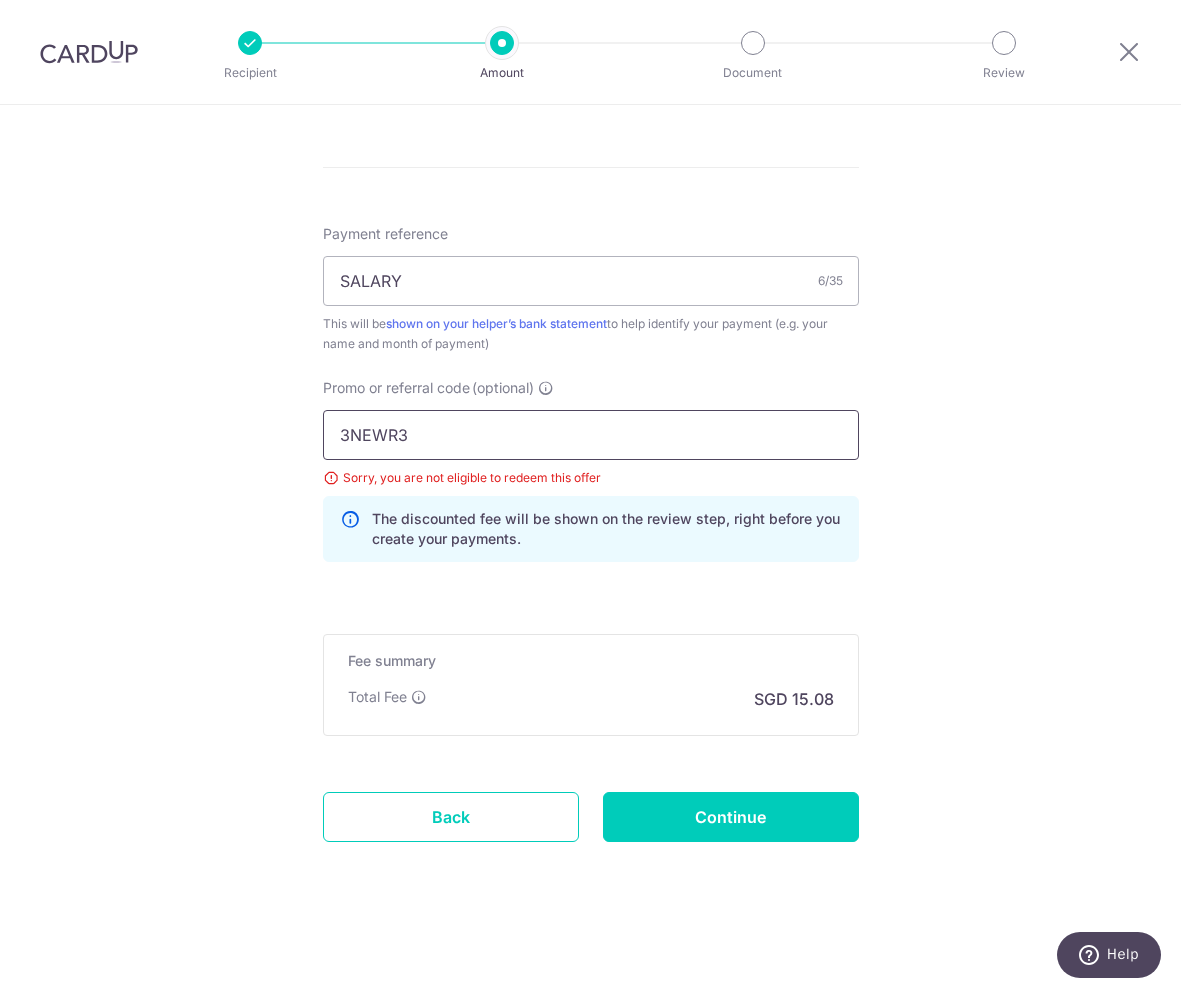 click on "3NEWR3" at bounding box center (591, 435) 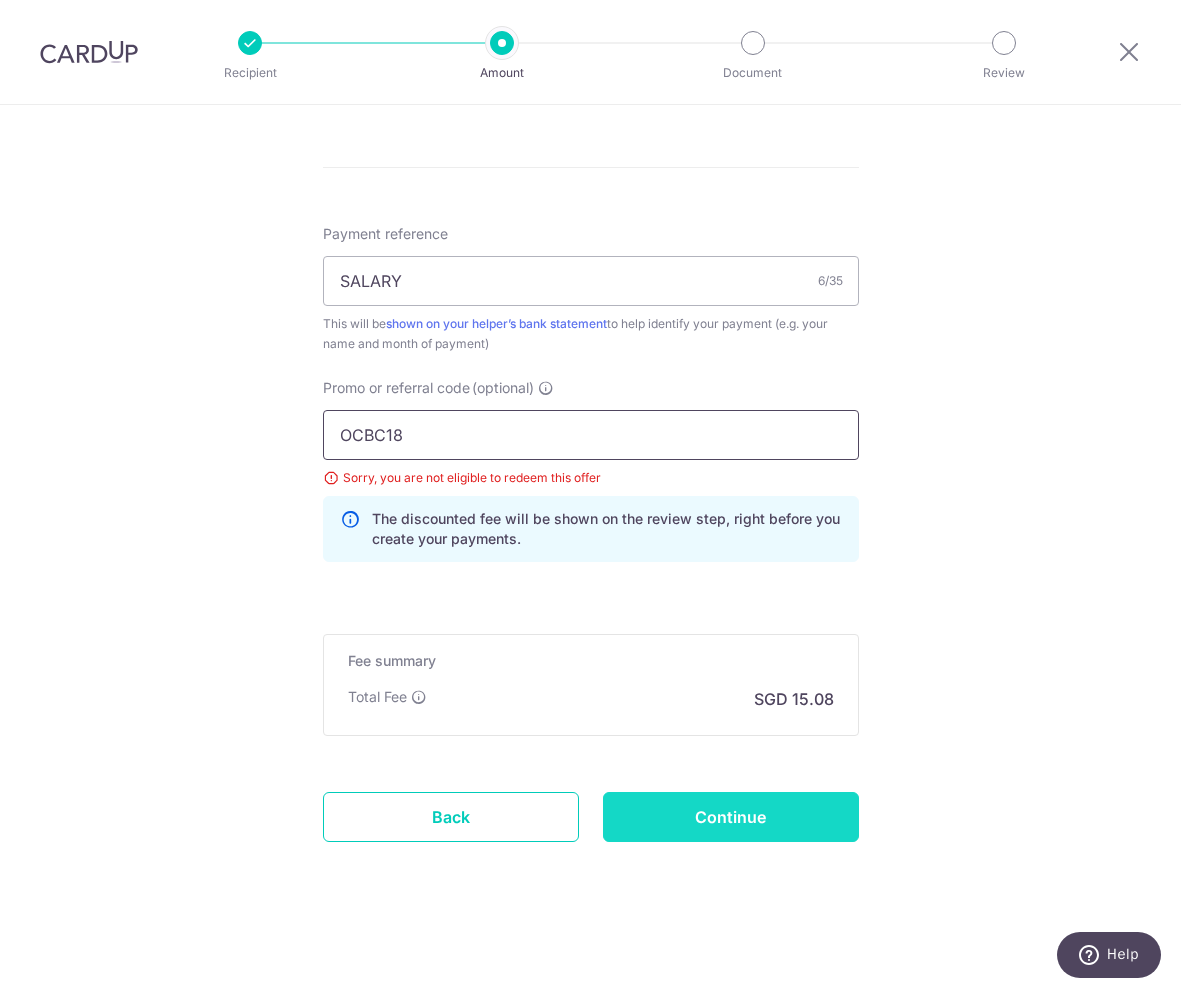 type on "OCBC18" 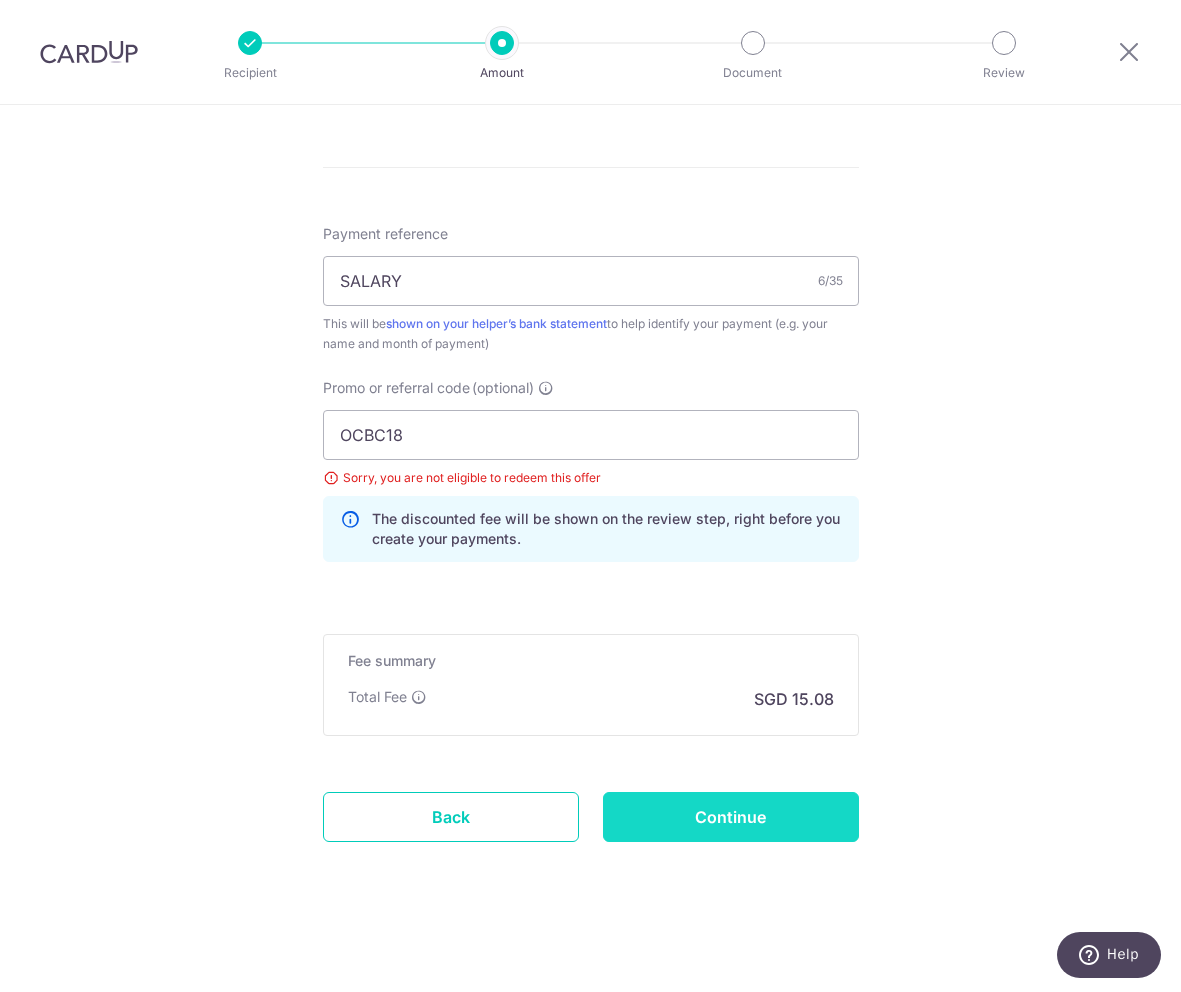 click on "Continue" at bounding box center [731, 817] 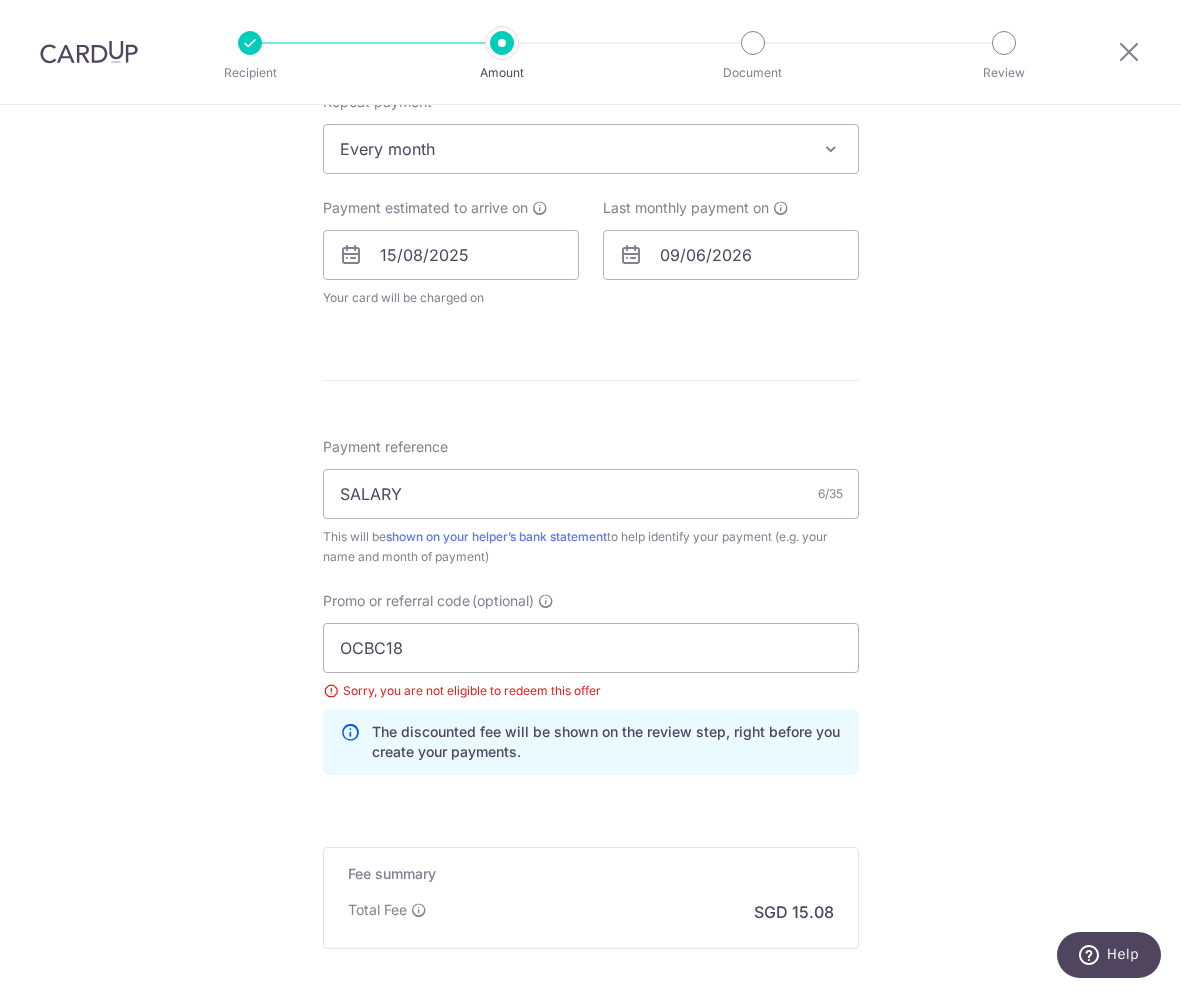 scroll, scrollTop: 822, scrollLeft: 0, axis: vertical 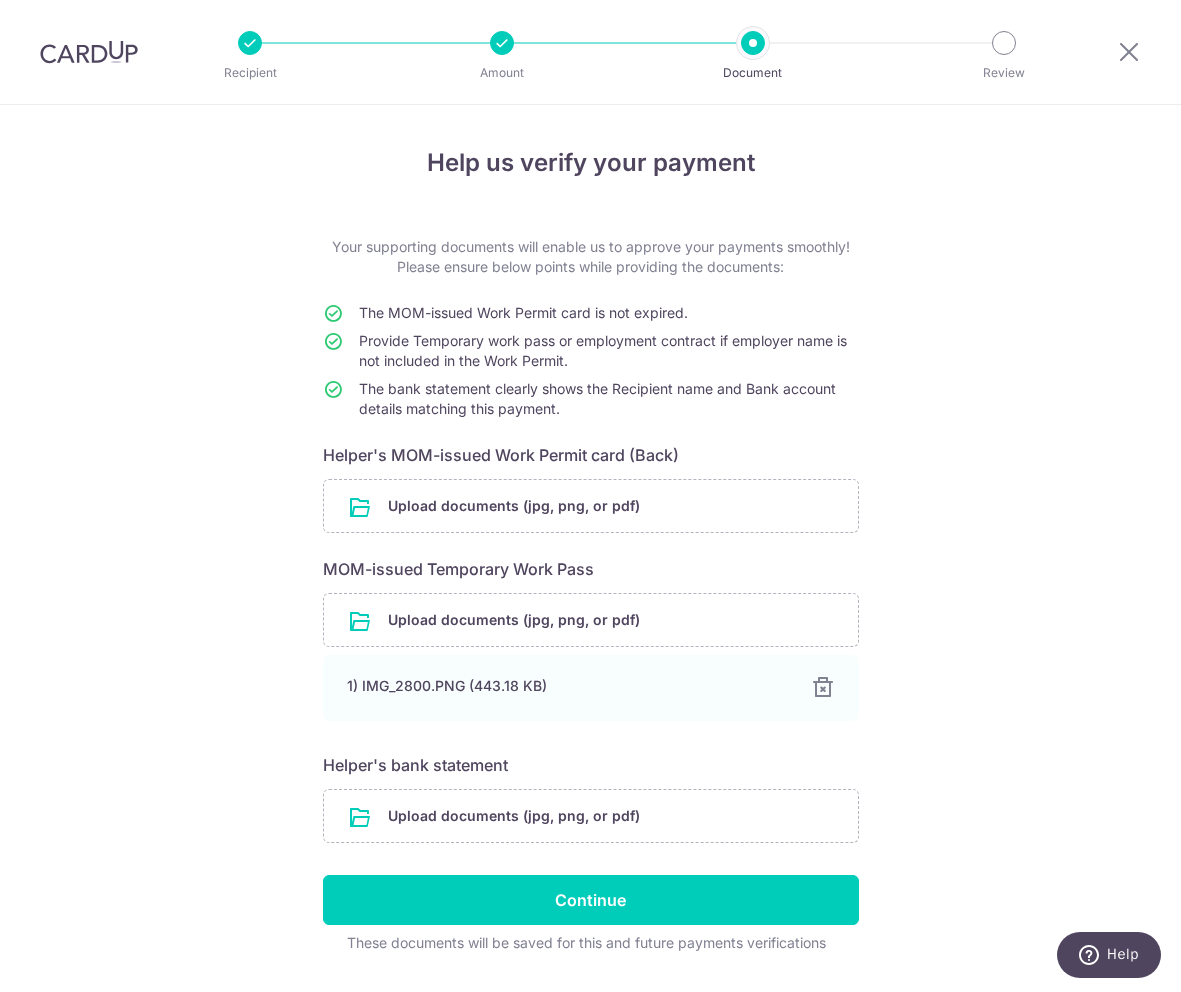 click on "MOM-issued Temporary Work Pass" at bounding box center [591, 569] 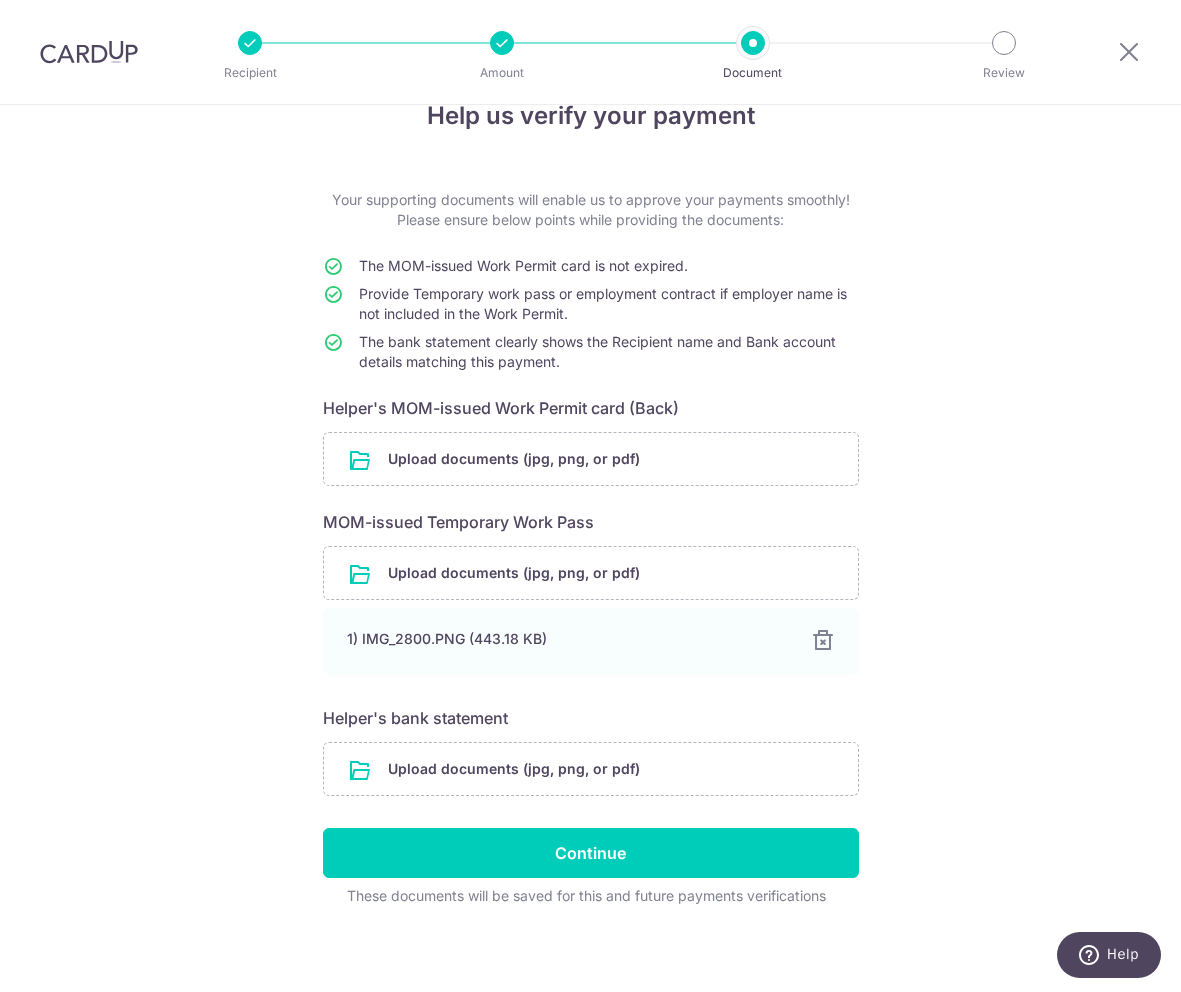 scroll, scrollTop: 0, scrollLeft: 0, axis: both 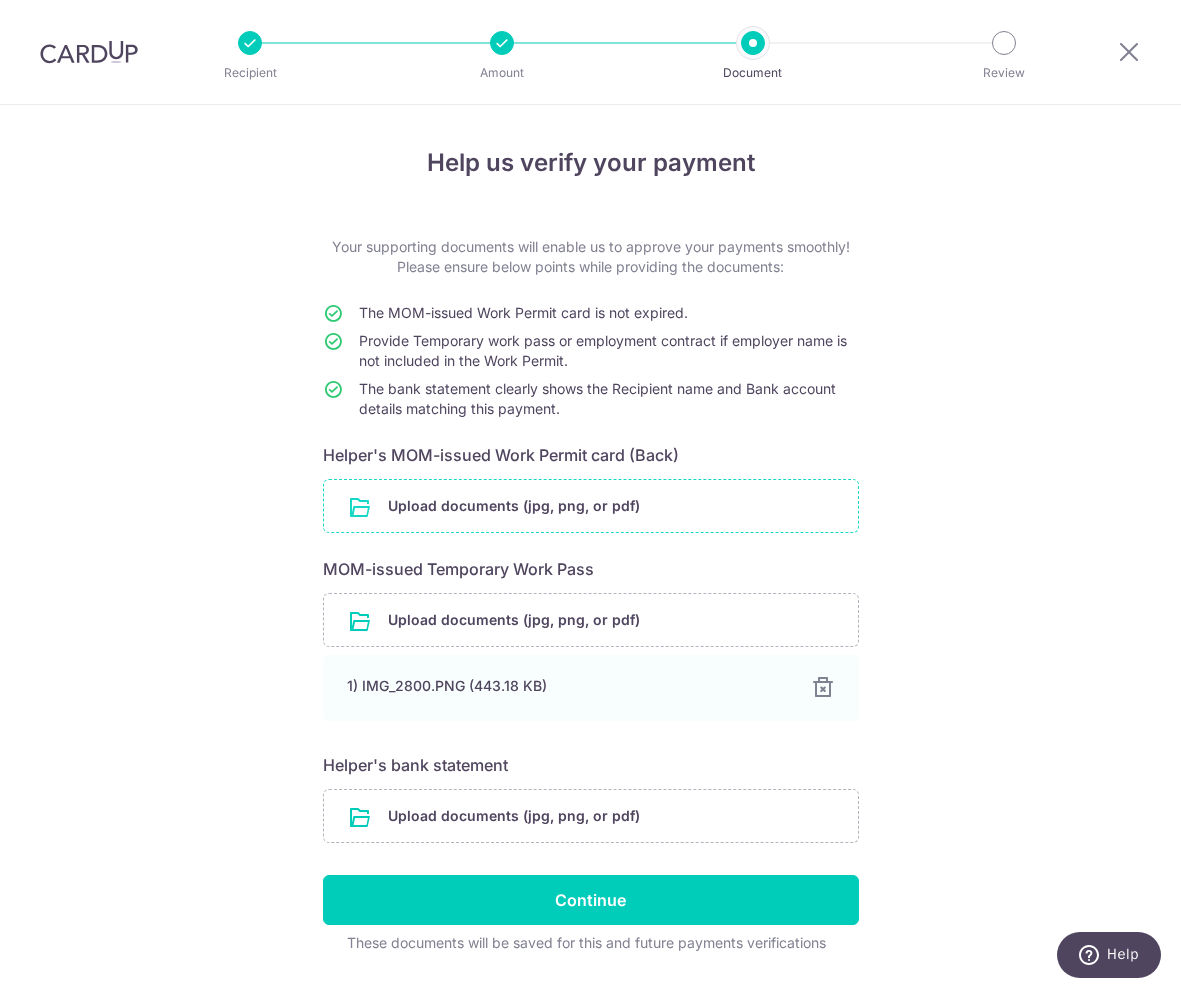 click at bounding box center (591, 506) 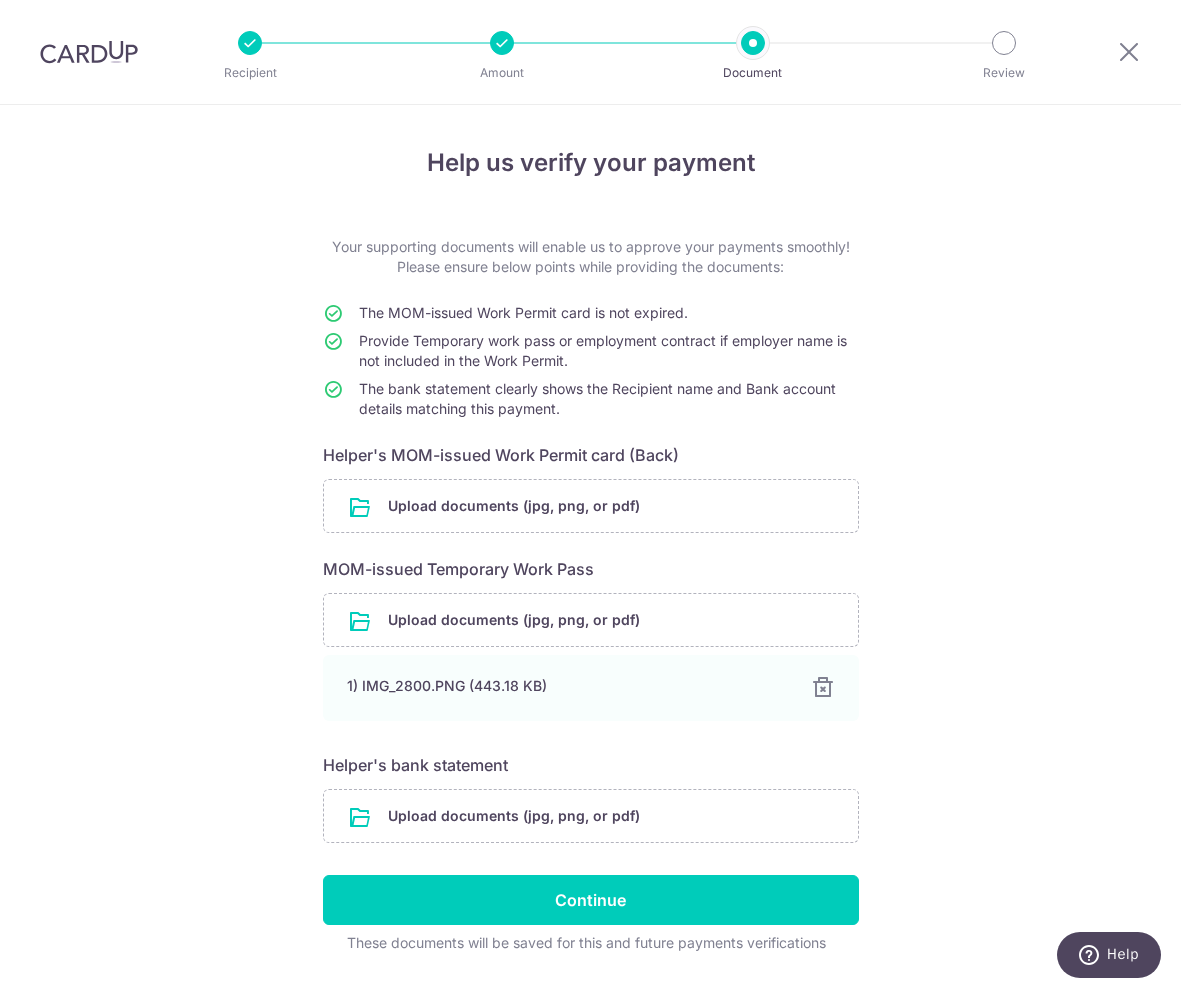 scroll, scrollTop: 55, scrollLeft: 0, axis: vertical 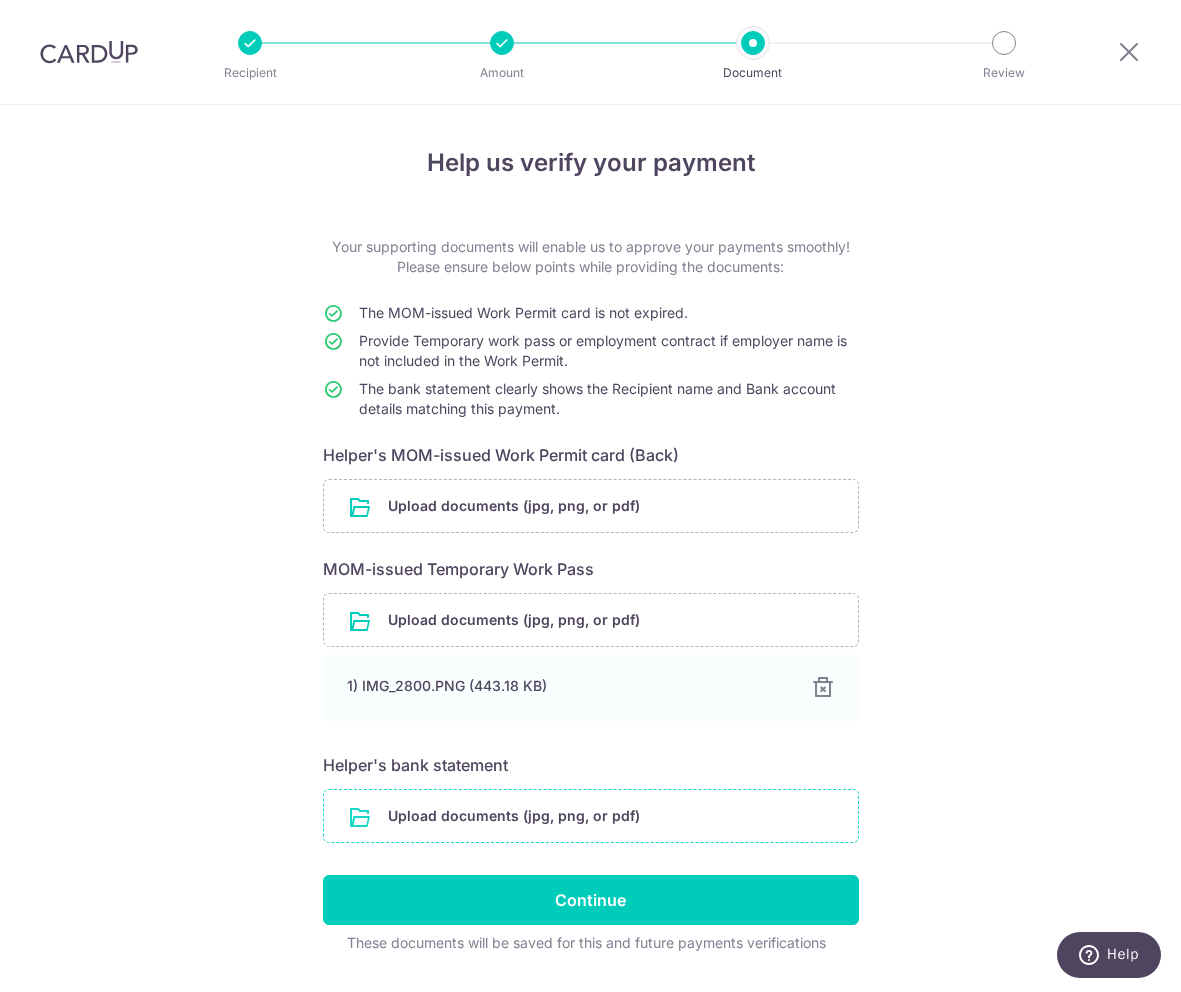 click at bounding box center (591, 816) 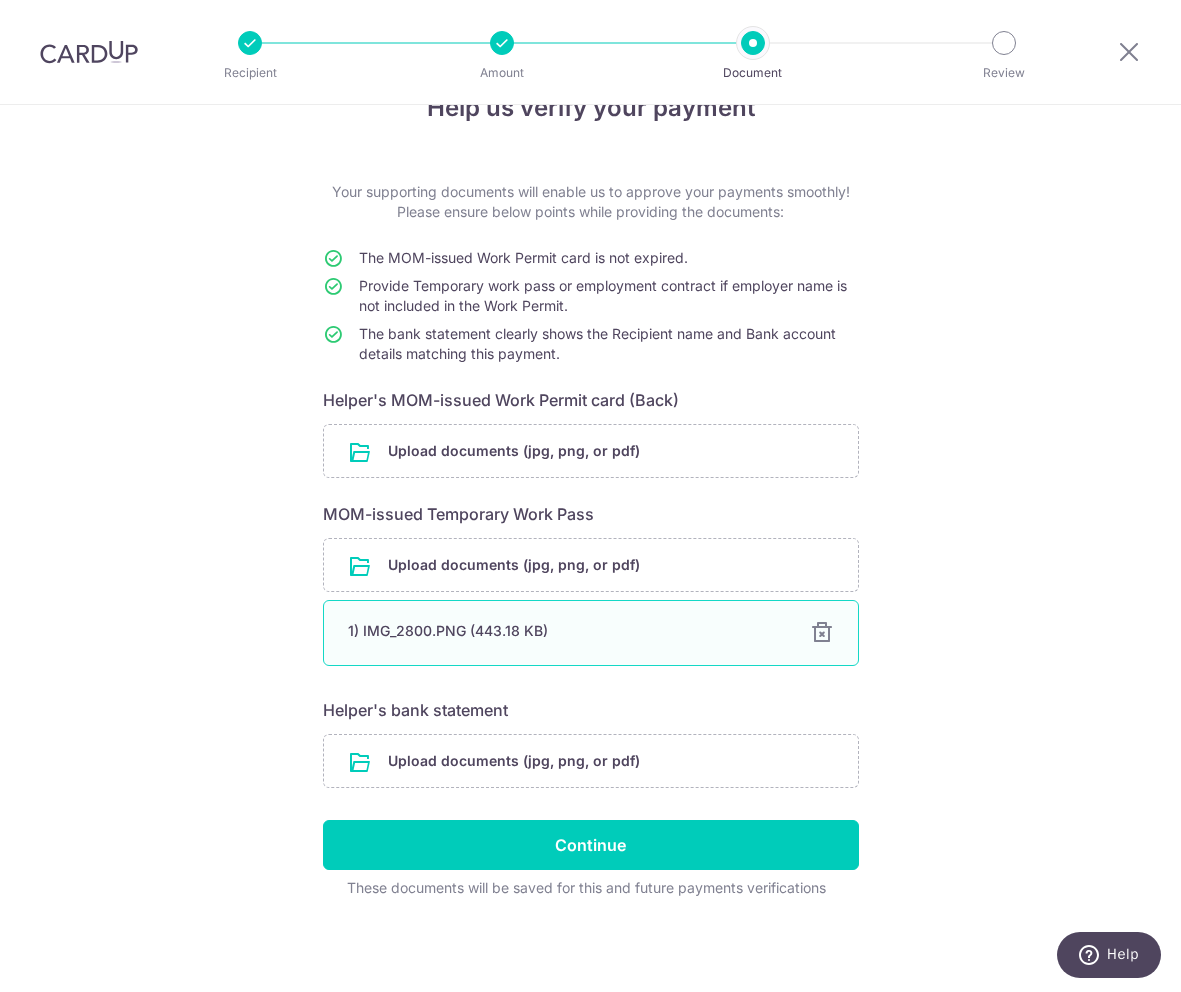 scroll, scrollTop: 51, scrollLeft: 0, axis: vertical 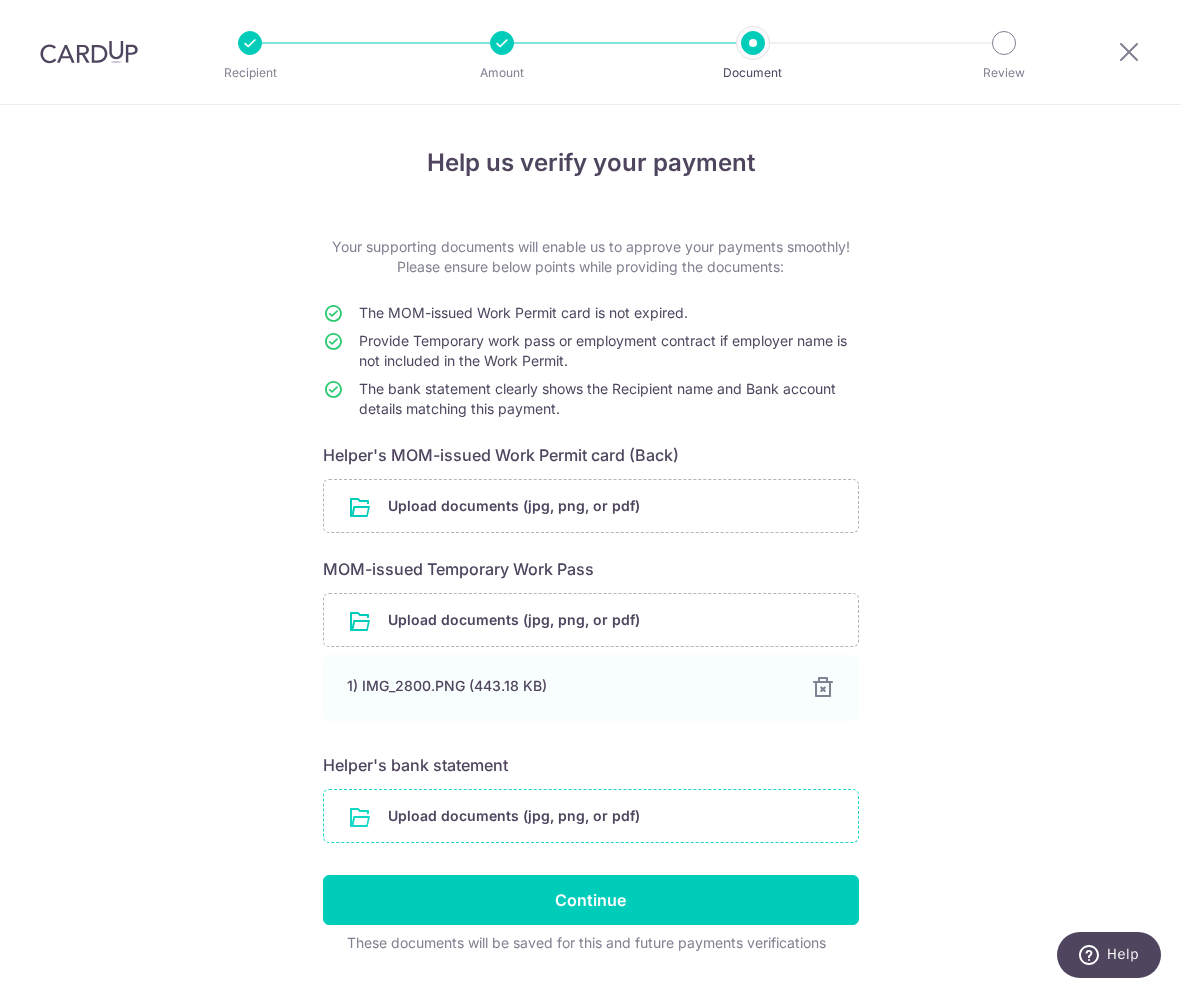 click at bounding box center (591, 816) 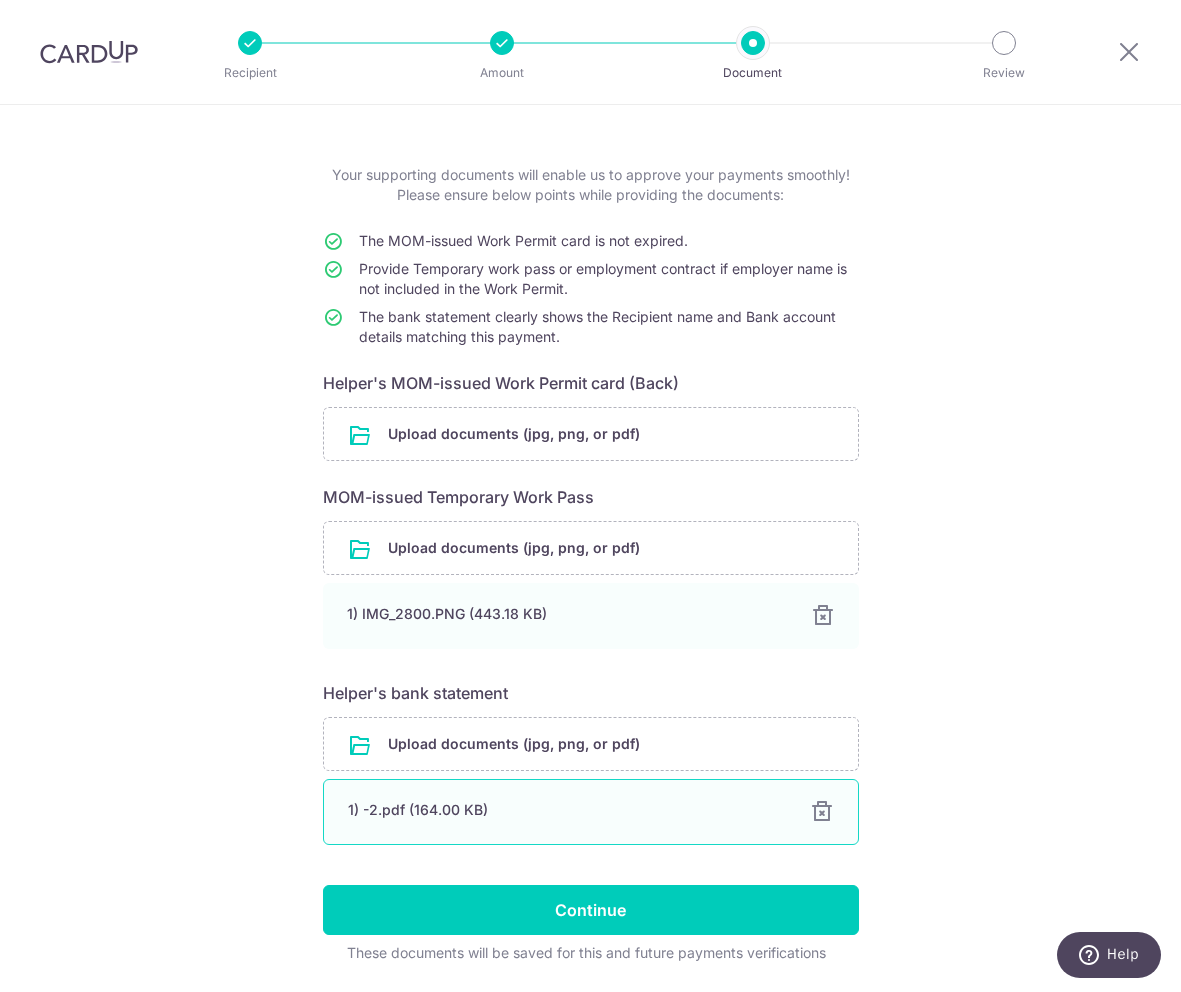 scroll, scrollTop: 74, scrollLeft: 0, axis: vertical 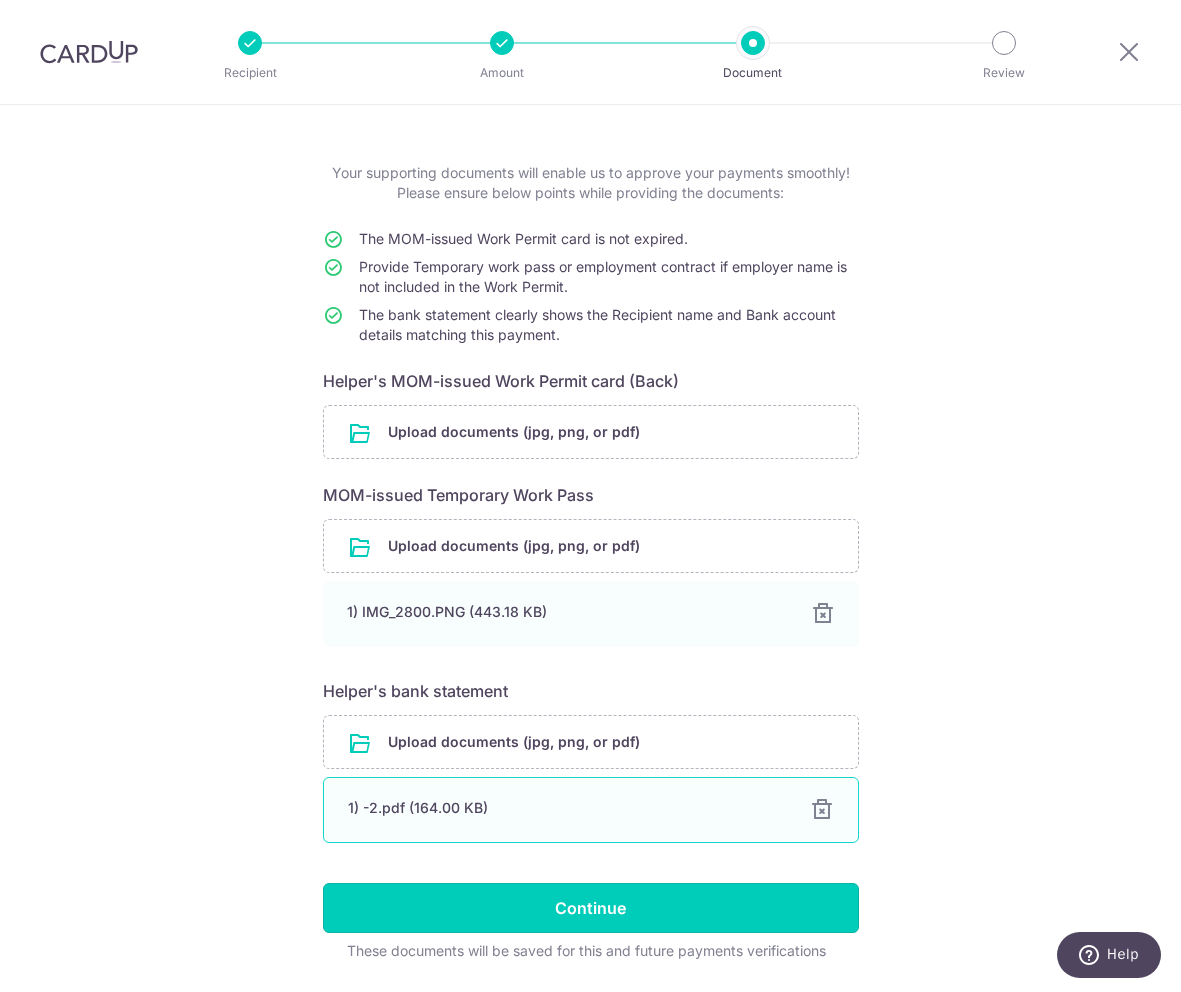 click on "Continue" at bounding box center (591, 908) 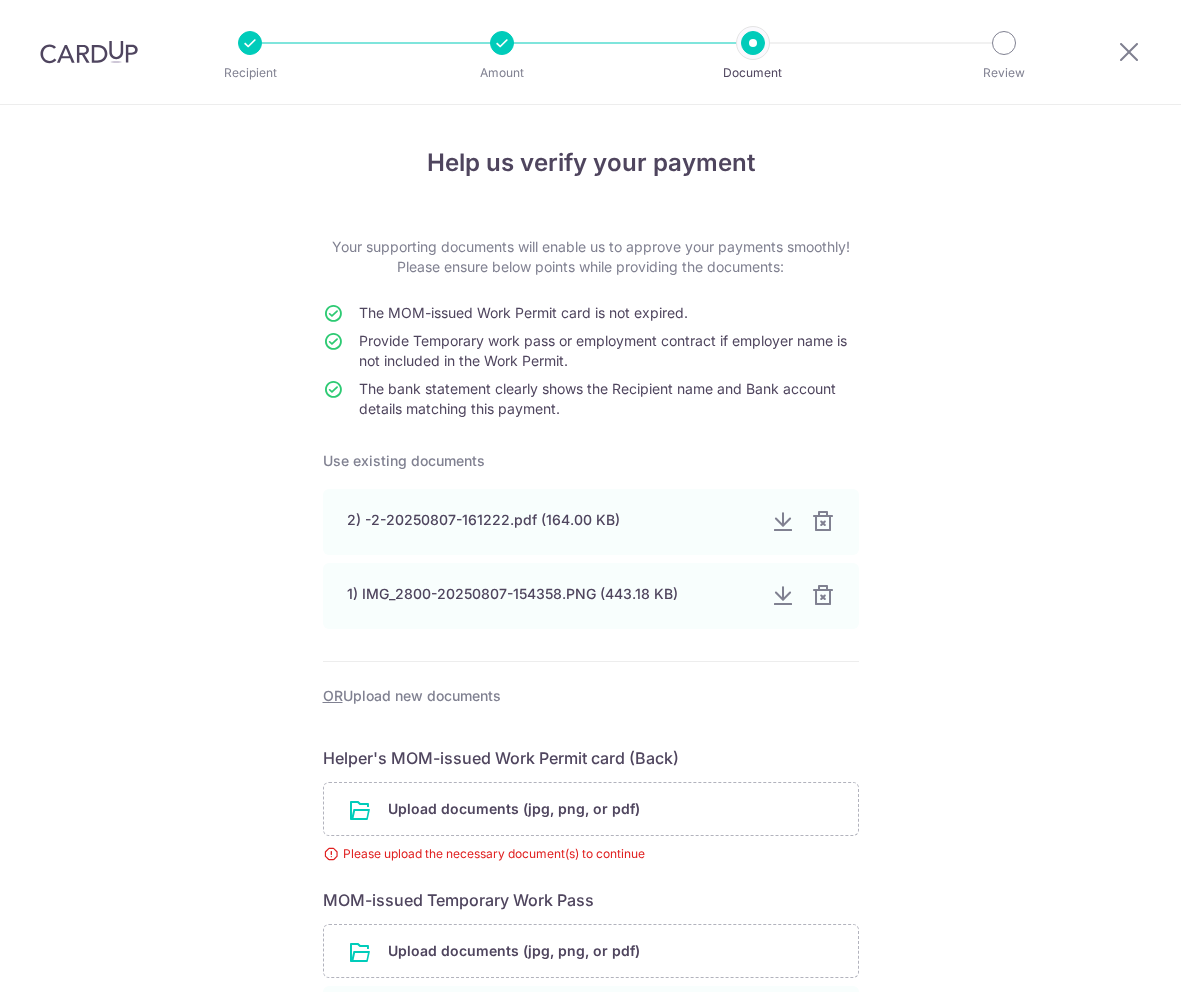 scroll, scrollTop: 0, scrollLeft: 0, axis: both 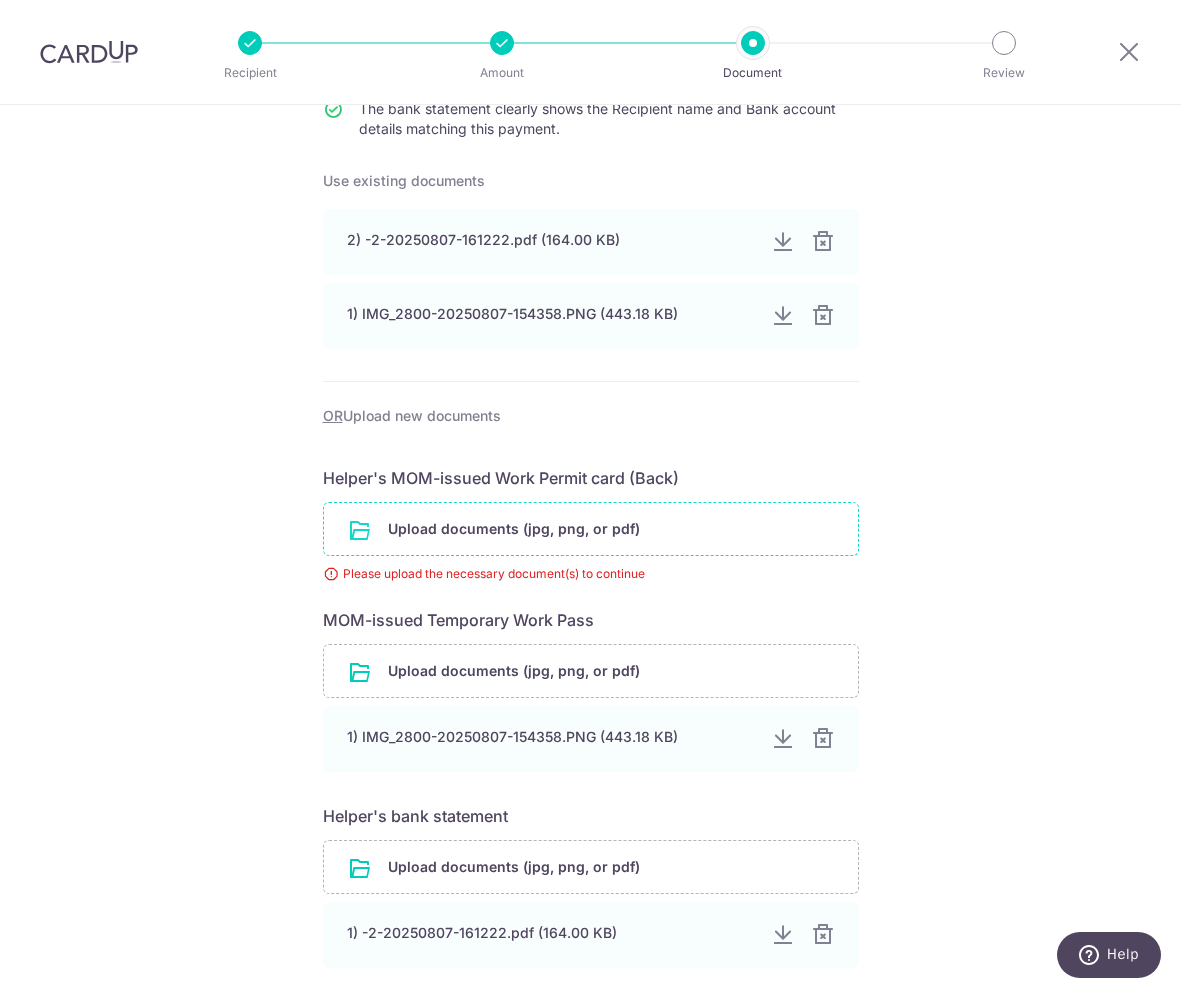 click at bounding box center (591, 529) 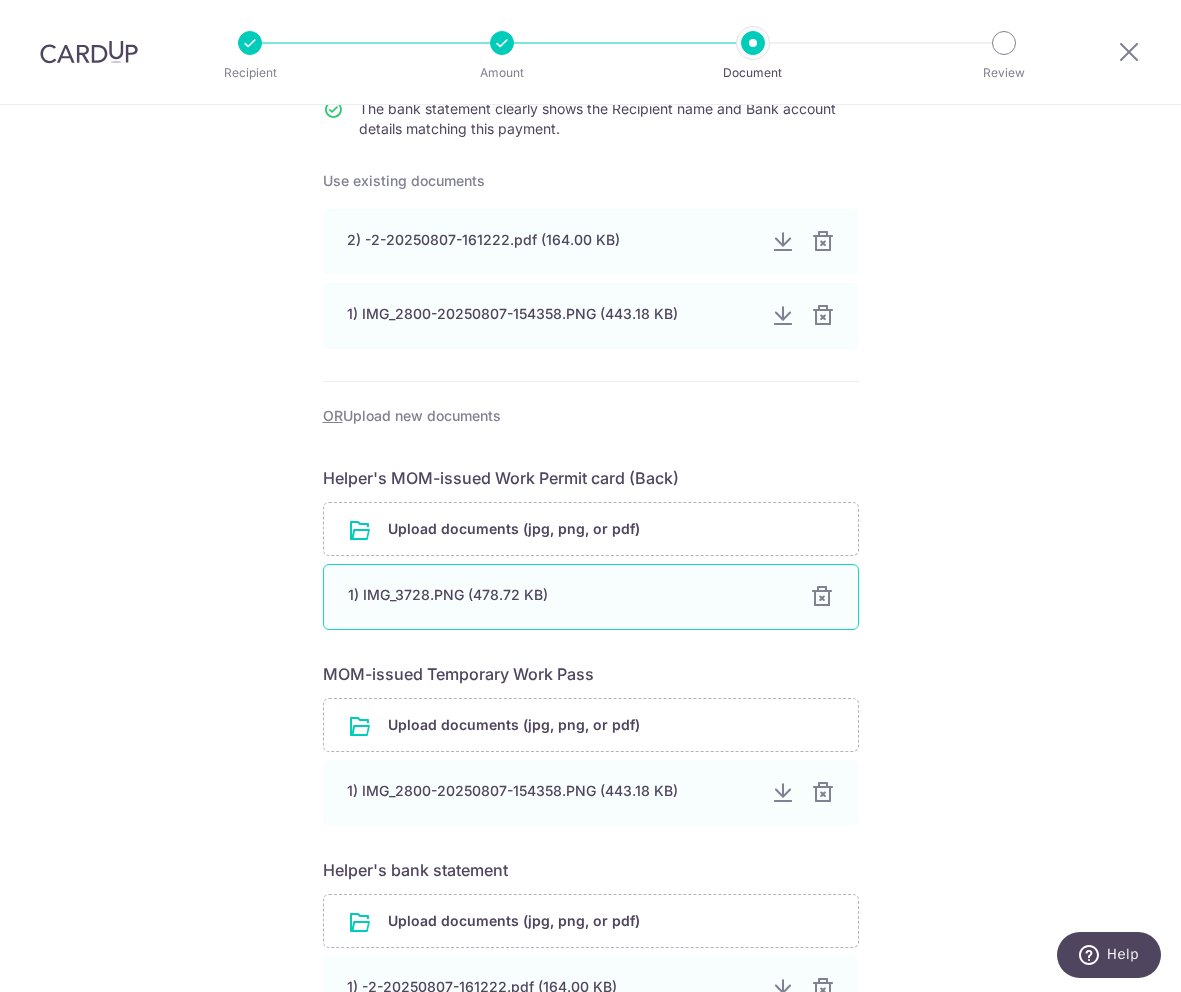 scroll, scrollTop: 522, scrollLeft: 0, axis: vertical 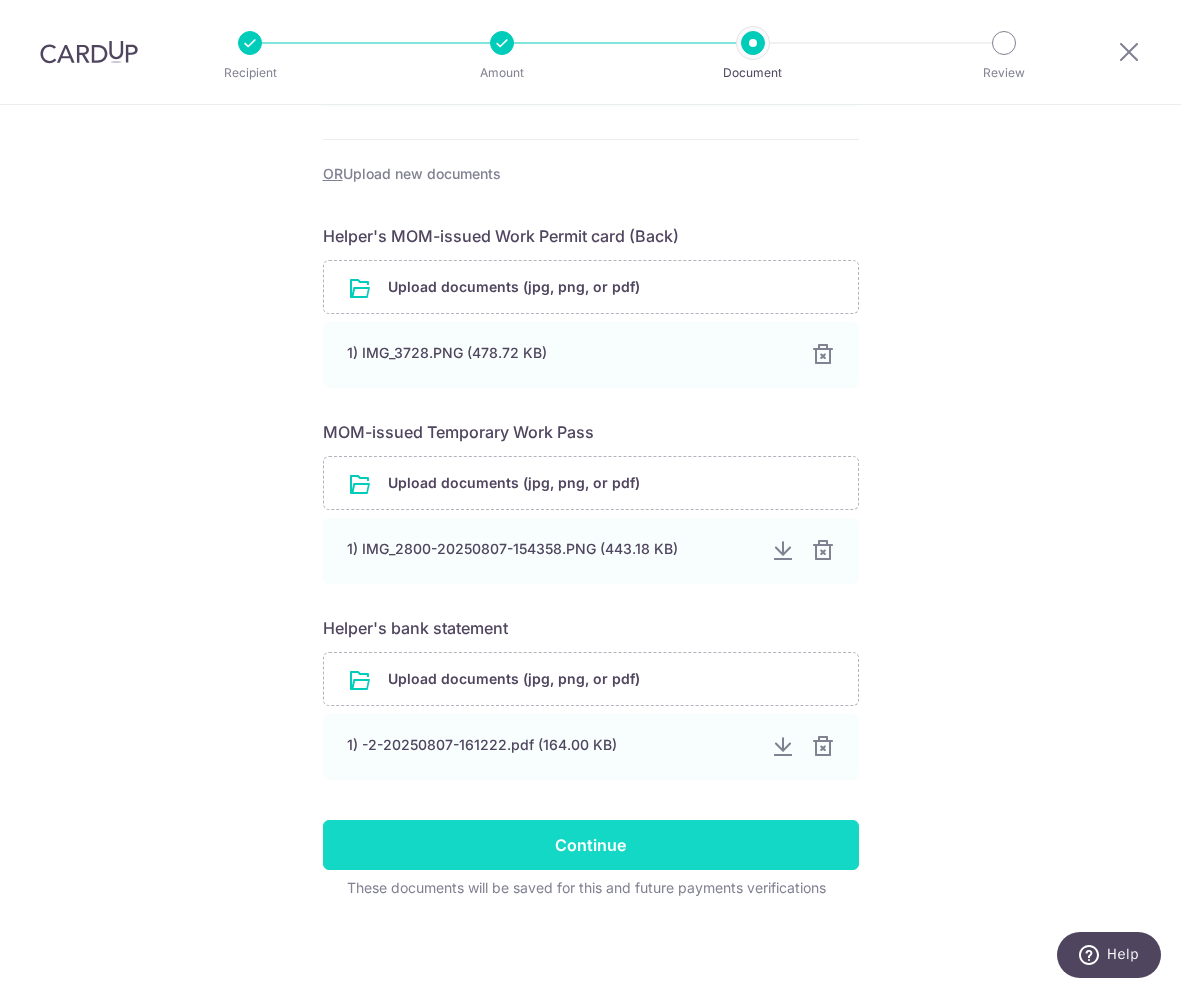 click on "Continue" at bounding box center (591, 845) 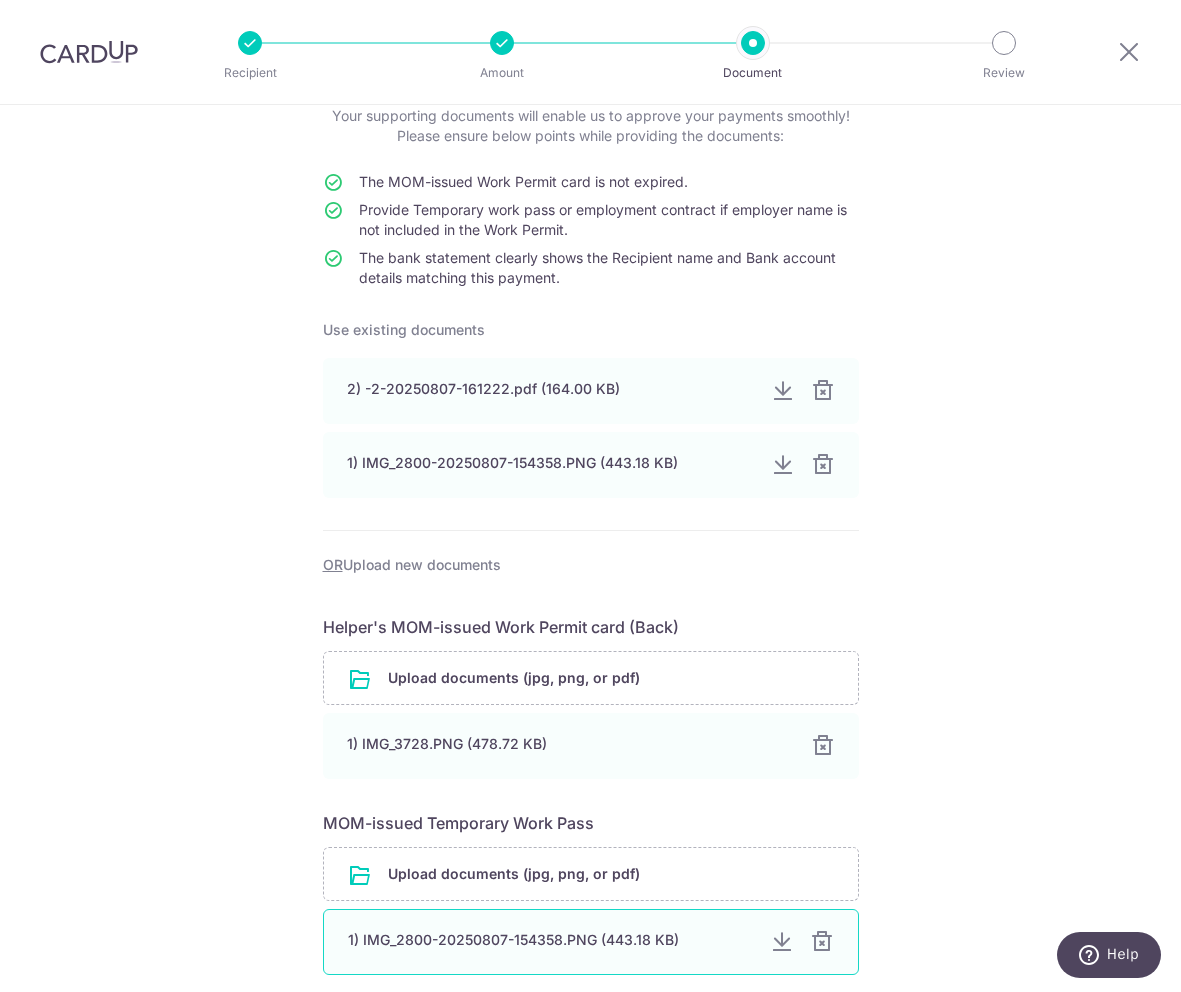 scroll, scrollTop: 0, scrollLeft: 0, axis: both 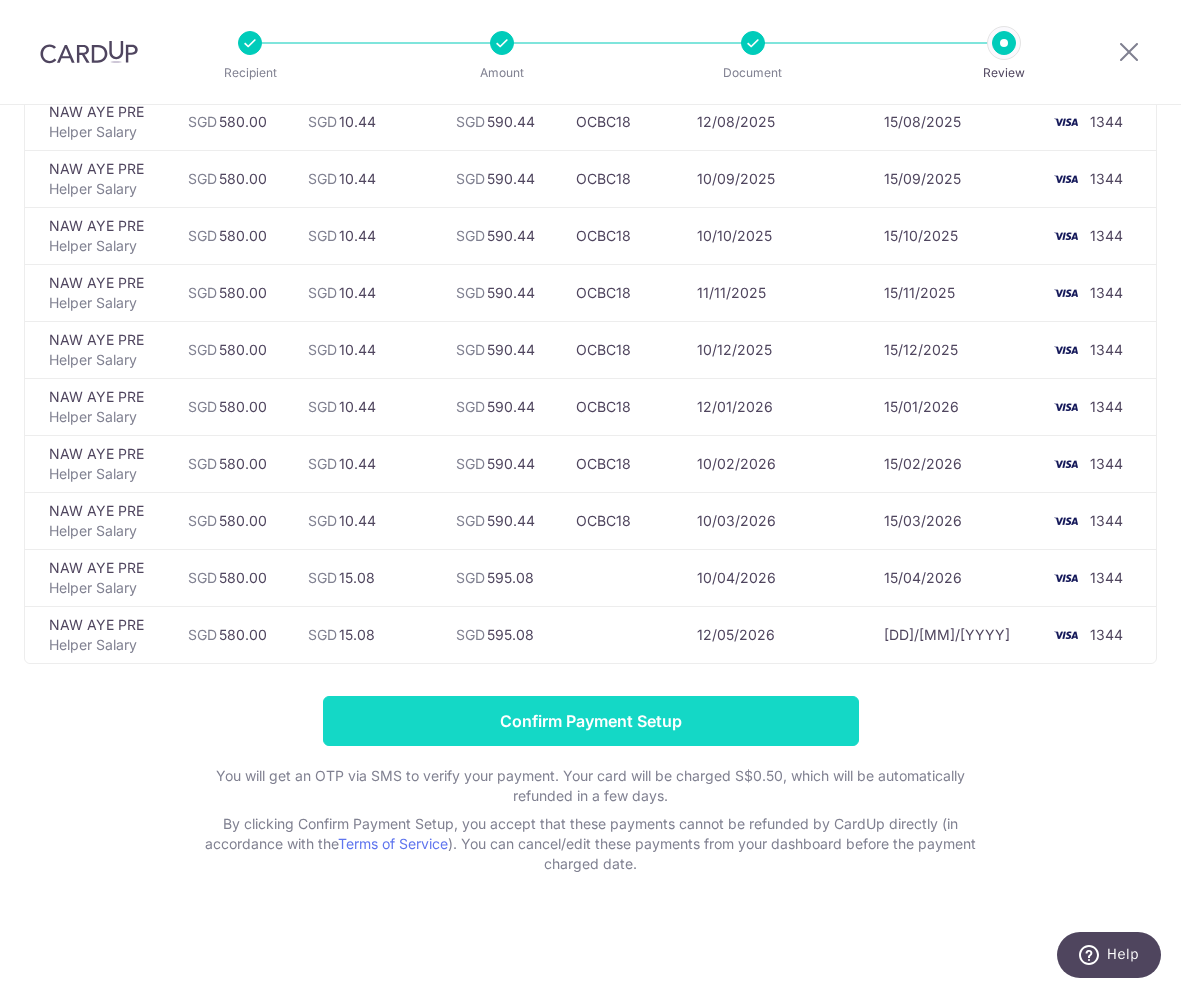 click on "Confirm Payment Setup" at bounding box center [591, 721] 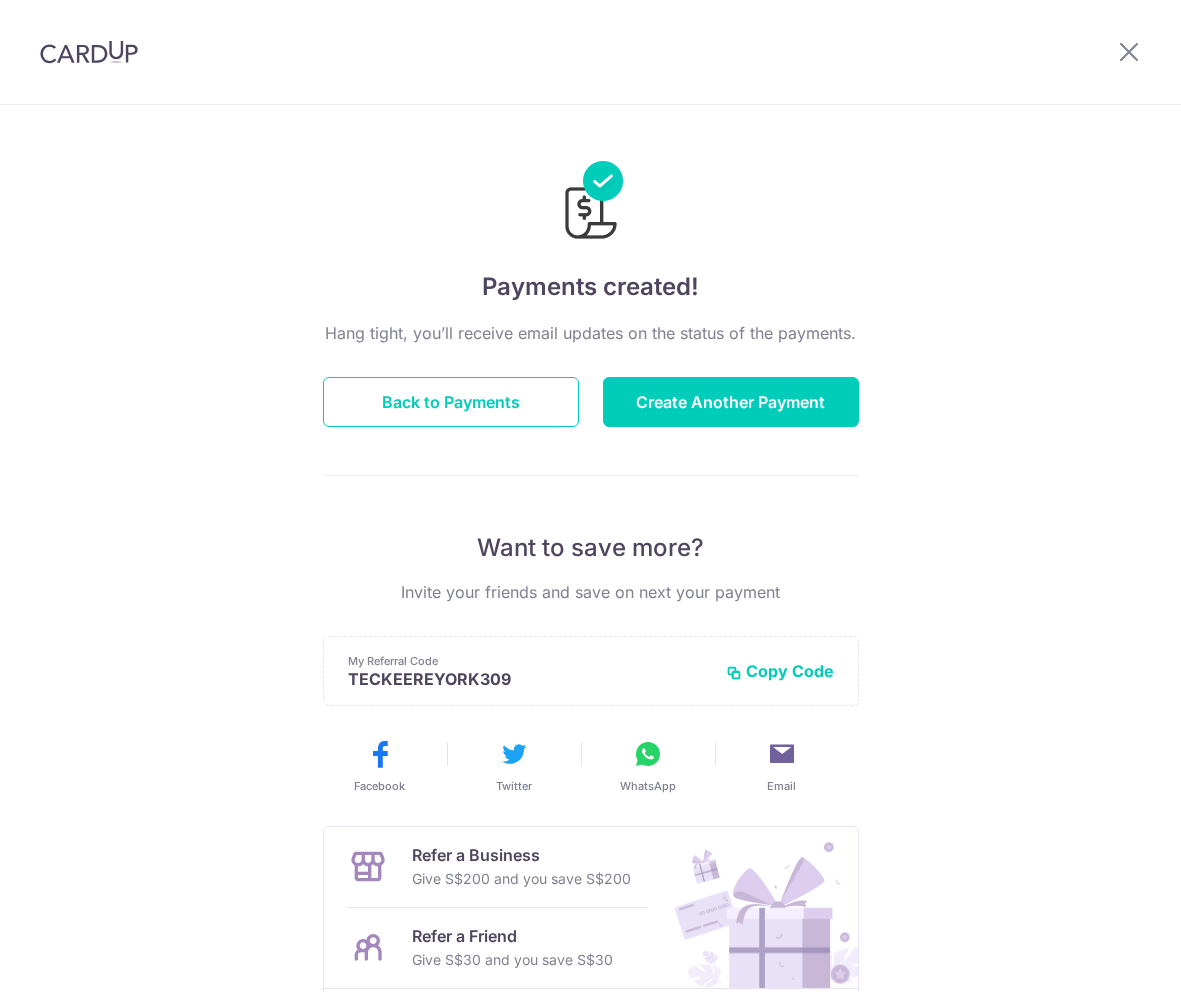 scroll, scrollTop: 0, scrollLeft: 0, axis: both 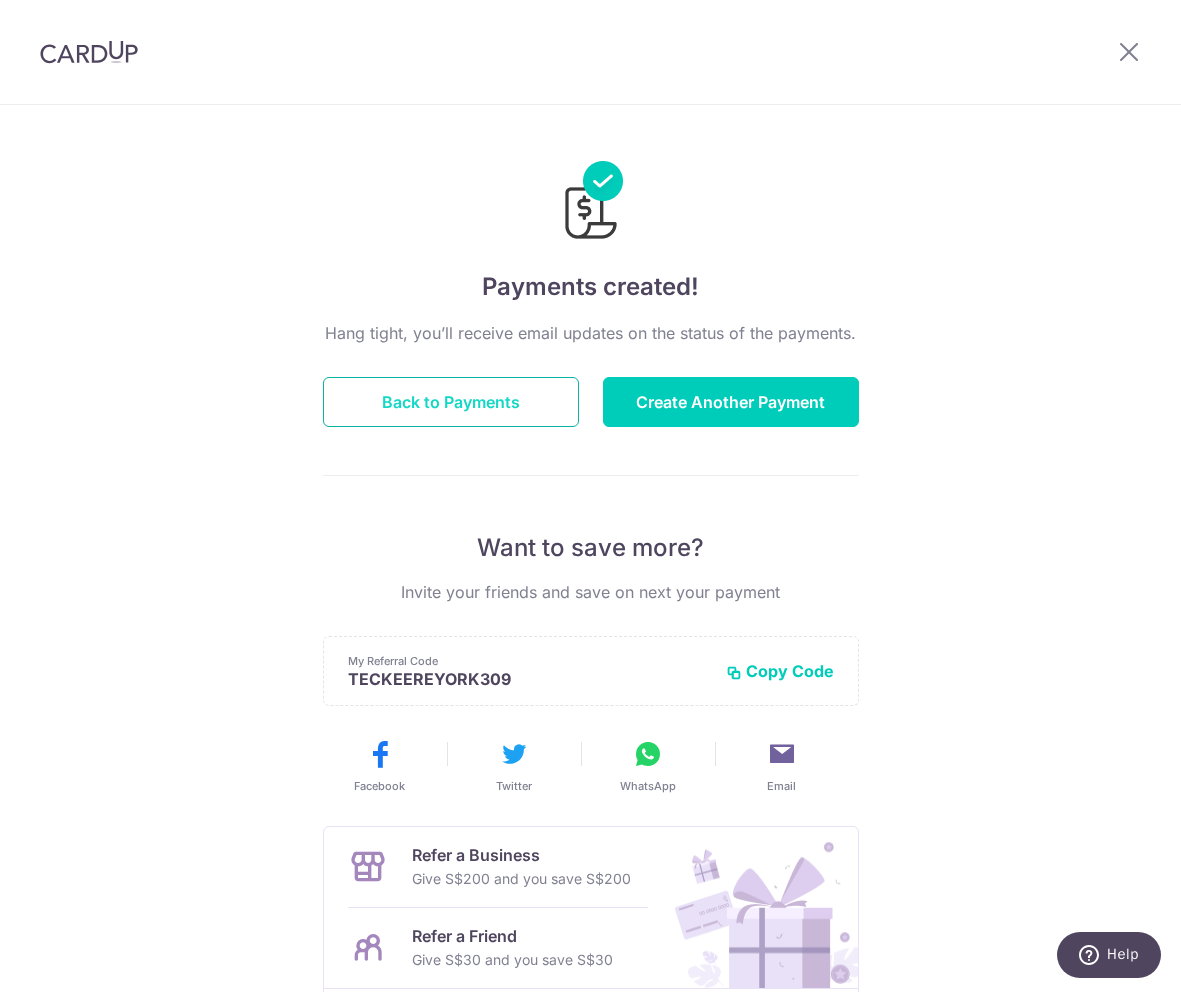 click on "Back to Payments" at bounding box center [451, 402] 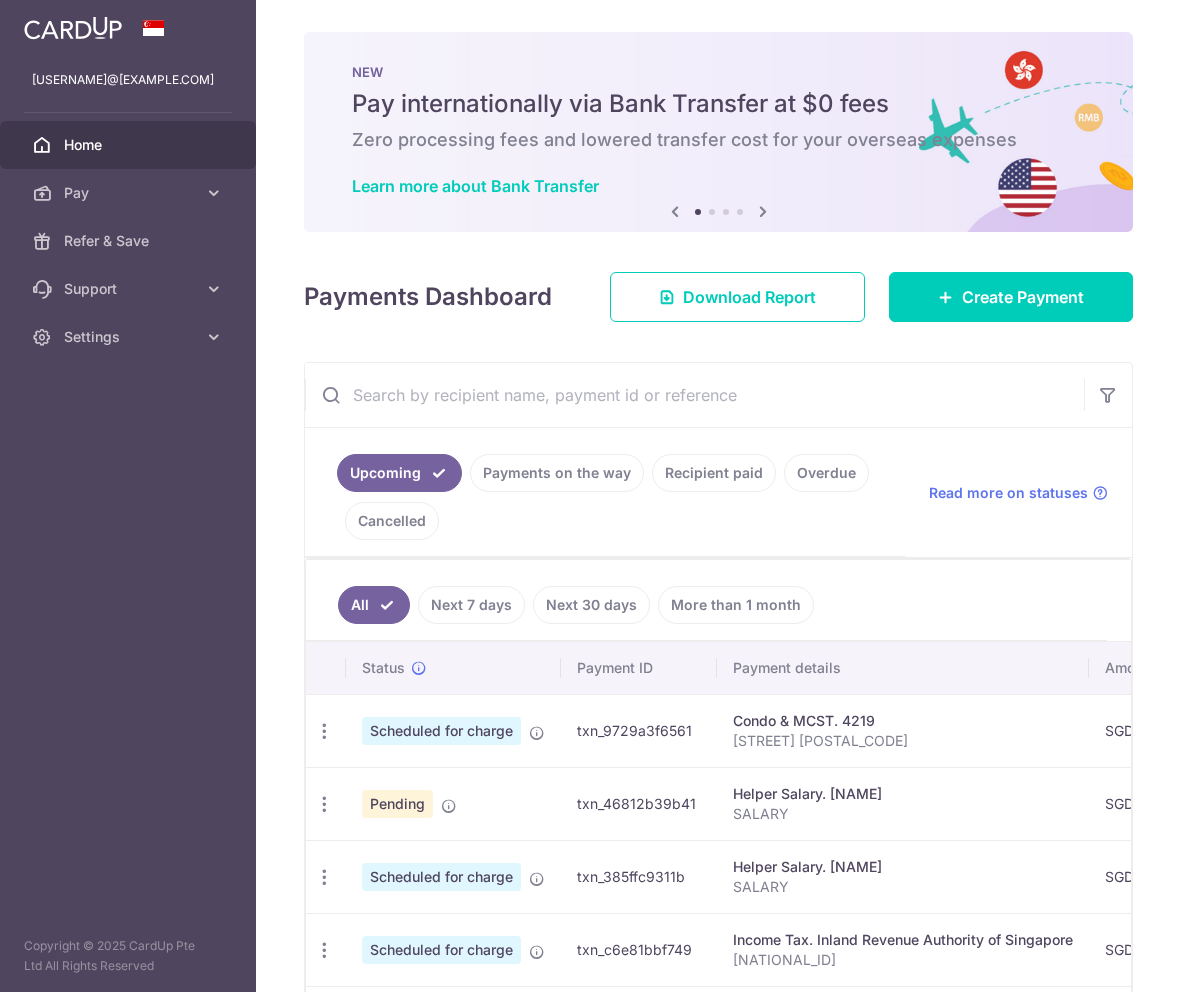 scroll, scrollTop: 0, scrollLeft: 0, axis: both 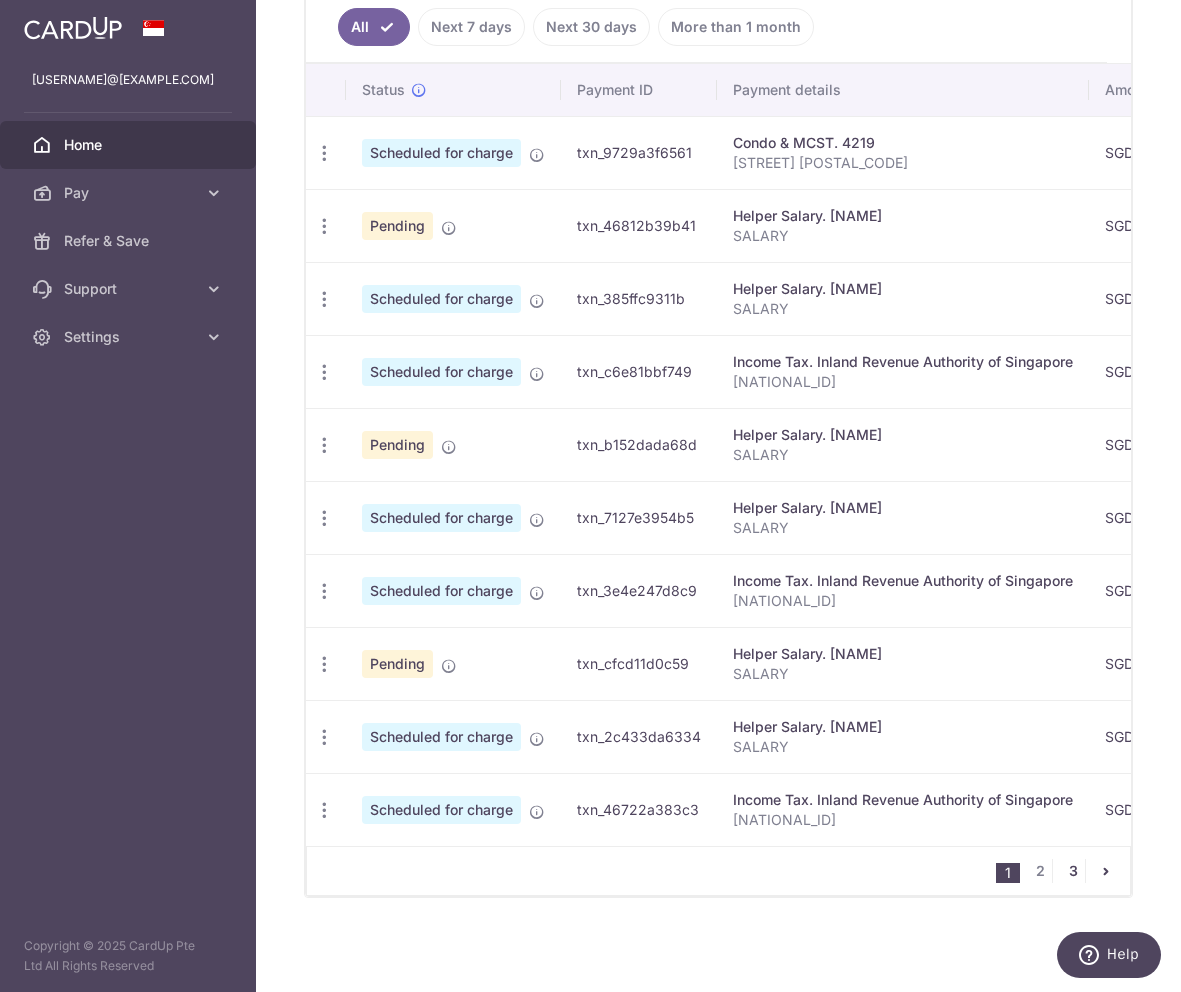 click on "3" at bounding box center [1073, 871] 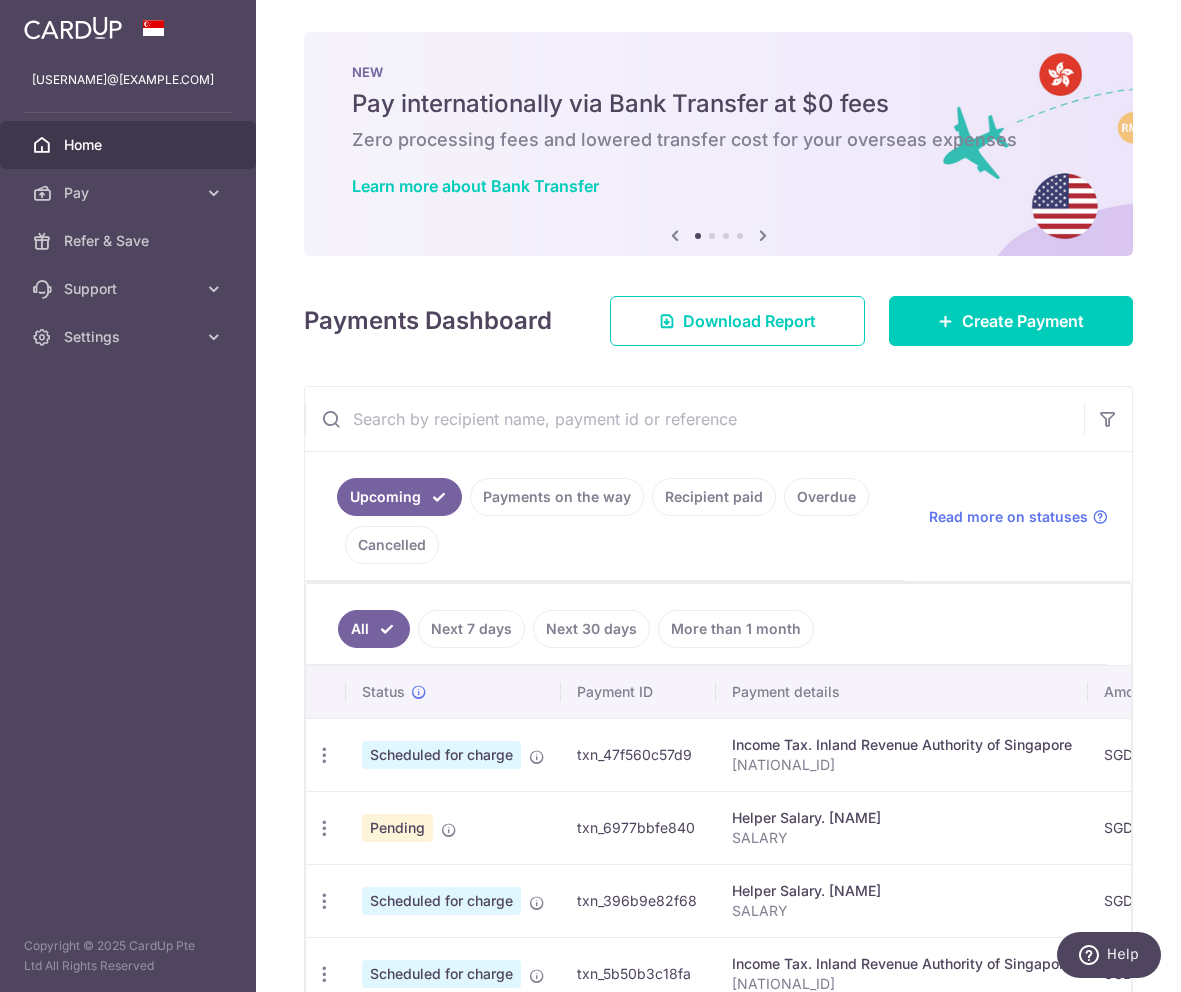 scroll, scrollTop: 456, scrollLeft: 0, axis: vertical 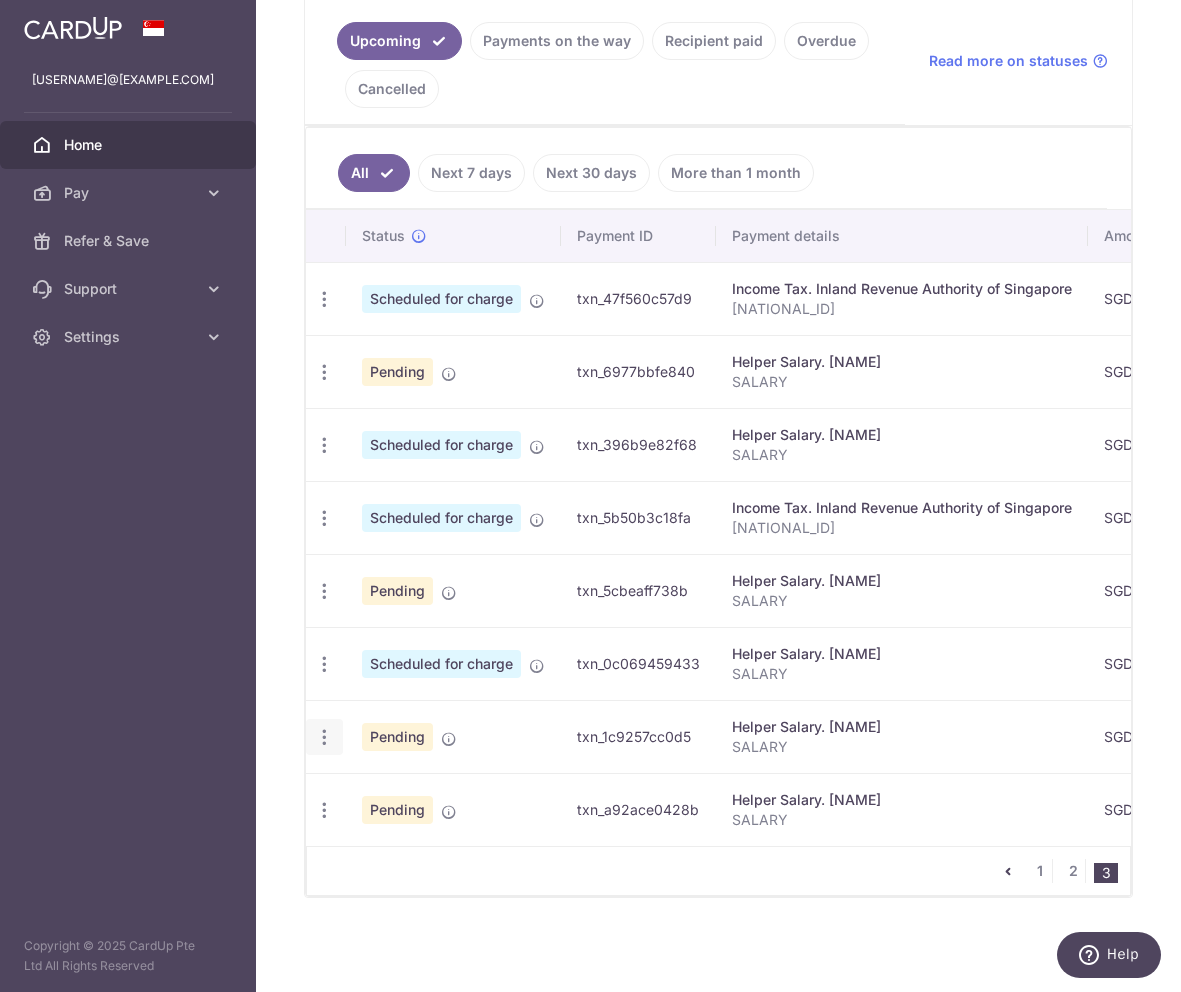 click at bounding box center [324, 299] 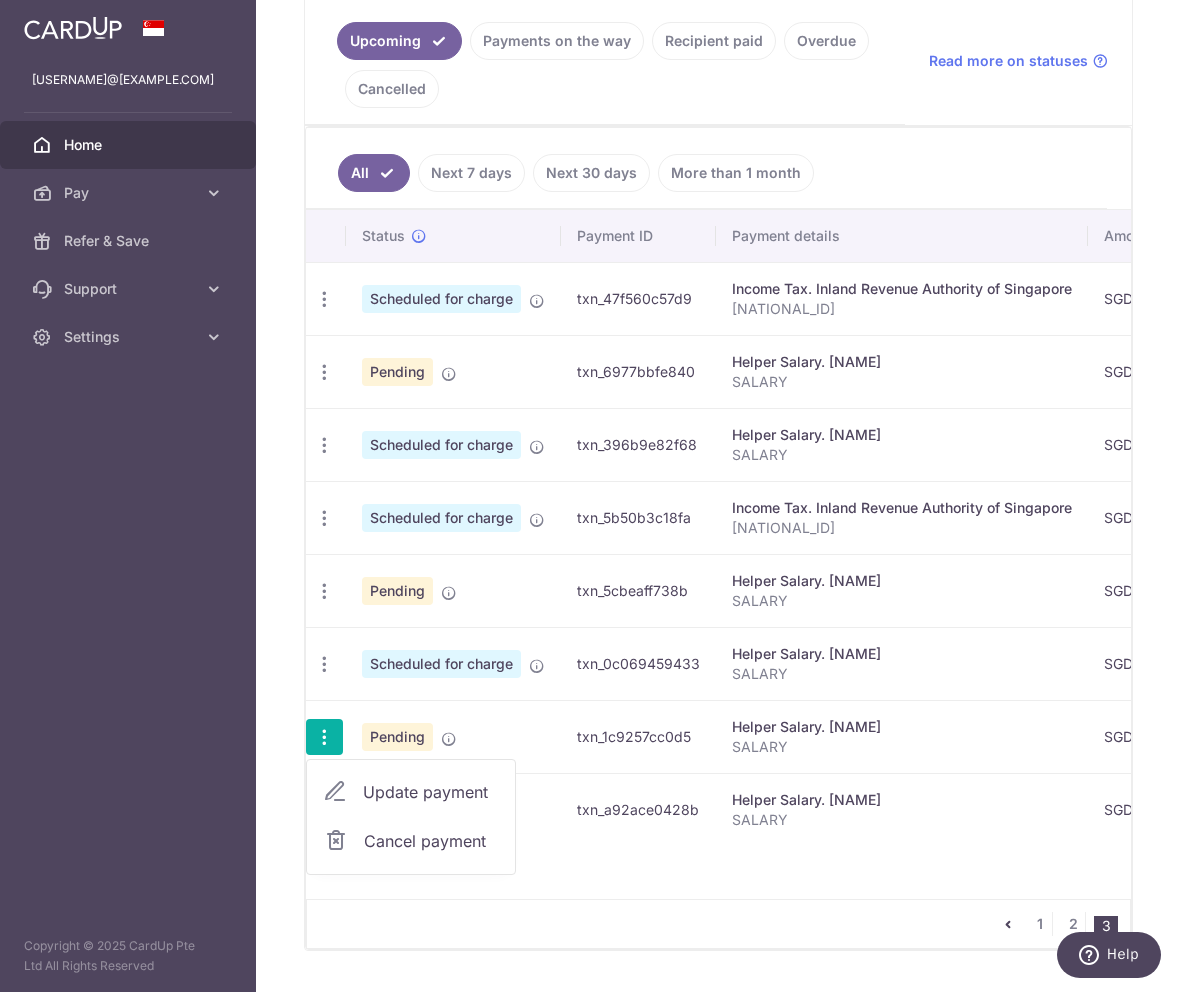 click on "Cancel payment" at bounding box center [431, 841] 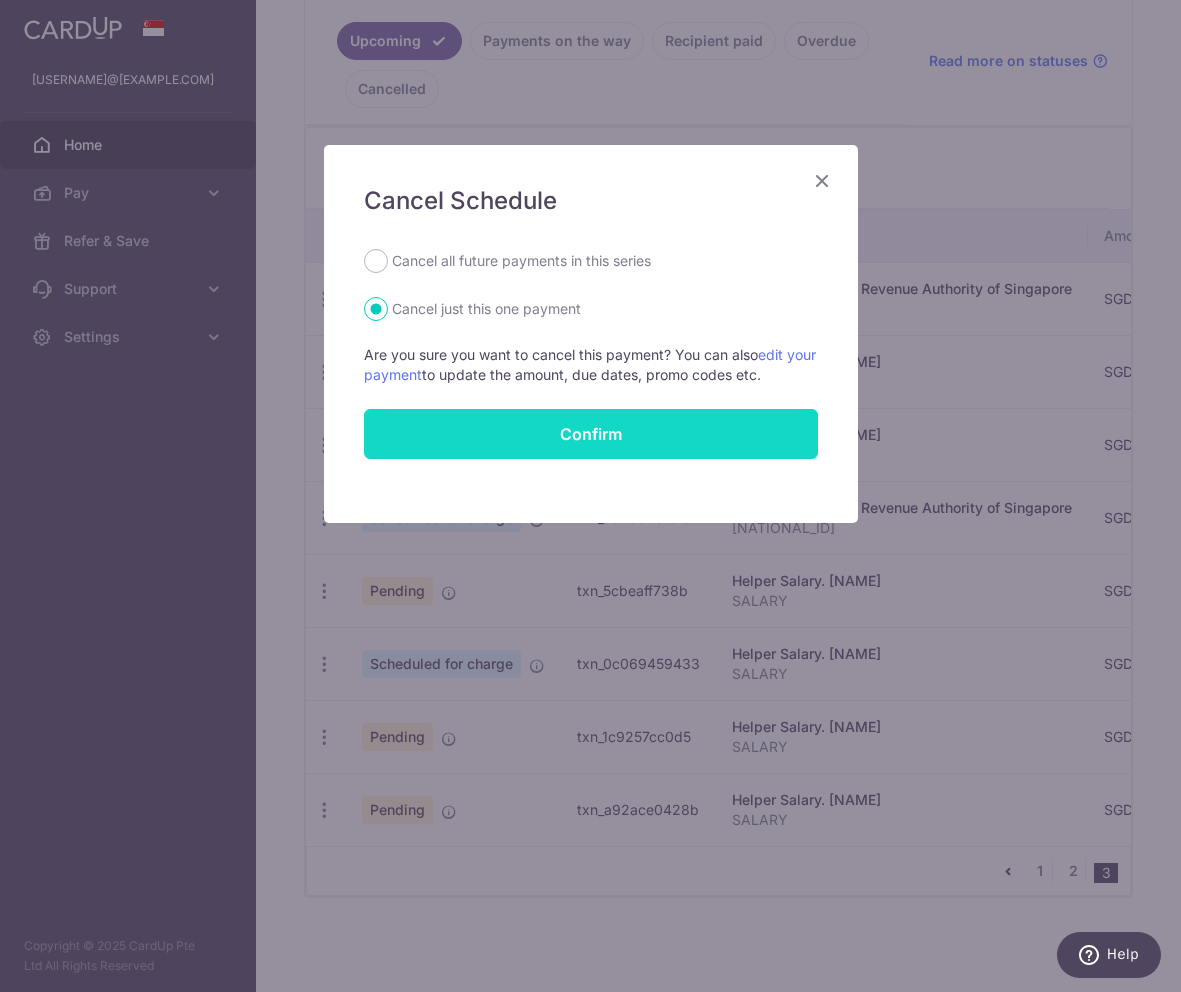 click on "Confirm" at bounding box center (591, 434) 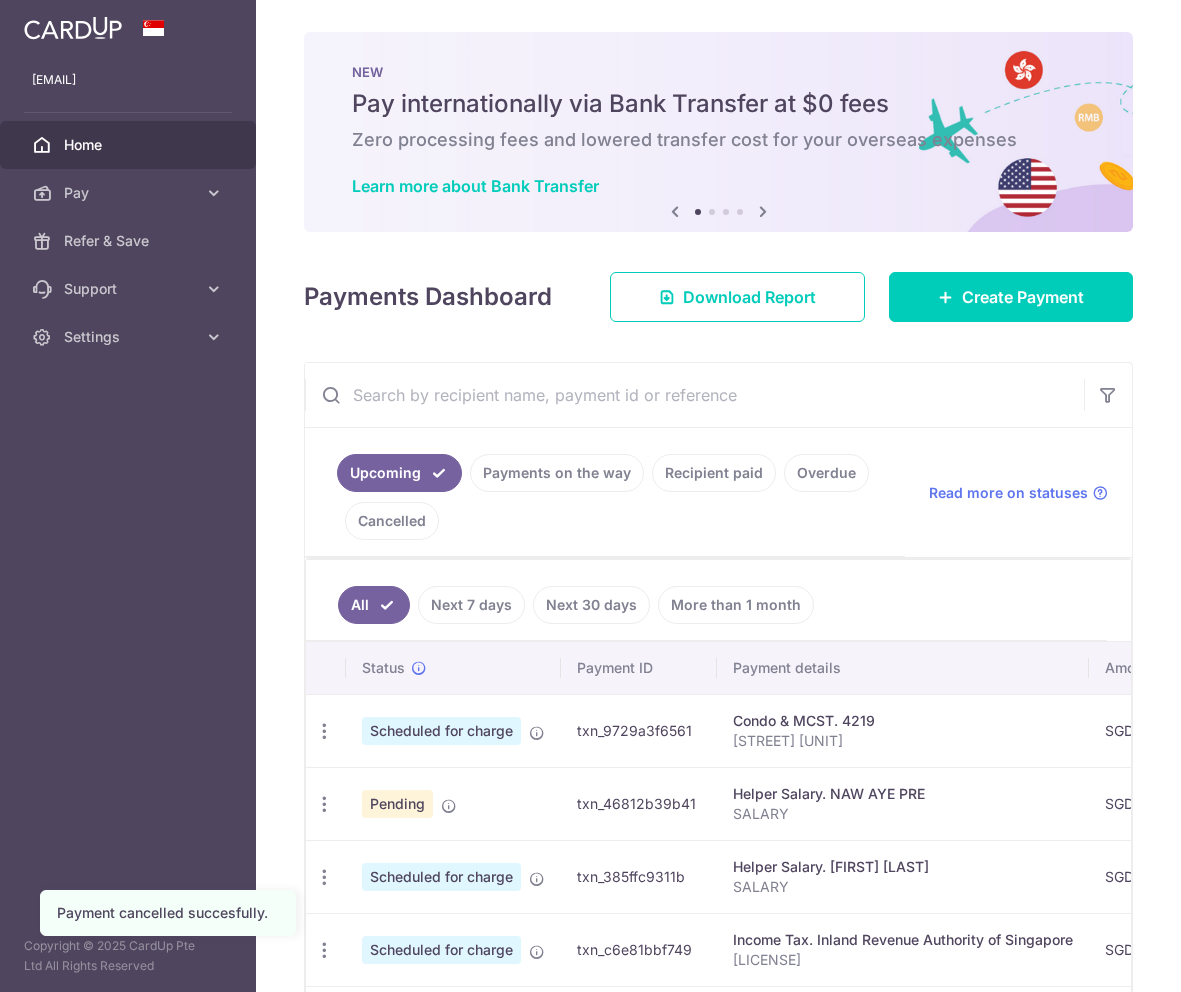 scroll, scrollTop: 0, scrollLeft: 0, axis: both 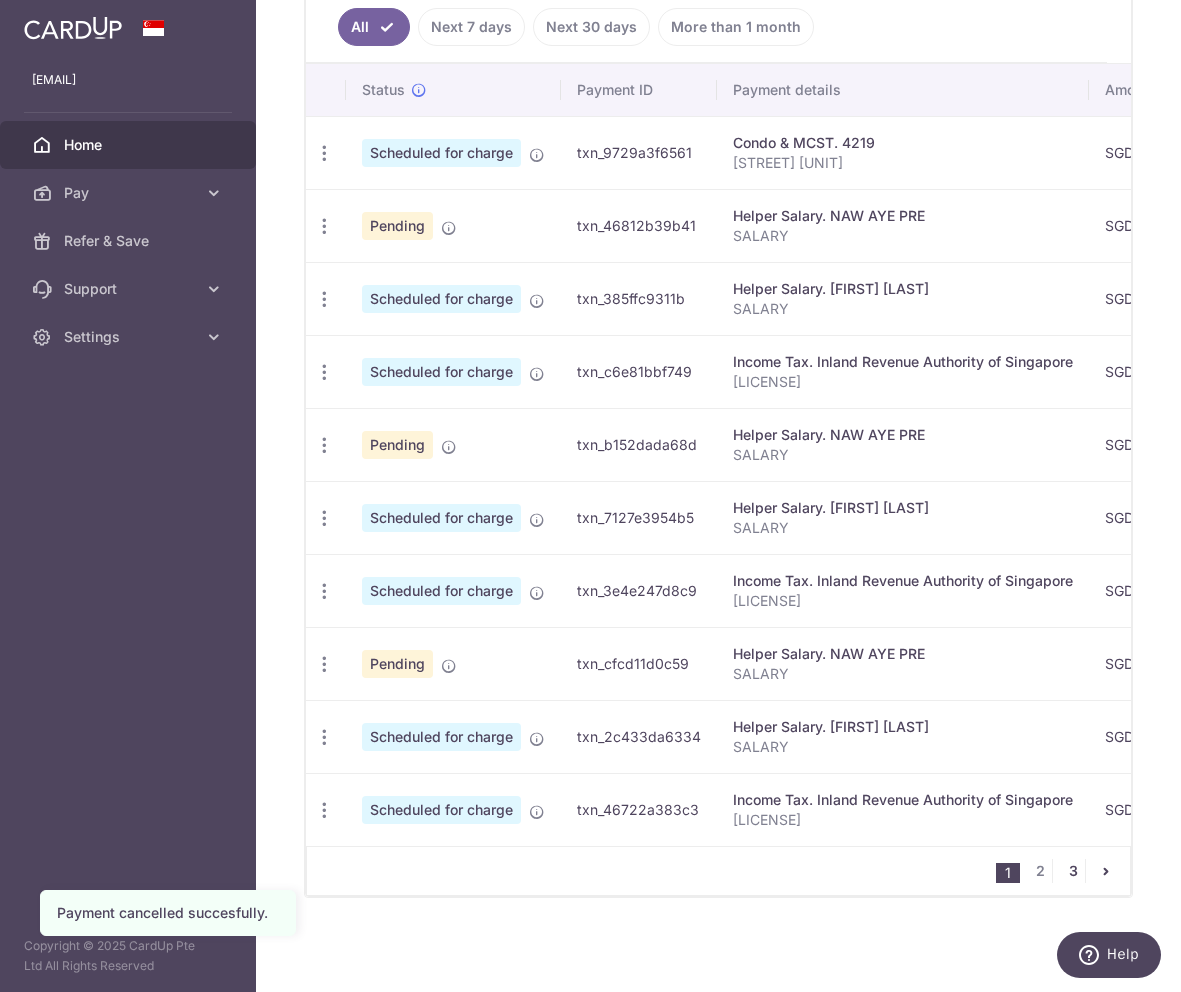 click on "3" at bounding box center [1073, 871] 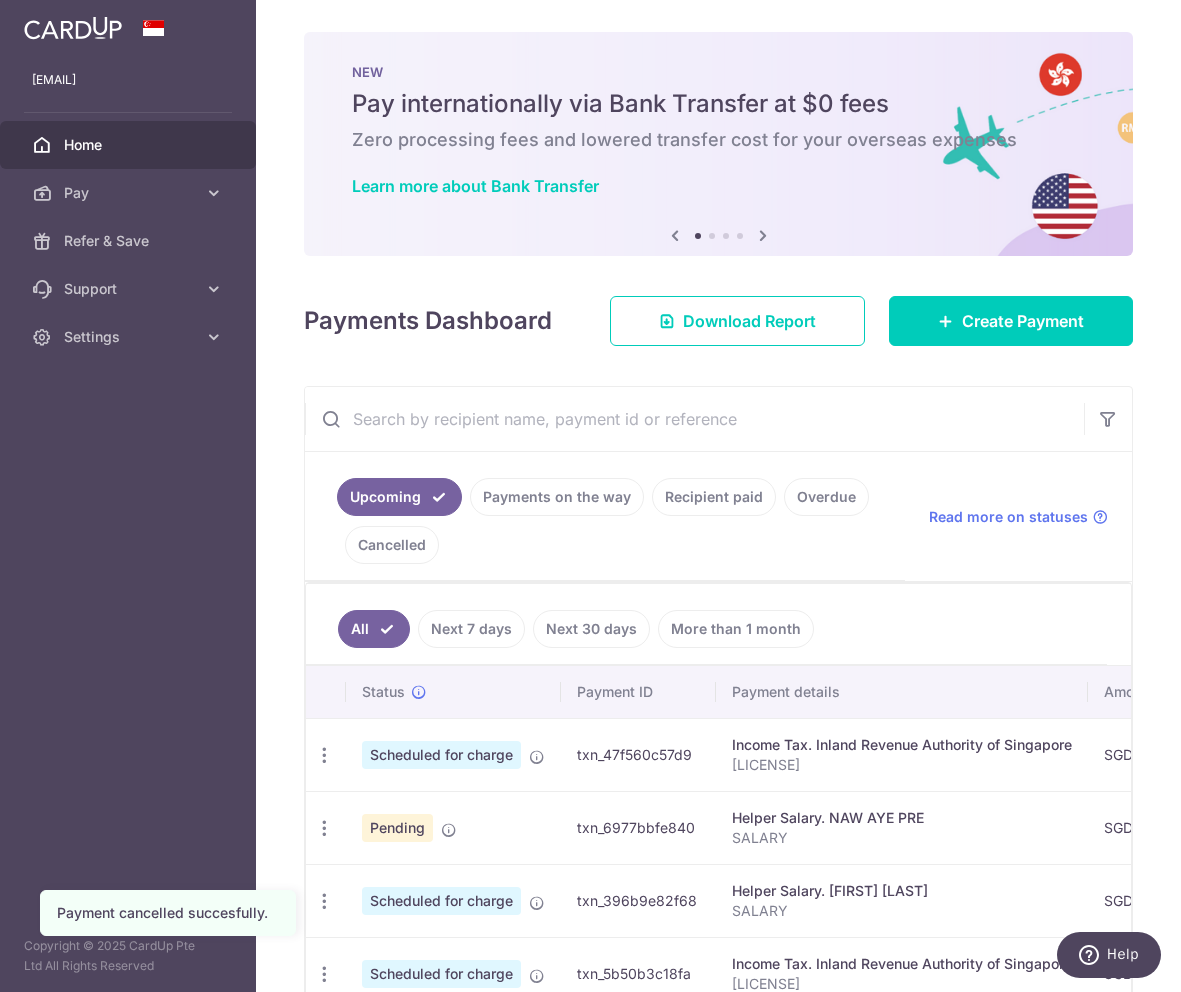 scroll, scrollTop: 383, scrollLeft: 0, axis: vertical 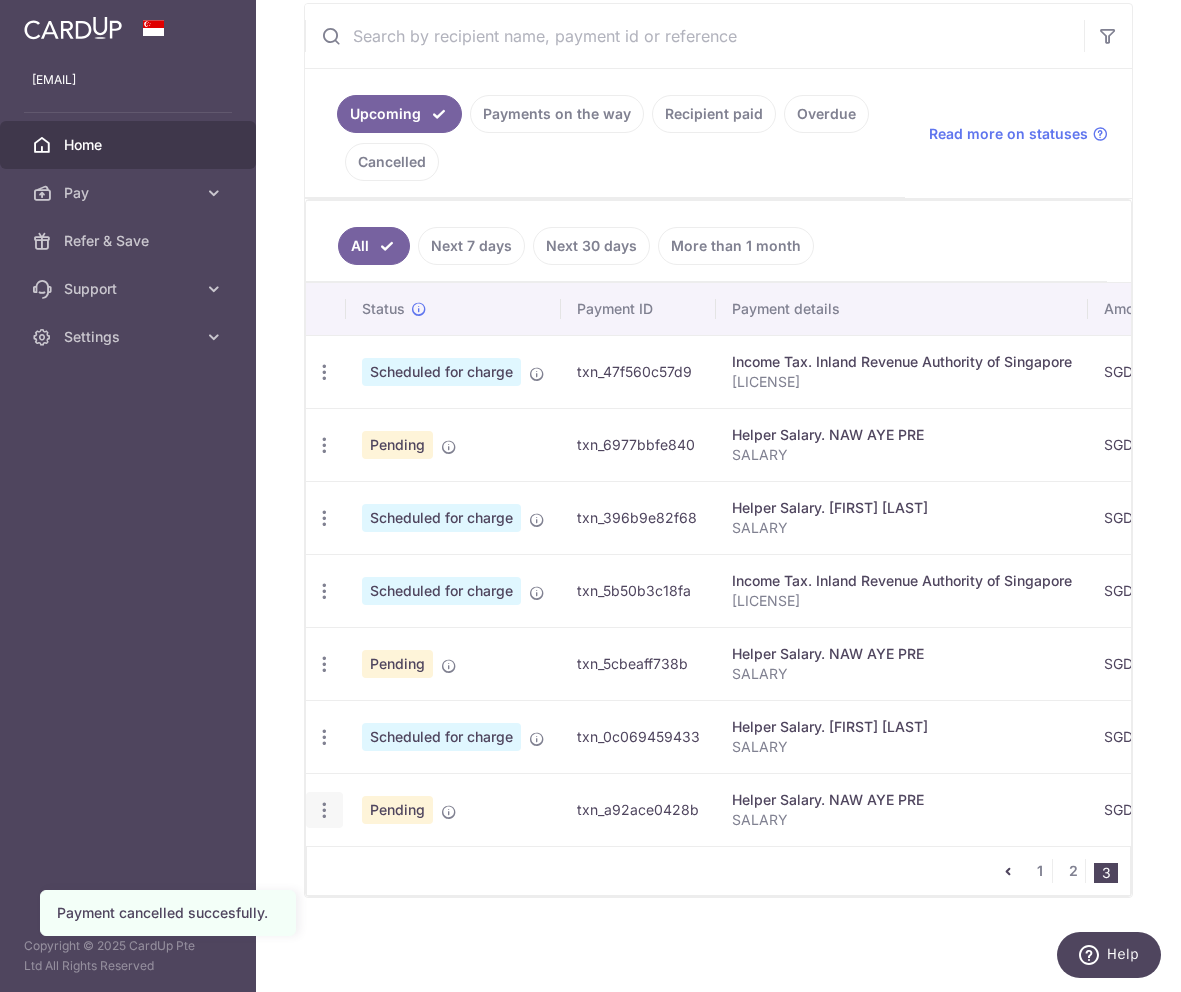 click at bounding box center [324, 372] 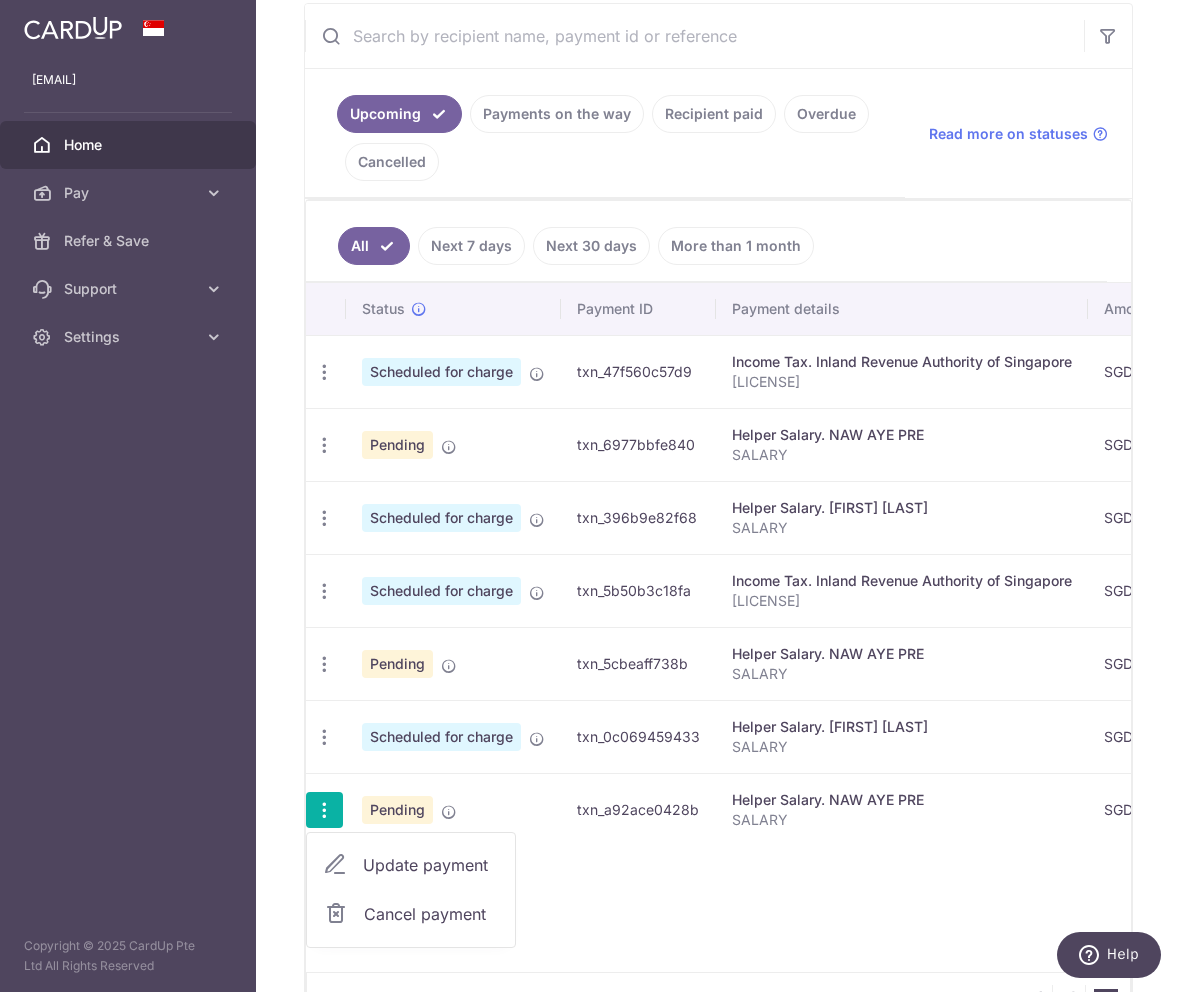 click on "Cancel payment" at bounding box center (431, 914) 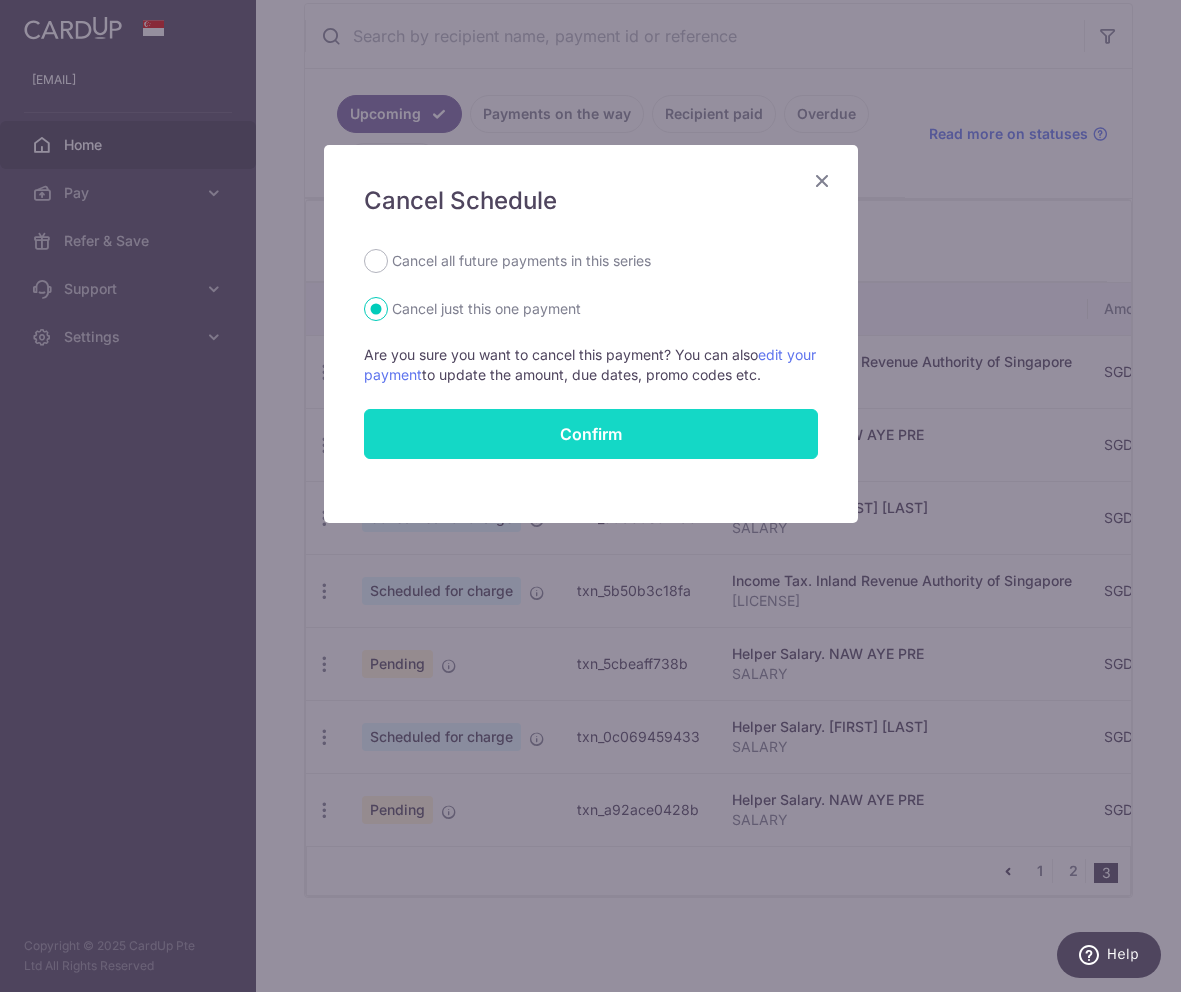 click on "Confirm" at bounding box center [591, 434] 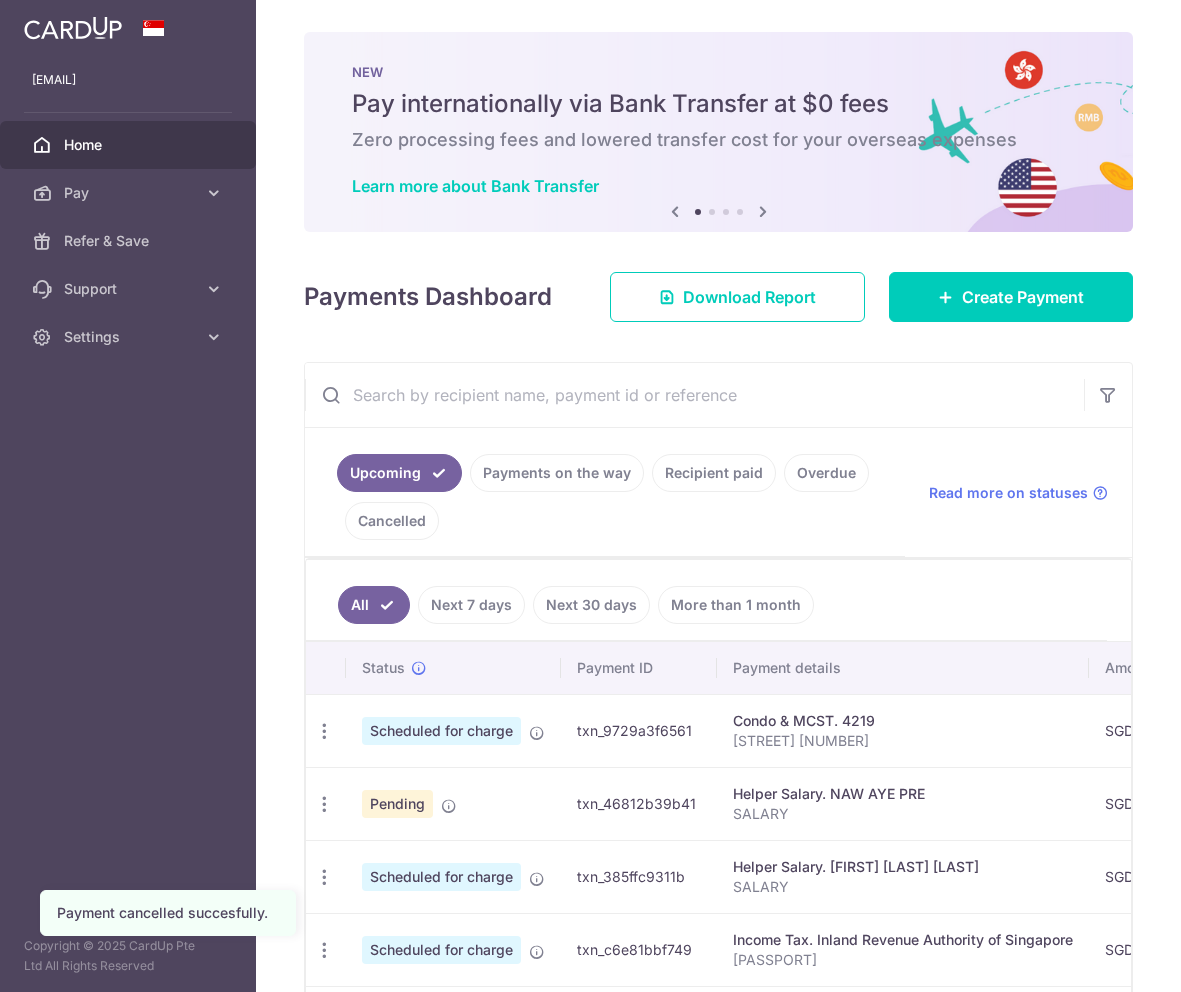 scroll, scrollTop: 0, scrollLeft: 0, axis: both 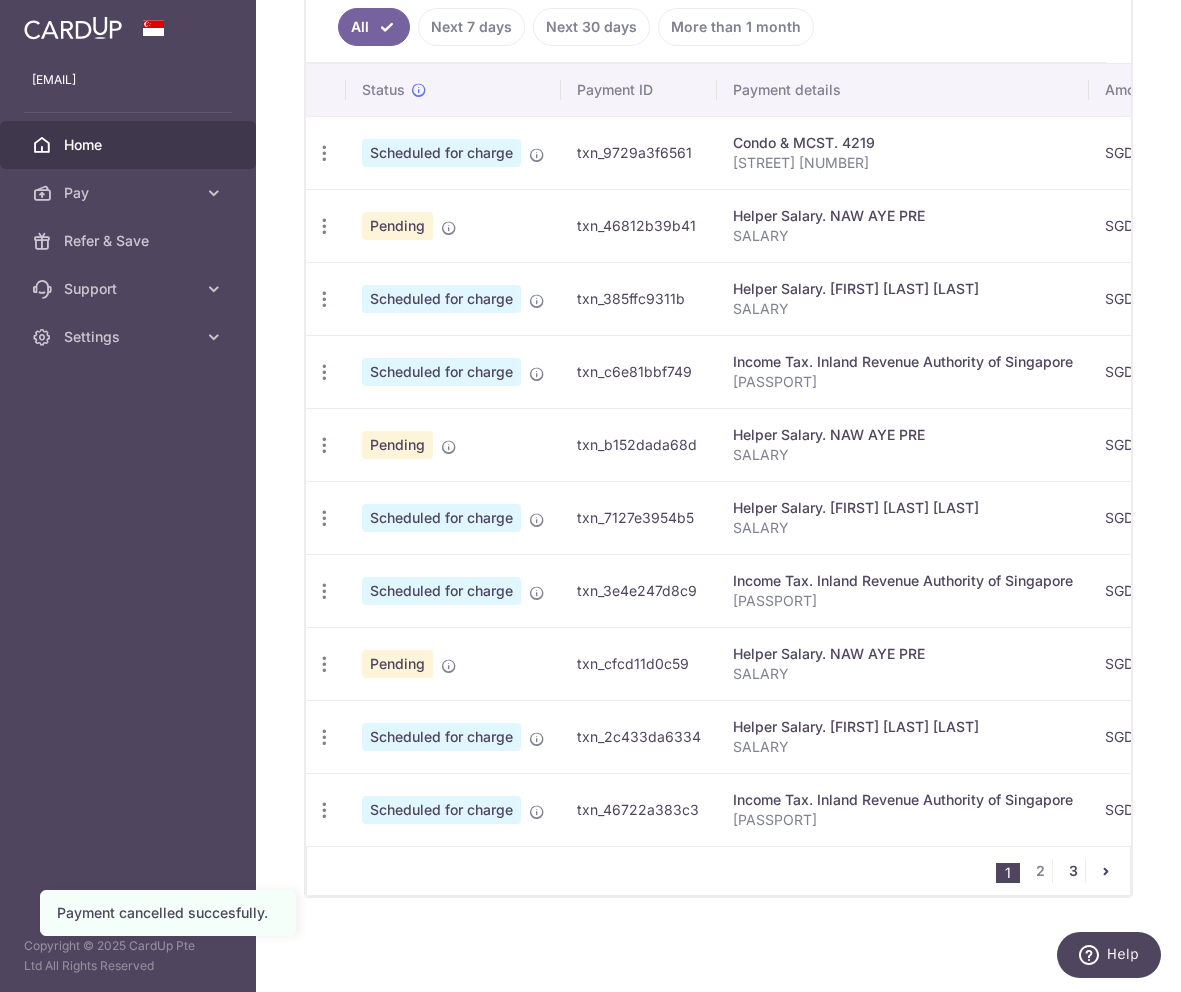 click on "3" at bounding box center (1073, 871) 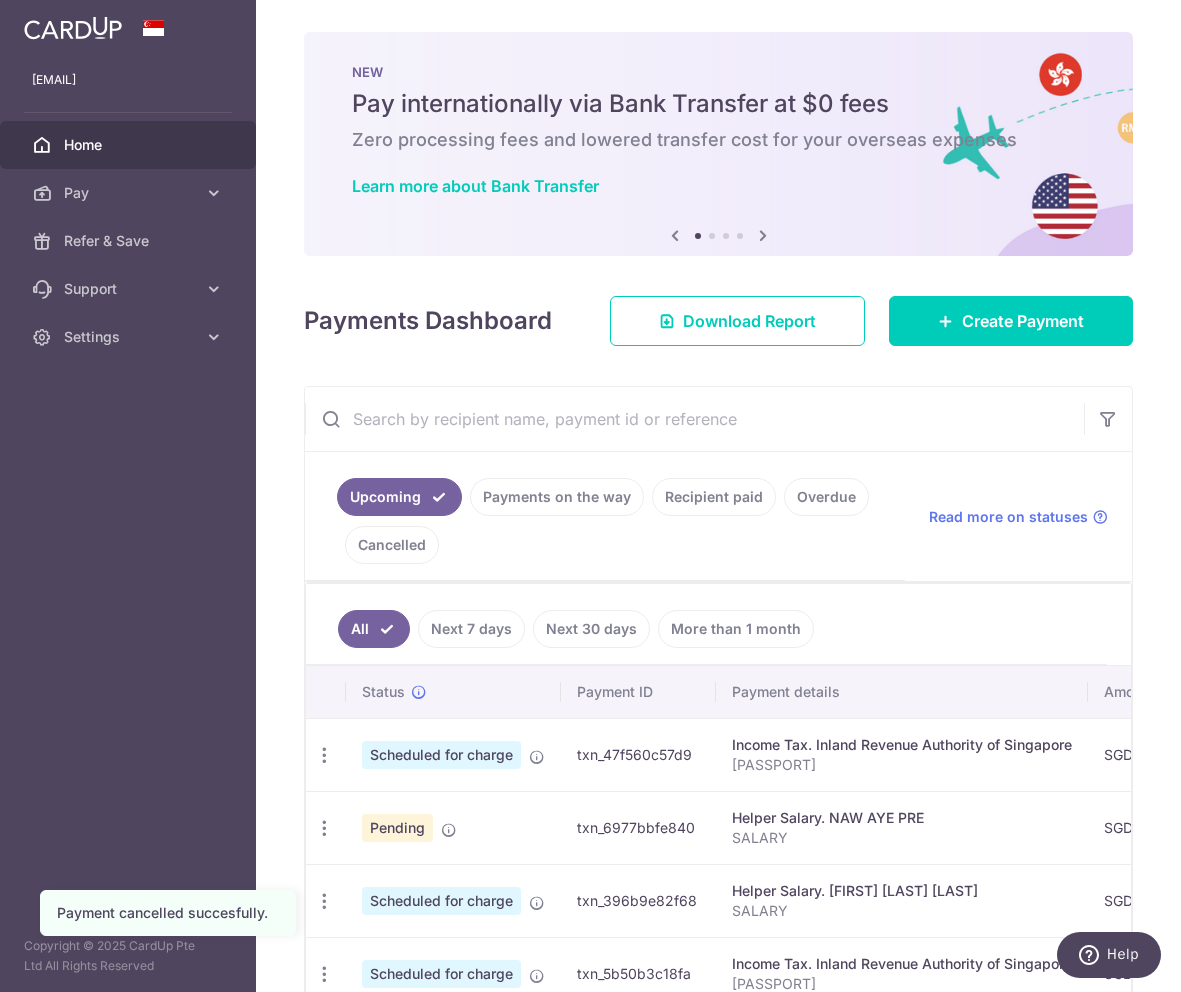 scroll, scrollTop: 310, scrollLeft: 0, axis: vertical 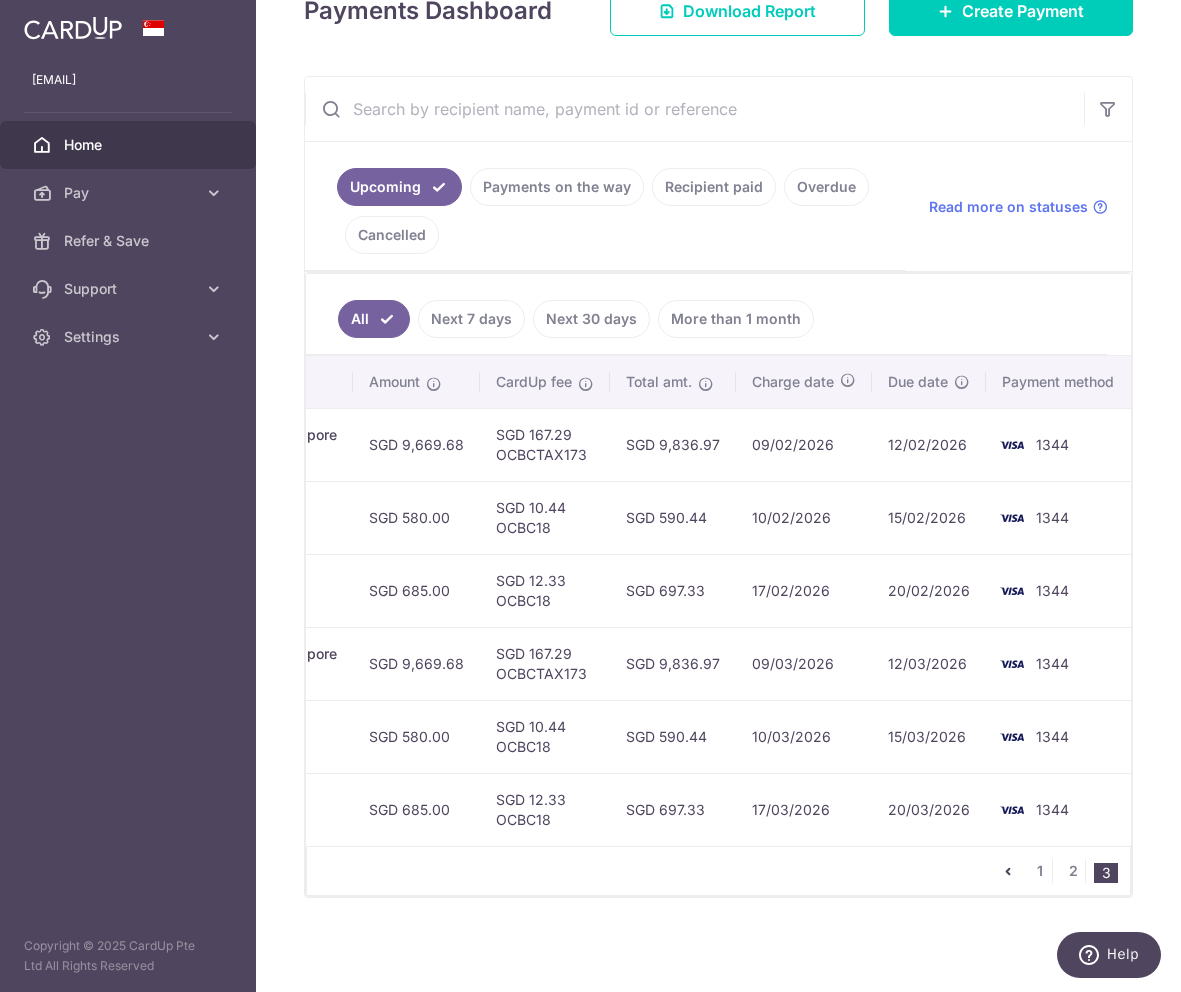 click on "Home" at bounding box center [128, 145] 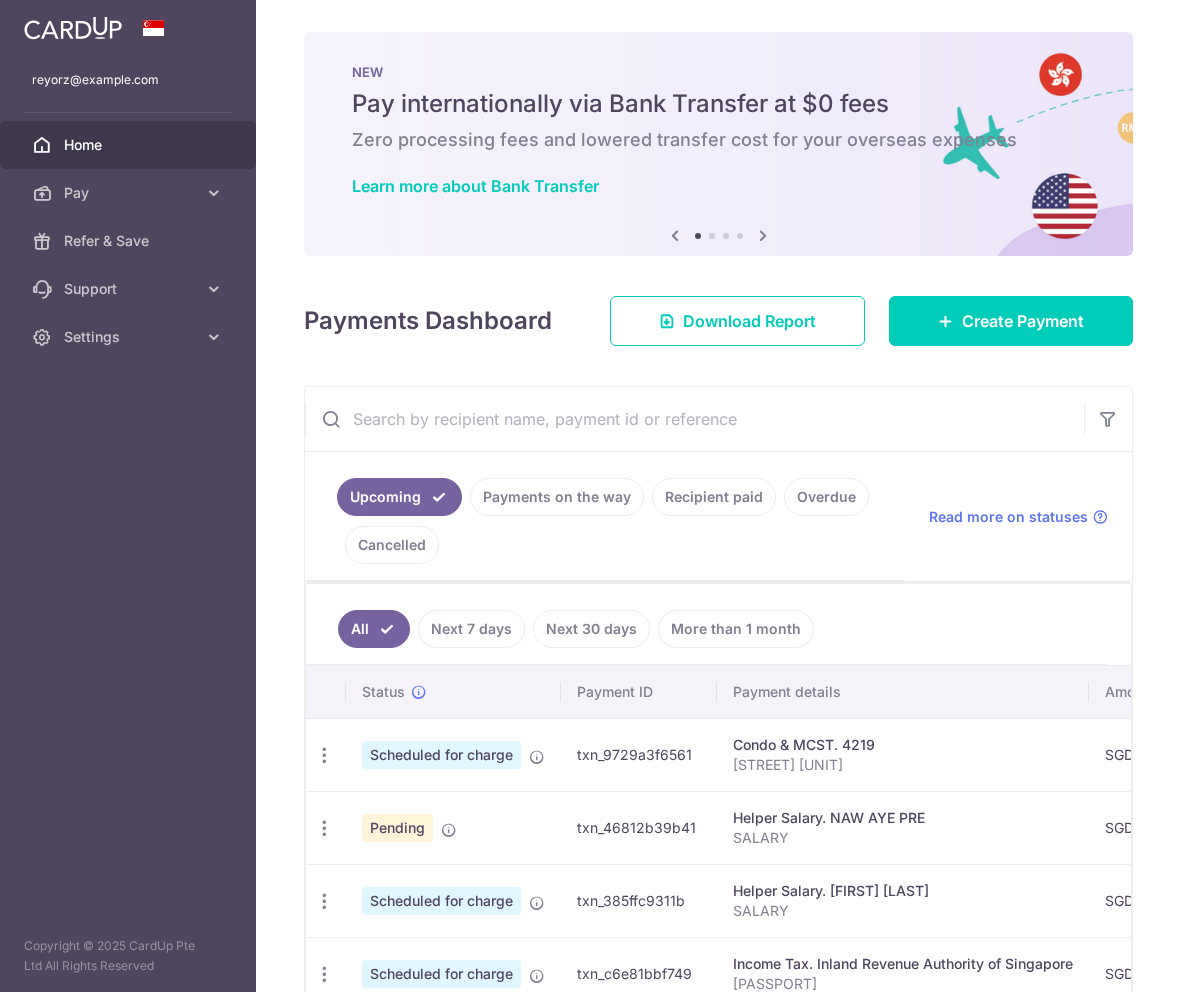 scroll, scrollTop: 0, scrollLeft: 0, axis: both 